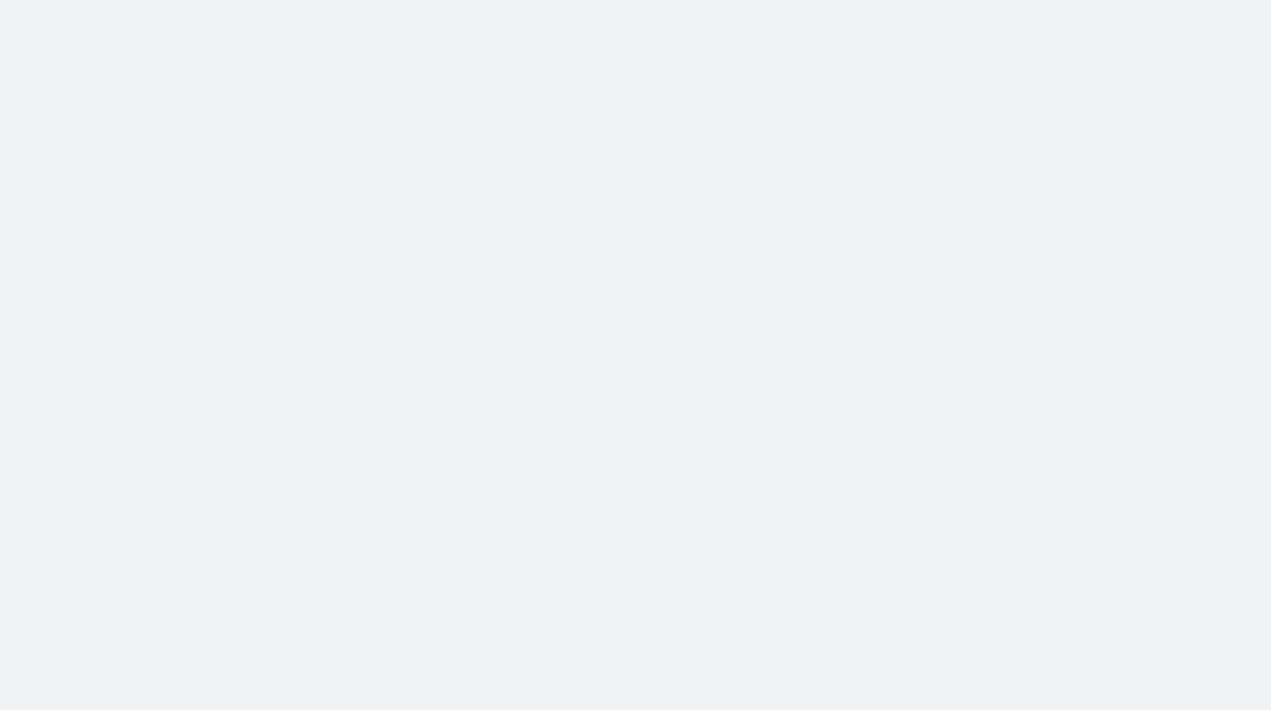 scroll, scrollTop: 0, scrollLeft: 0, axis: both 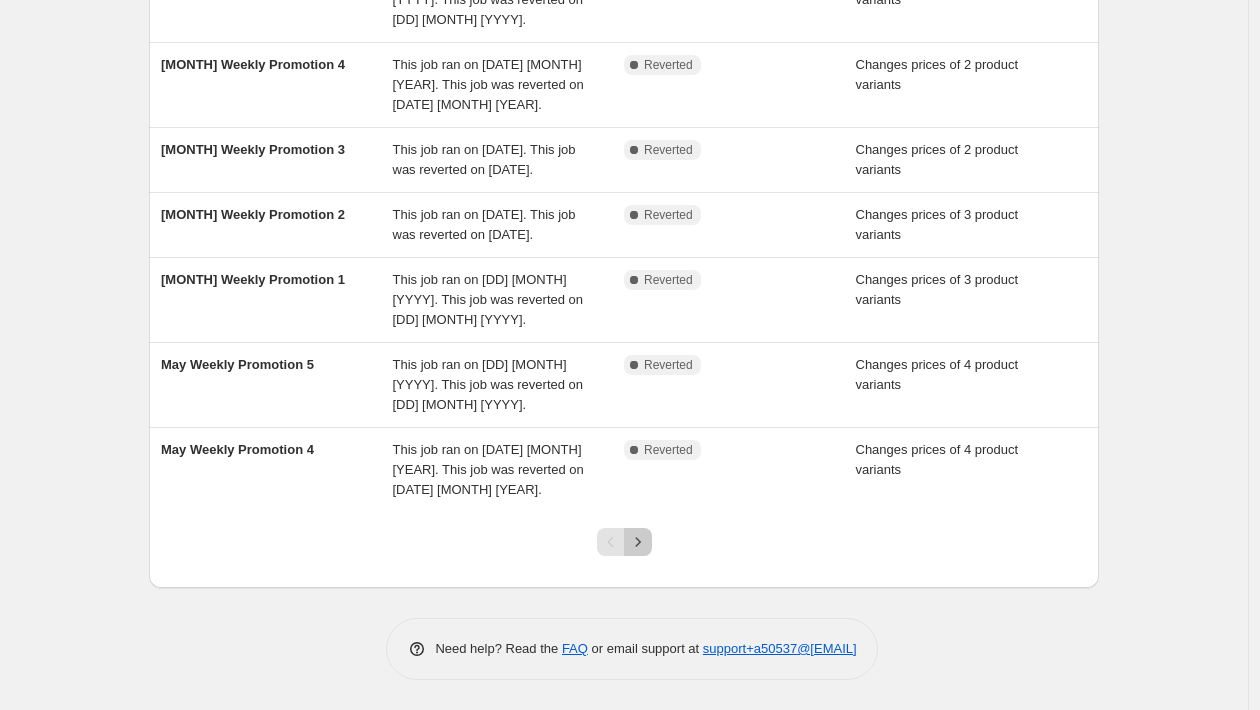 click 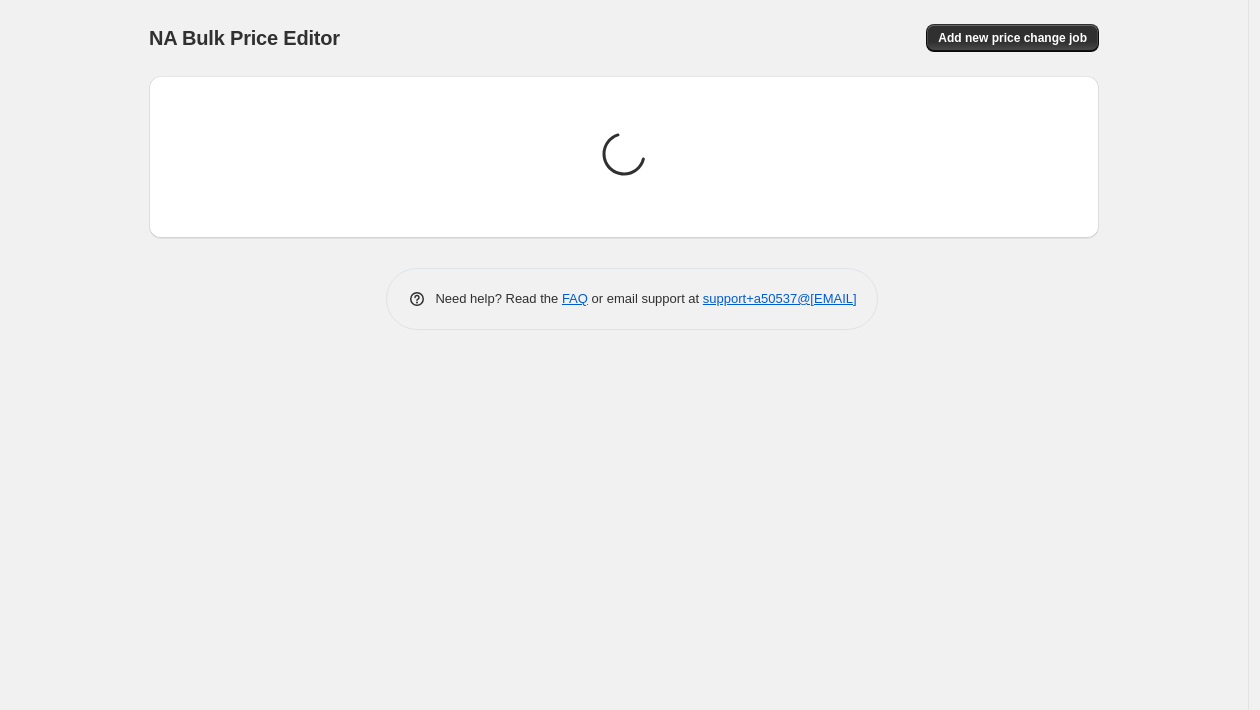 scroll, scrollTop: 0, scrollLeft: 0, axis: both 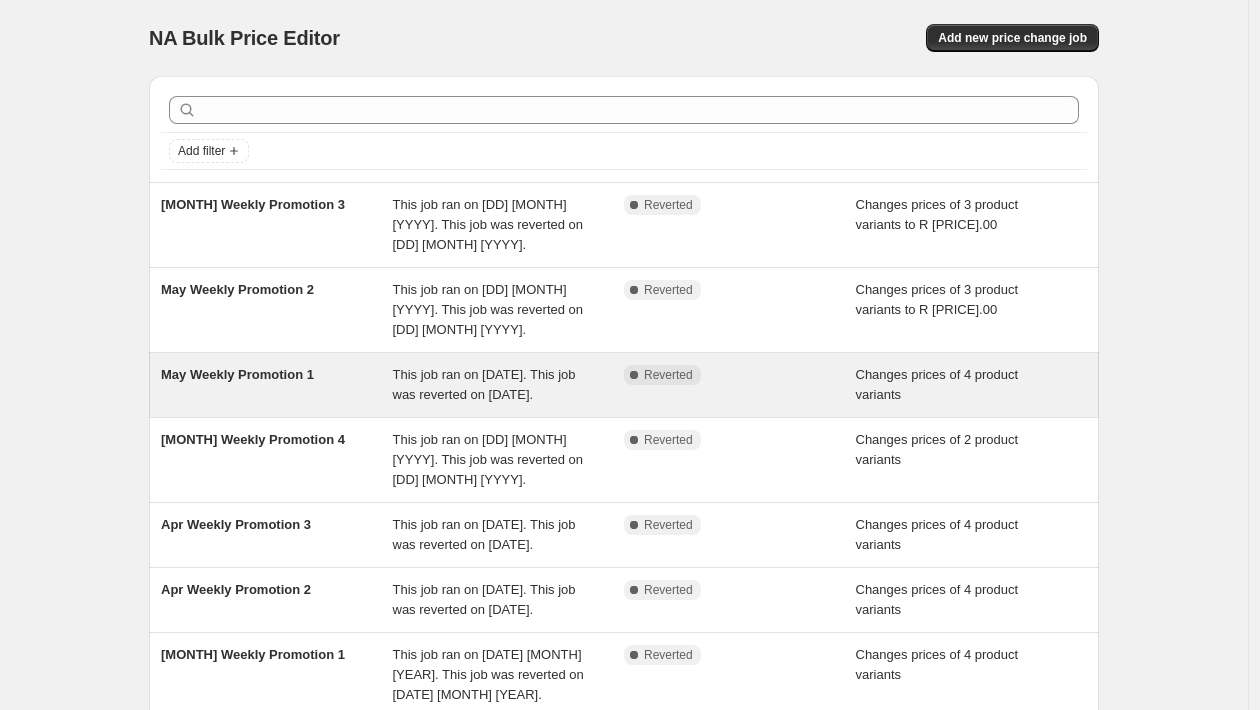 click on "May Weekly Promotion 1" at bounding box center (277, 385) 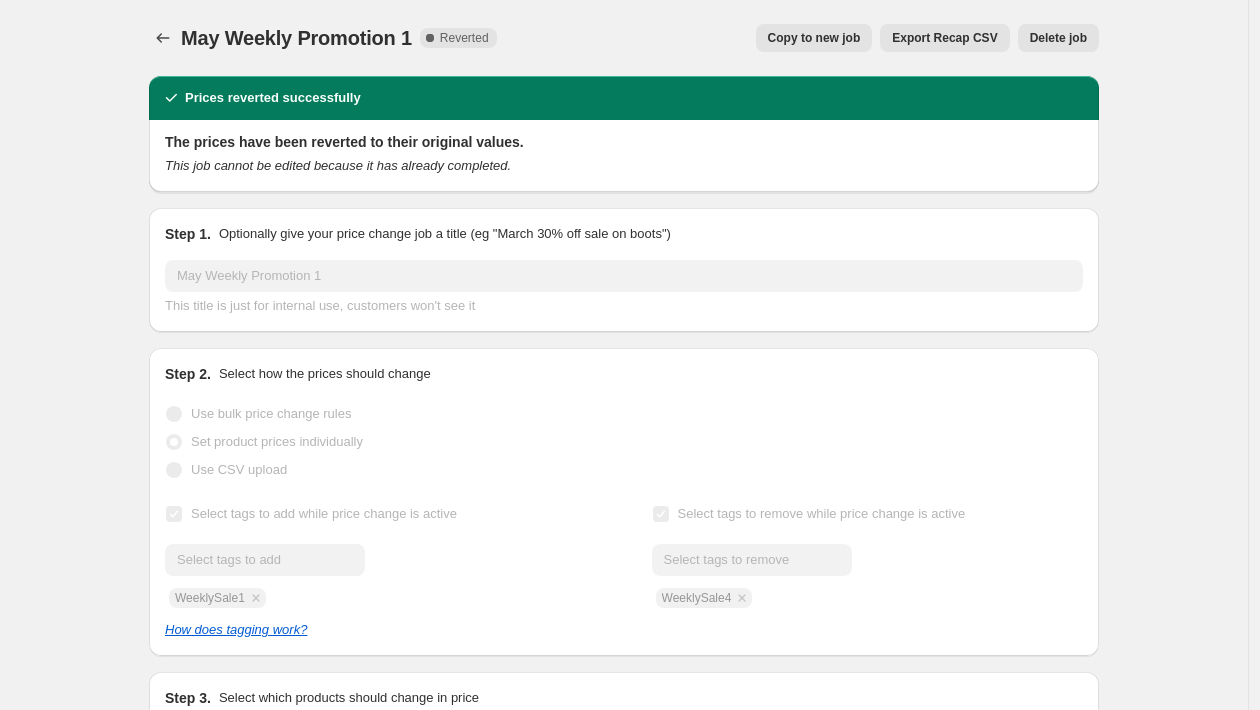 click on "Copy to new job" at bounding box center [814, 38] 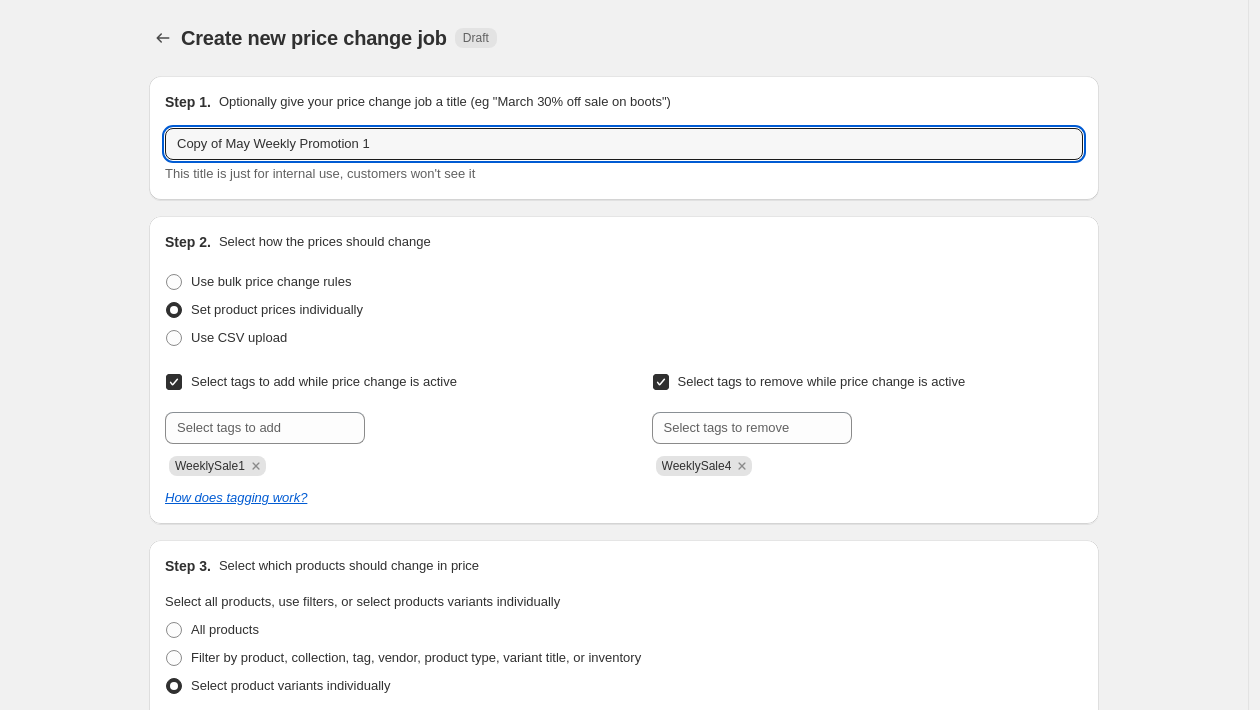 drag, startPoint x: 258, startPoint y: 149, endPoint x: 161, endPoint y: 142, distance: 97.25225 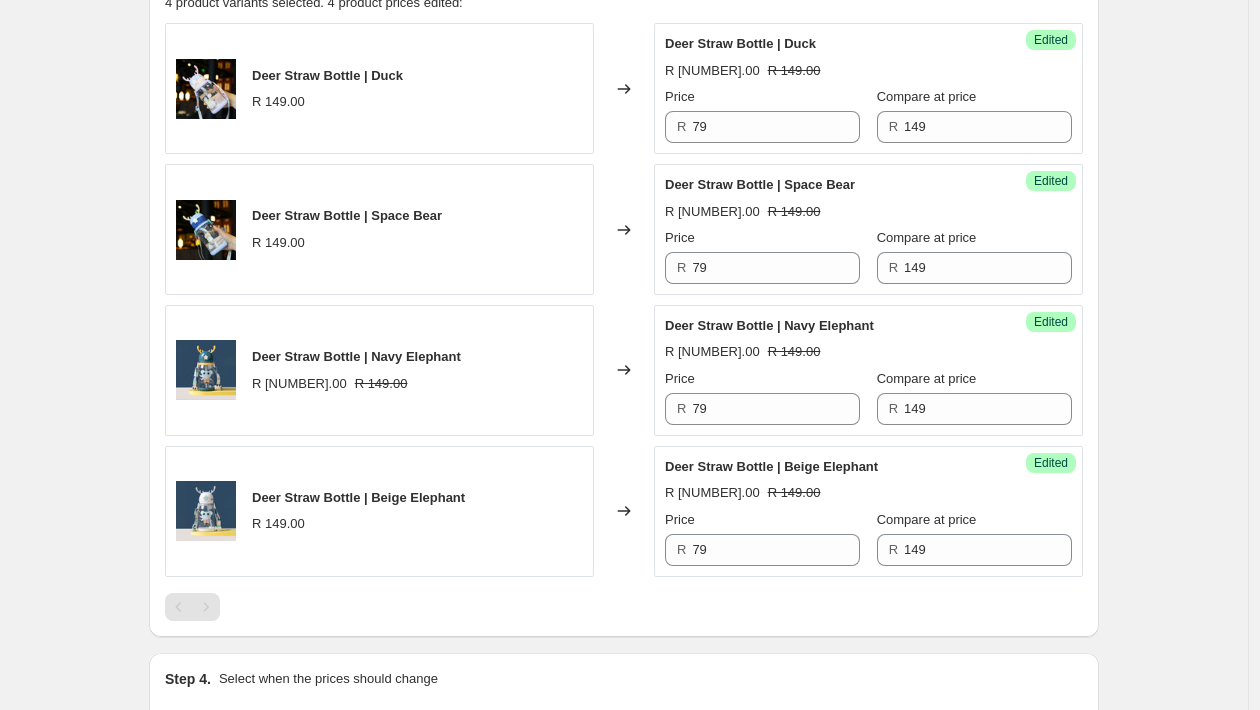 scroll, scrollTop: 1059, scrollLeft: 0, axis: vertical 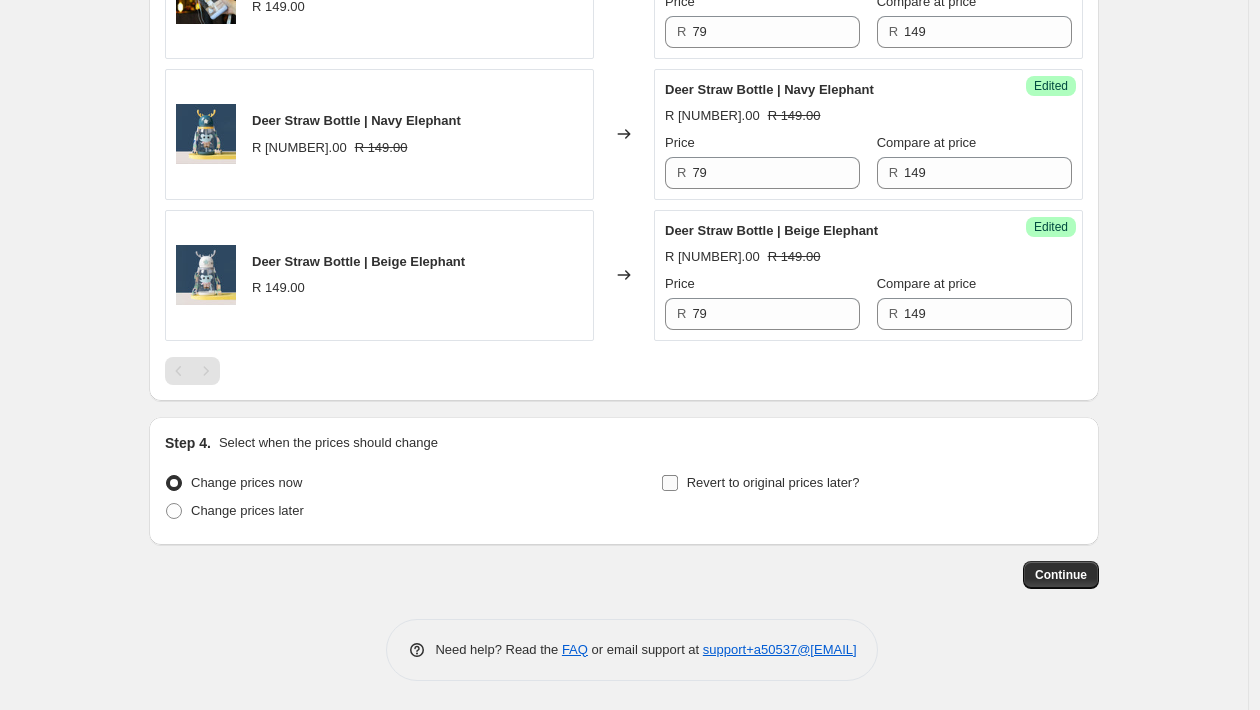 type on "Aug Weekly Promotion 1" 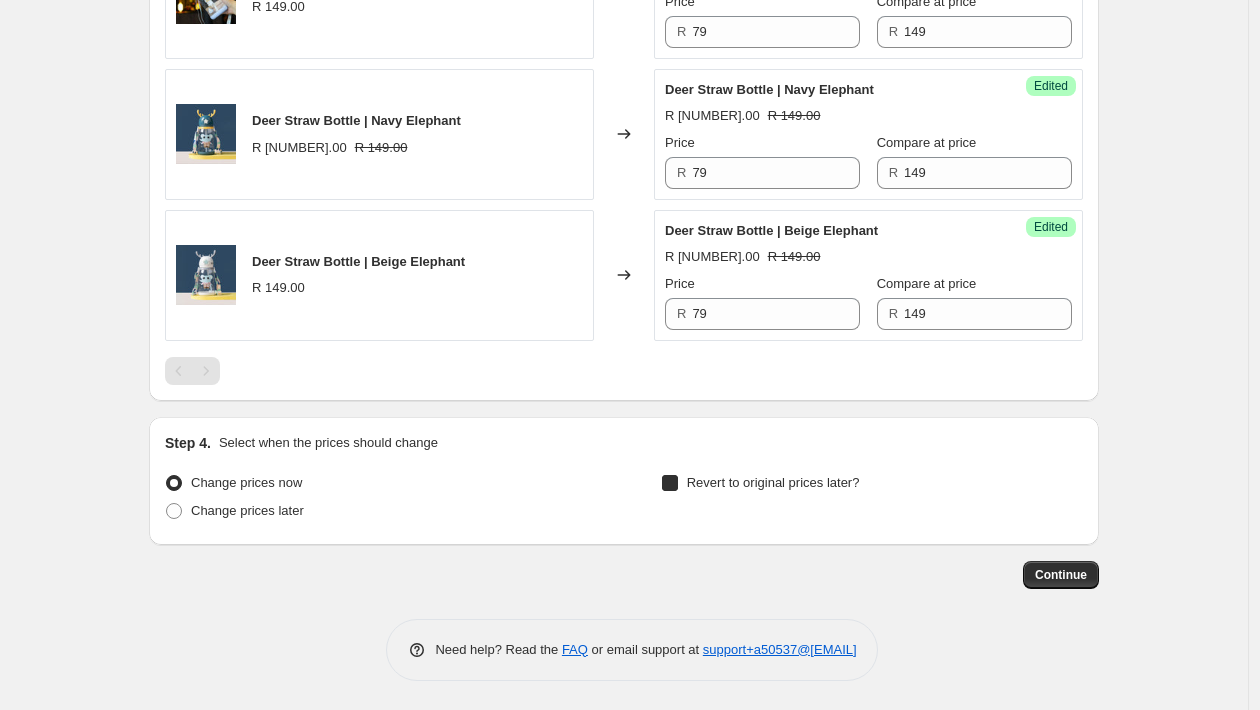 checkbox on "true" 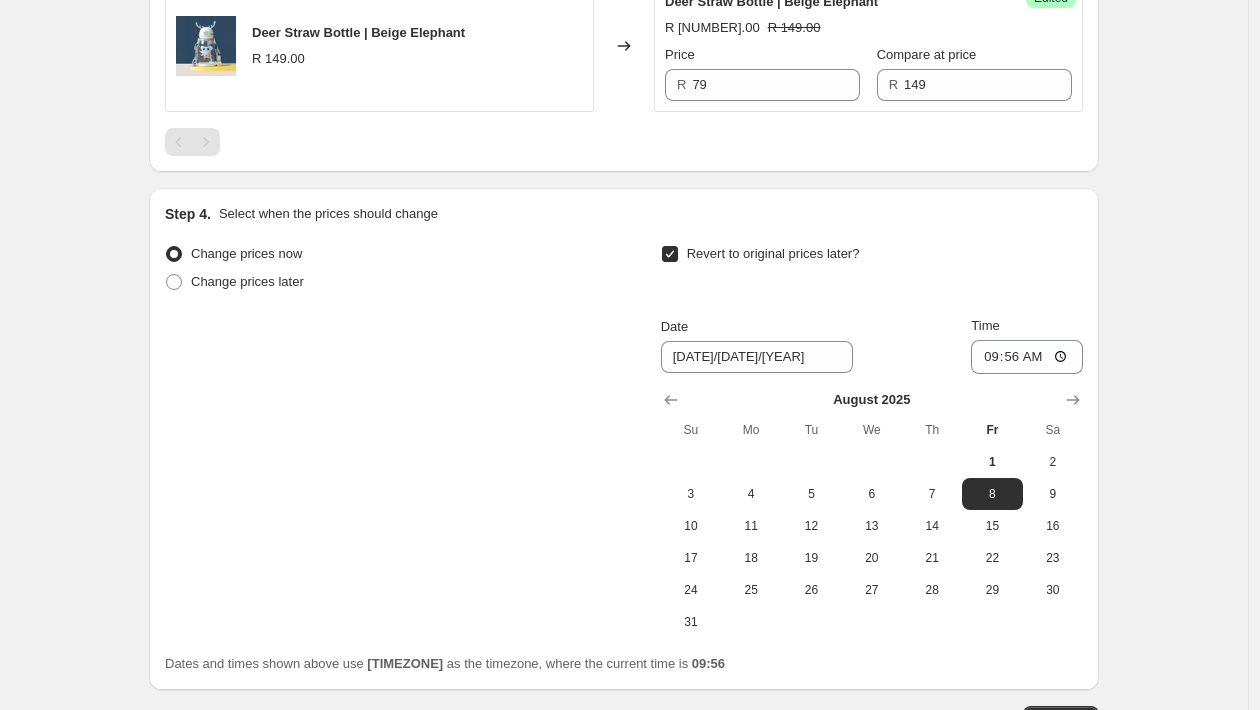 scroll, scrollTop: 1318, scrollLeft: 0, axis: vertical 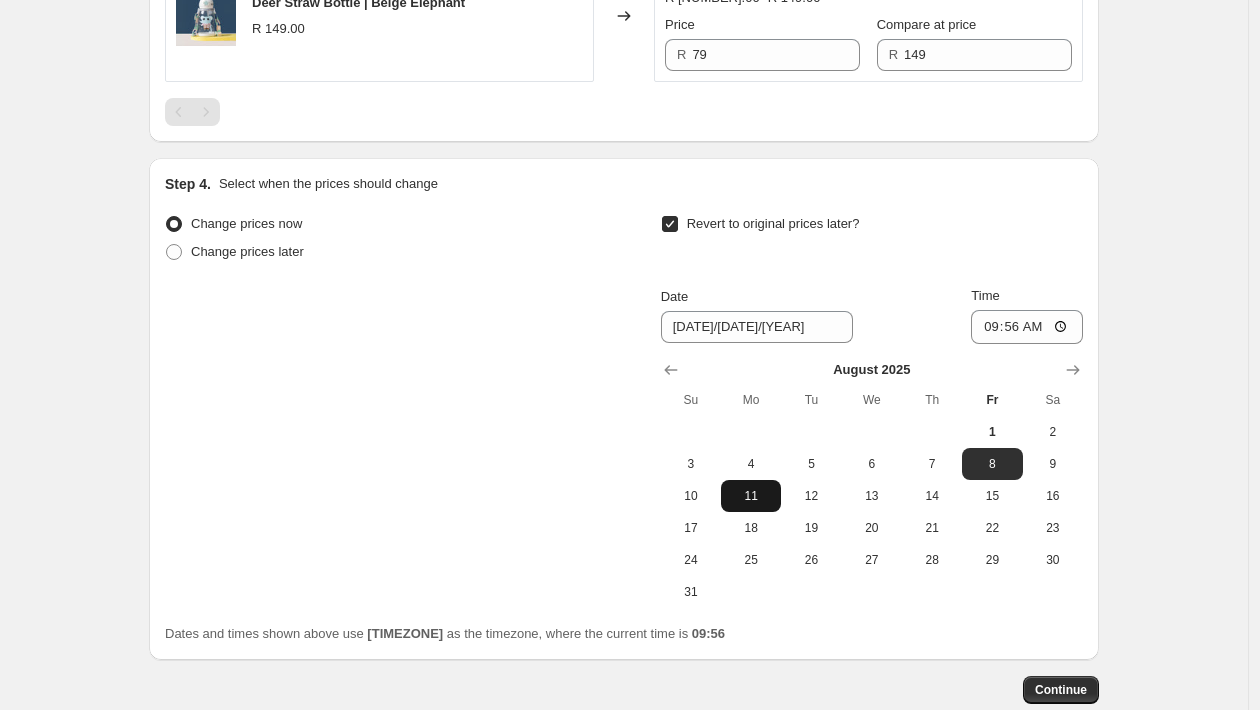click on "11" at bounding box center (751, 496) 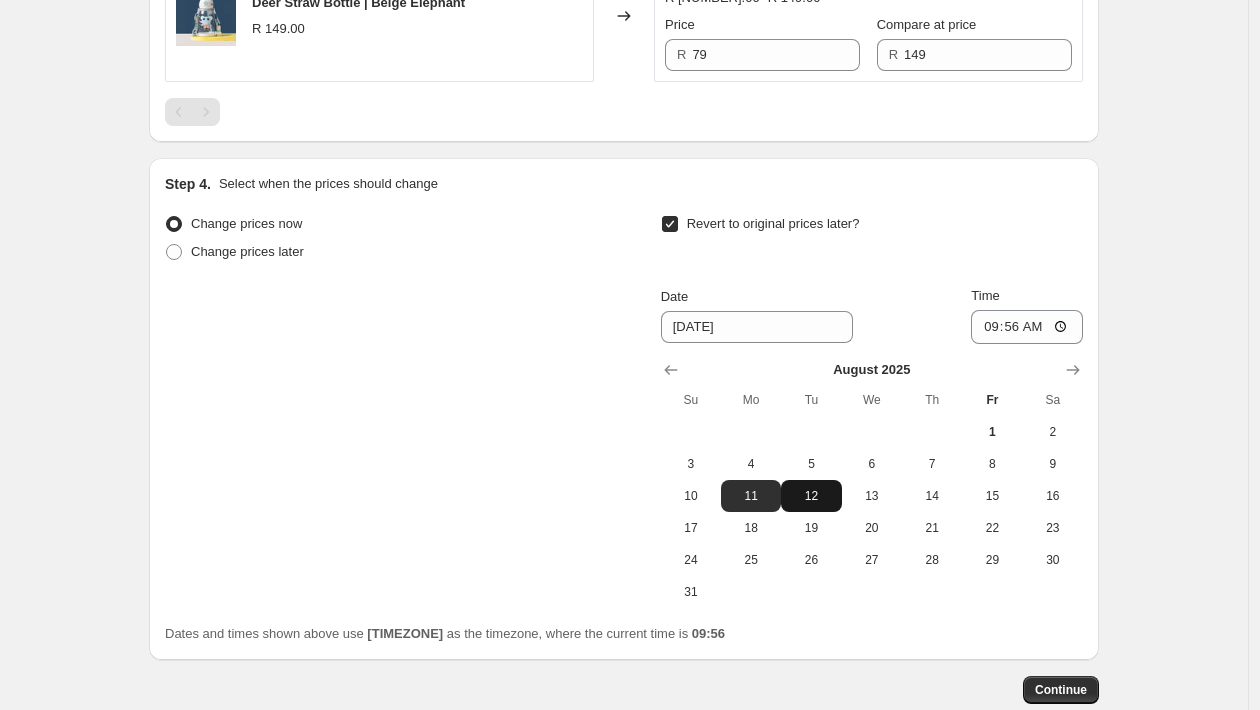 click on "12" at bounding box center [811, 496] 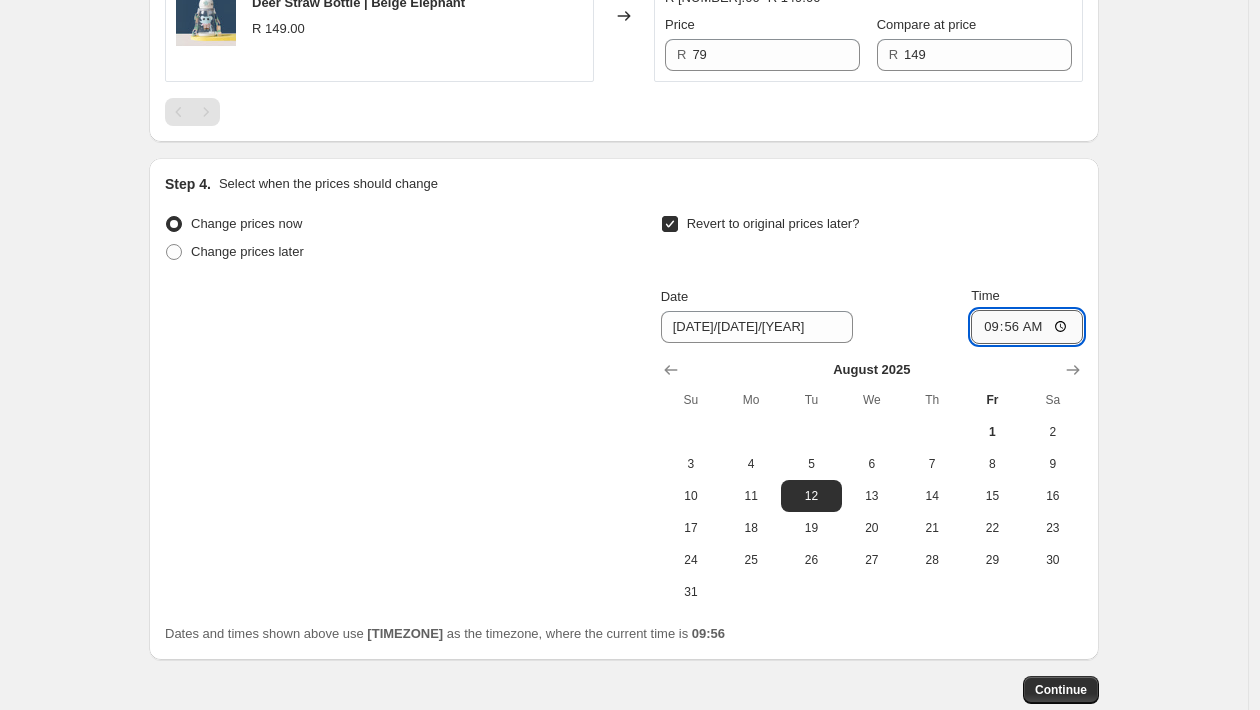 click on "09:56" at bounding box center (1027, 327) 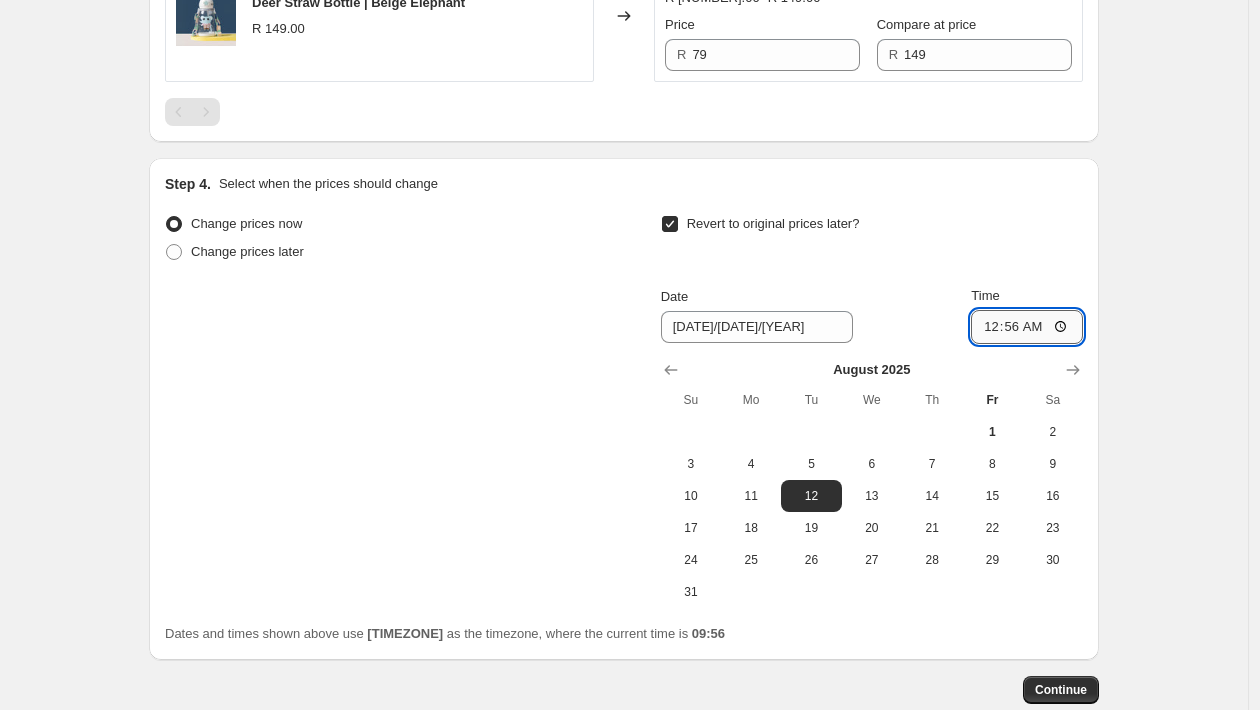 type on "00:00" 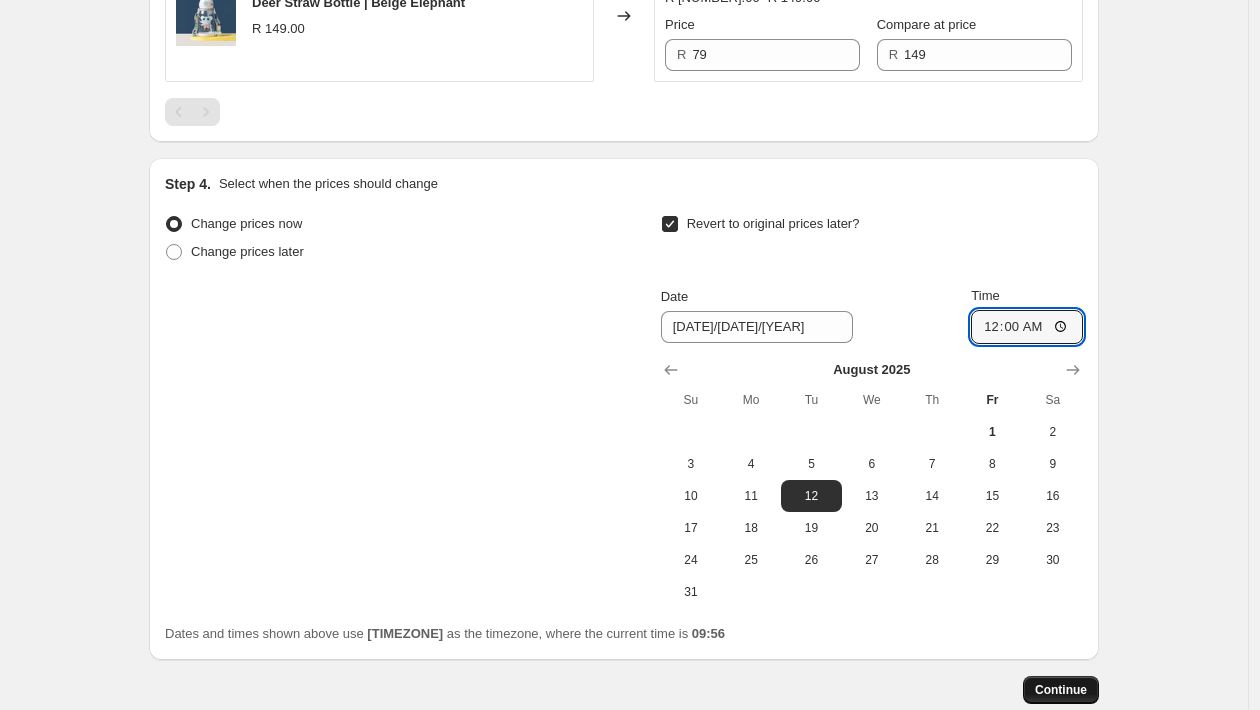 click on "Continue" at bounding box center (1061, 690) 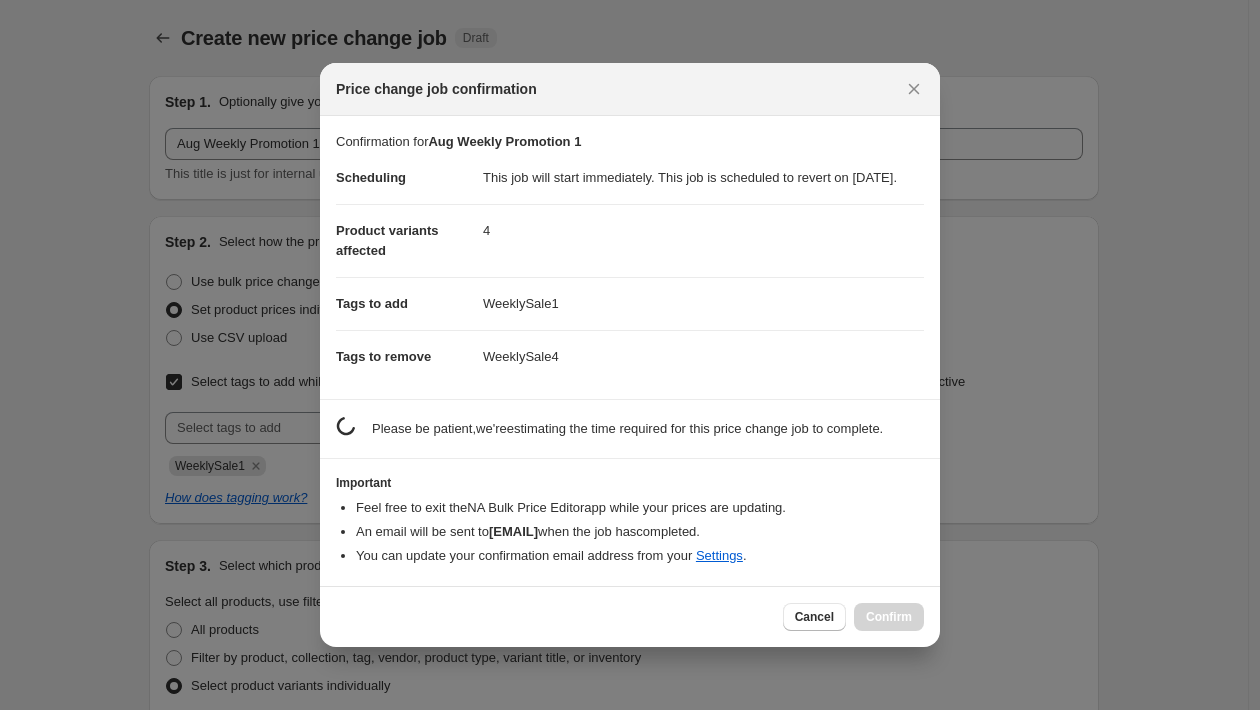 scroll, scrollTop: 1318, scrollLeft: 0, axis: vertical 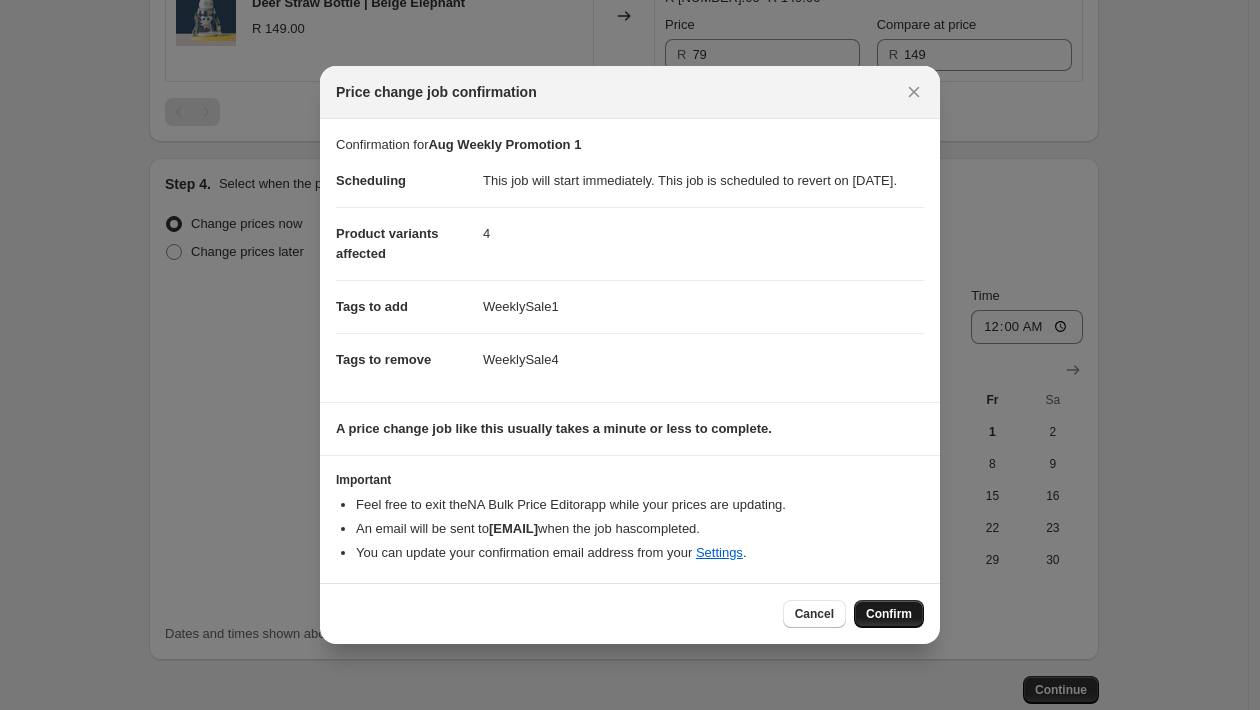 click on "Confirm" at bounding box center [889, 614] 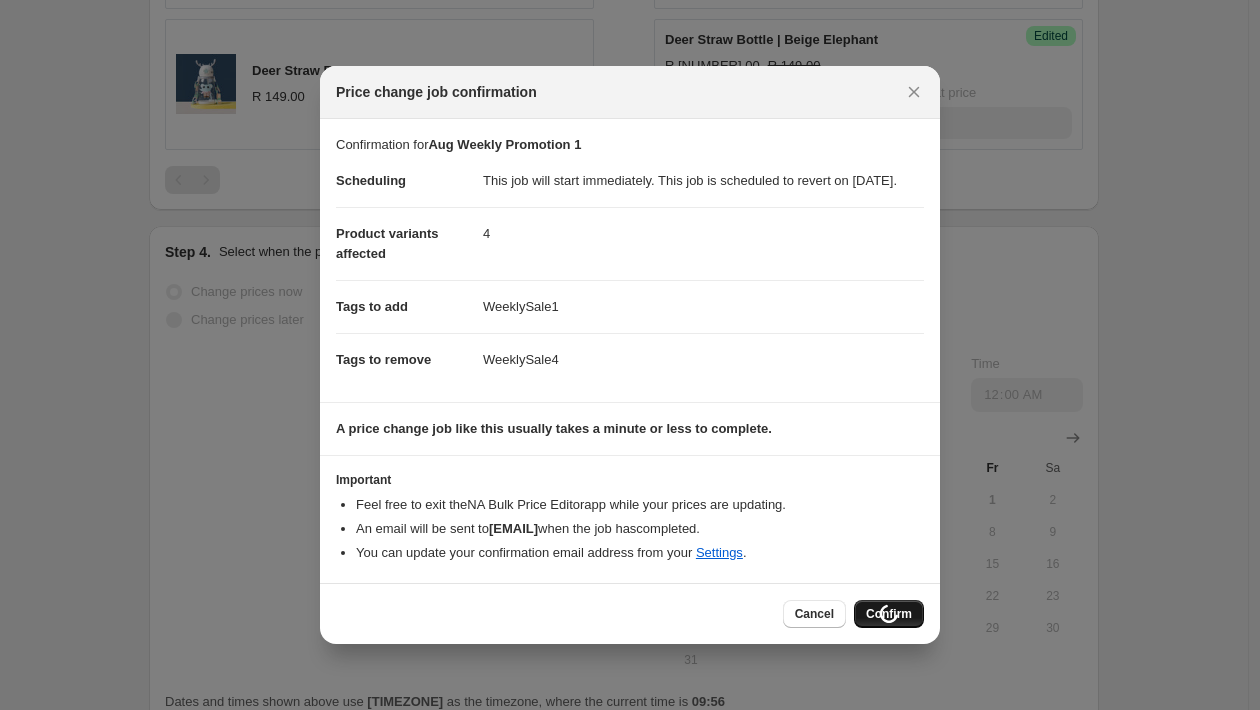 scroll, scrollTop: 1386, scrollLeft: 0, axis: vertical 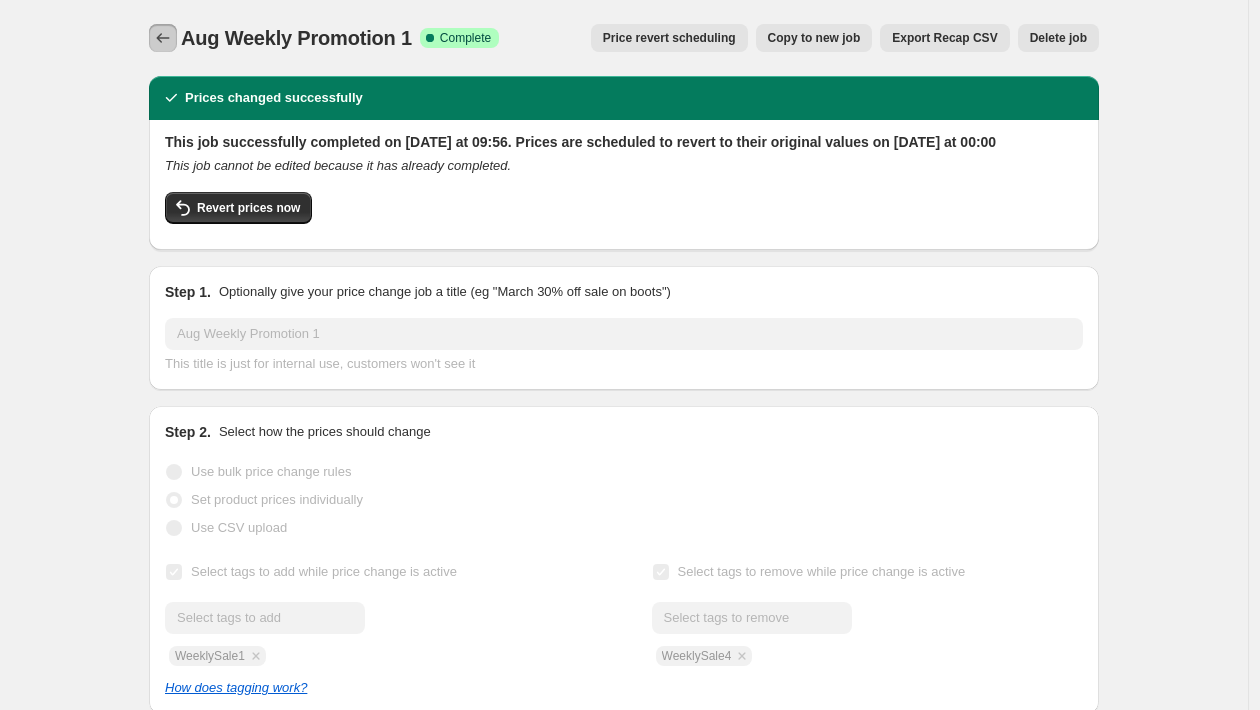 click 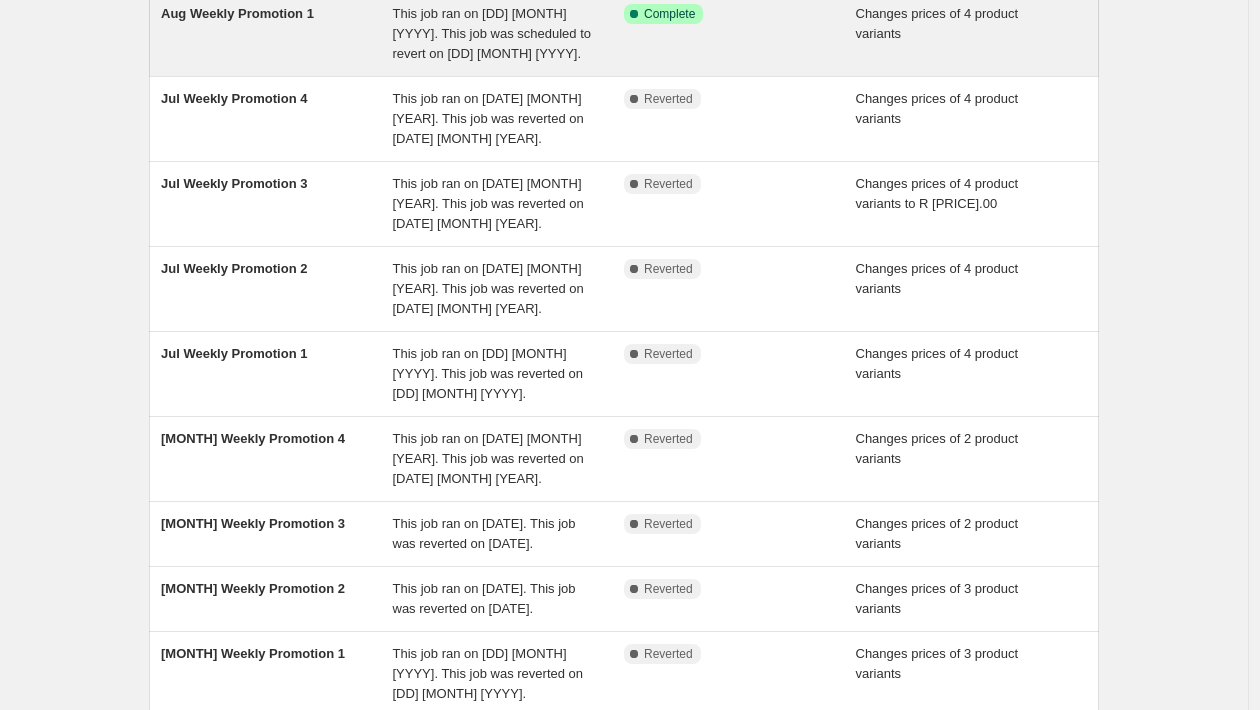 scroll, scrollTop: 520, scrollLeft: 0, axis: vertical 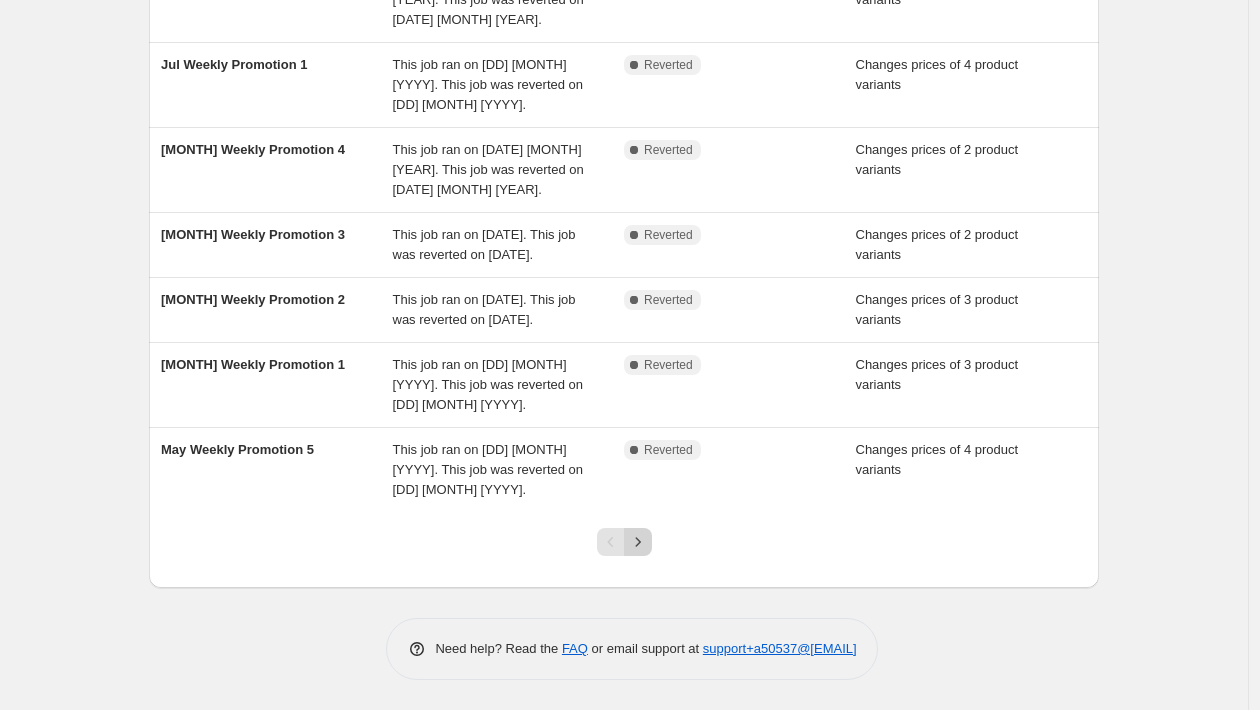 click at bounding box center [638, 542] 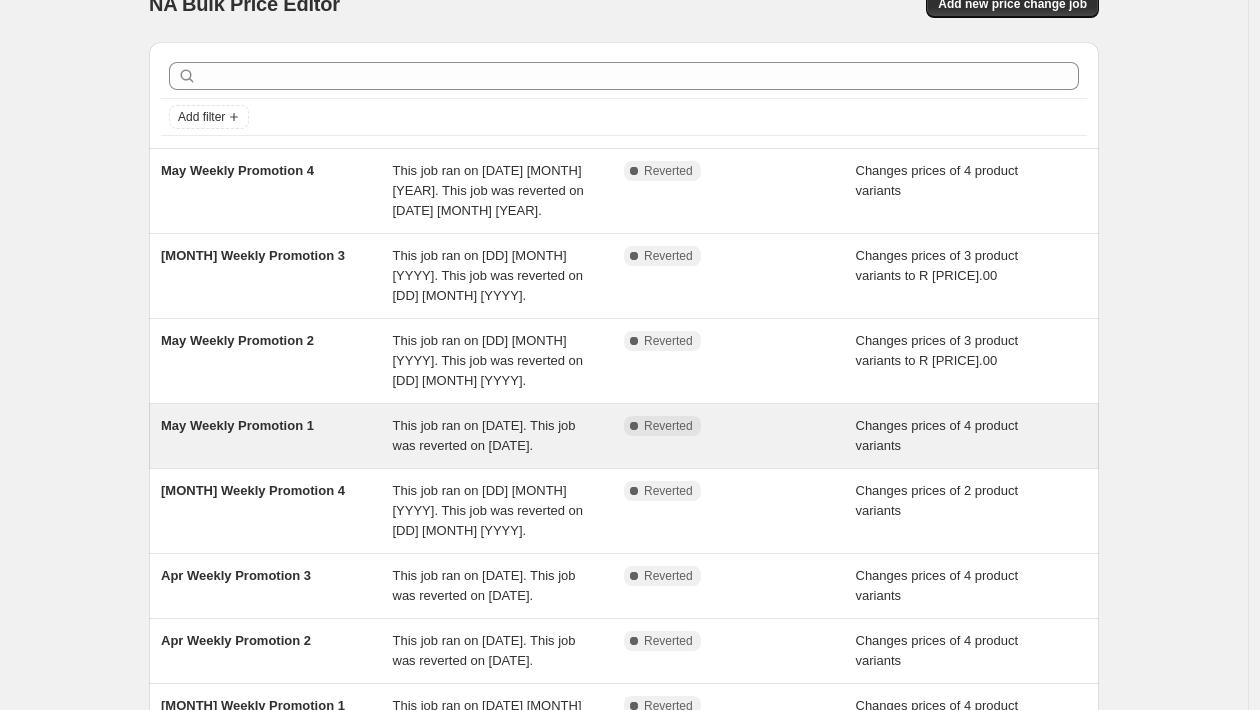 scroll, scrollTop: 35, scrollLeft: 0, axis: vertical 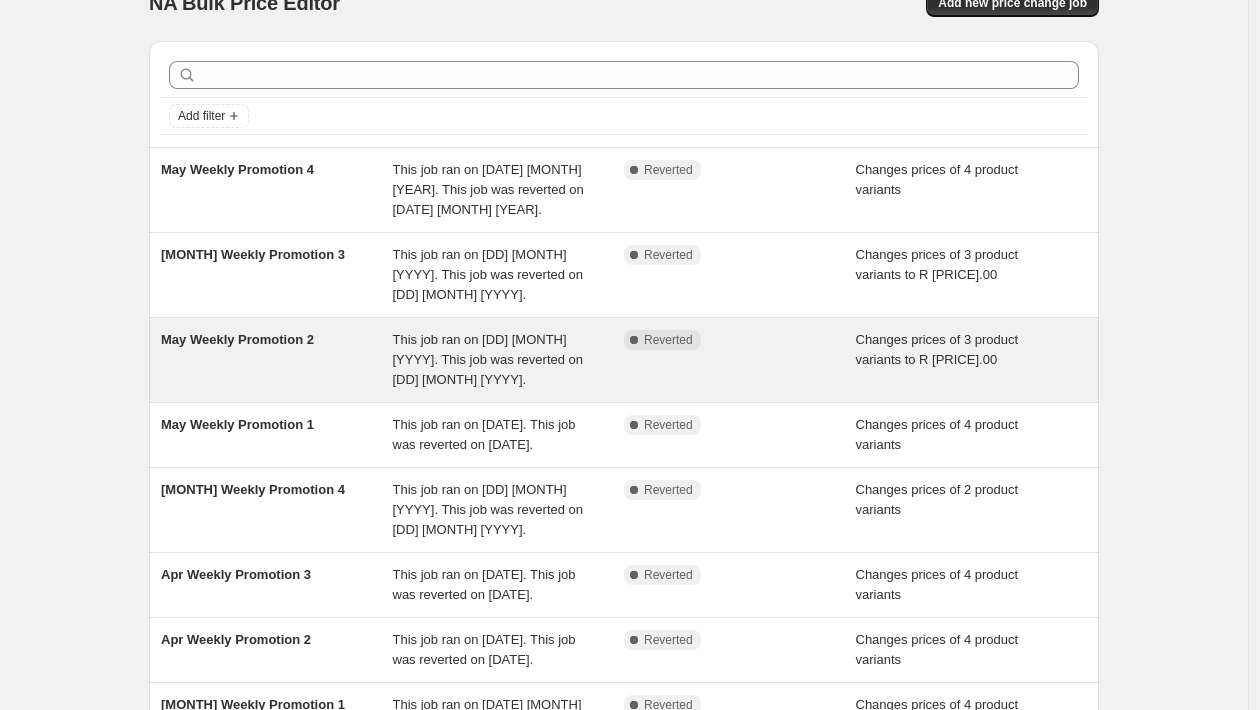 click on "May Weekly Promotion 2" at bounding box center [237, 339] 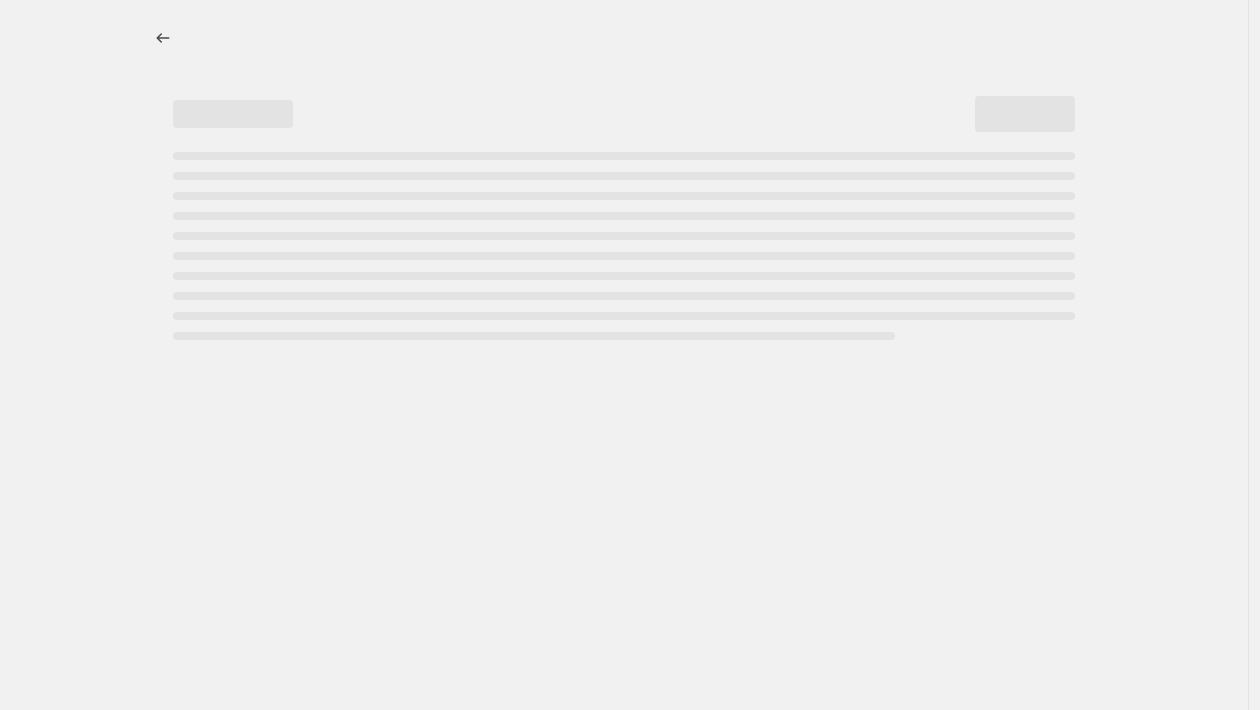 scroll, scrollTop: 0, scrollLeft: 0, axis: both 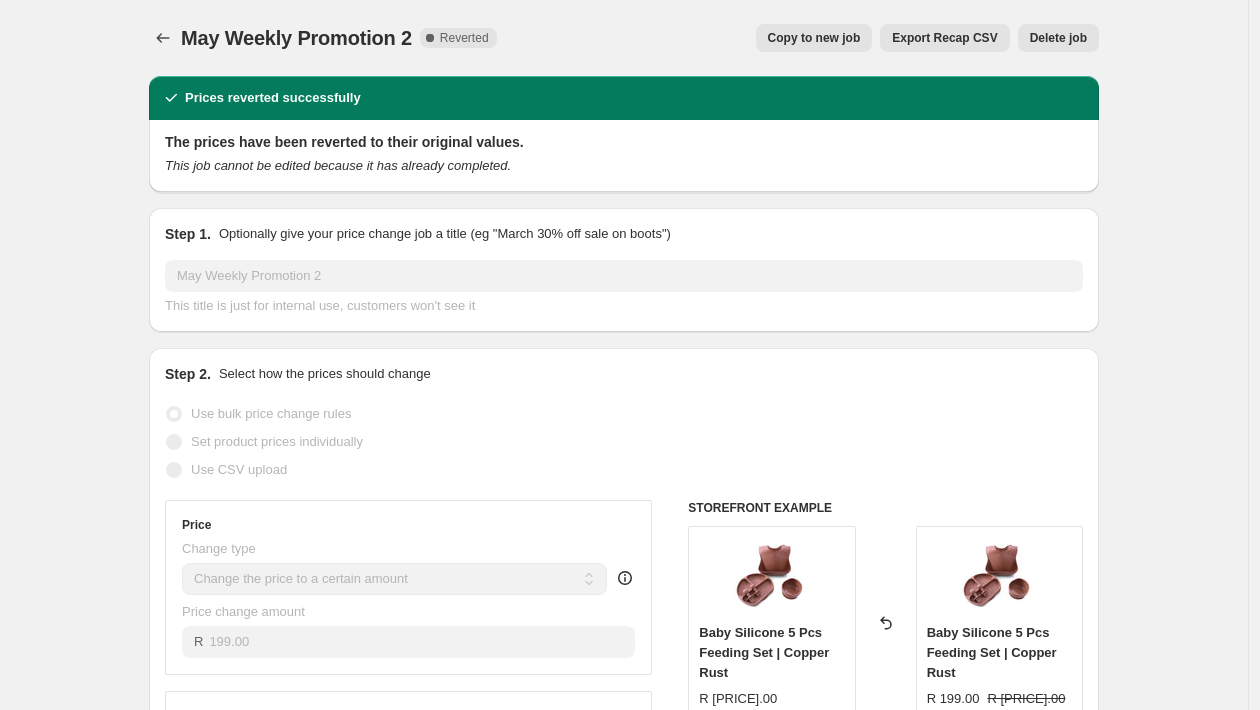 click on "Copy to new job" at bounding box center [814, 38] 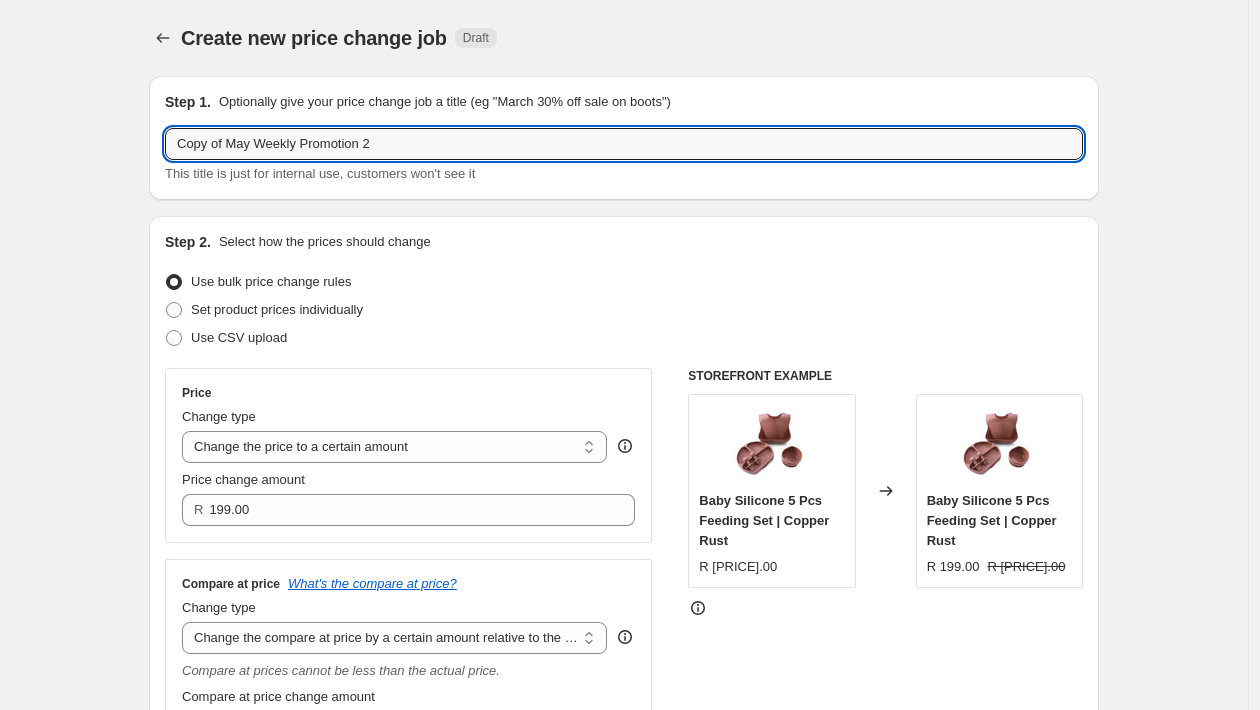drag, startPoint x: 258, startPoint y: 144, endPoint x: 150, endPoint y: 141, distance: 108.04166 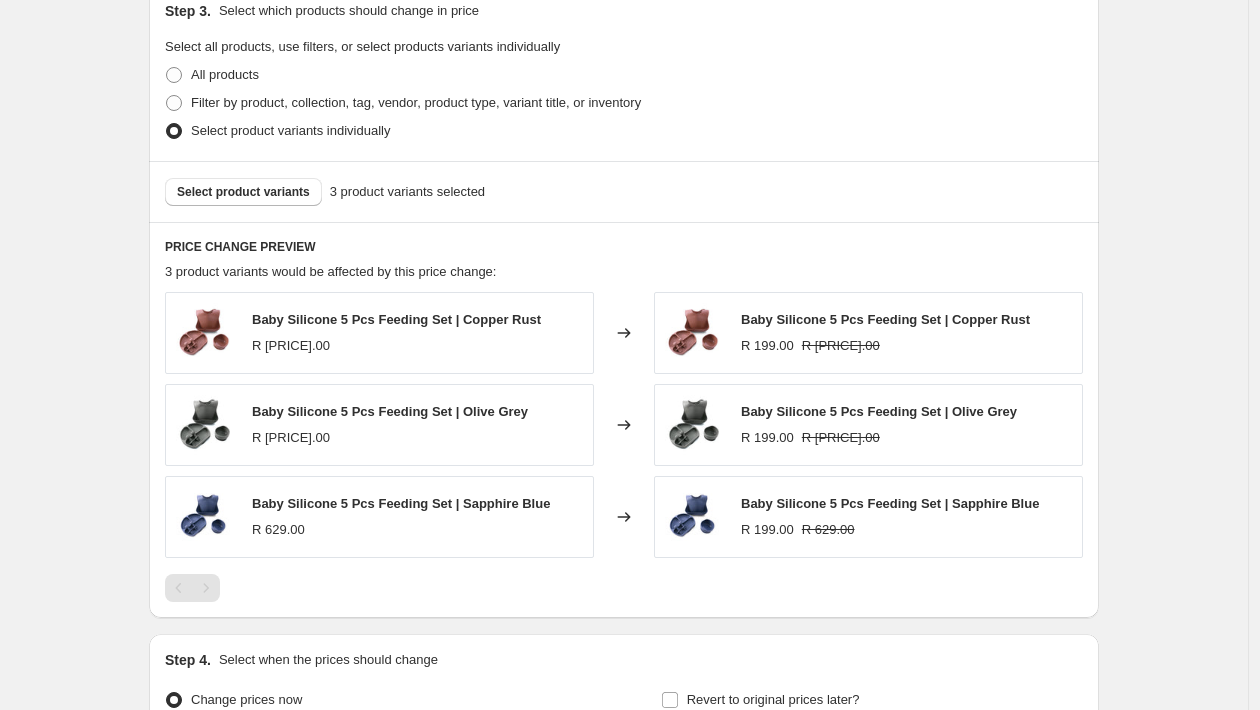 scroll, scrollTop: 1367, scrollLeft: 0, axis: vertical 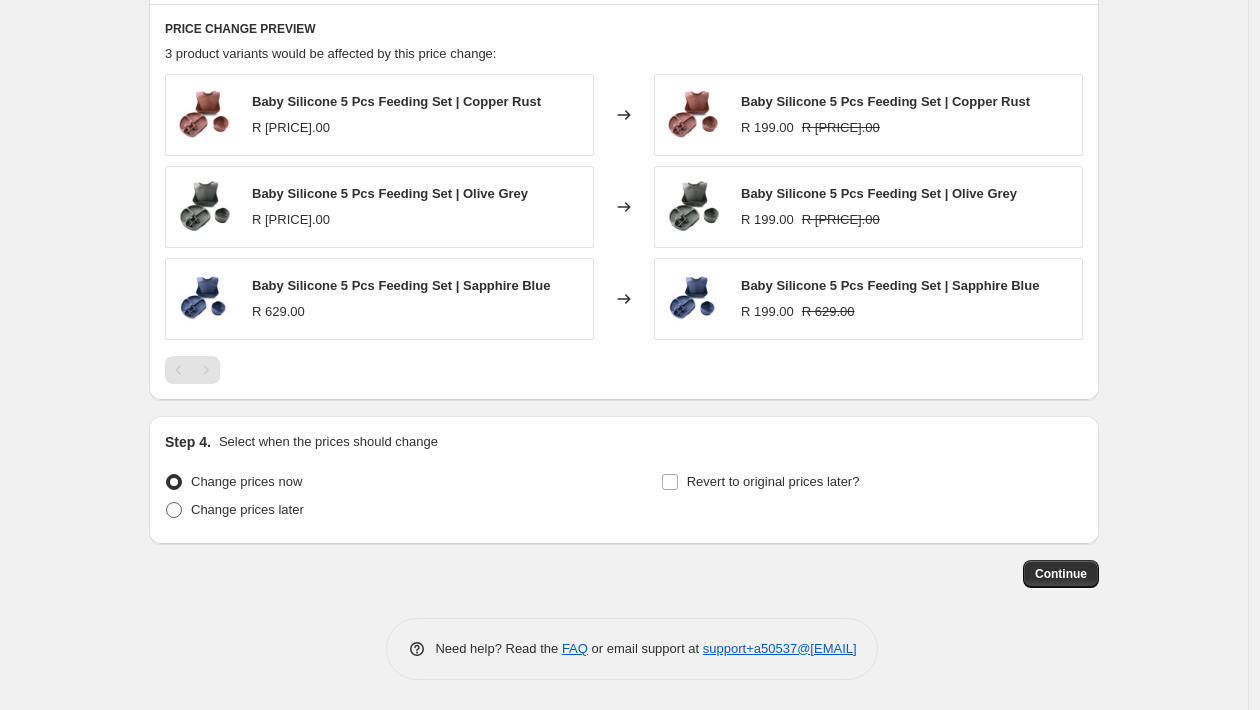 type on "Aug Weekly Promotion 2" 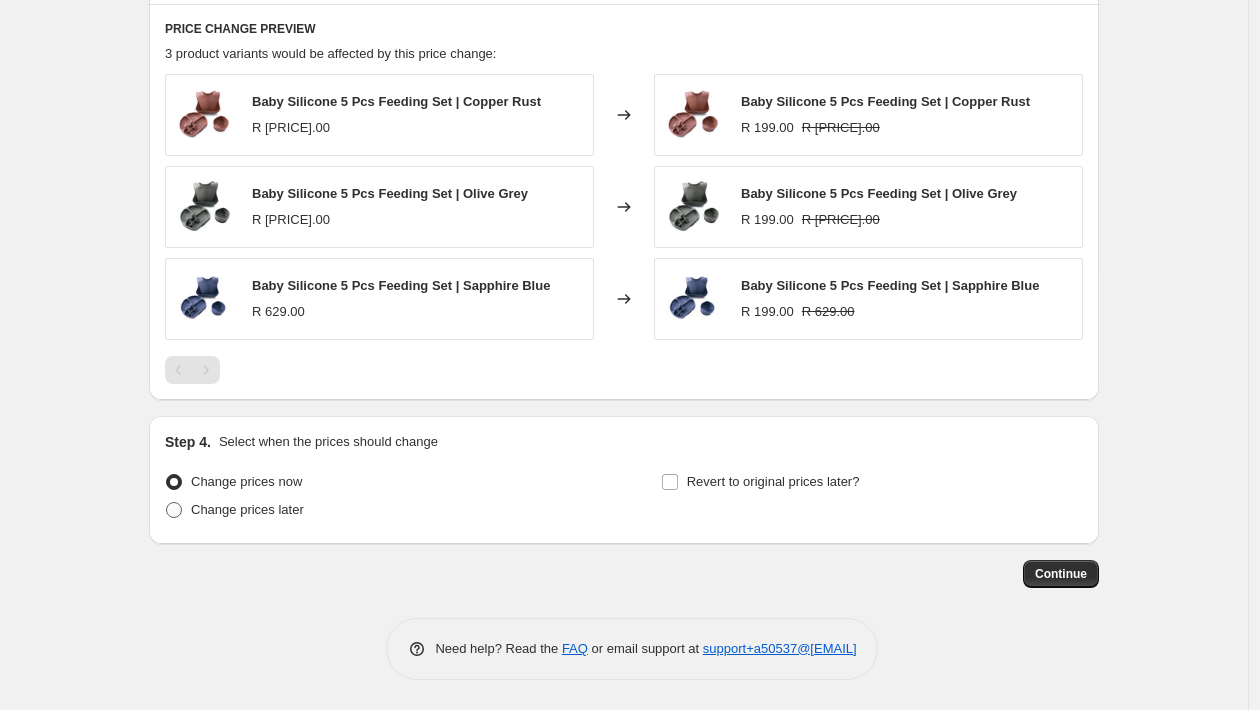 radio on "true" 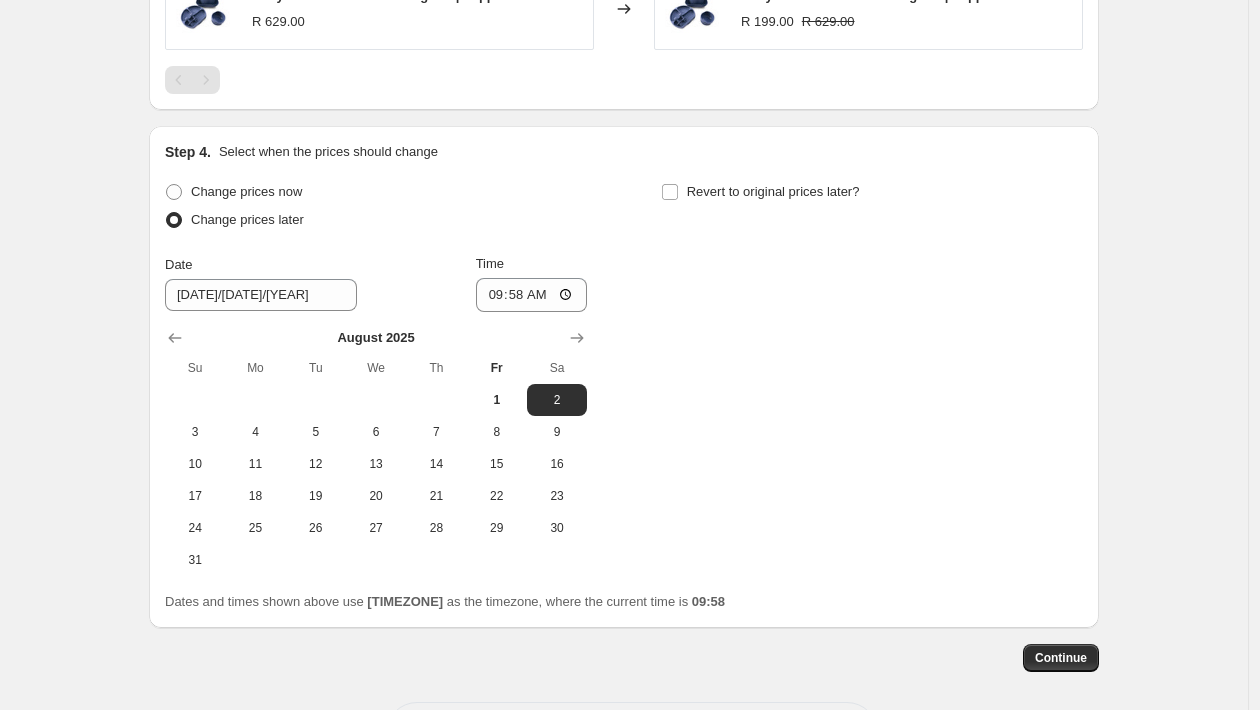 scroll, scrollTop: 1673, scrollLeft: 0, axis: vertical 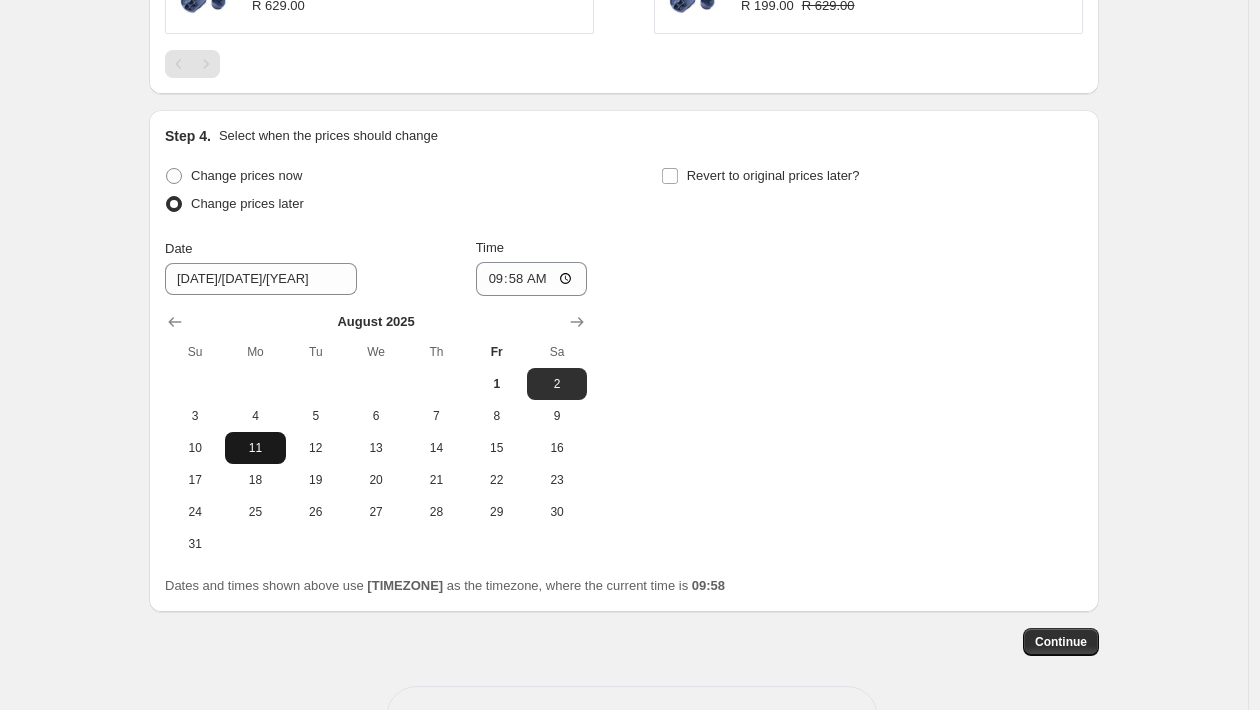 click on "11" at bounding box center (255, 448) 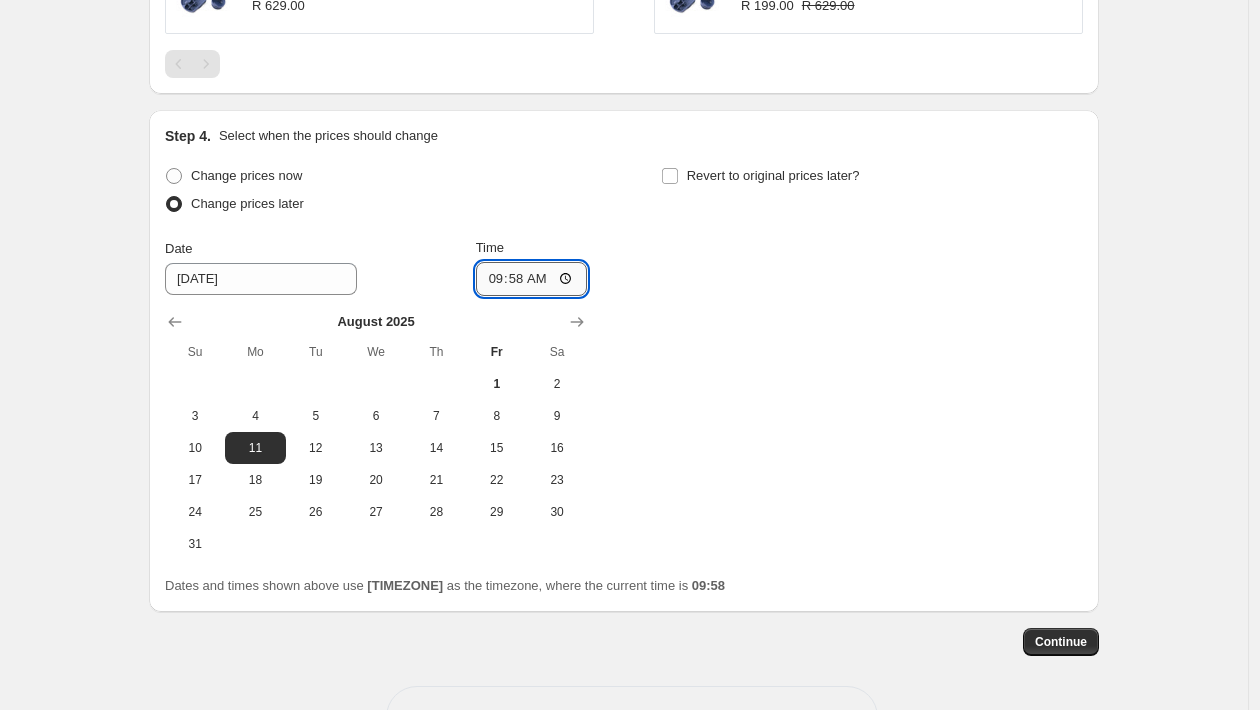 click on "09:58" at bounding box center [532, 279] 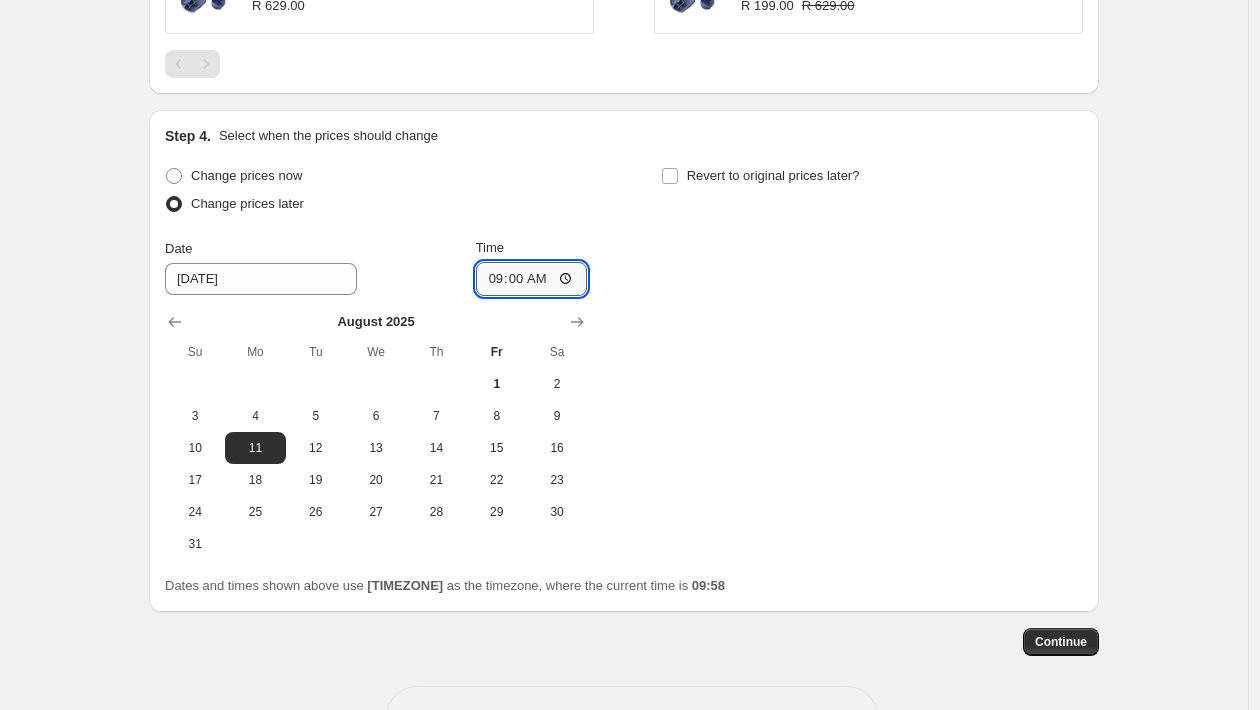 type on "00:00" 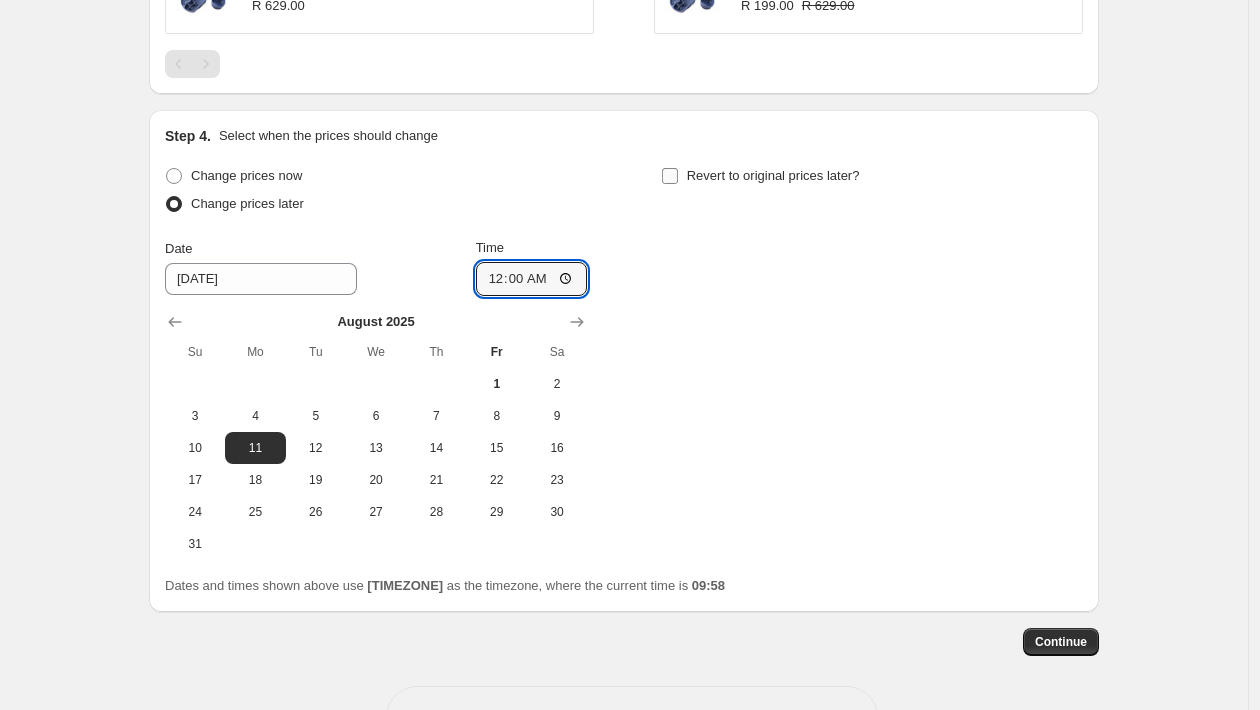 click on "Revert to original prices later?" at bounding box center [773, 175] 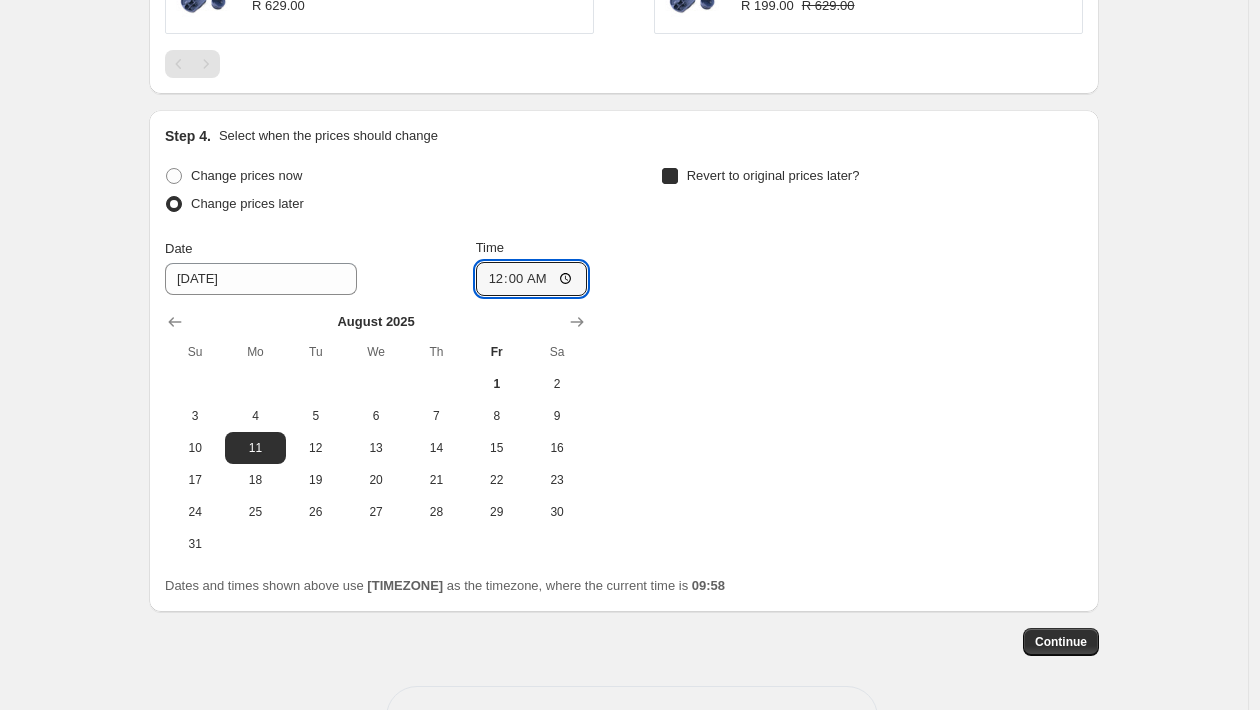 checkbox on "true" 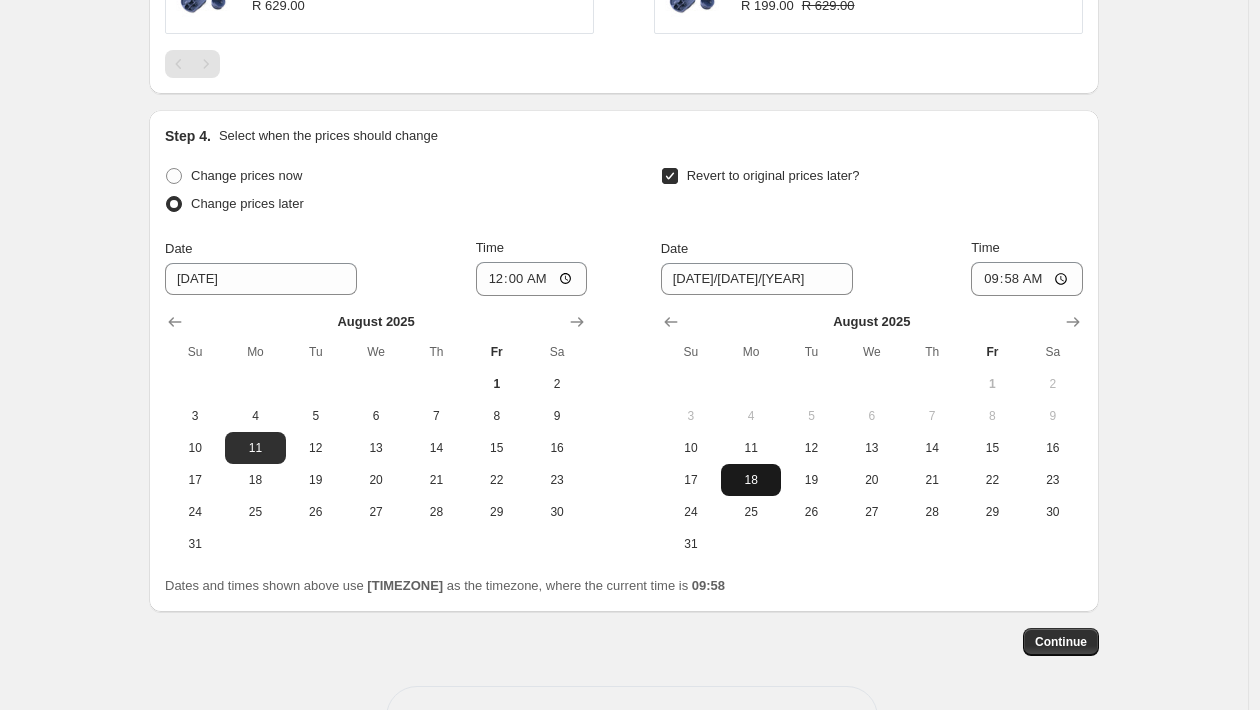 click on "18" at bounding box center [751, 480] 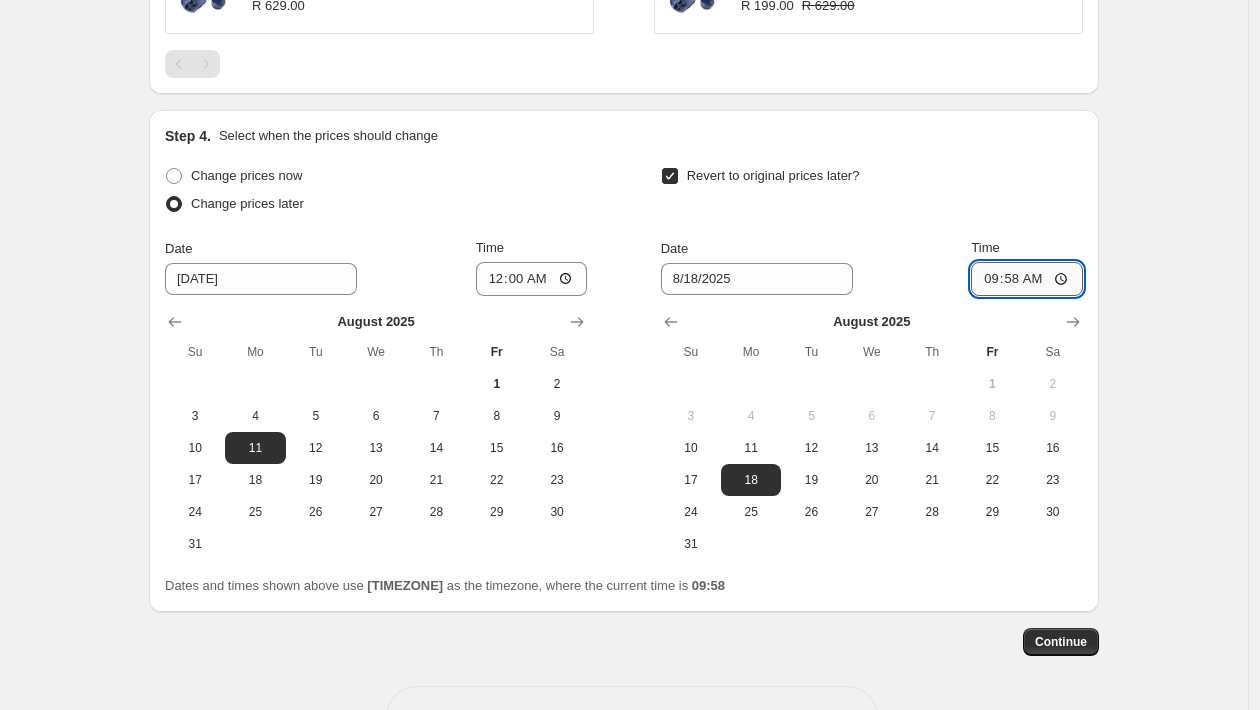 click on "09:58" at bounding box center (1027, 279) 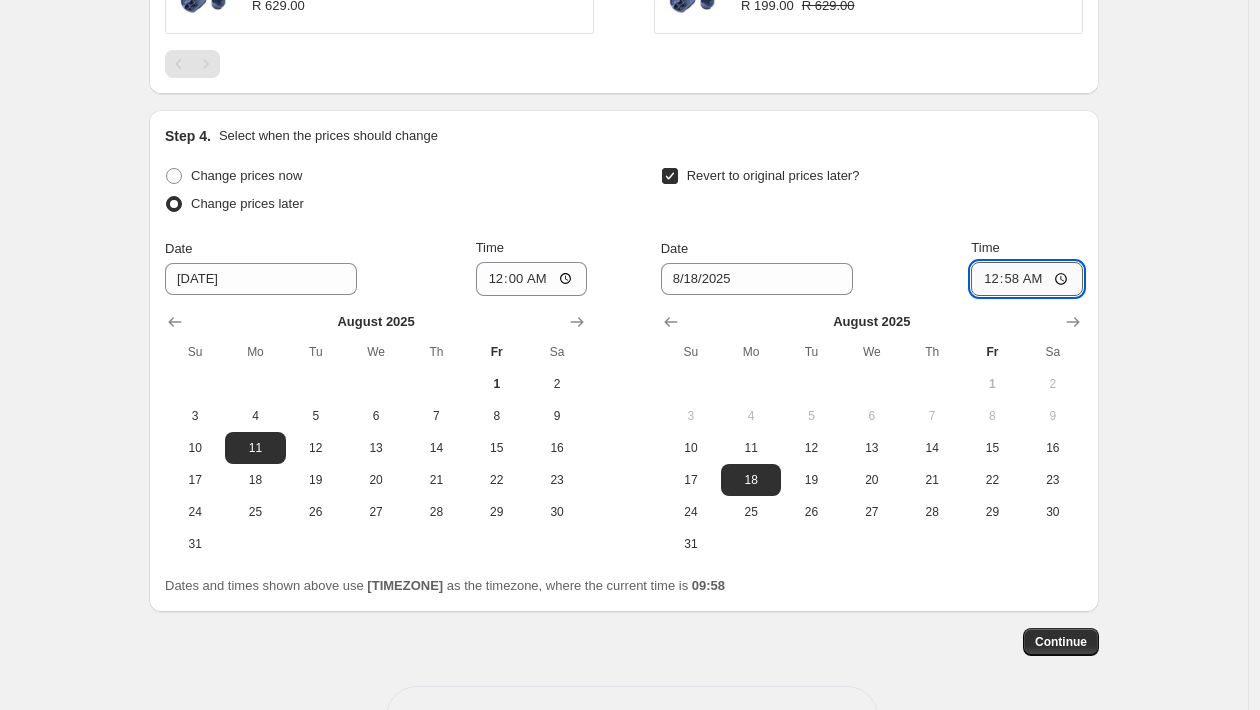 click on "00:58" at bounding box center (1027, 279) 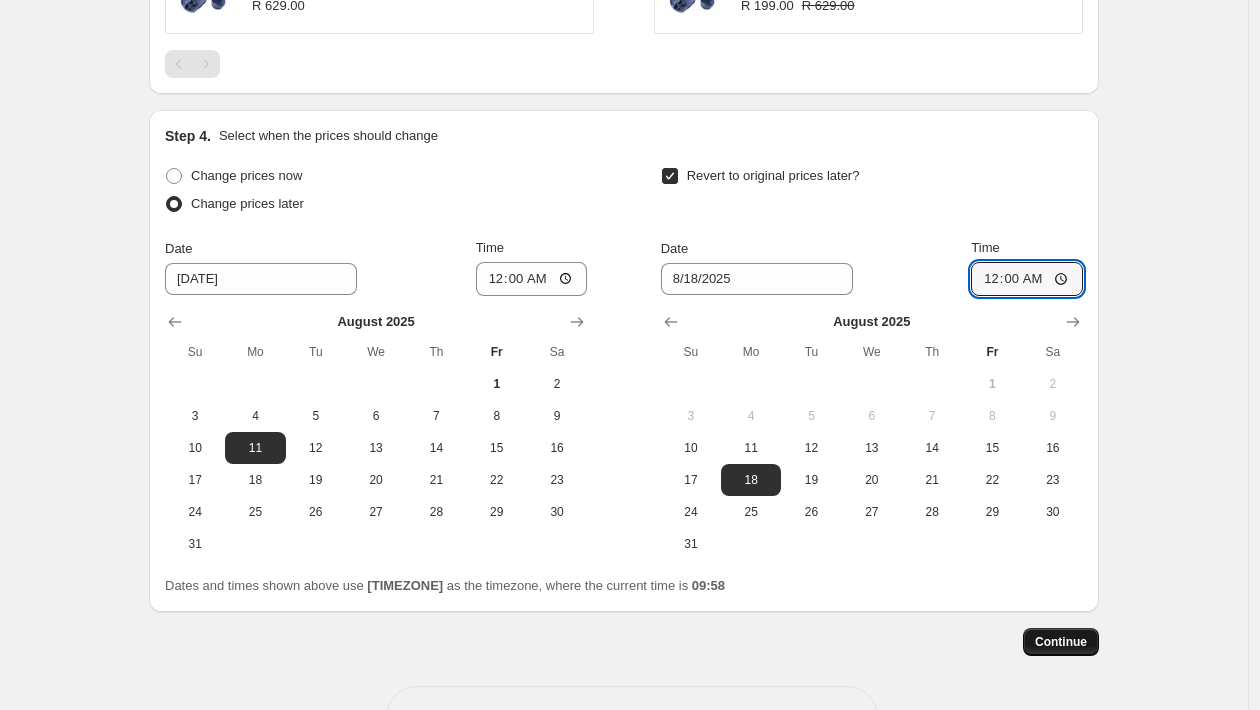 click on "Continue" at bounding box center (1061, 642) 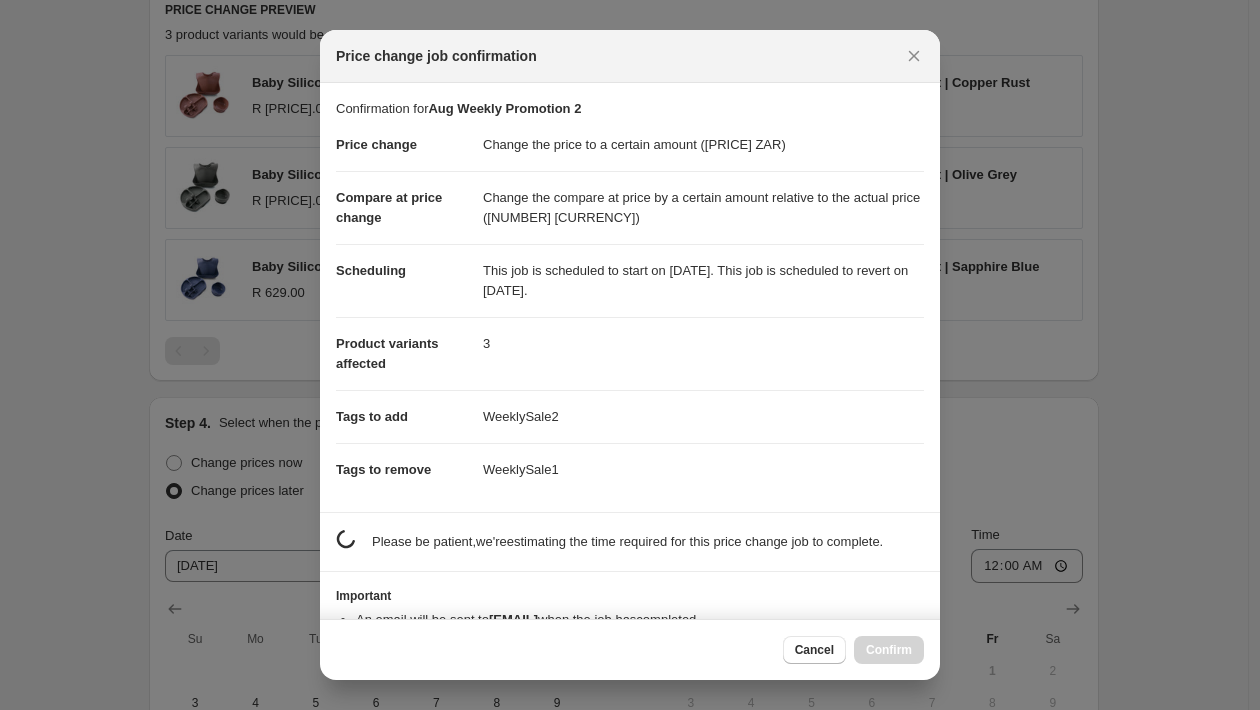 scroll, scrollTop: 0, scrollLeft: 0, axis: both 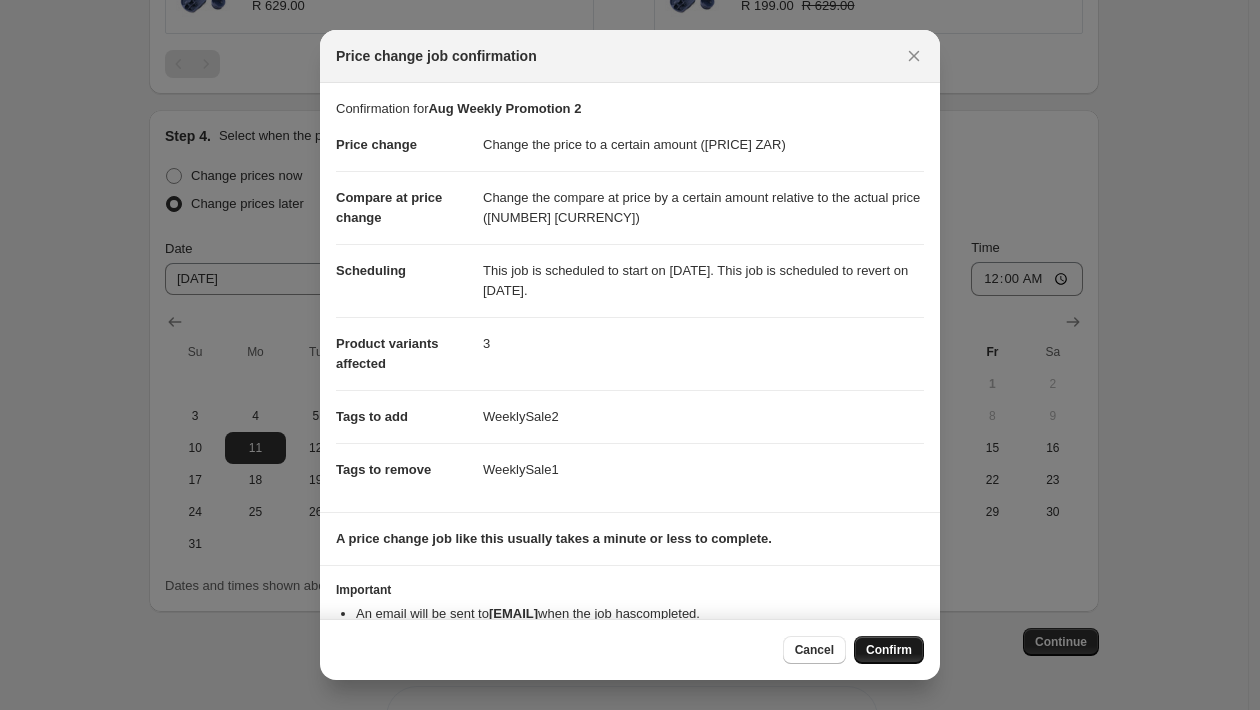 click on "Confirm" at bounding box center (889, 650) 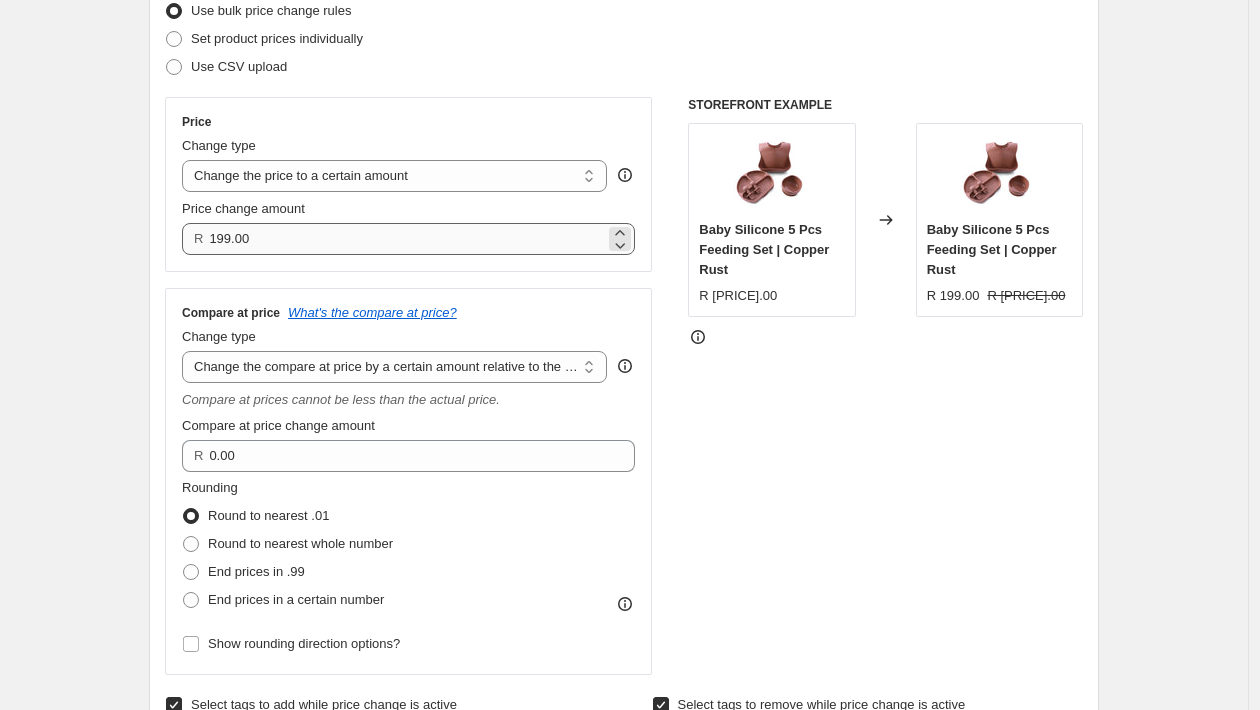 scroll, scrollTop: 0, scrollLeft: 0, axis: both 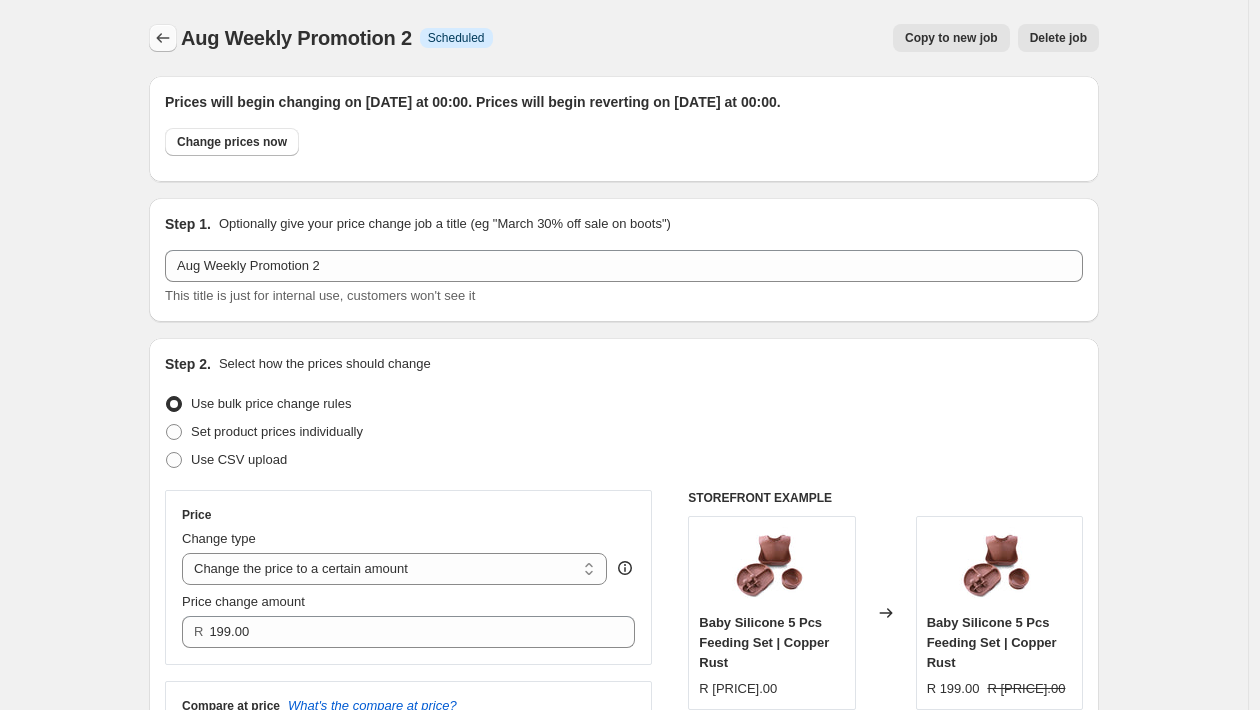click 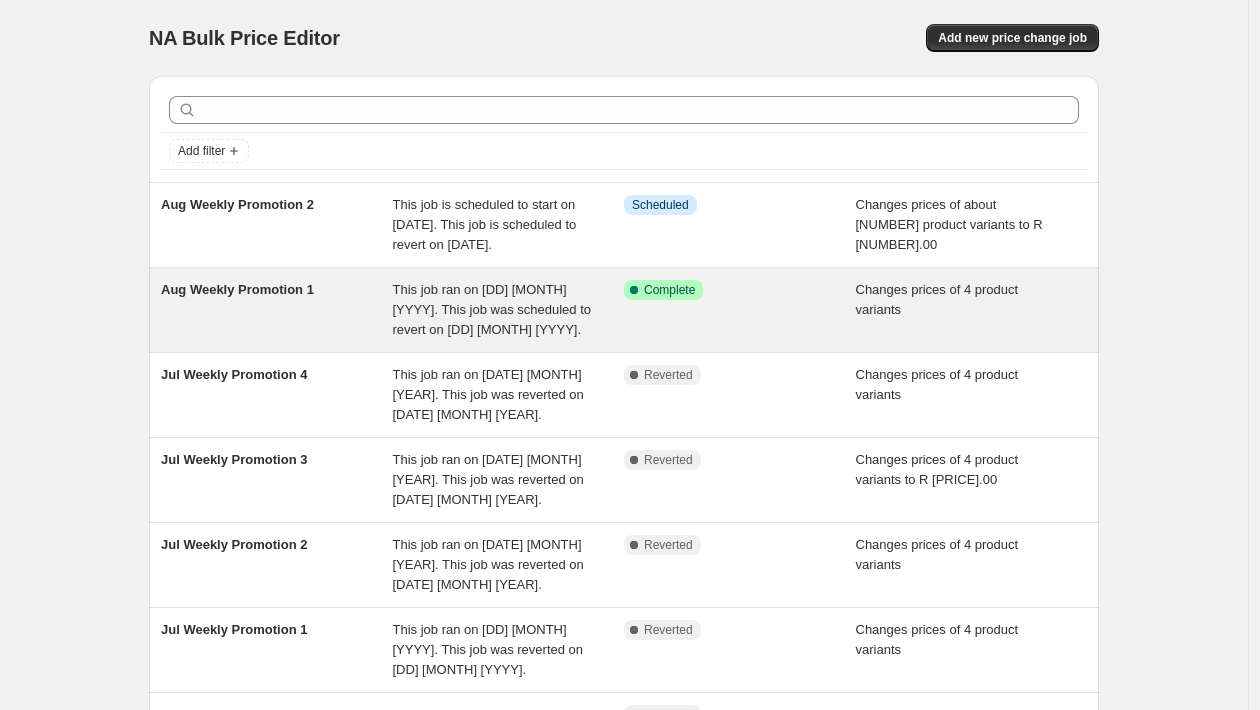 click on "Aug Weekly Promotion 1" at bounding box center [277, 310] 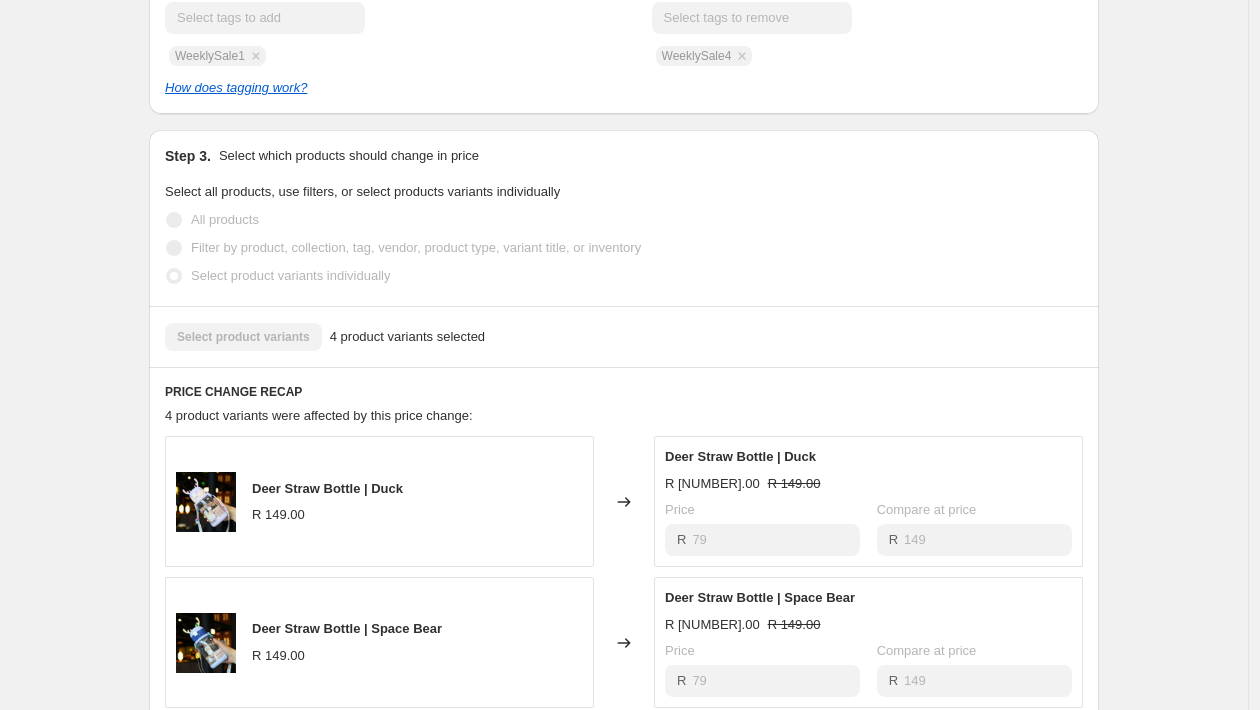 scroll, scrollTop: 0, scrollLeft: 0, axis: both 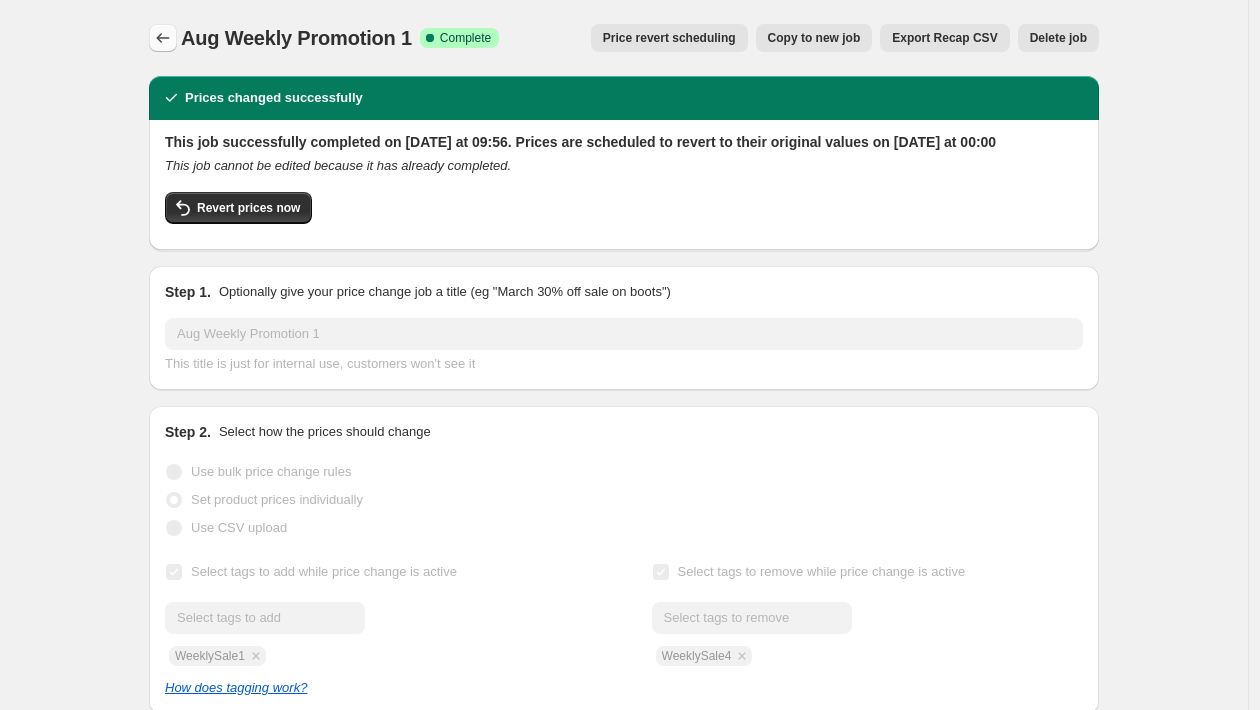 click 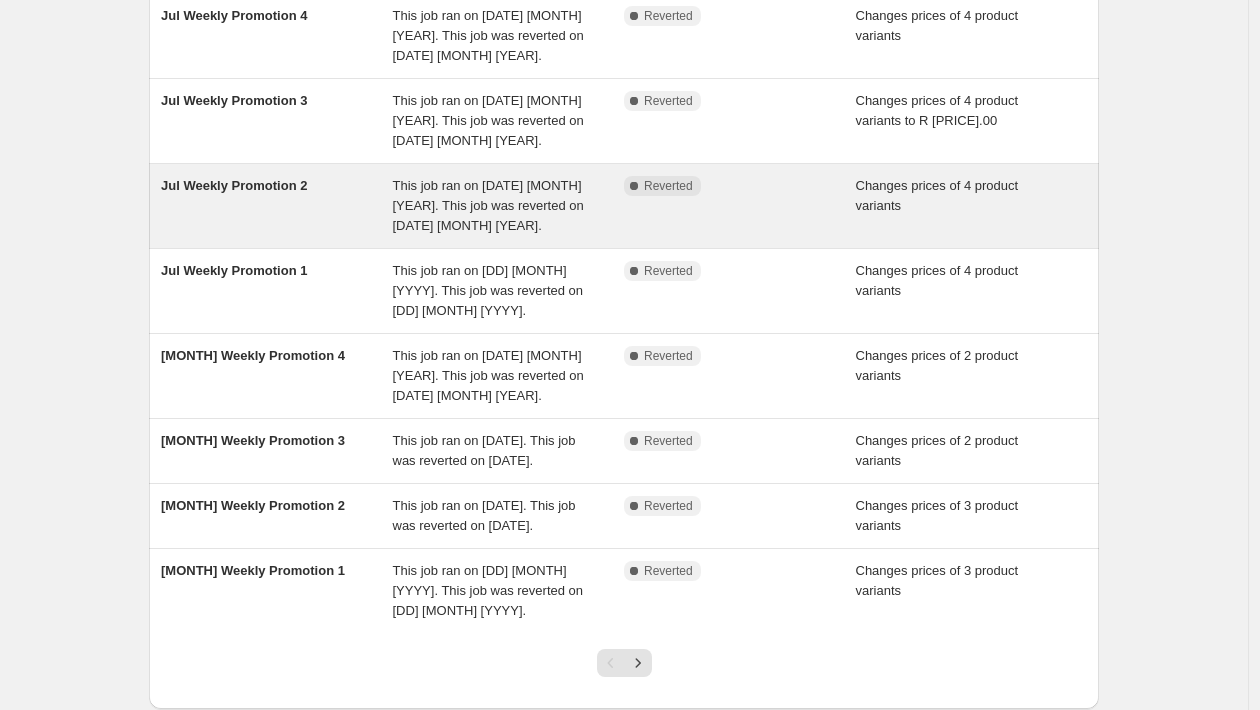 scroll, scrollTop: 540, scrollLeft: 0, axis: vertical 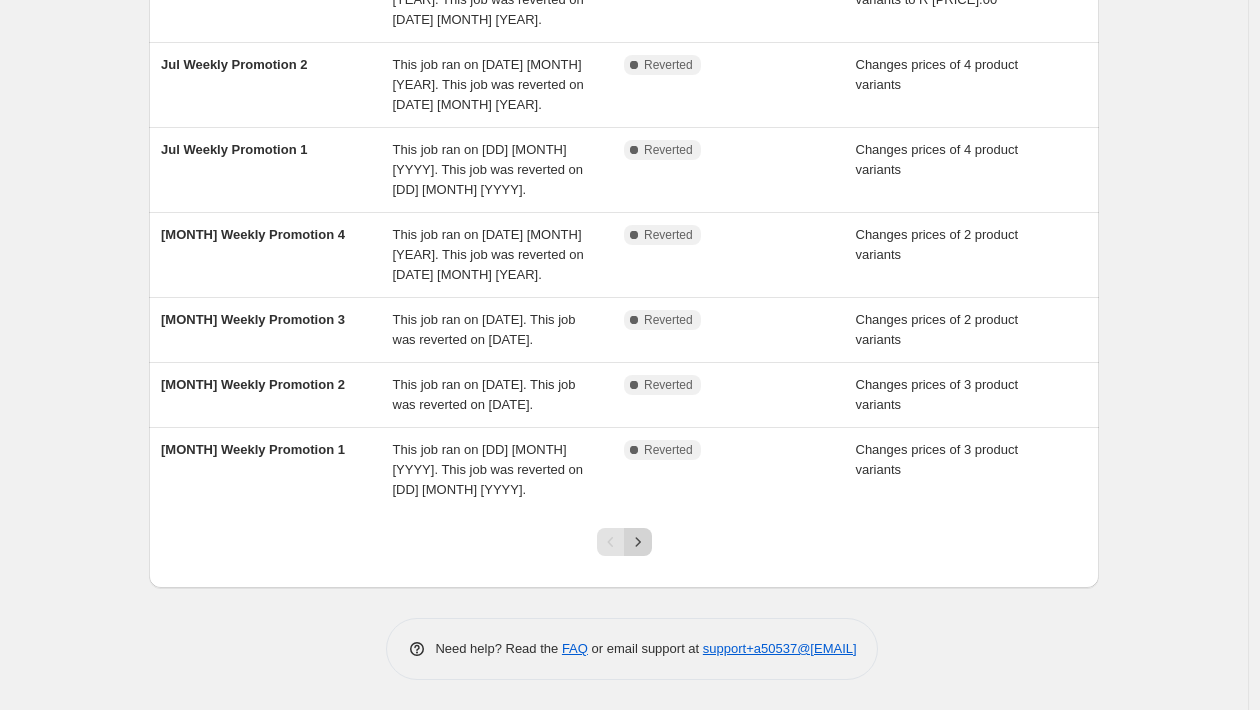 click at bounding box center (638, 542) 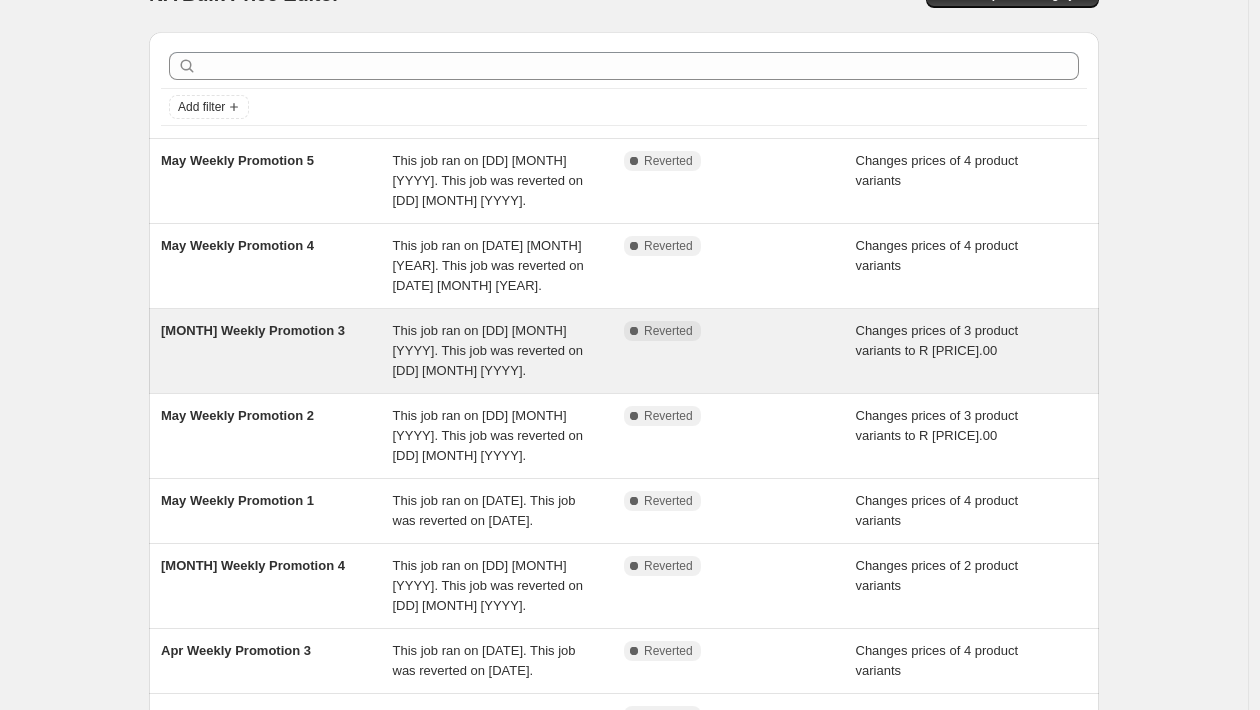 scroll, scrollTop: 52, scrollLeft: 0, axis: vertical 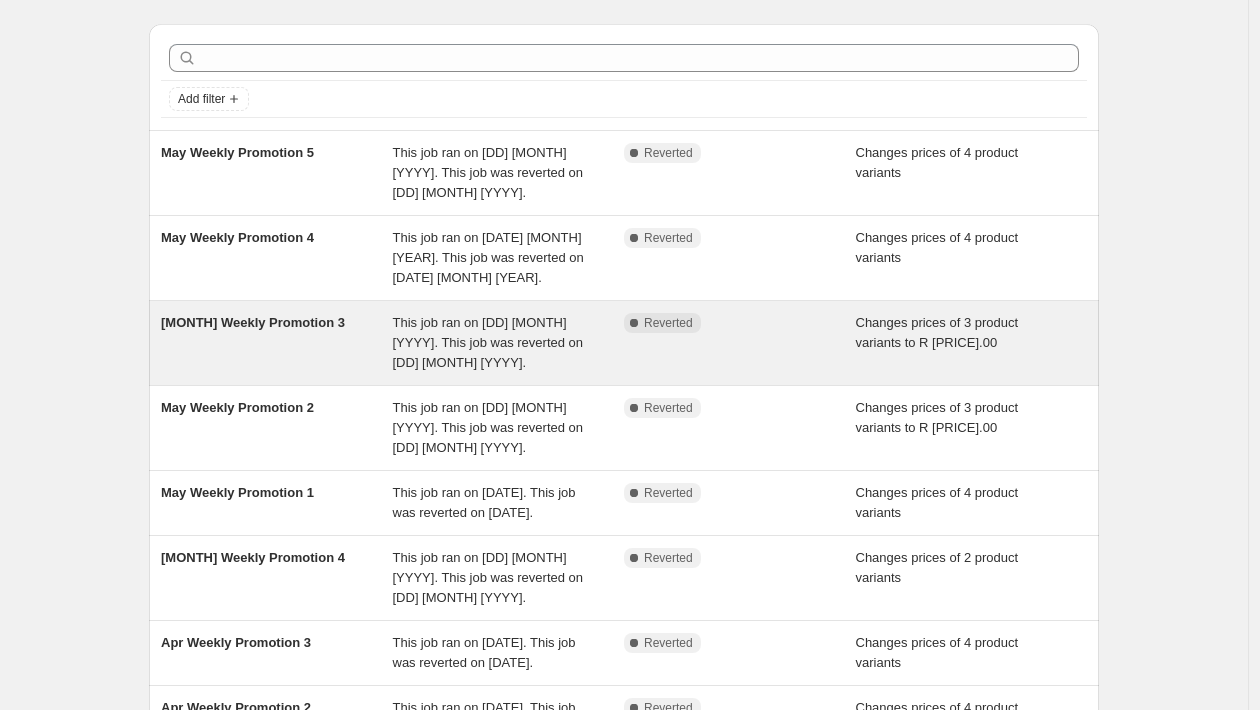 click on "[MONTH] Weekly Promotion 3" at bounding box center [253, 322] 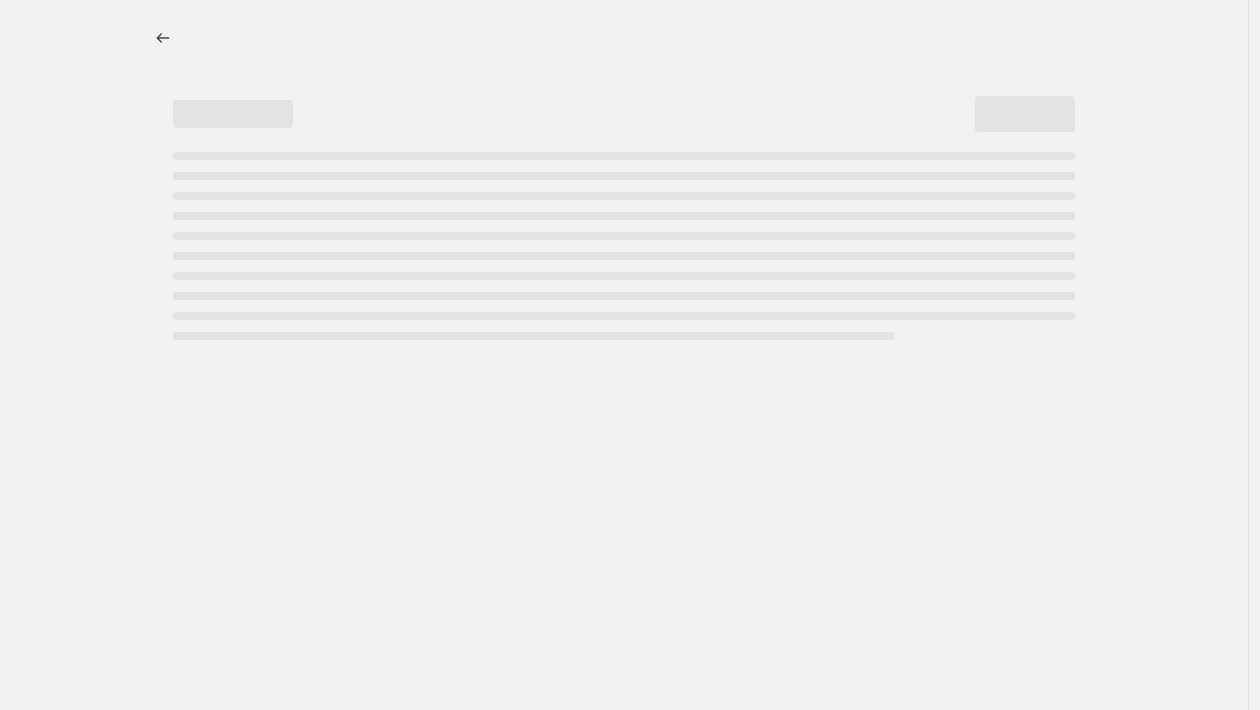 scroll, scrollTop: 0, scrollLeft: 0, axis: both 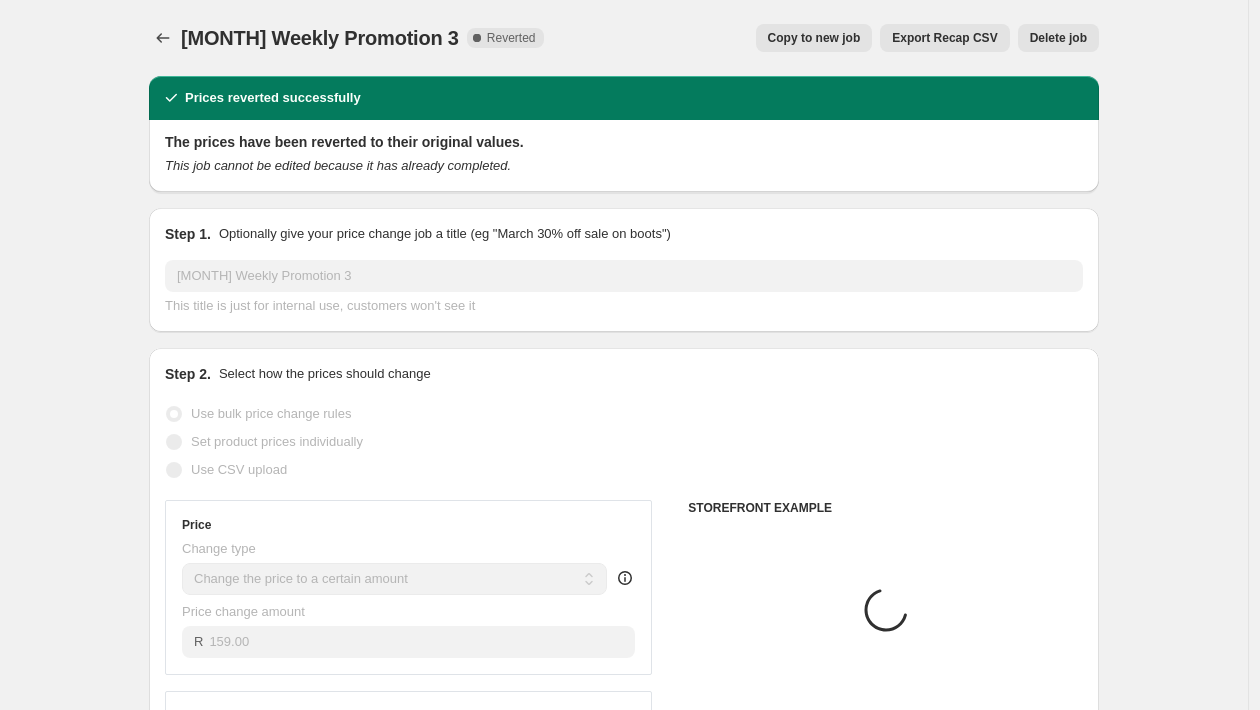 click on "Copy to new job" at bounding box center (814, 38) 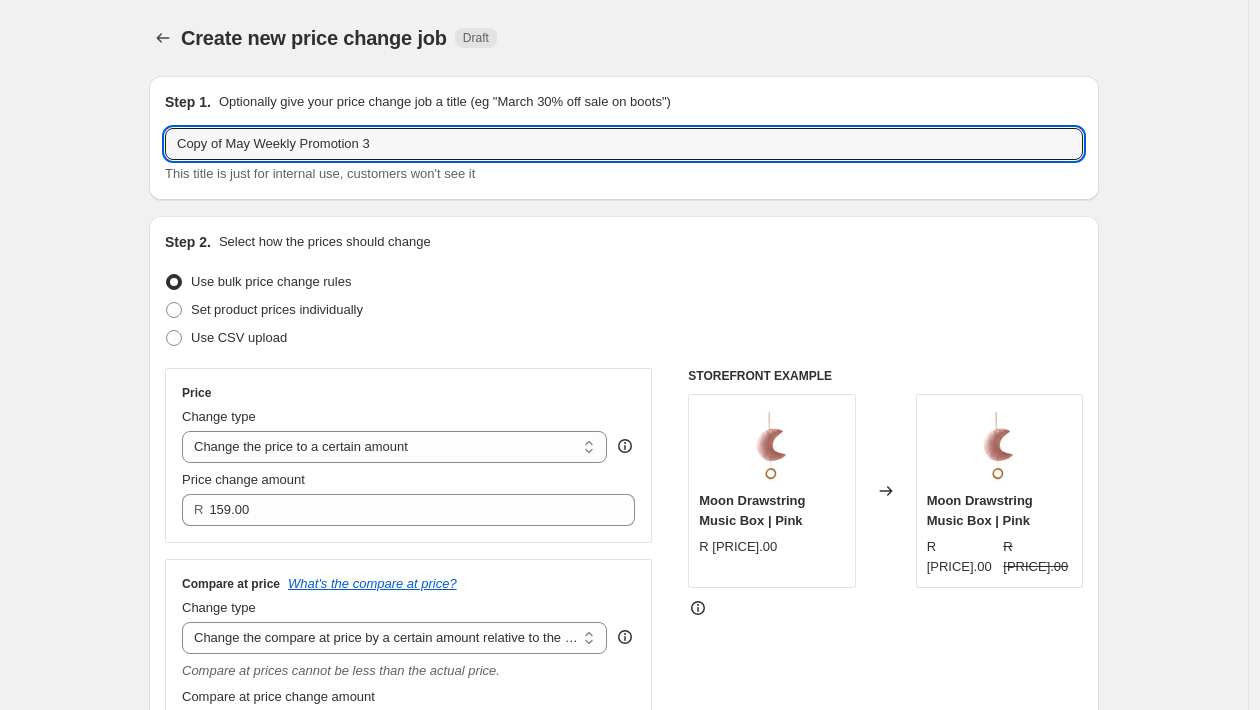 drag, startPoint x: 257, startPoint y: 142, endPoint x: 150, endPoint y: 142, distance: 107 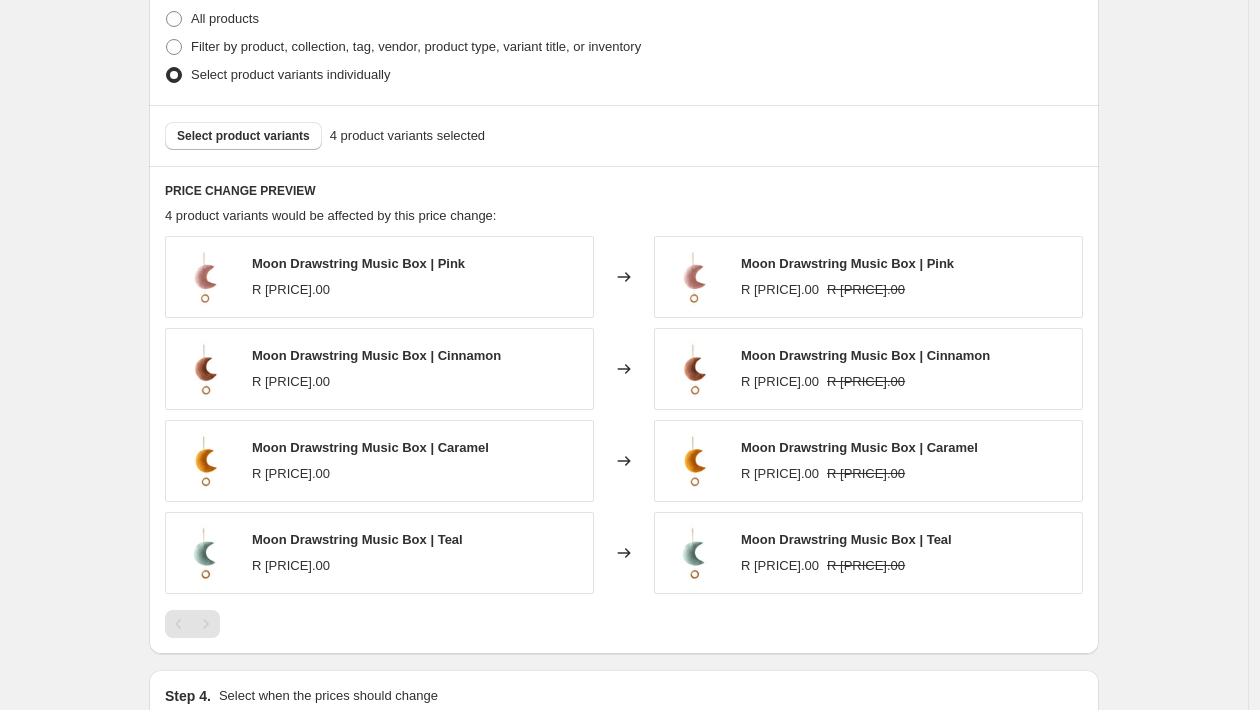 scroll, scrollTop: 1459, scrollLeft: 0, axis: vertical 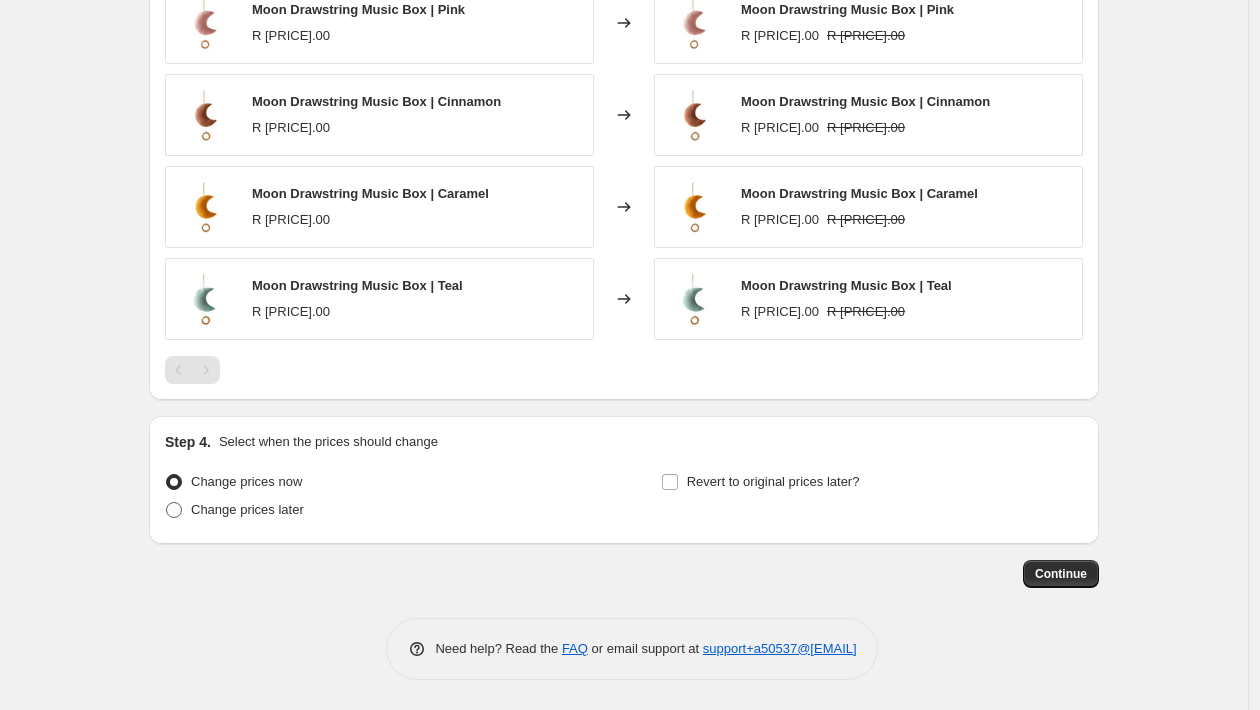 type on "[MONTH] Weekly Promotion 3" 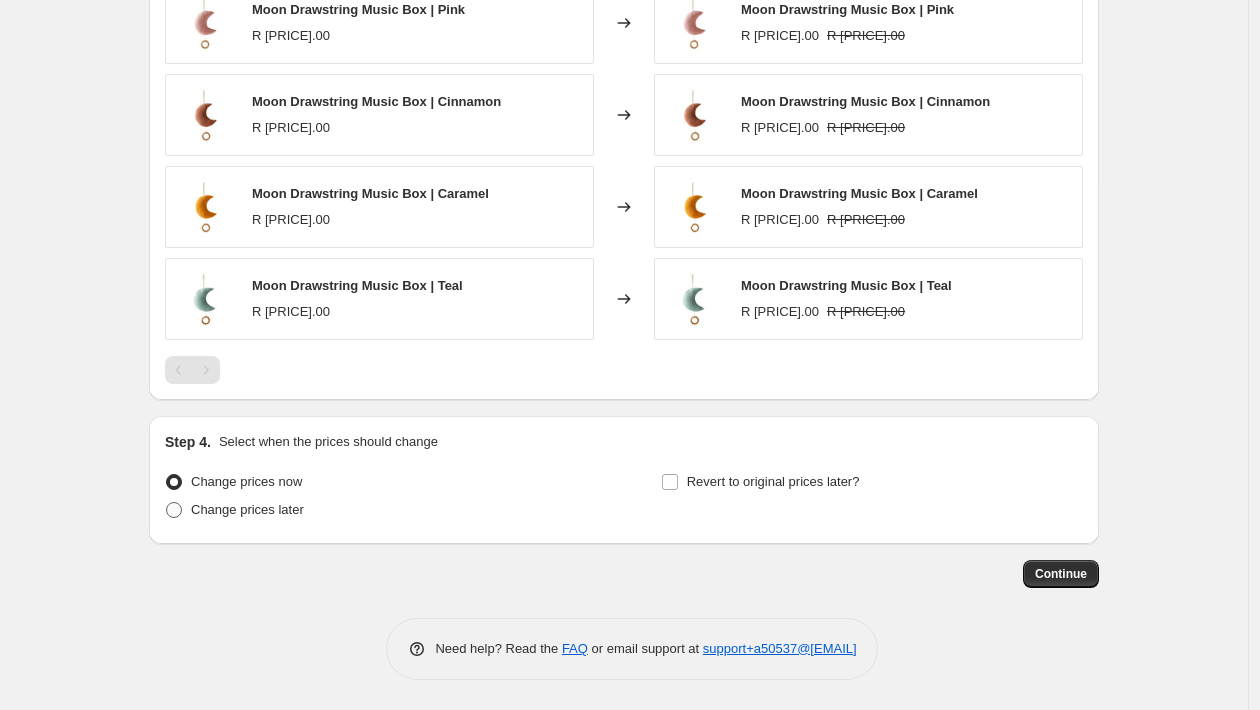 radio on "true" 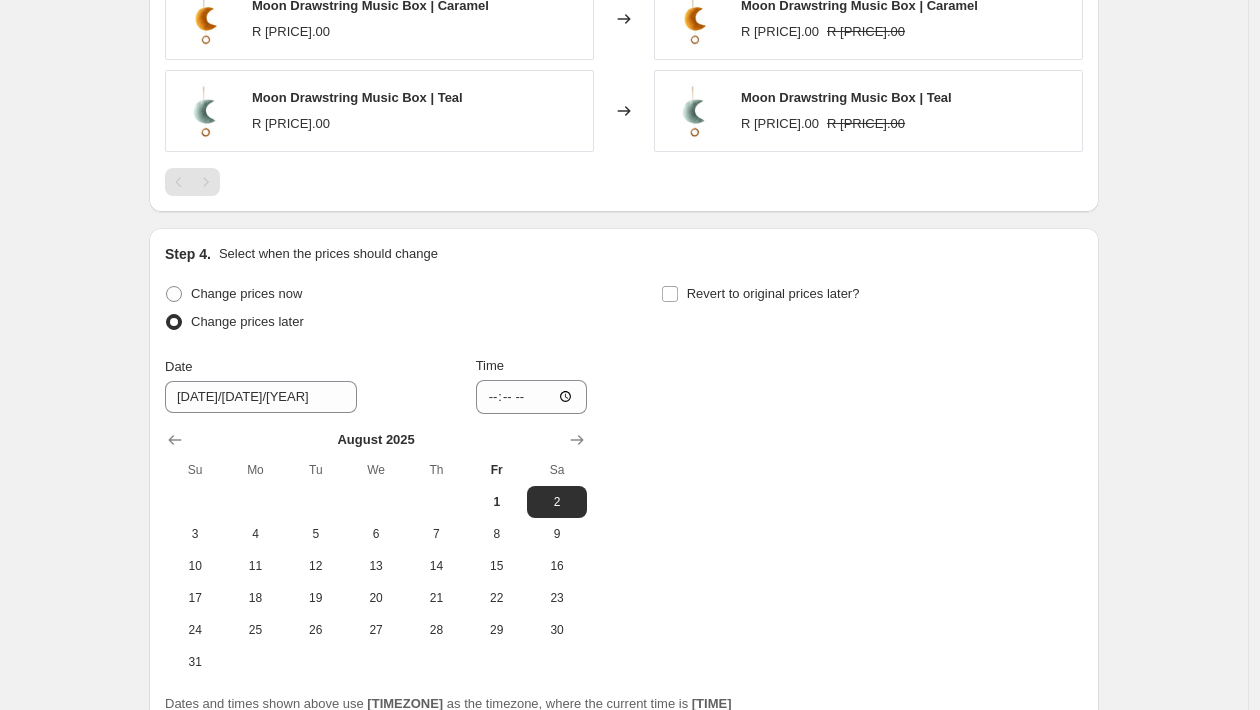 scroll, scrollTop: 1752, scrollLeft: 0, axis: vertical 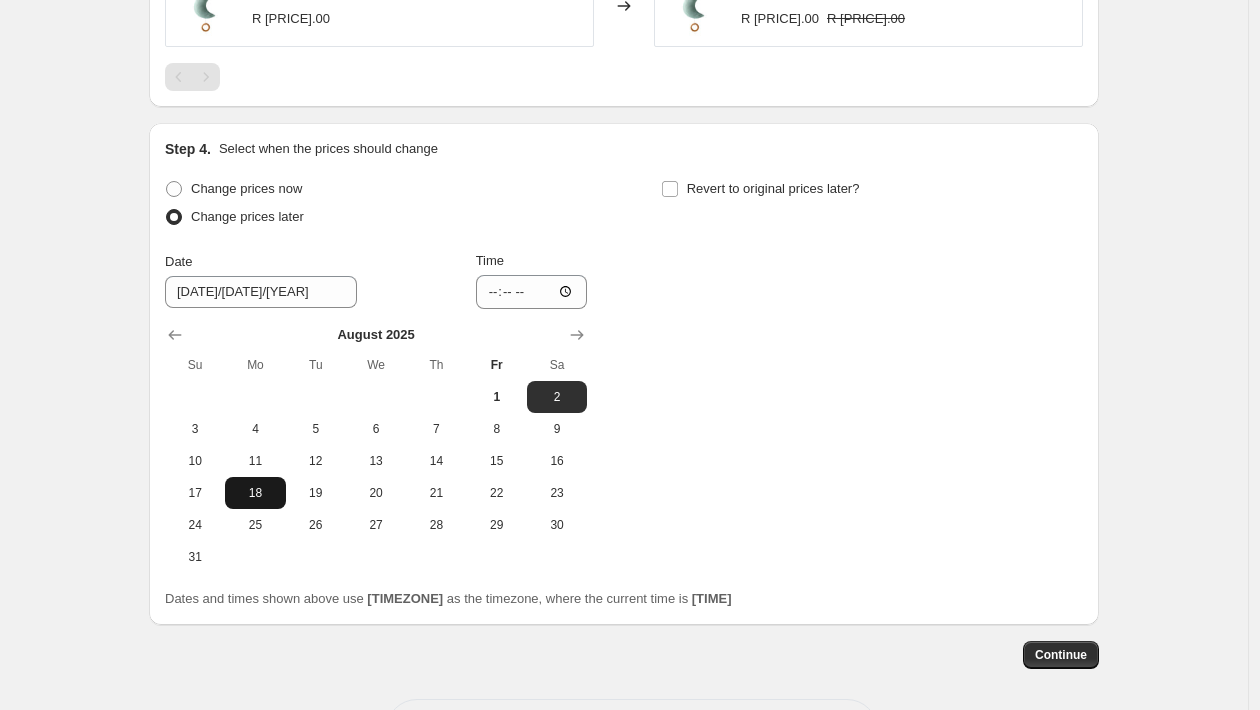 click on "18" at bounding box center [255, 493] 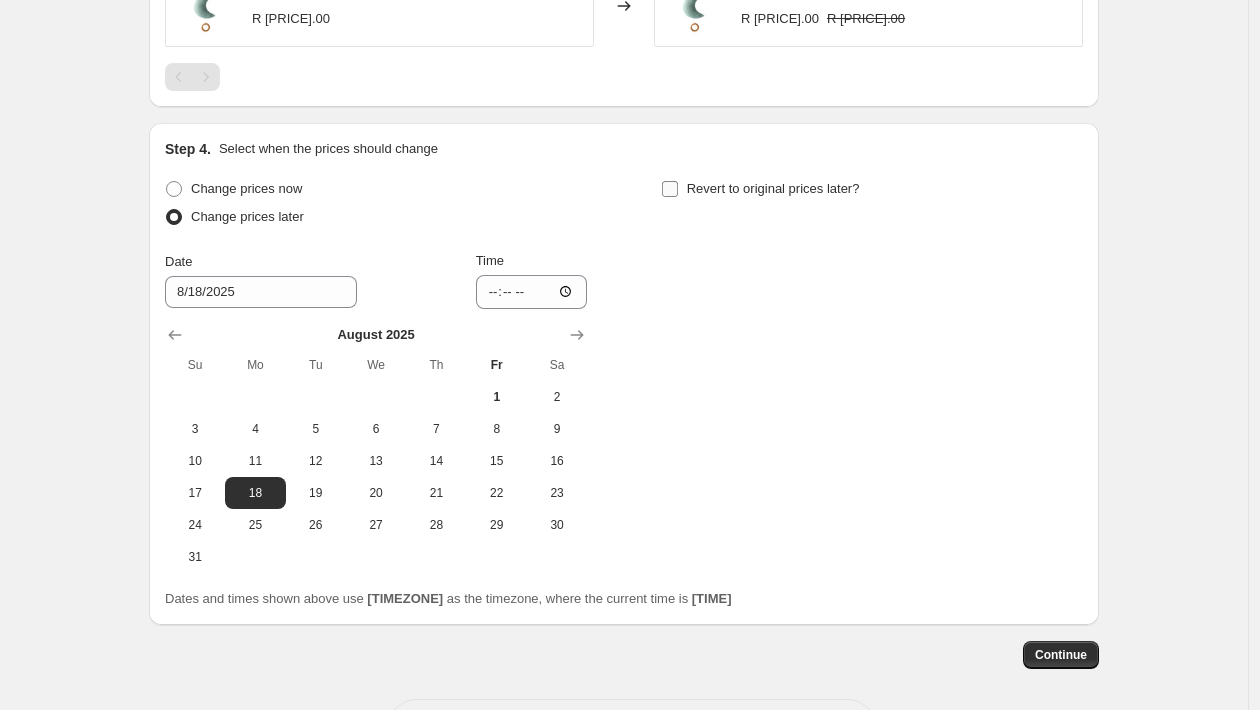click on "Revert to original prices later?" at bounding box center [773, 188] 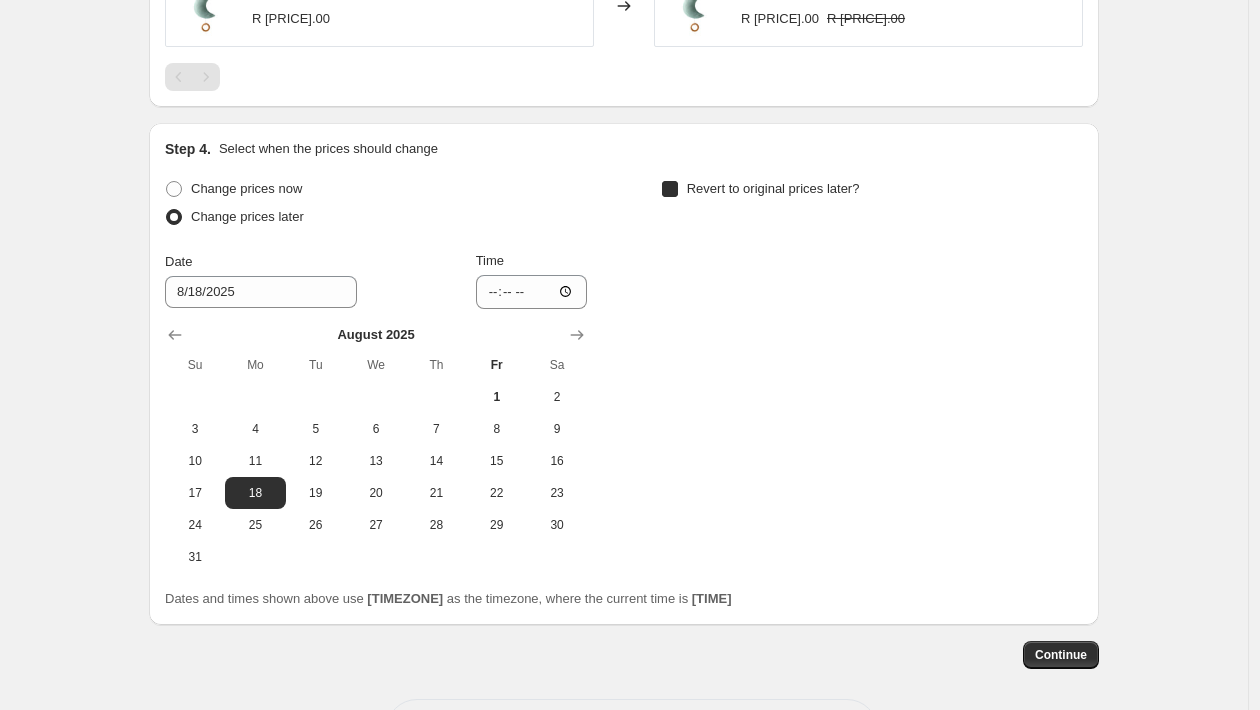 checkbox on "true" 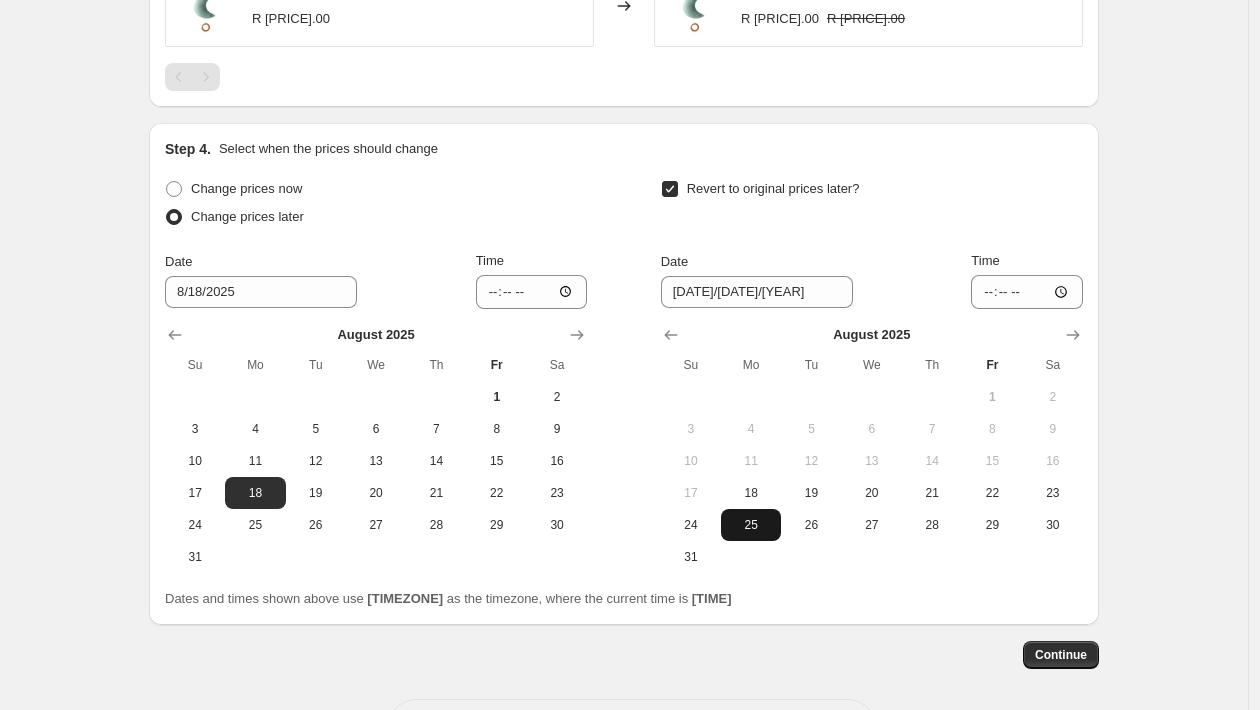 click on "25" at bounding box center [751, 525] 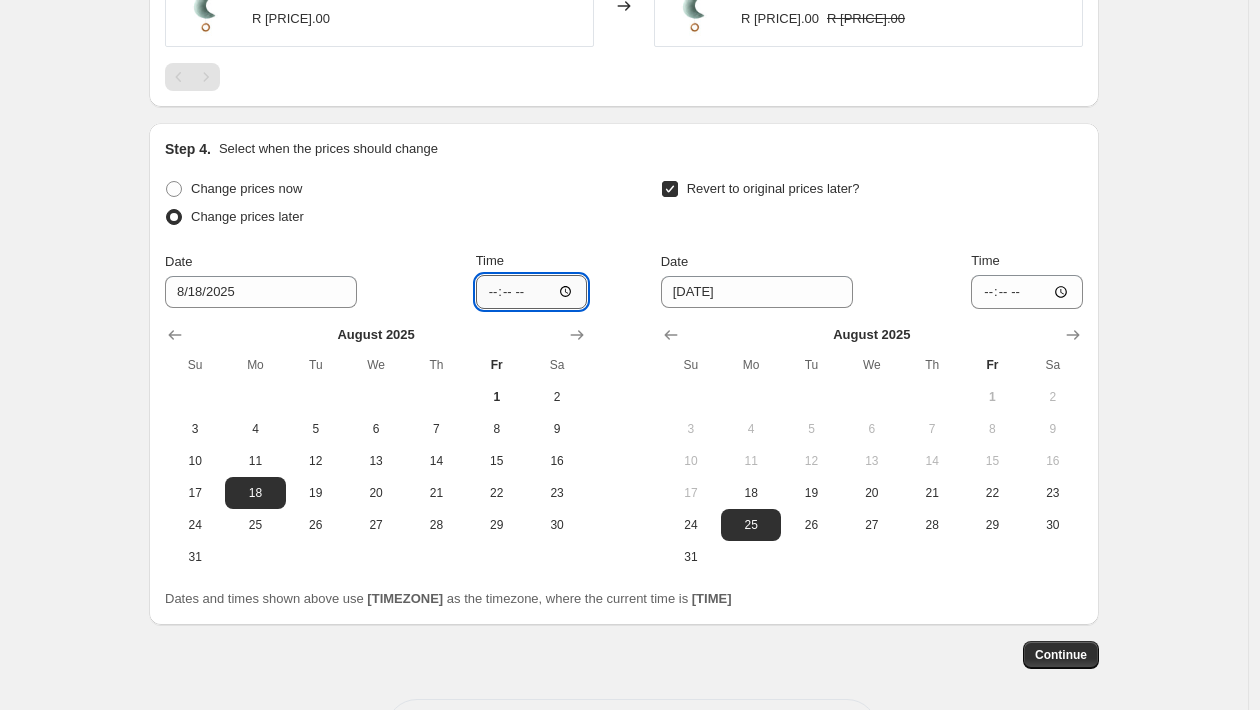 click on "[TIME]" at bounding box center (532, 292) 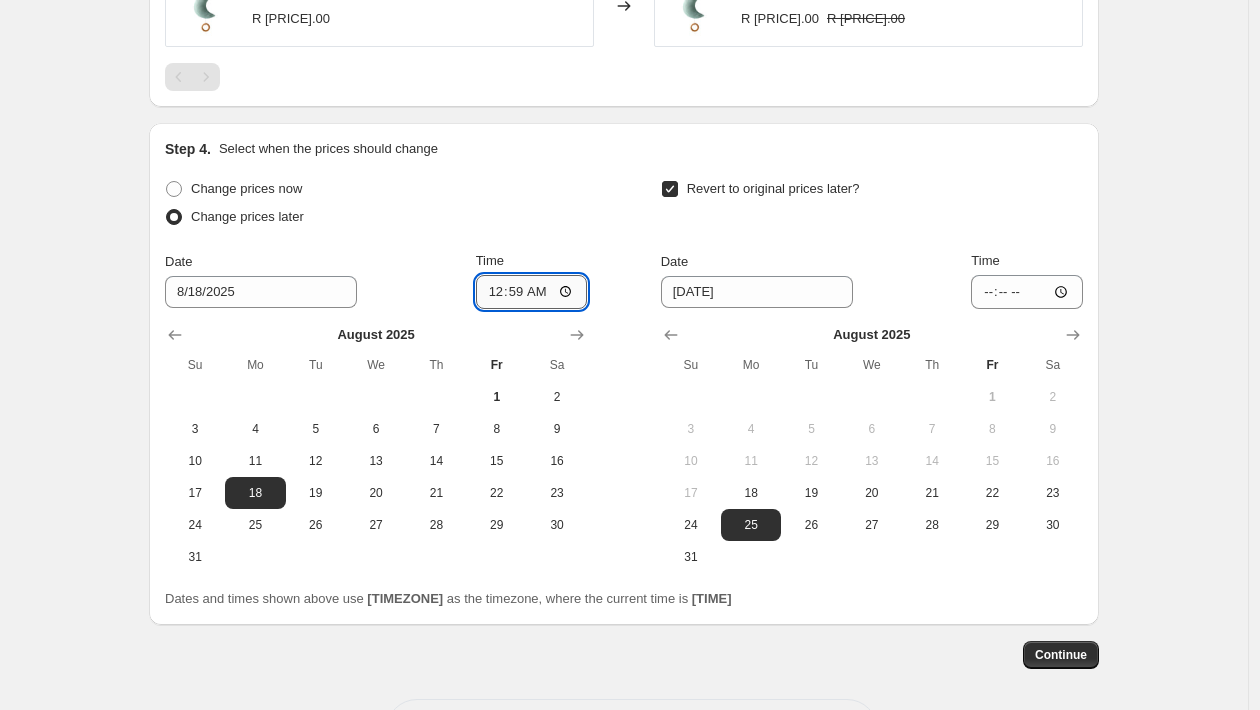 type on "00:00" 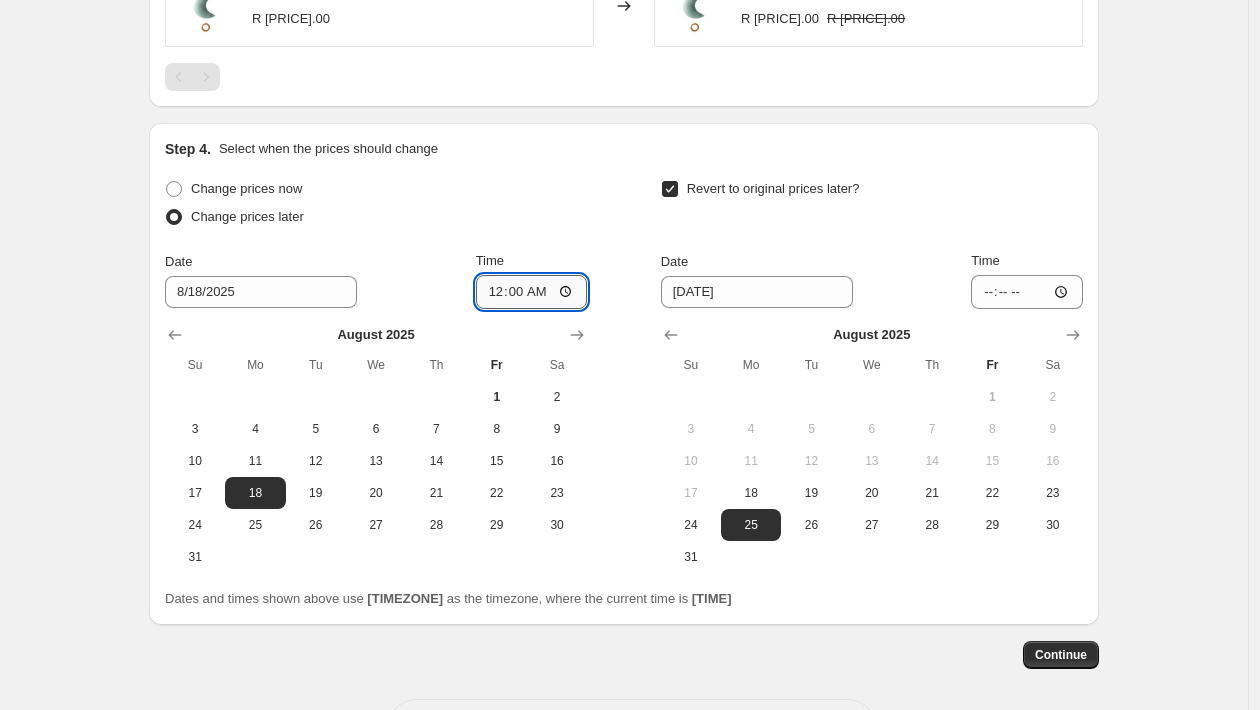 type 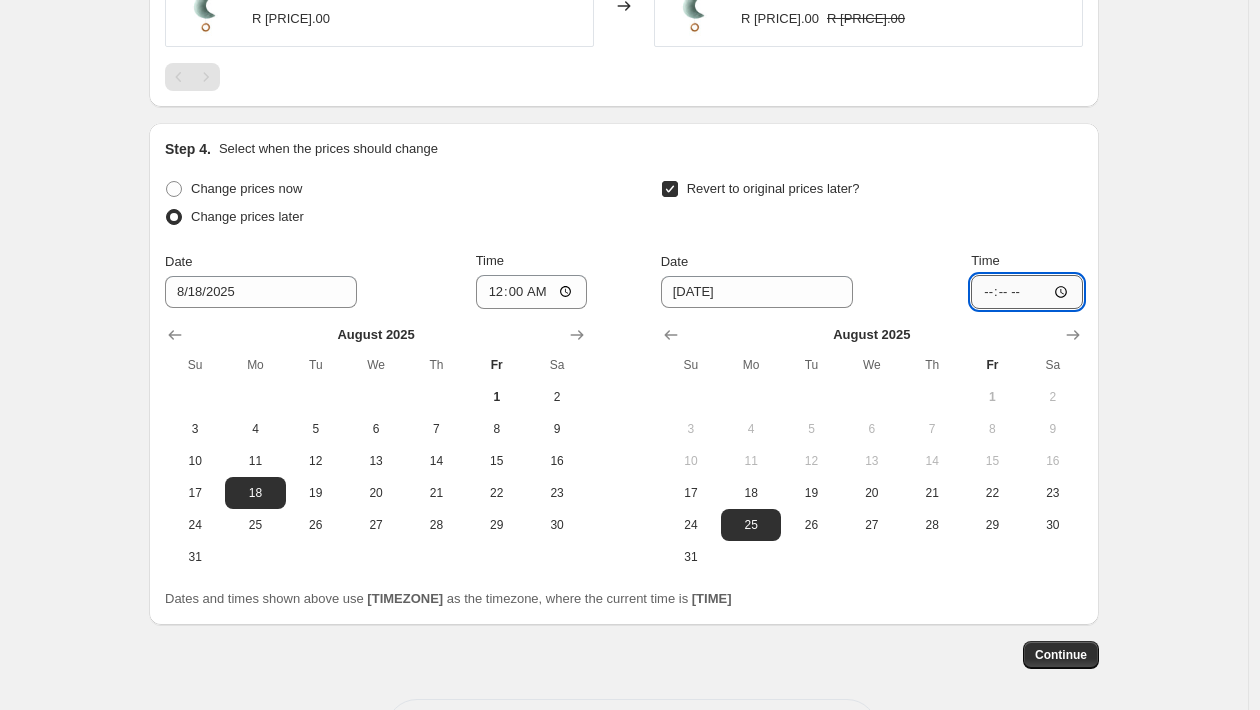 click on "[TIME]" at bounding box center [1027, 292] 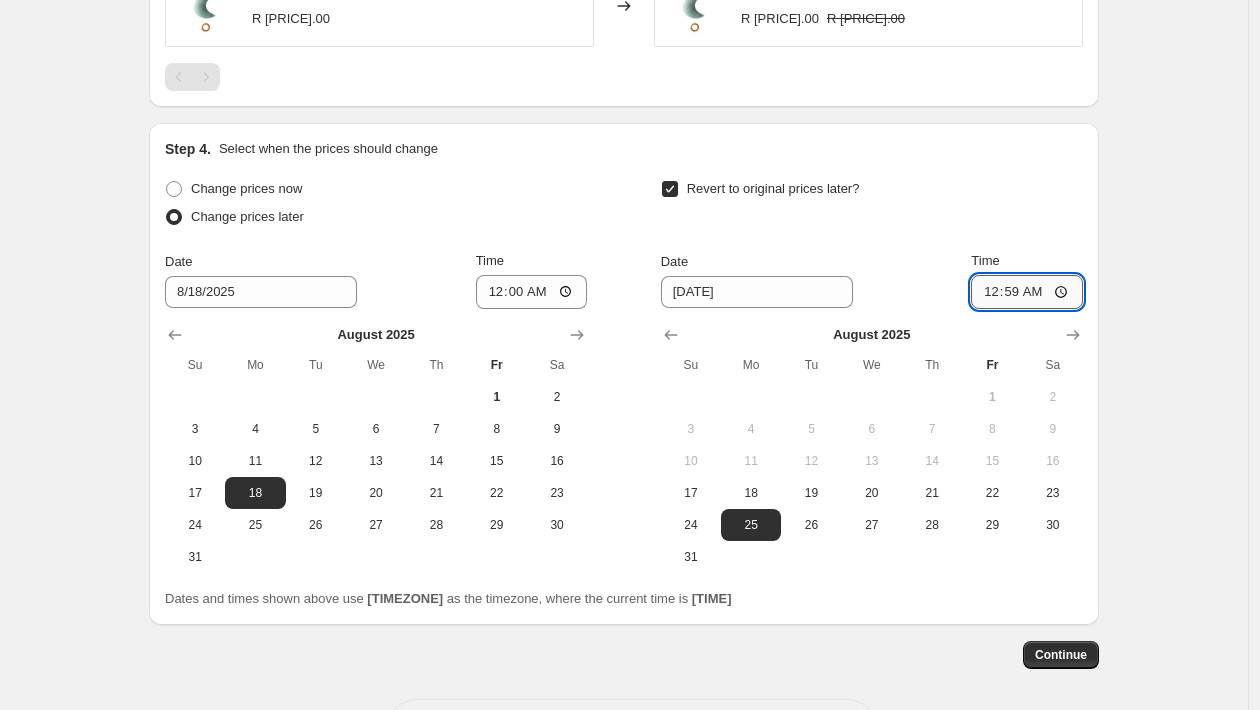type on "00:00" 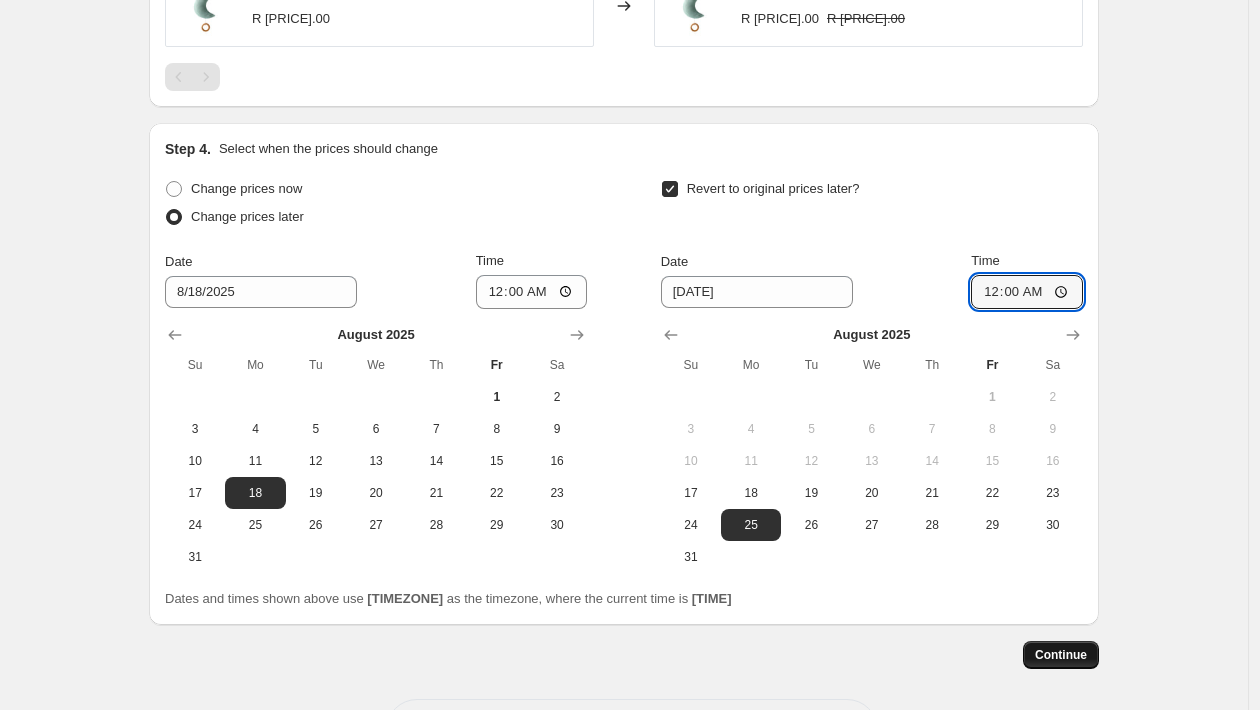 click on "Continue" at bounding box center [1061, 655] 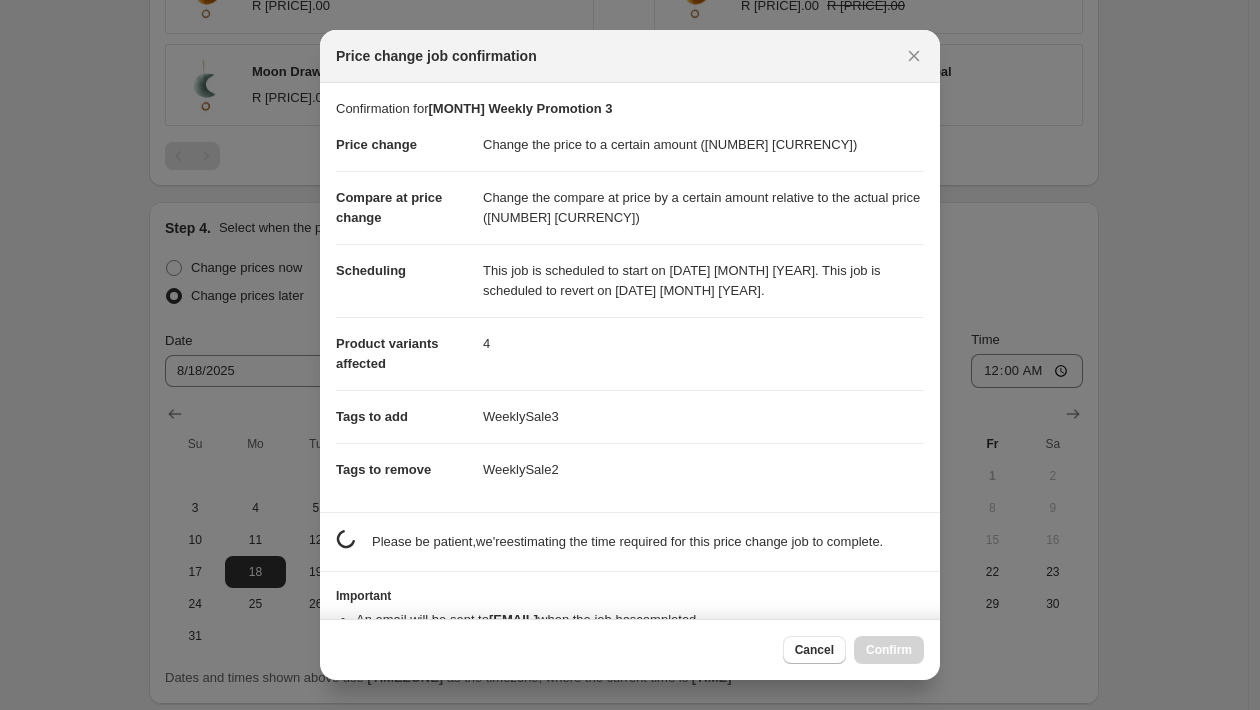scroll, scrollTop: 0, scrollLeft: 0, axis: both 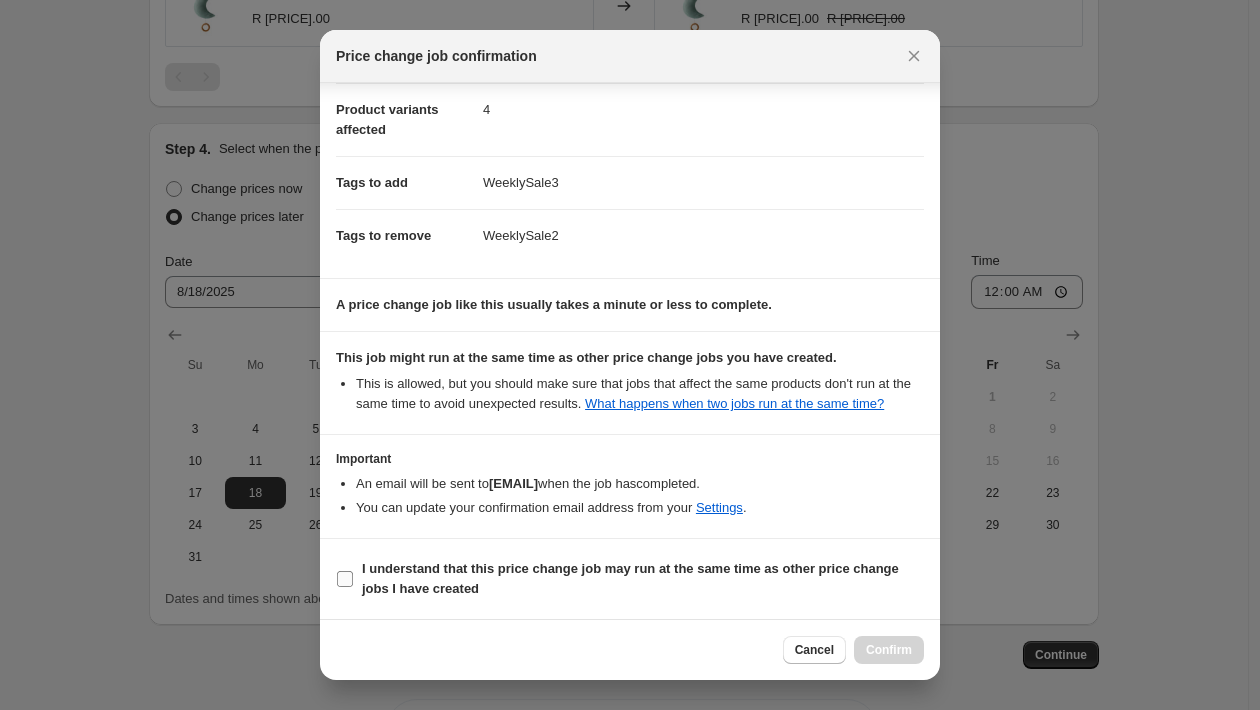 click on "I understand that this price change job may run at the same time as other price change jobs I have created" at bounding box center [630, 578] 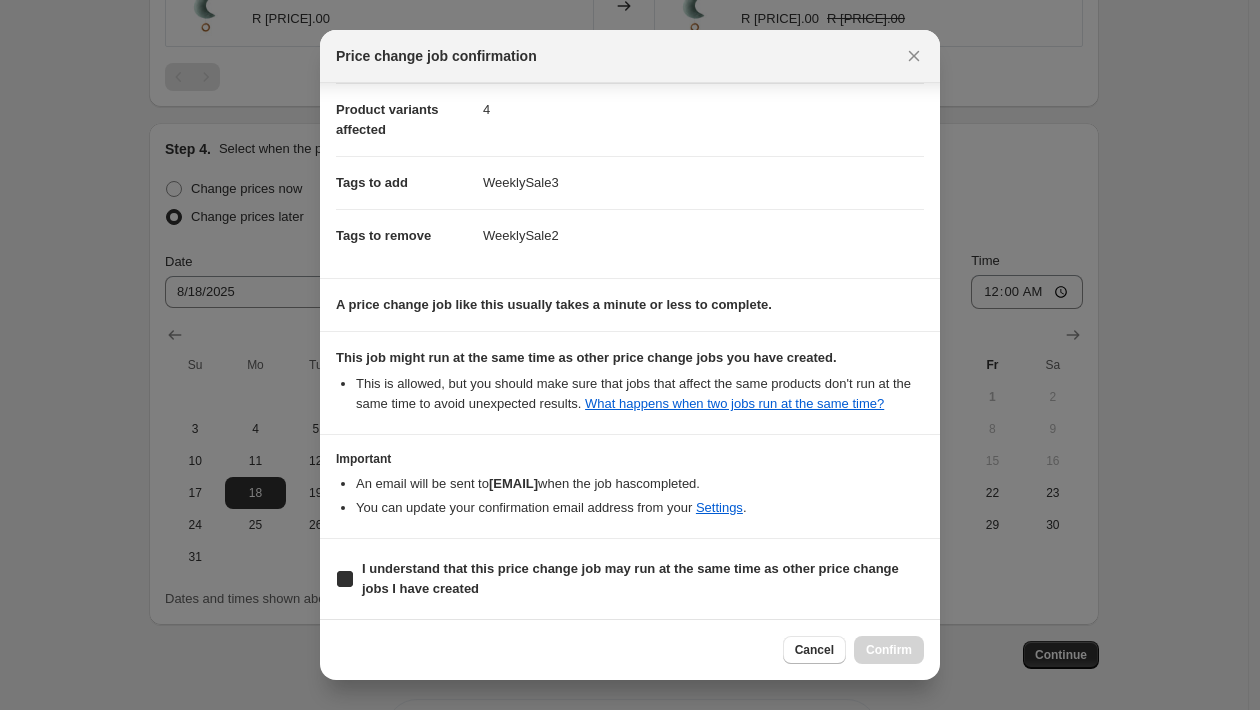 checkbox on "true" 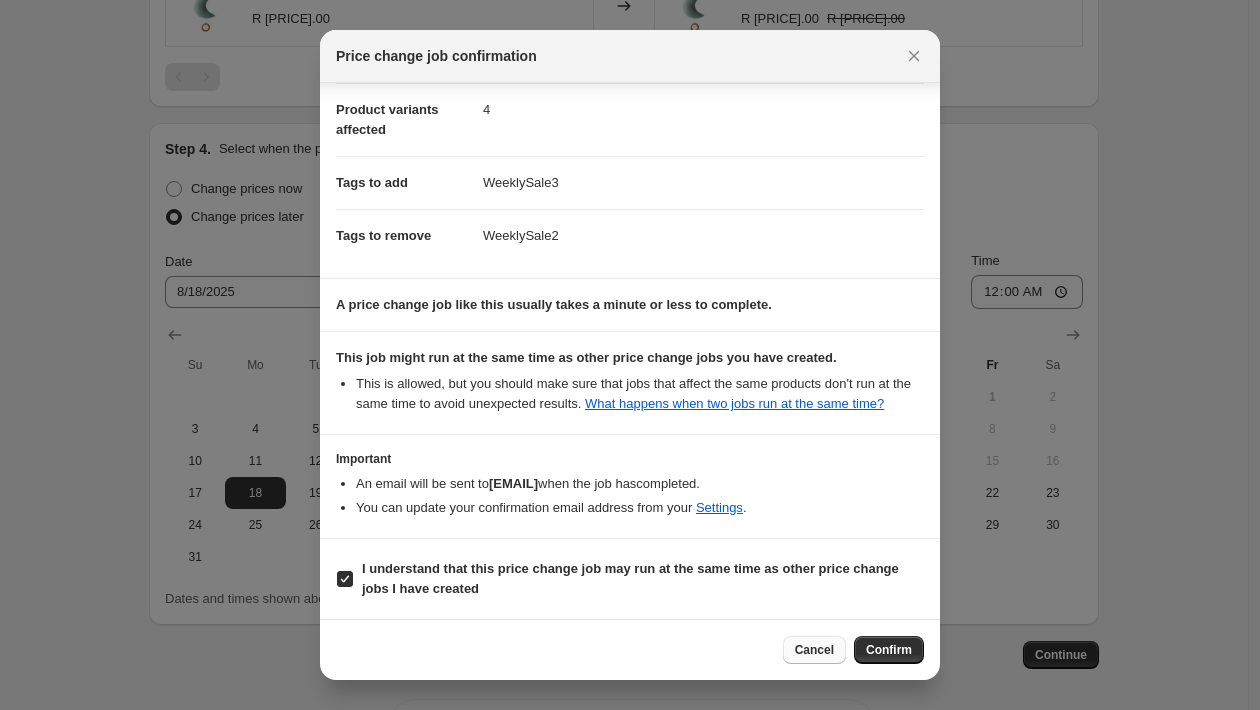 click on "Cancel" at bounding box center [814, 650] 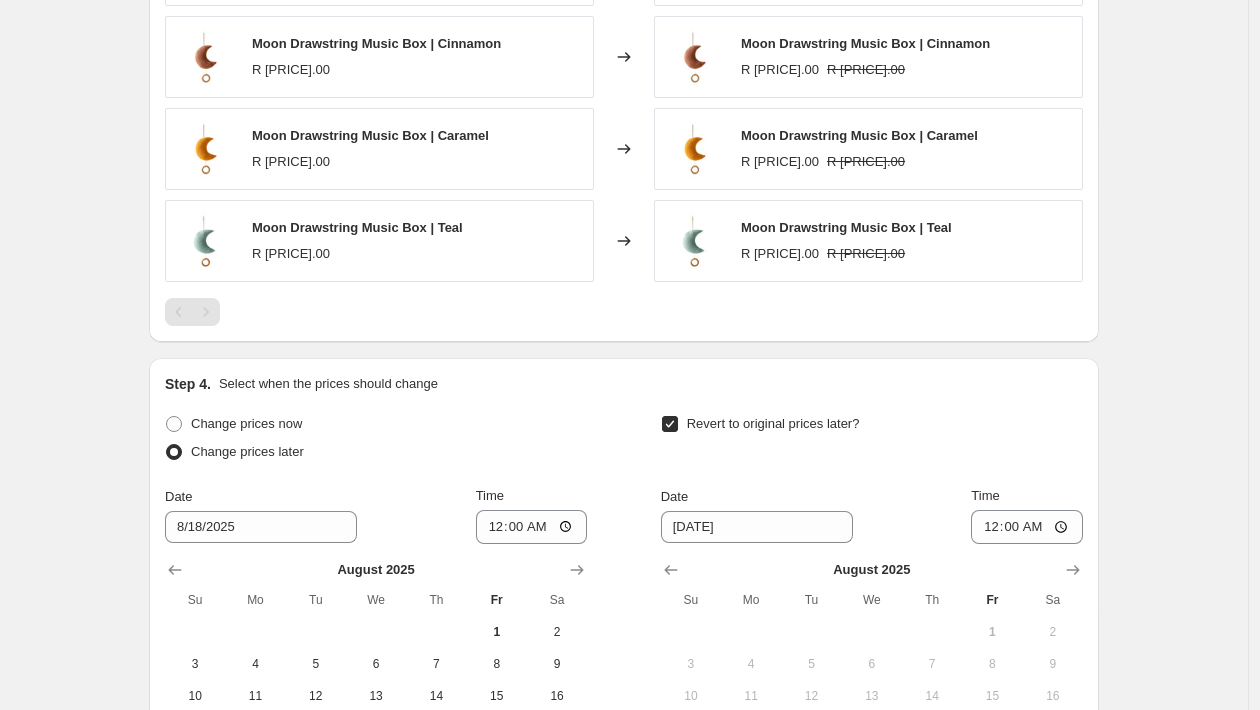 scroll, scrollTop: 1833, scrollLeft: 0, axis: vertical 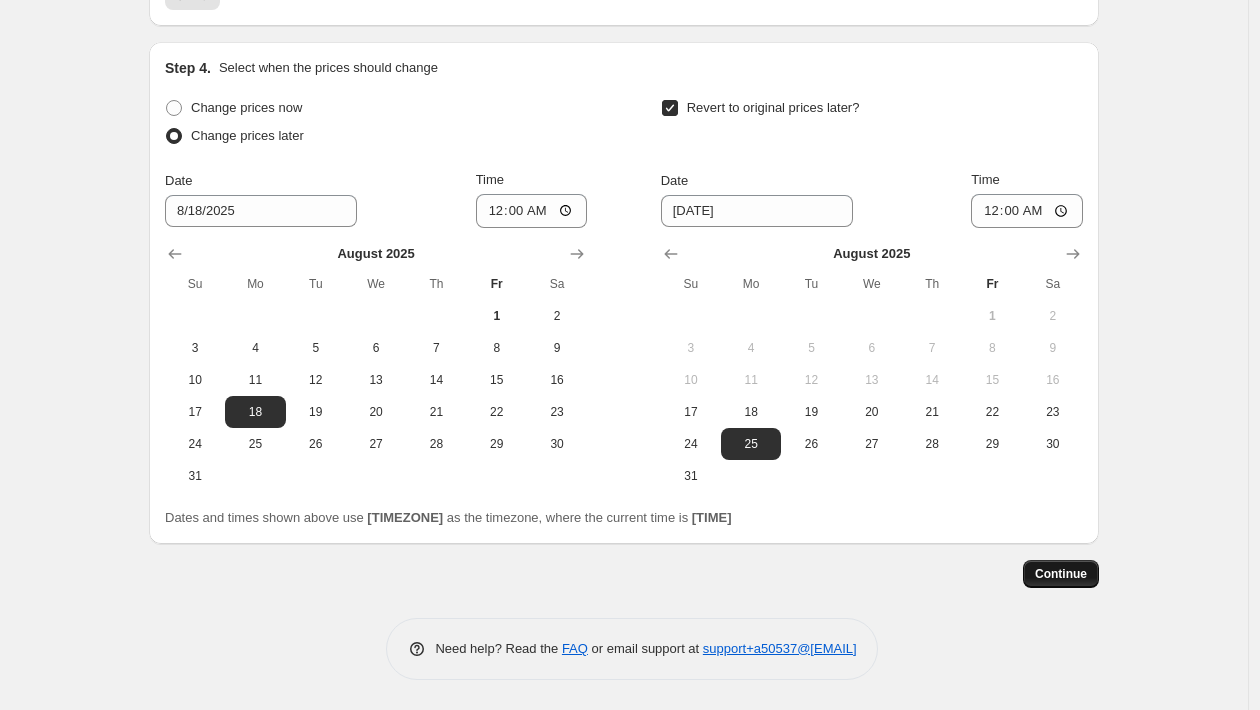 click on "Continue" at bounding box center (1061, 574) 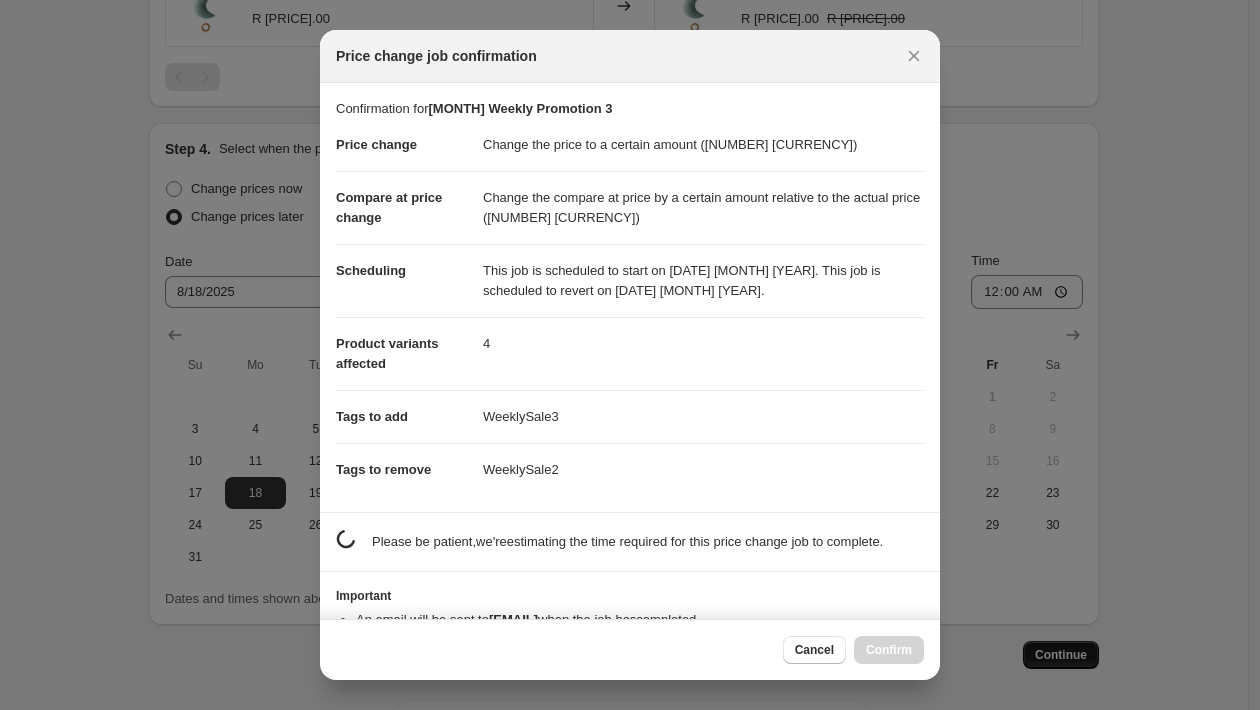 scroll, scrollTop: 1833, scrollLeft: 0, axis: vertical 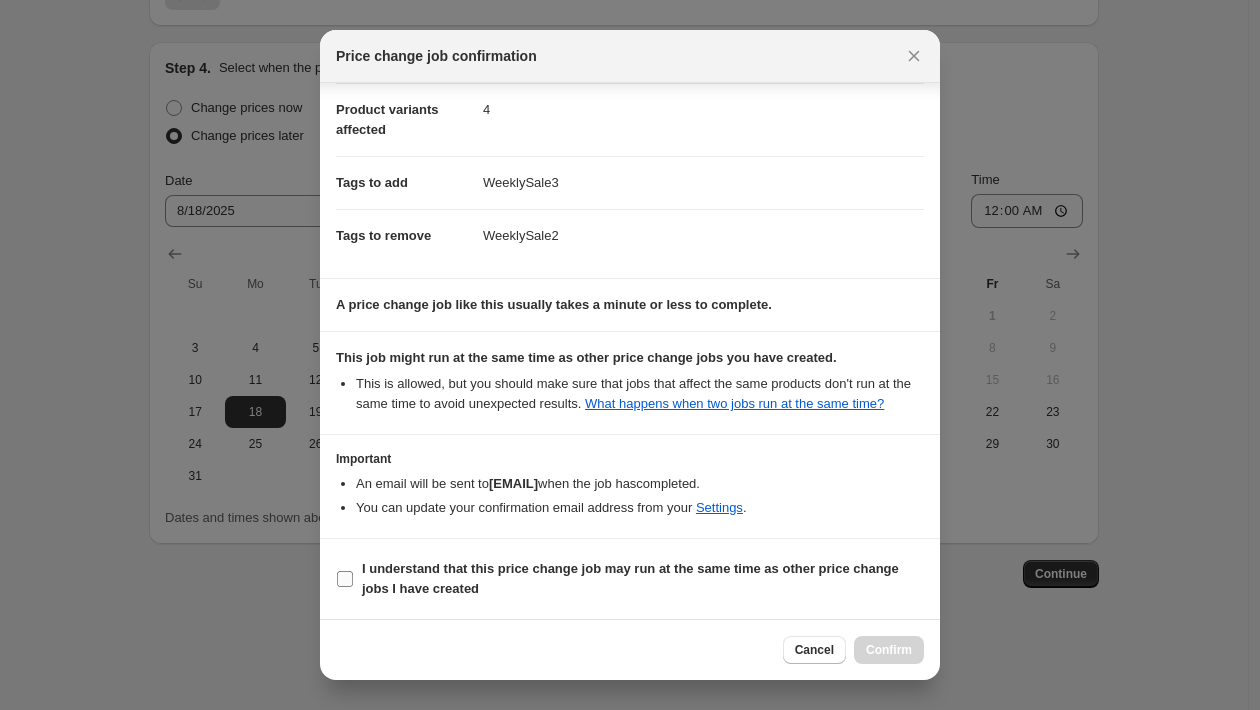 click on "I understand that this price change job may run at the same time as other price change jobs I have created" at bounding box center [630, 578] 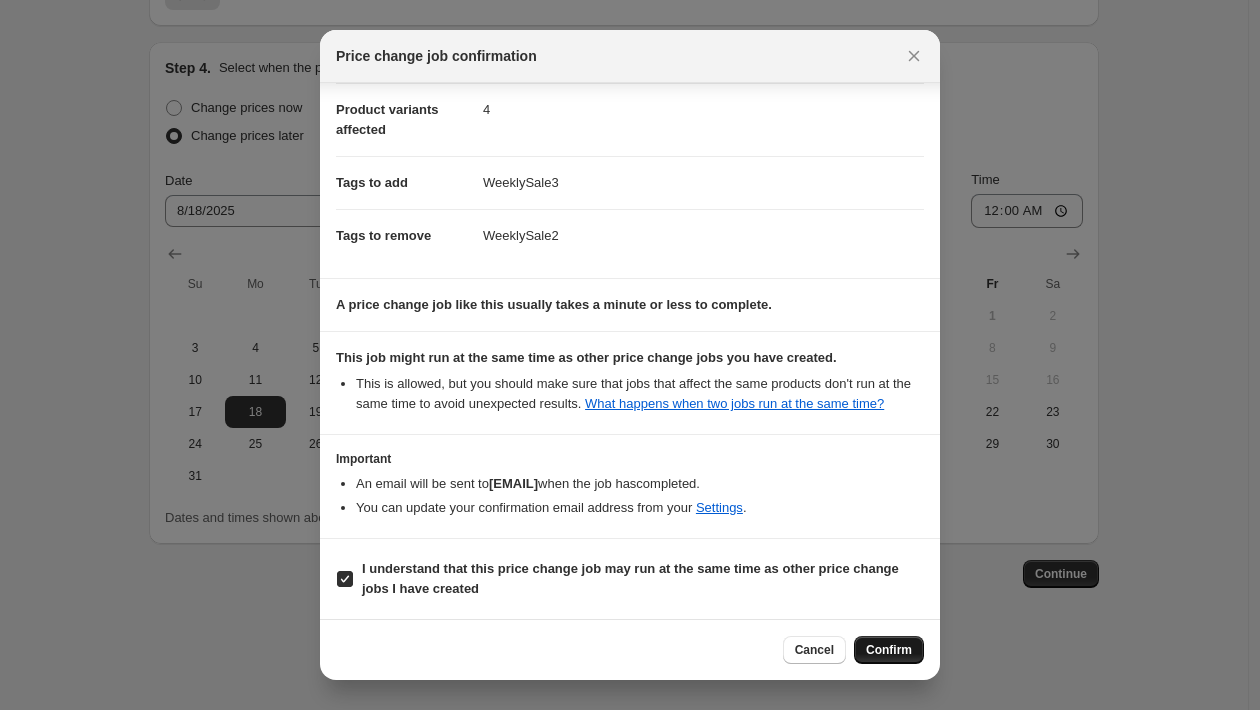 click on "Confirm" at bounding box center [889, 650] 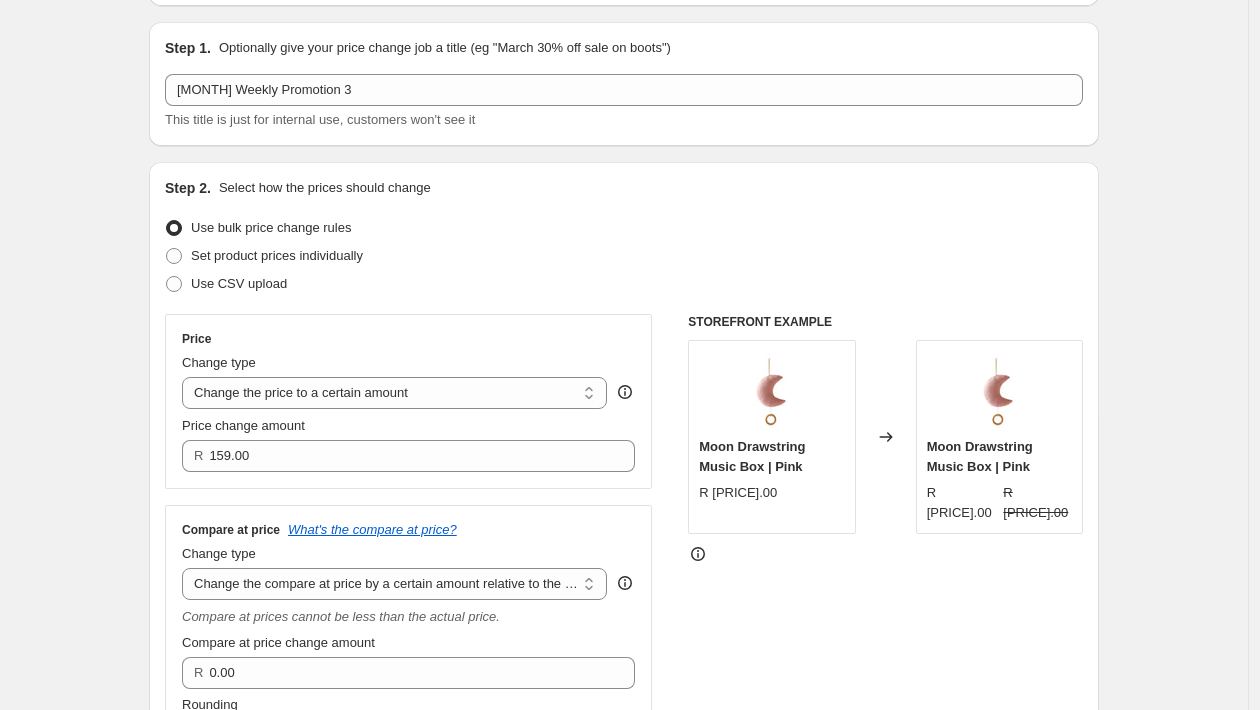 scroll, scrollTop: 0, scrollLeft: 0, axis: both 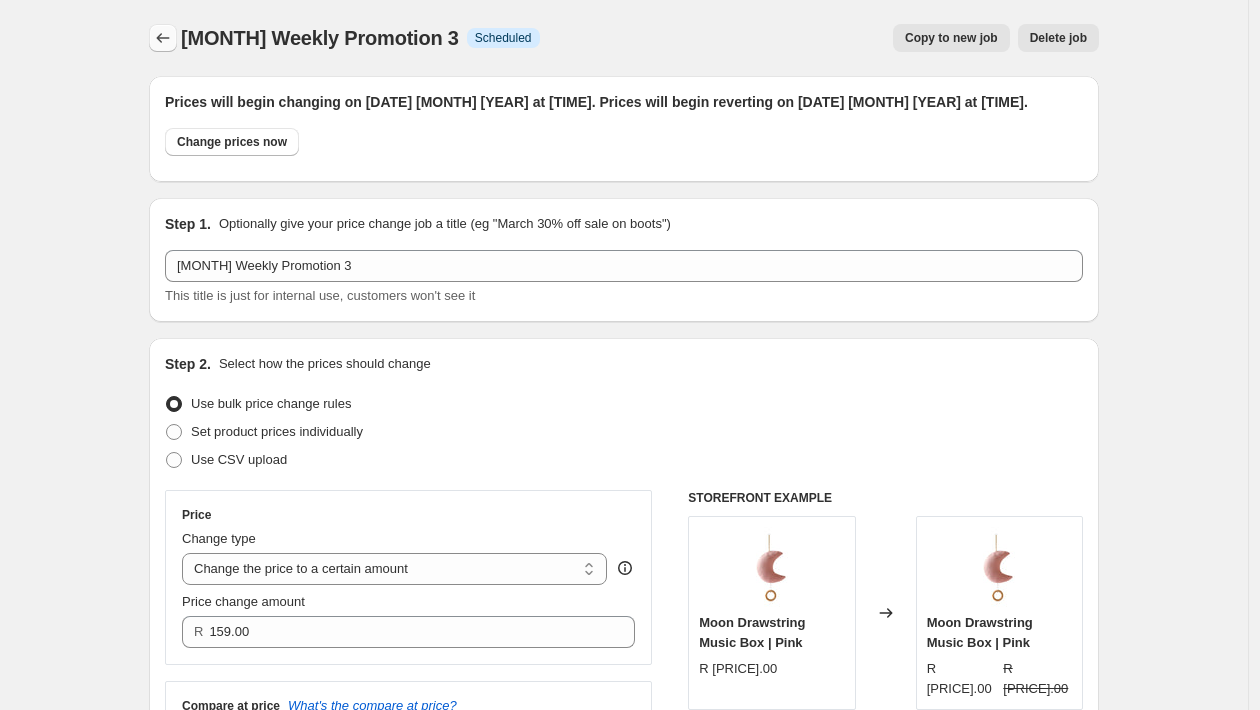click 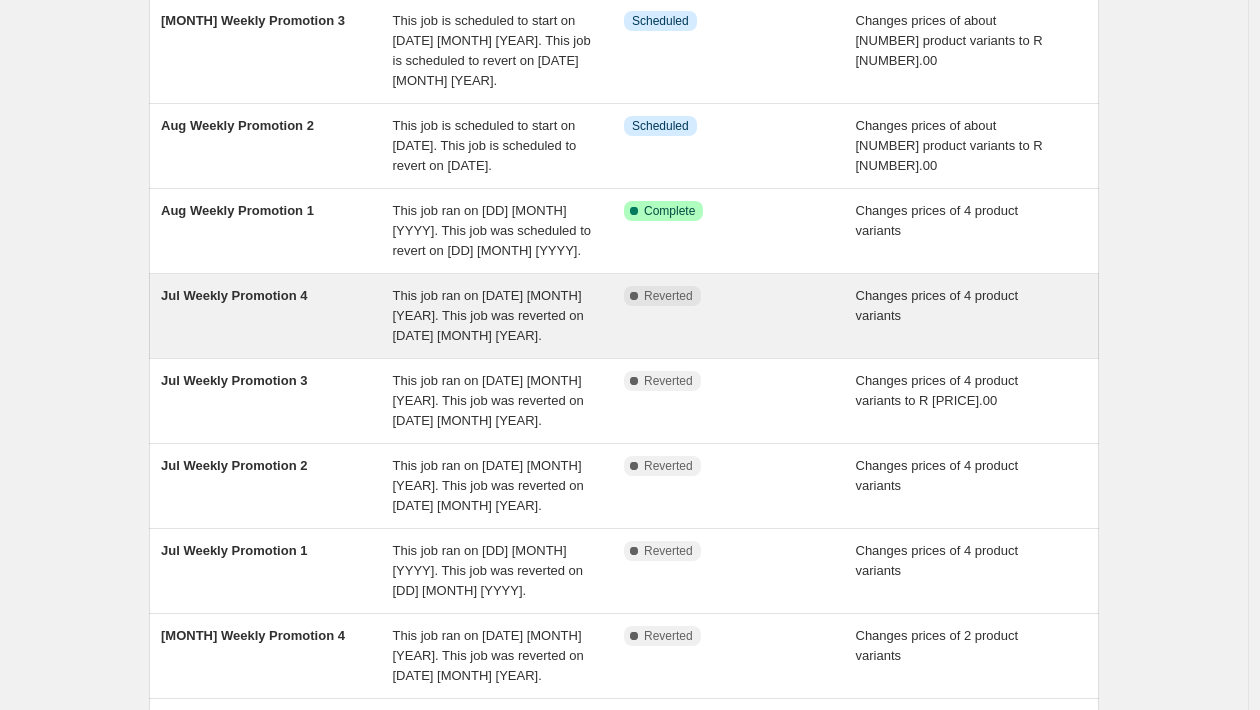 scroll, scrollTop: 560, scrollLeft: 0, axis: vertical 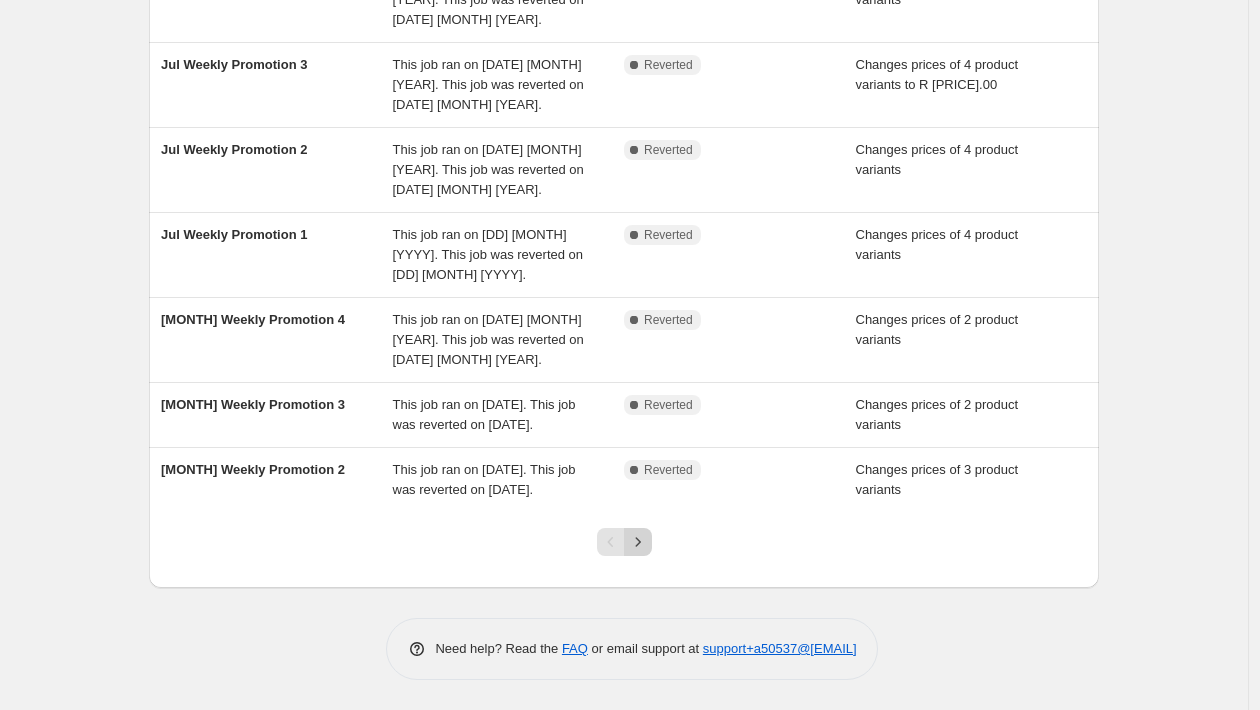 click 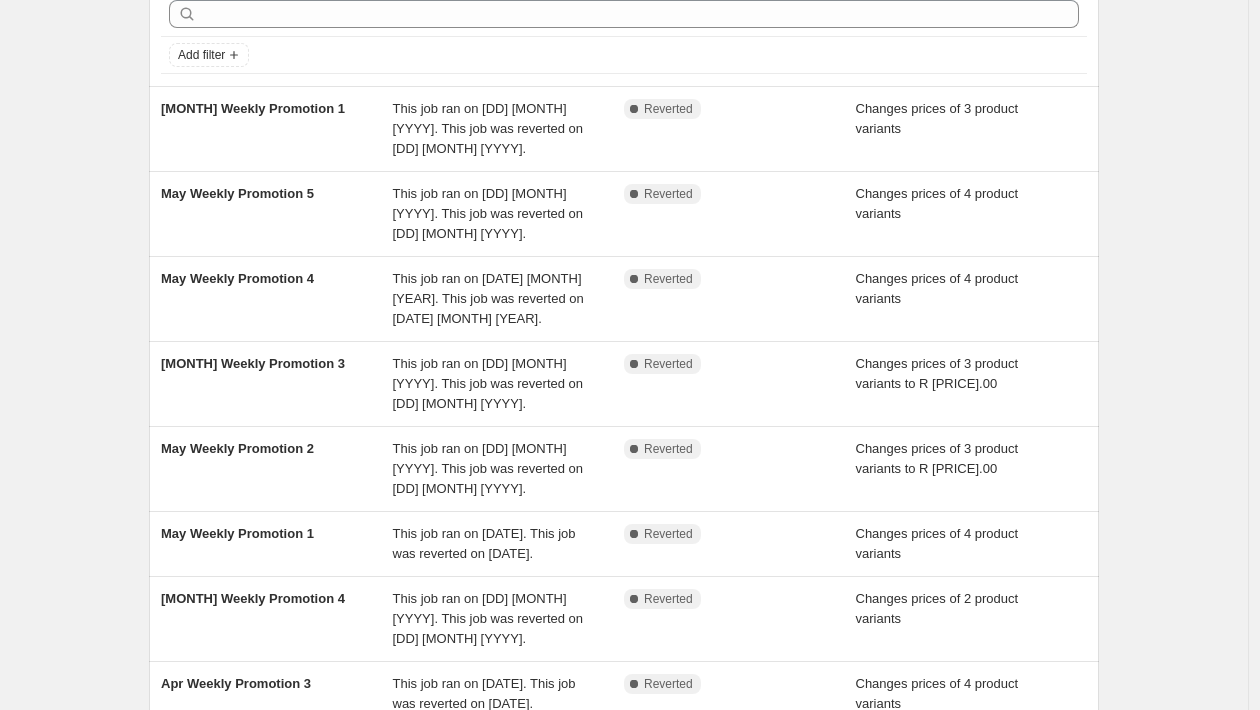 scroll, scrollTop: 54, scrollLeft: 0, axis: vertical 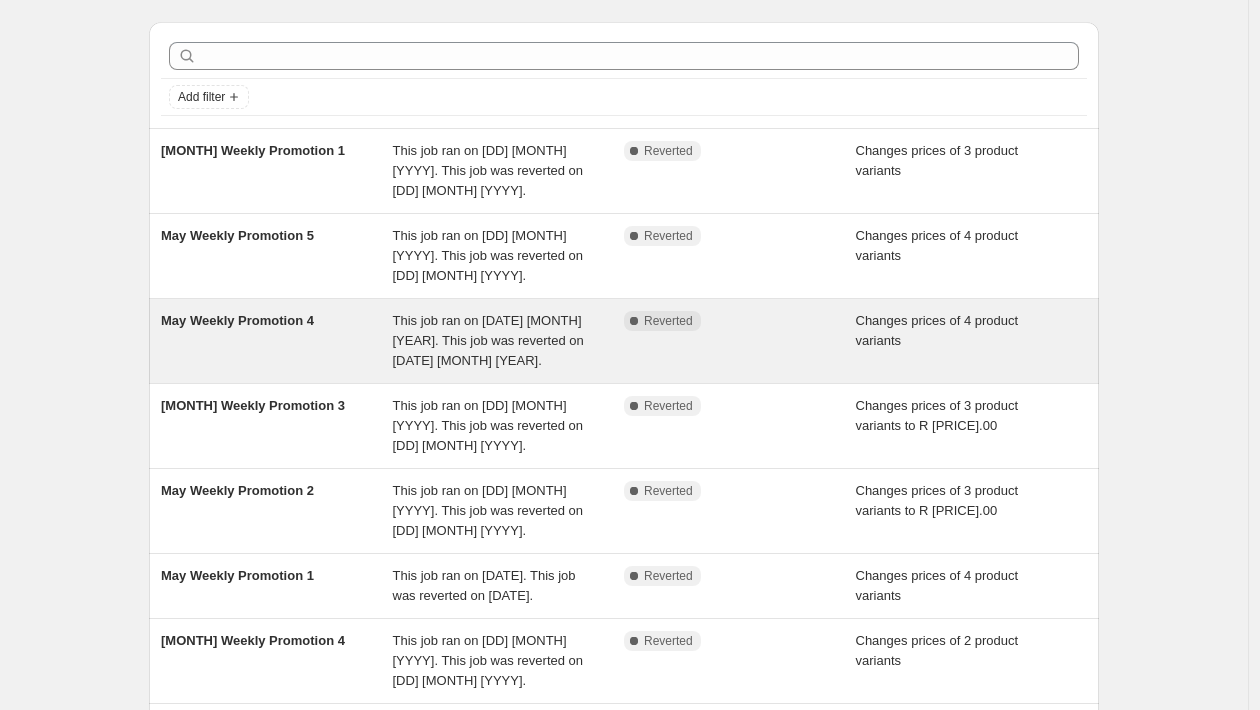 click on "May Weekly Promotion 4" at bounding box center [277, 341] 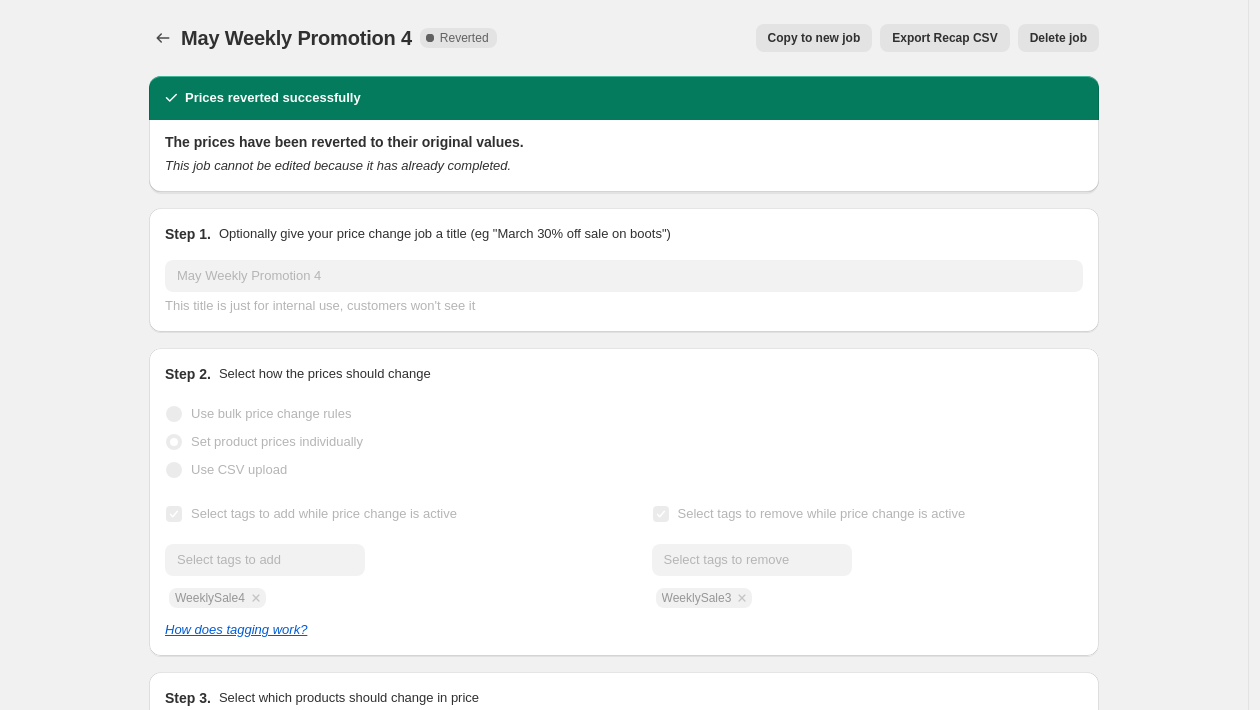 click on "May Weekly Promotion 4. This page is ready May Weekly Promotion 4 Complete Reverted Copy to new job Export Recap CSV Delete job More actions Copy to new job Export Recap CSV Delete job" at bounding box center (624, 38) 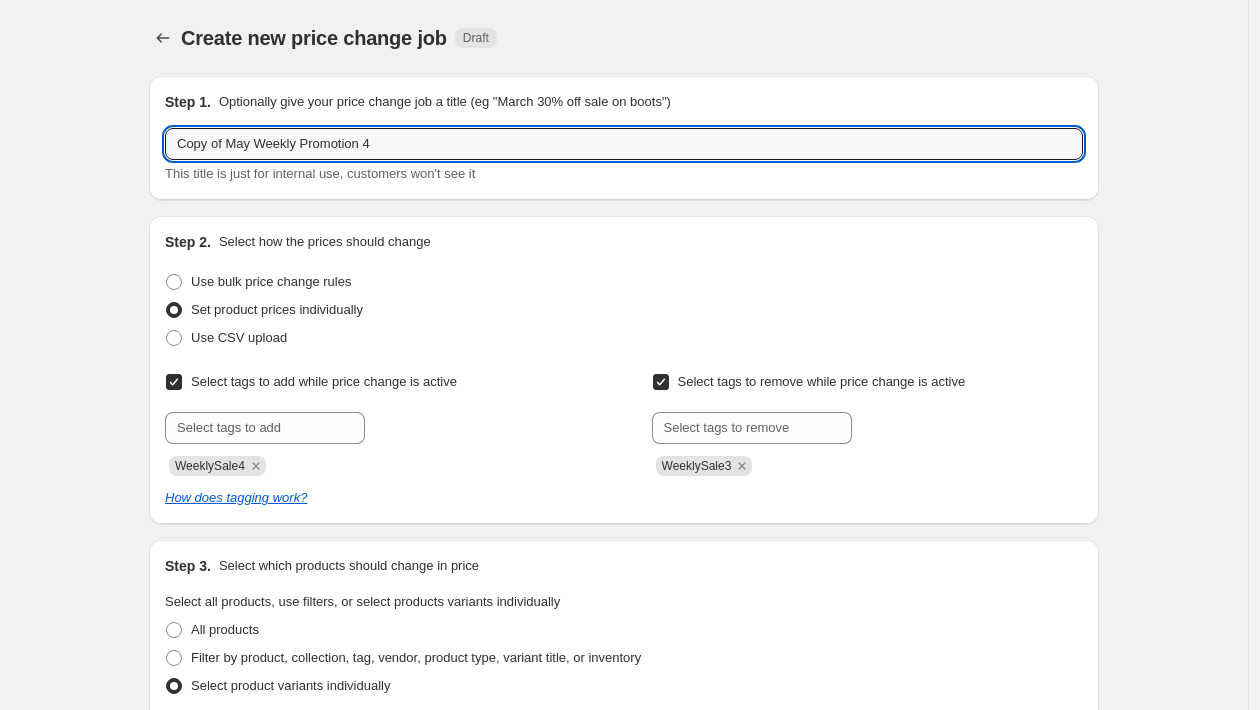 drag, startPoint x: 256, startPoint y: 146, endPoint x: 150, endPoint y: 145, distance: 106.004715 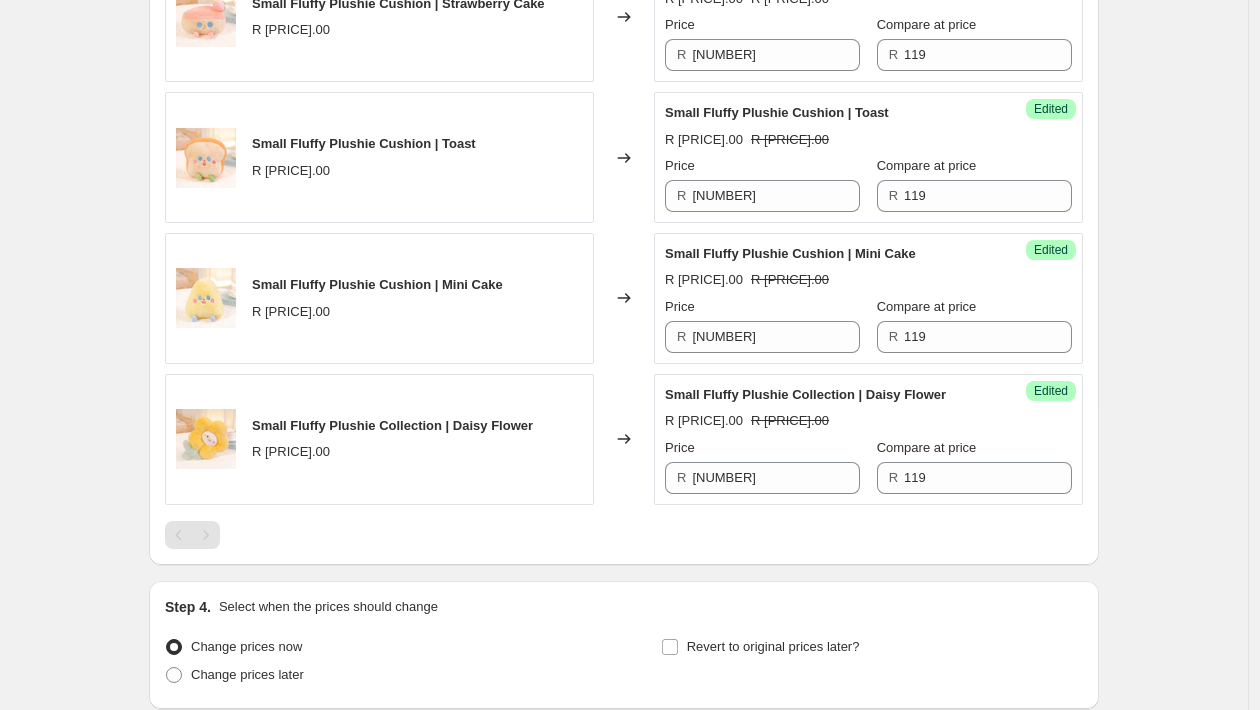 scroll, scrollTop: 1079, scrollLeft: 0, axis: vertical 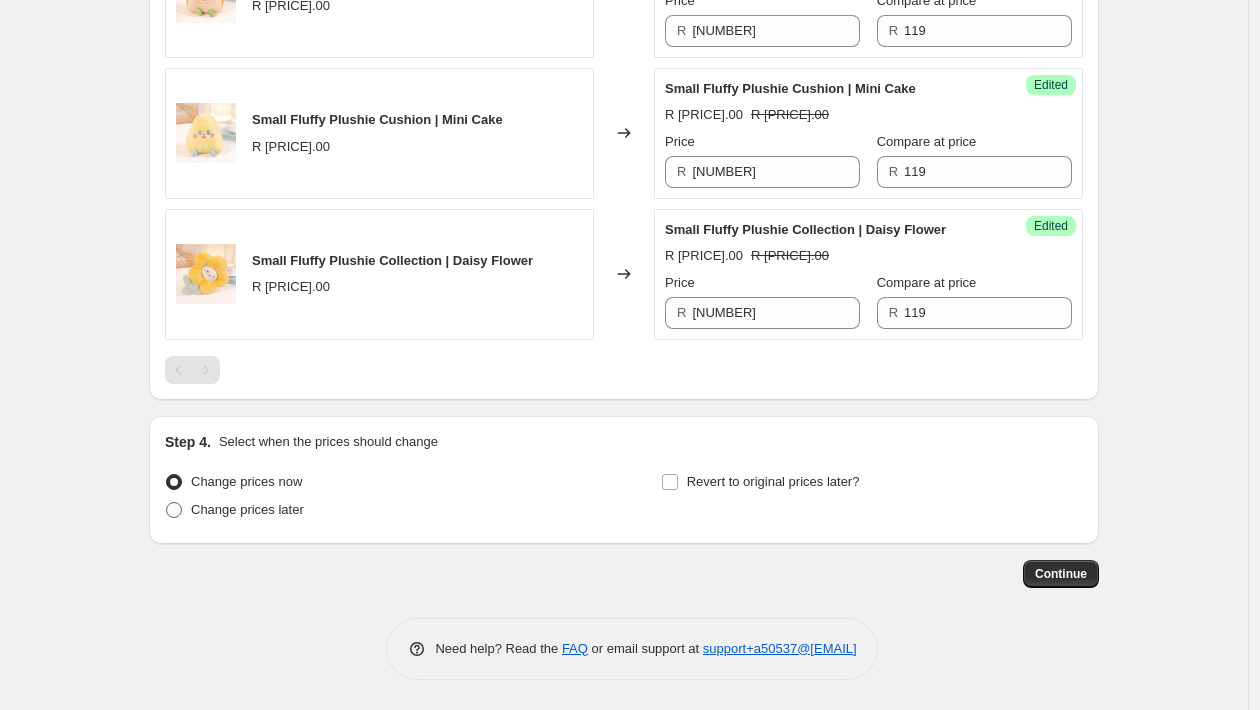 type on "Aug Weekly Promotion 4" 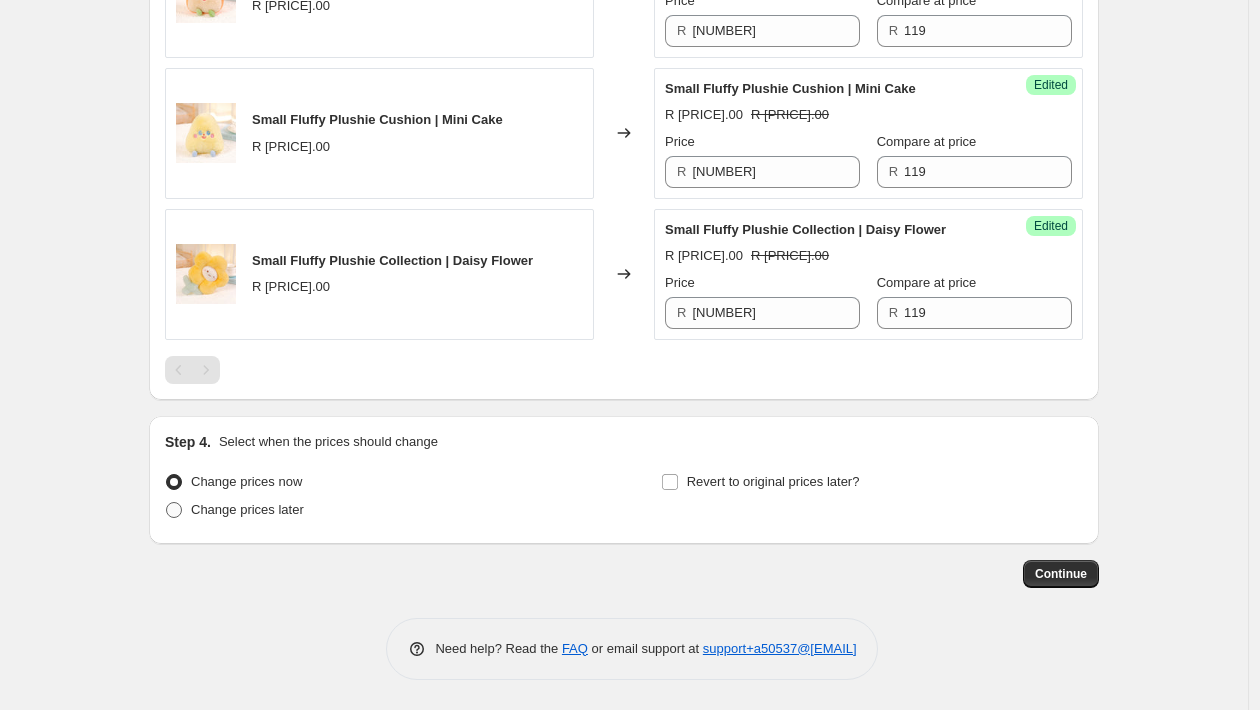 radio on "true" 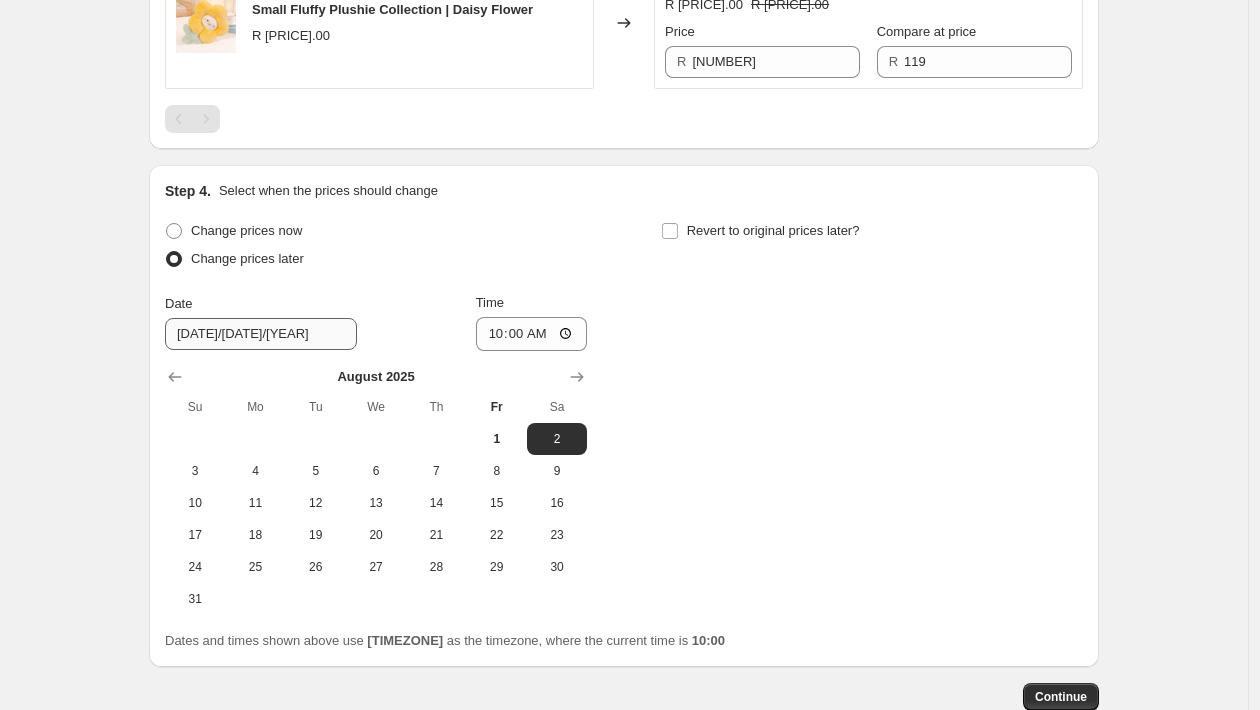 scroll, scrollTop: 1335, scrollLeft: 0, axis: vertical 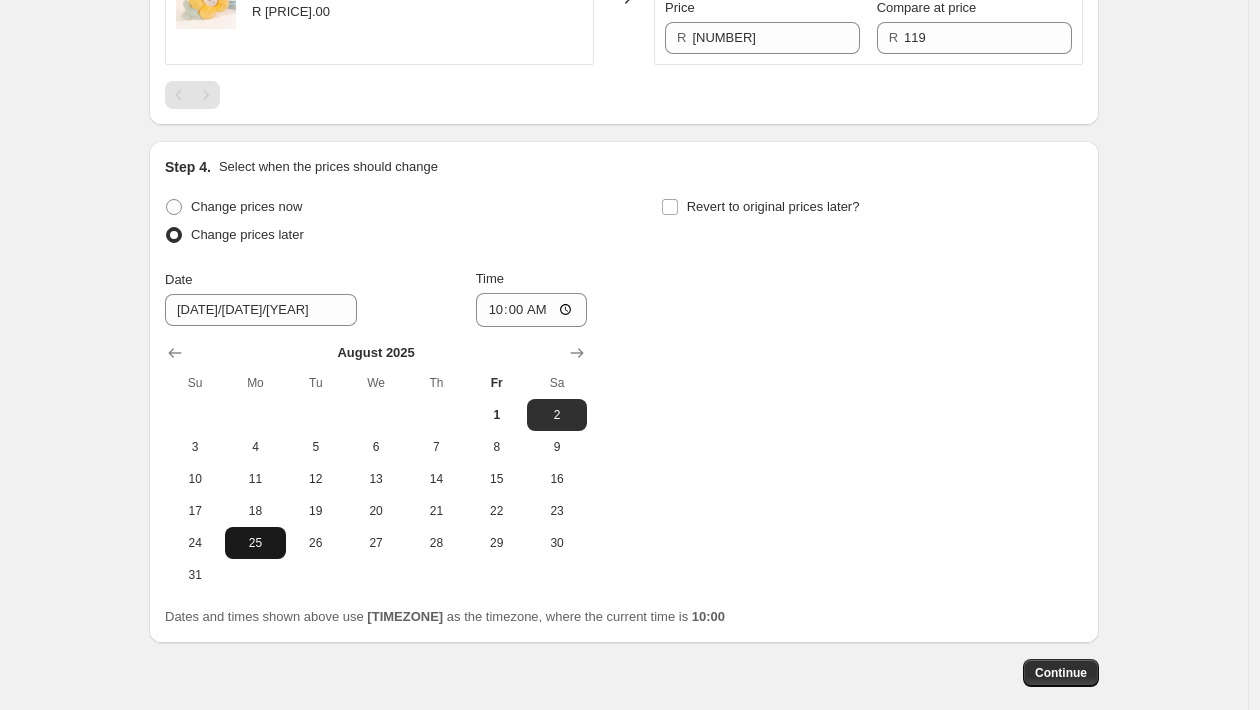 click on "25" at bounding box center (255, 543) 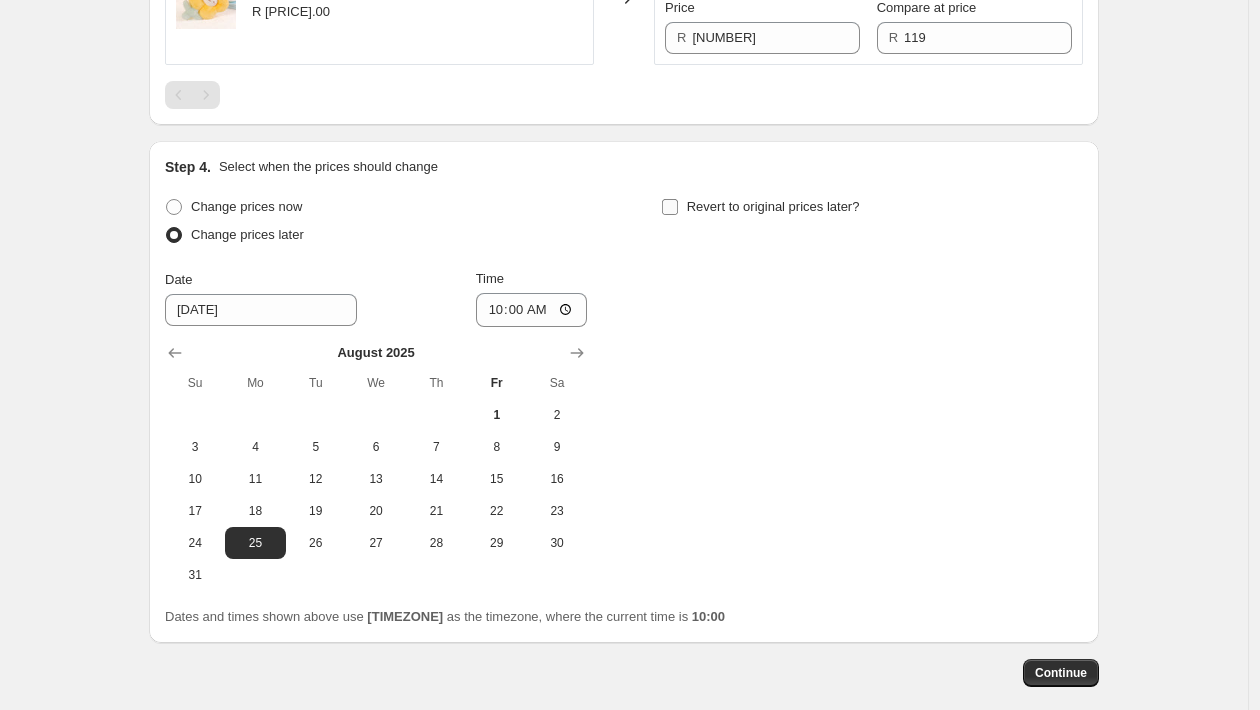 click on "Revert to original prices later?" at bounding box center [773, 206] 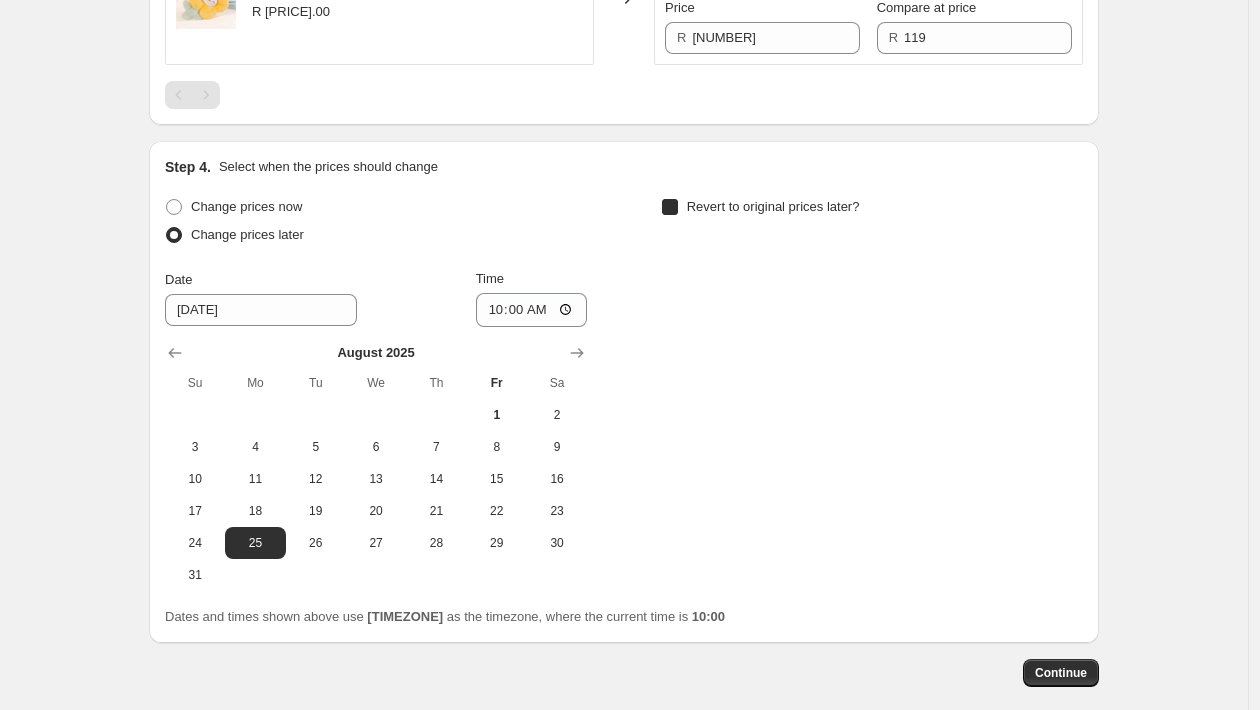 checkbox on "true" 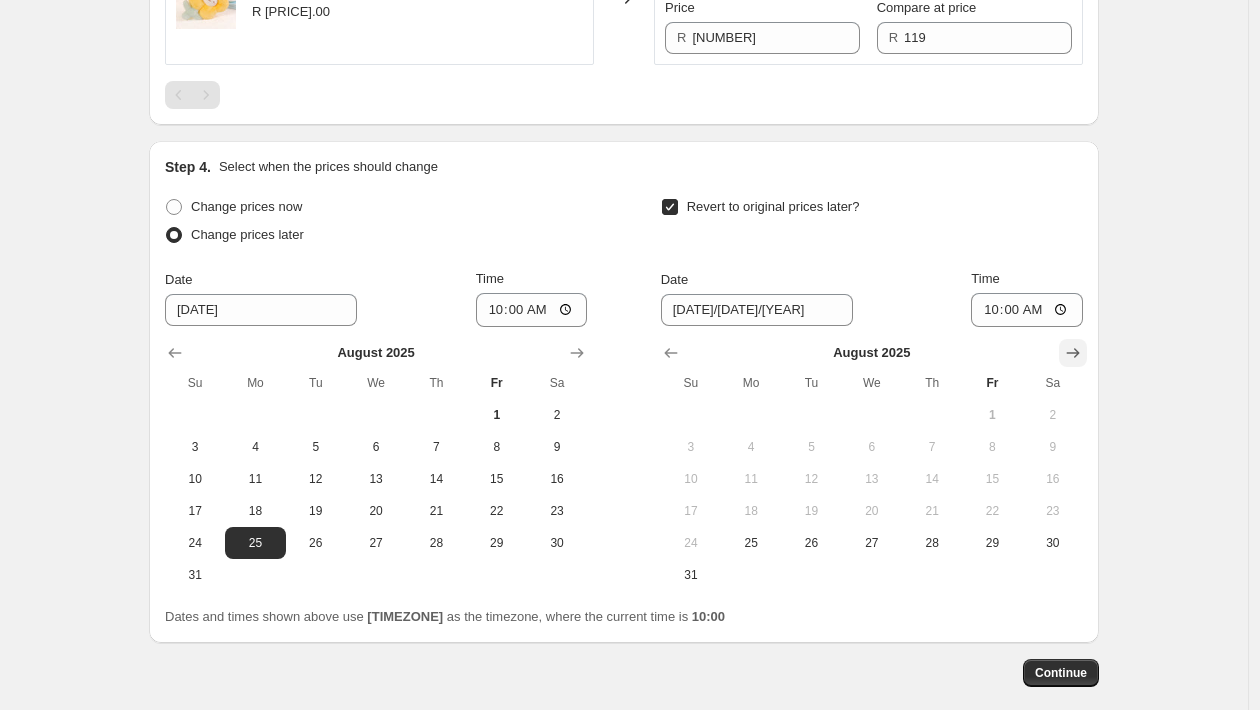 click 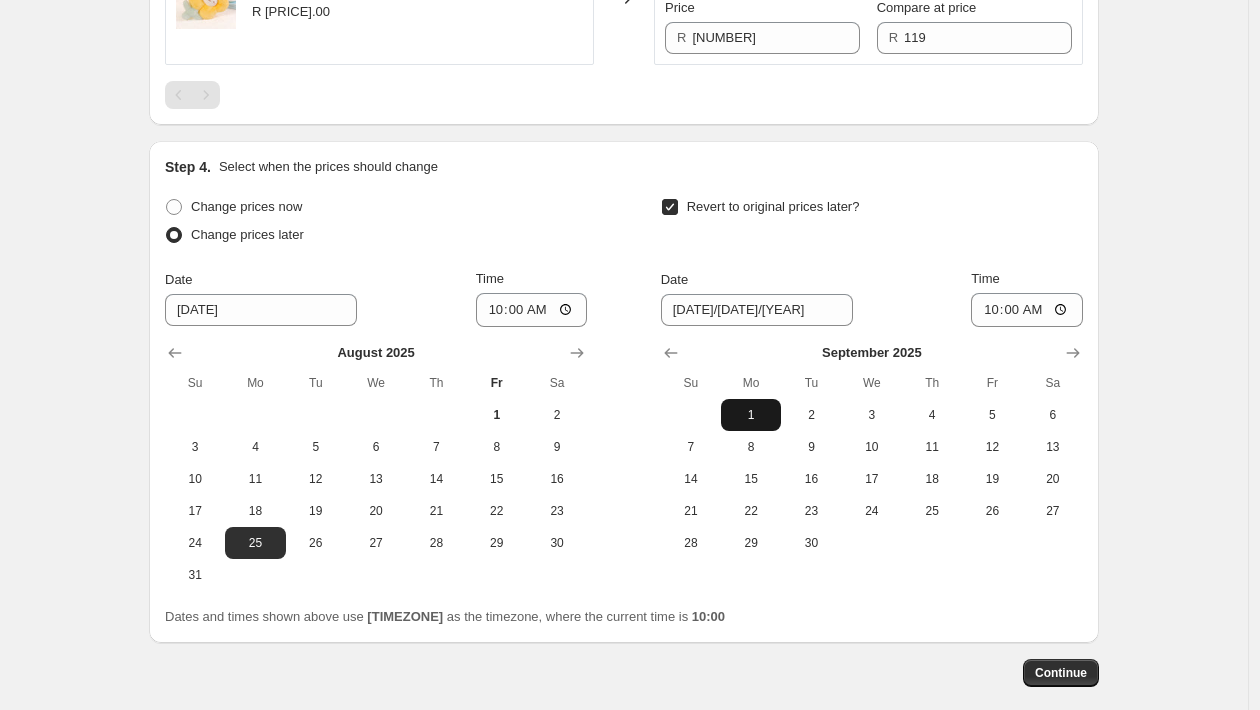 click on "1" at bounding box center [751, 415] 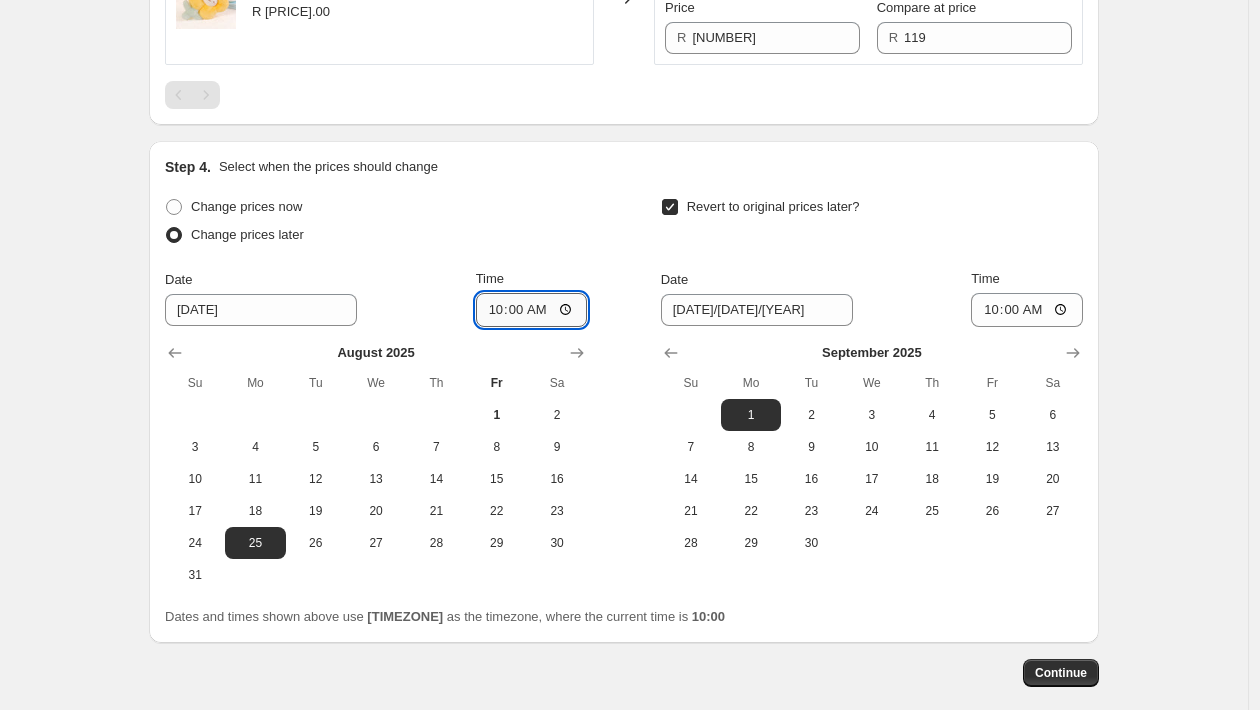 click on "10:00" at bounding box center [532, 310] 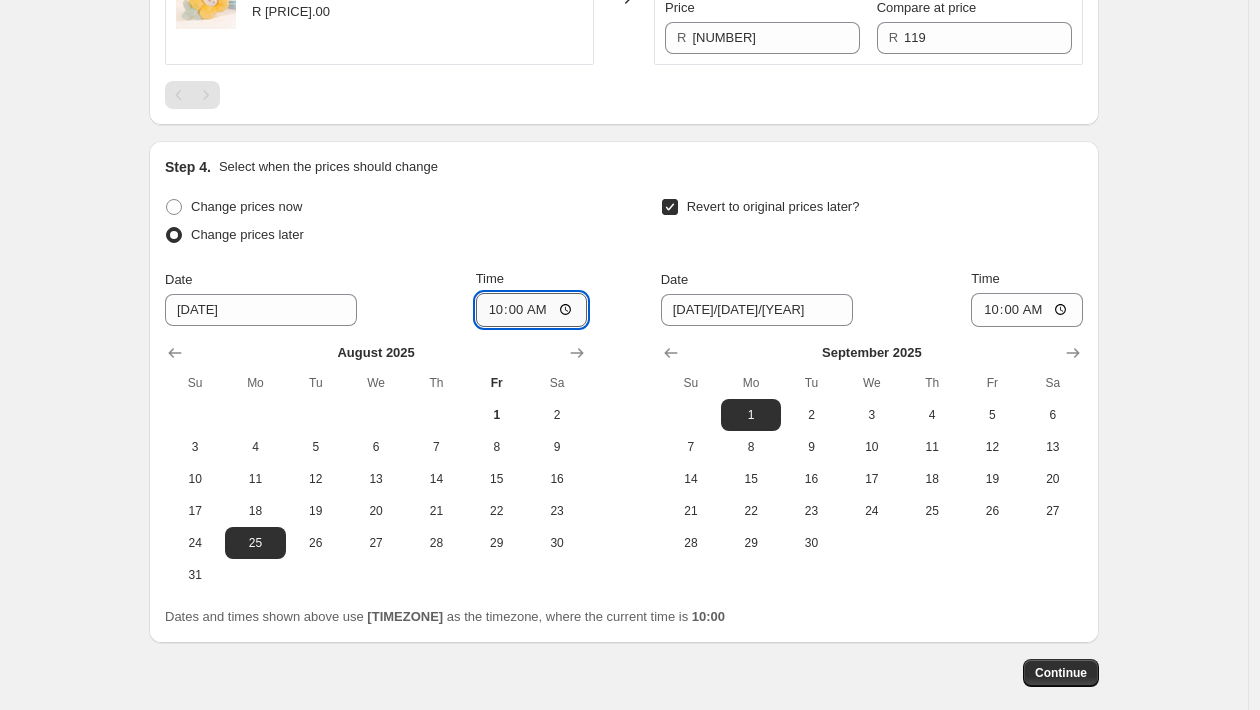 type on "00:00" 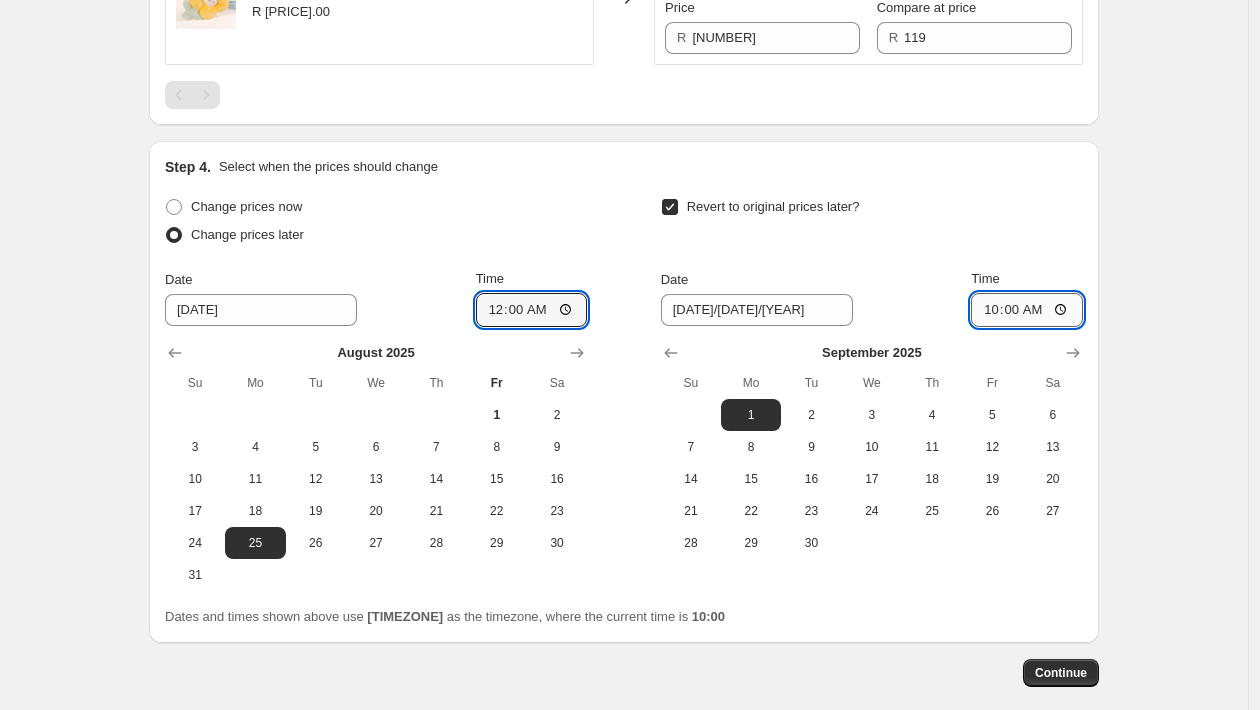 click on "10:00" at bounding box center (1027, 310) 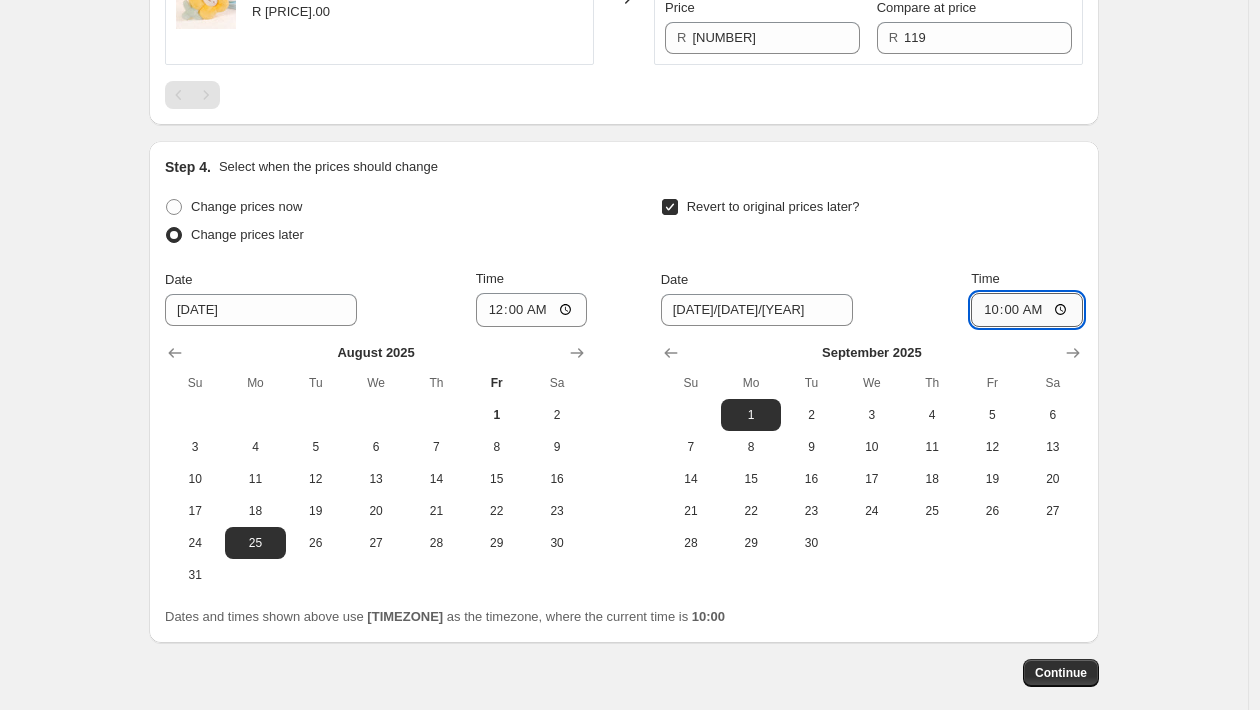 type on "00:00" 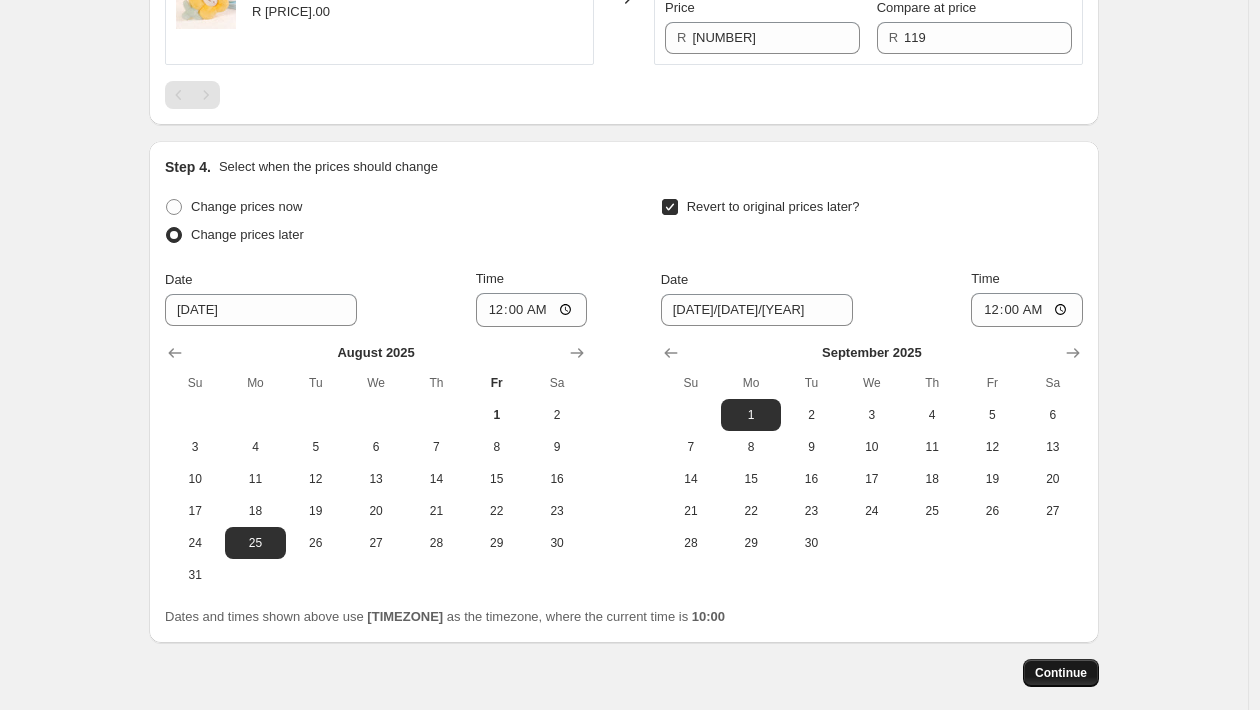 click on "Continue" at bounding box center [1061, 673] 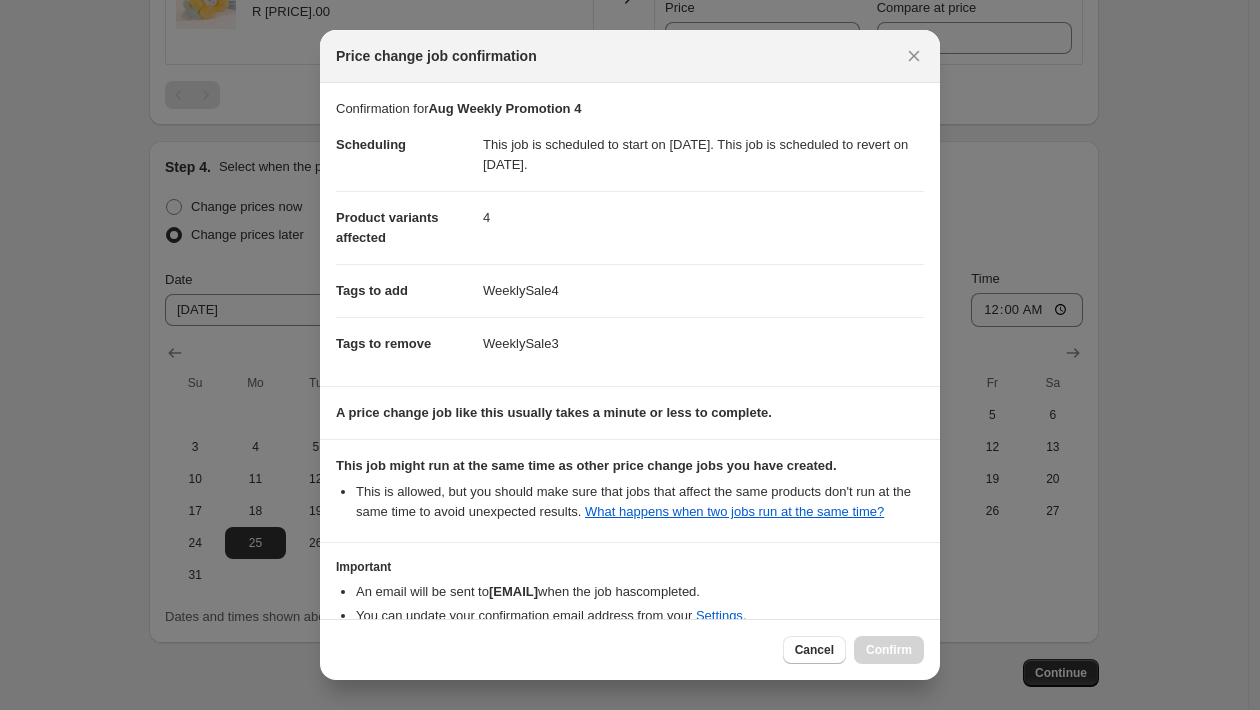 scroll, scrollTop: 128, scrollLeft: 0, axis: vertical 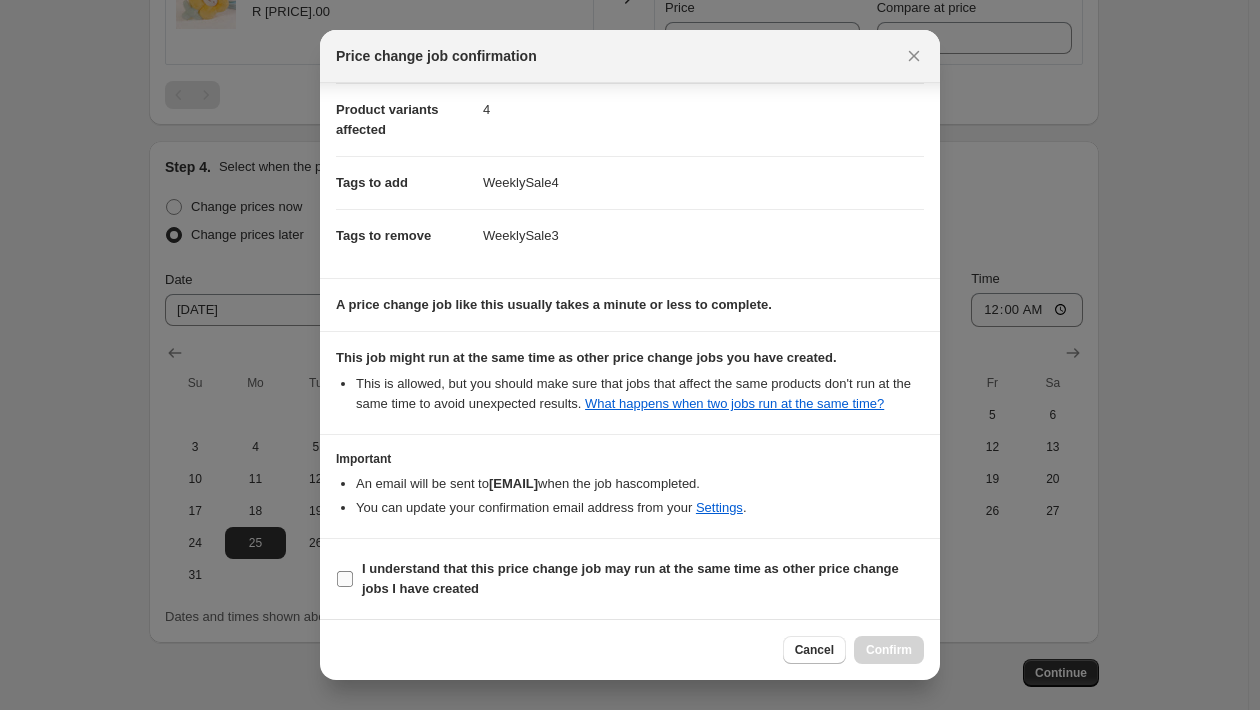 click on "I understand that this price change job may run at the same time as other price change jobs I have created" at bounding box center (630, 578) 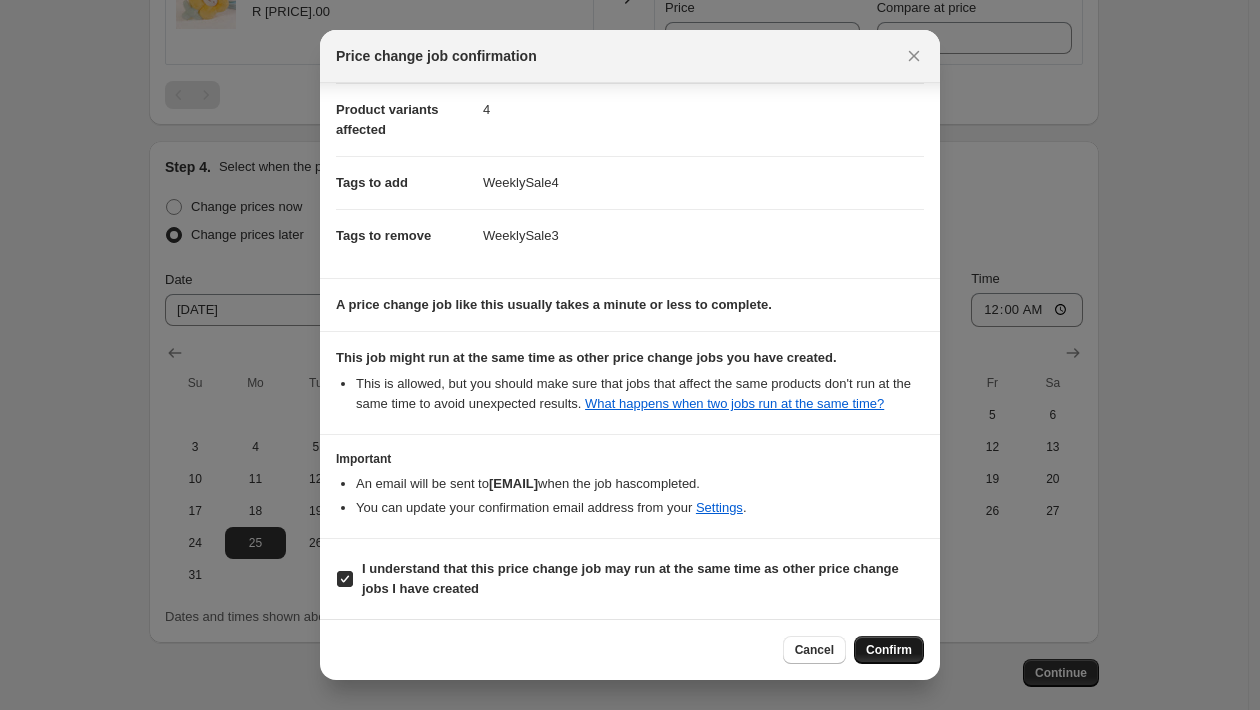 click on "Confirm" at bounding box center [889, 650] 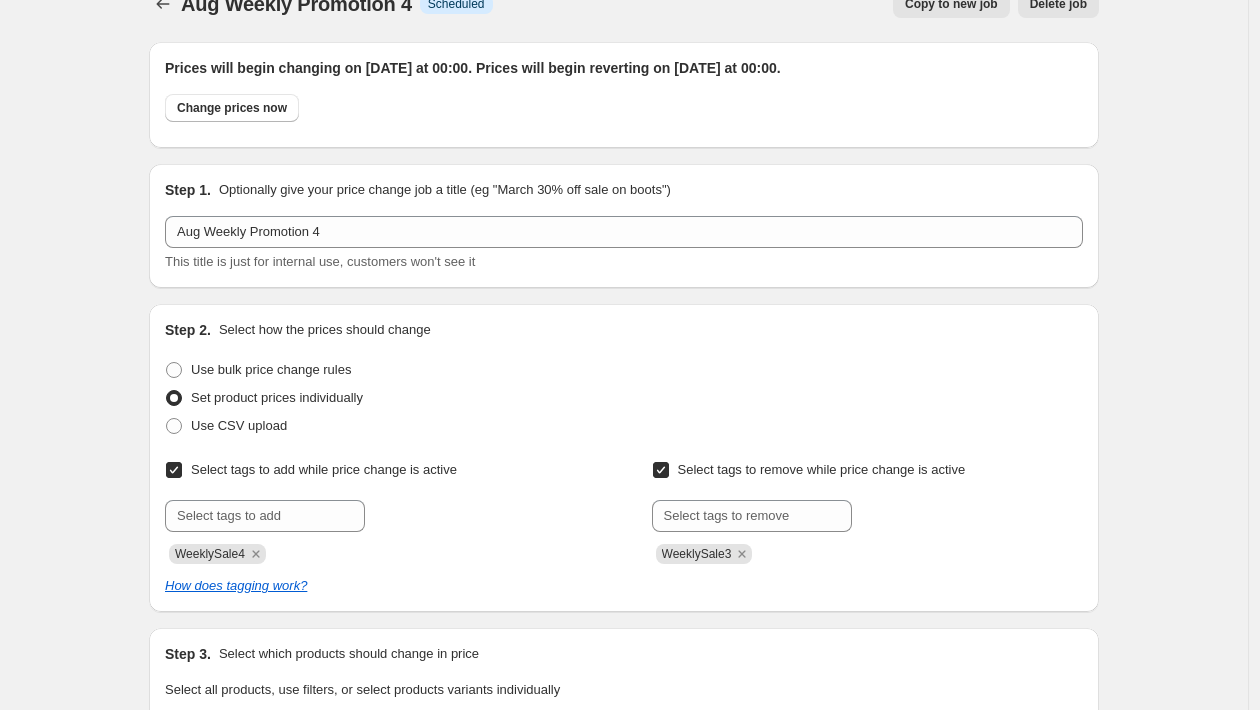 scroll, scrollTop: 0, scrollLeft: 0, axis: both 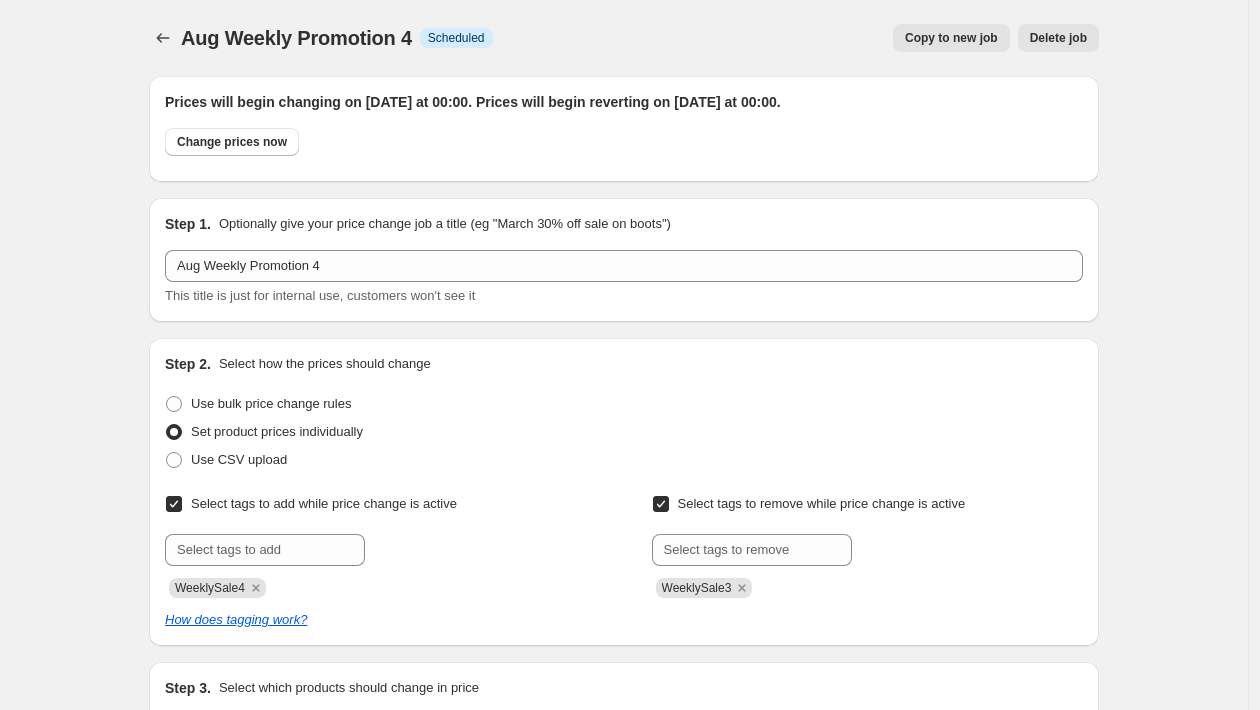 click on "[MONTH] Weekly Promotion 4. This page is ready [MONTH] Weekly Promotion 4 Info Scheduled Copy to new job Delete job More actions Copy to new job Delete job Prices will begin changing on [DATE] [MONTH] [YEAR] at [TIME]. Prices will begin reverting on [DATE] [MONTH] [YEAR] at [TIME]. Change prices now Step 1. Optionally give your price change job a title (eg "March 30% off sale on boots") [MONTH] Weekly Promotion 4 This title is just for internal use, customers won't see it Step 2. Select how the prices should change Use bulk price change rules Set product prices individually Use CSV upload Select tags to add while price change is active Submit WeeklySale4 Select tags to remove while price change is active Submit WeeklySale3 How does tagging work? Step 3. Select which products should change in price Select all products, use filters, or select products variants individually All products Filter by product, collection, tag, vendor, product type, variant title, or inventory Select product variants individually Select product variants 4   R" at bounding box center [624, 1133] 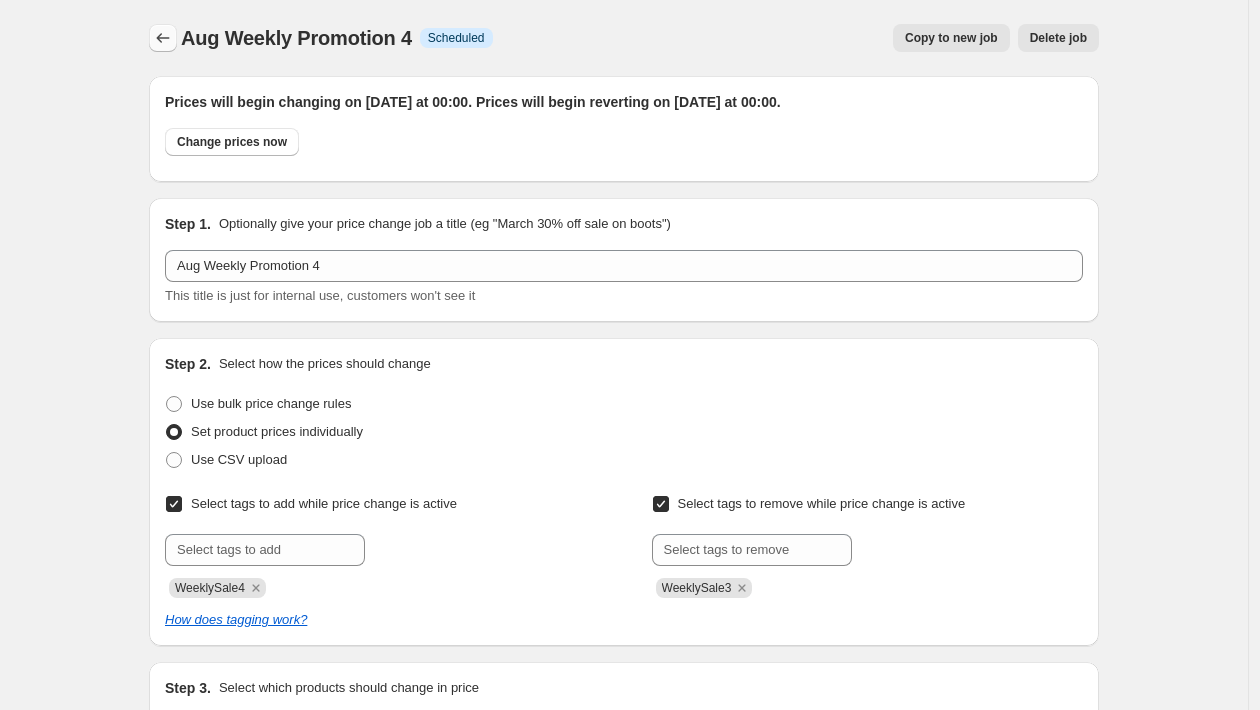 click at bounding box center [163, 38] 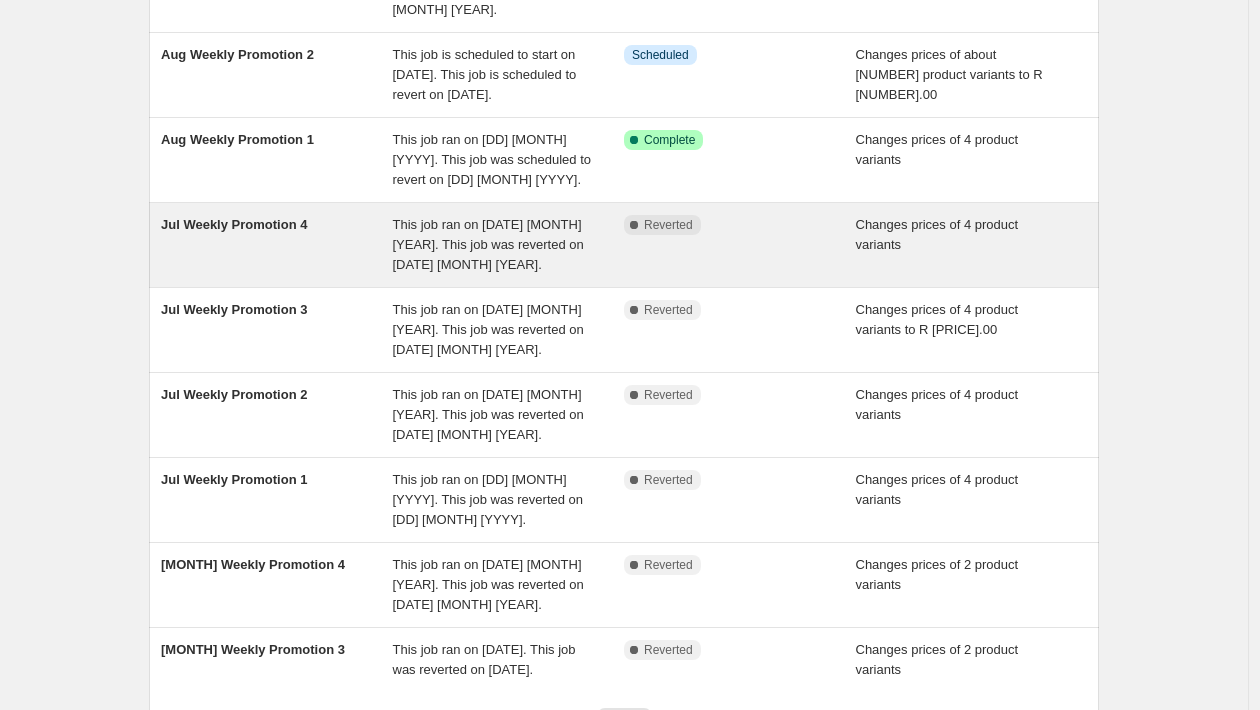 scroll, scrollTop: 580, scrollLeft: 0, axis: vertical 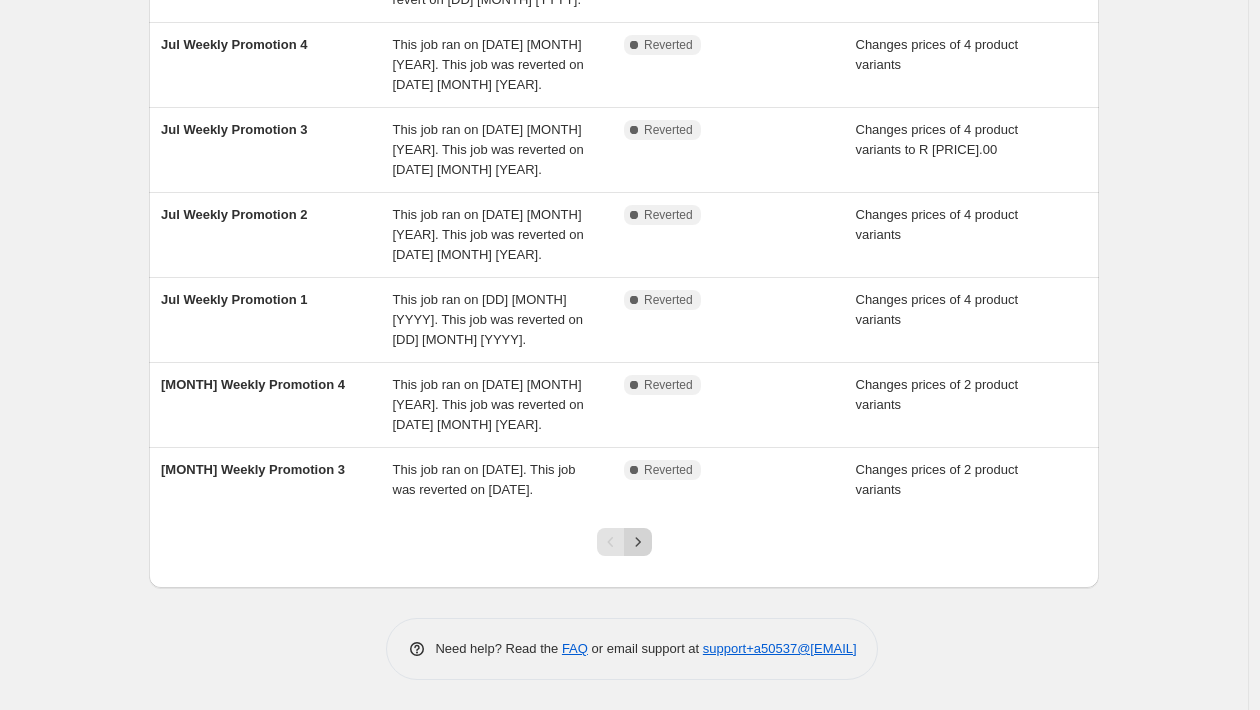 click 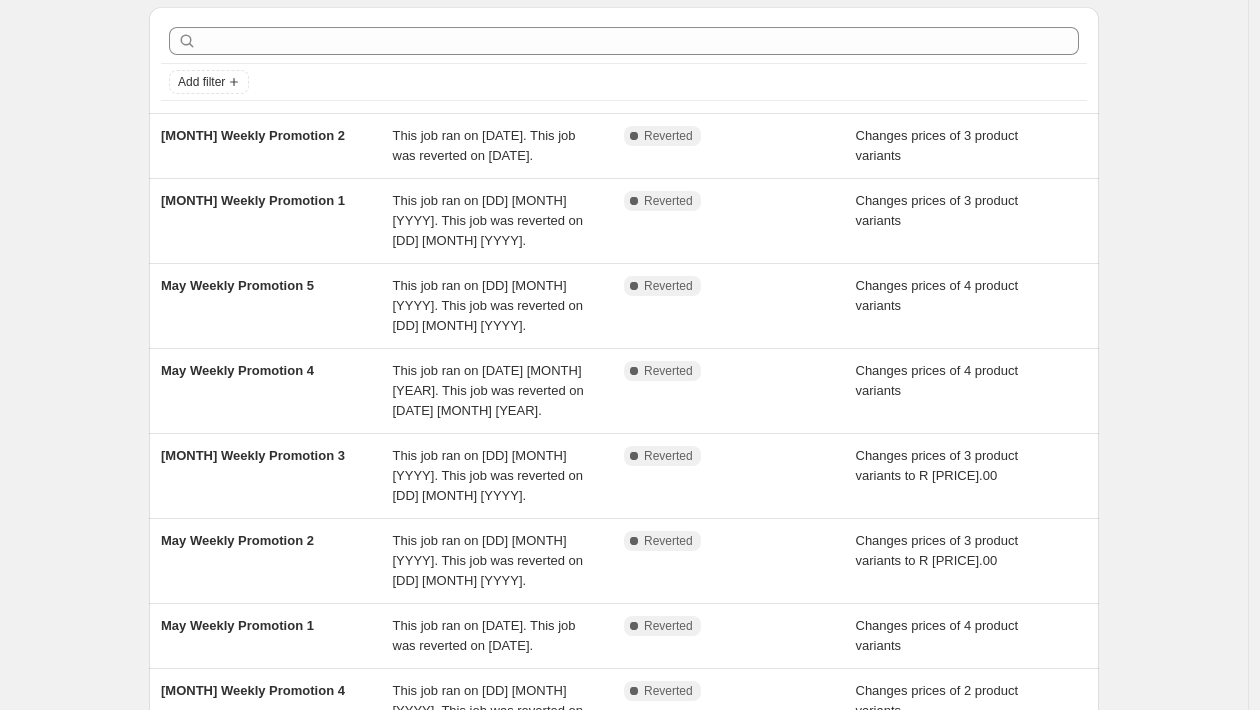 scroll, scrollTop: 90, scrollLeft: 0, axis: vertical 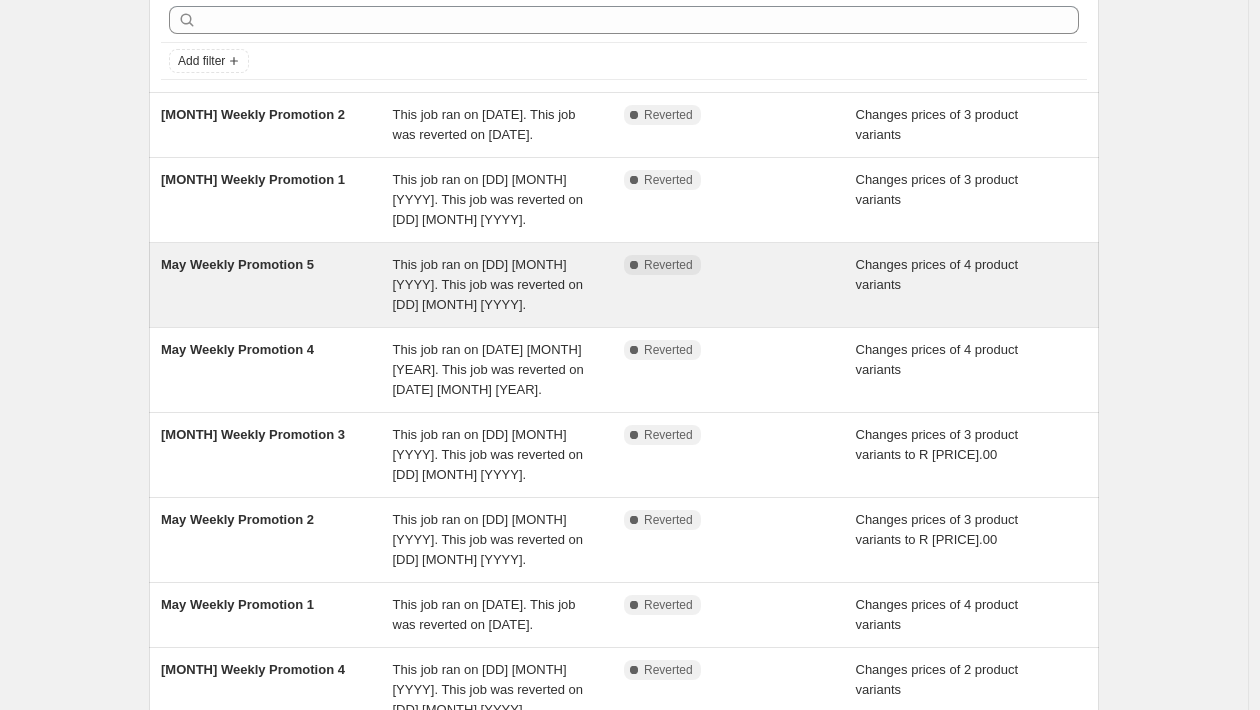 click on "Complete Reverted" at bounding box center [740, 285] 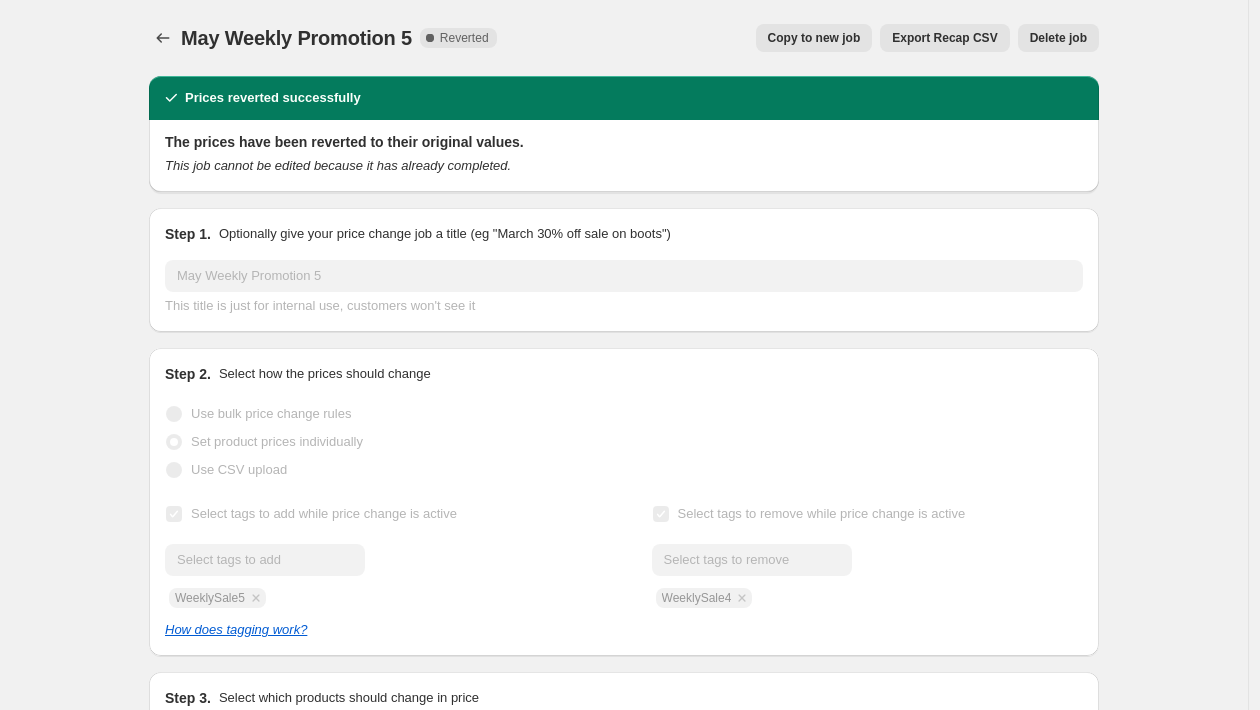 click on "Copy to new job" at bounding box center [814, 38] 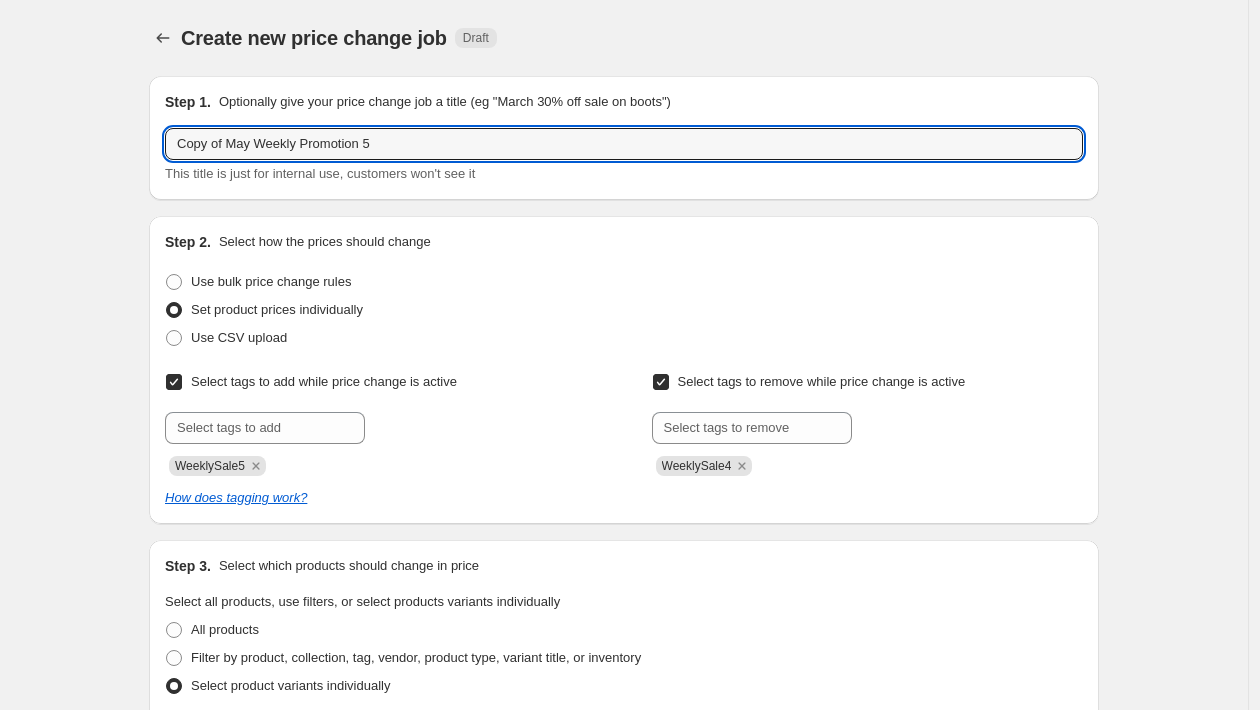 drag, startPoint x: 258, startPoint y: 144, endPoint x: 150, endPoint y: 143, distance: 108.00463 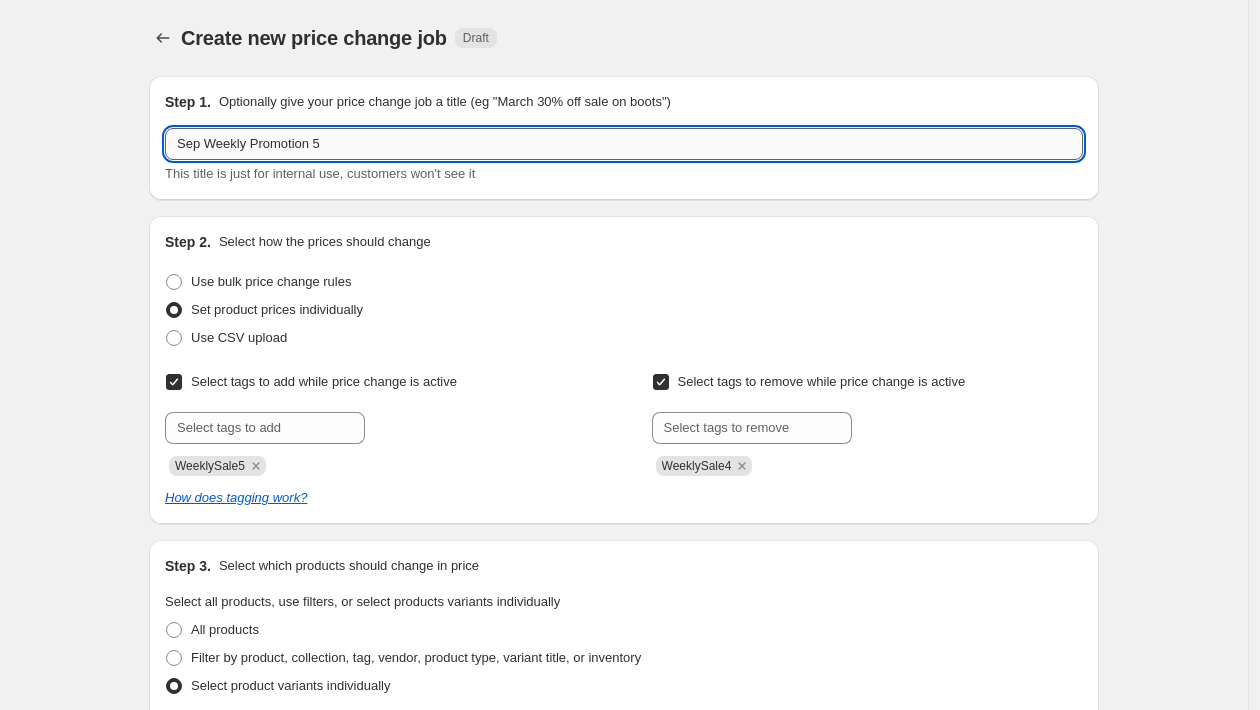 click on "Sep Weekly Promotion 5" at bounding box center (624, 144) 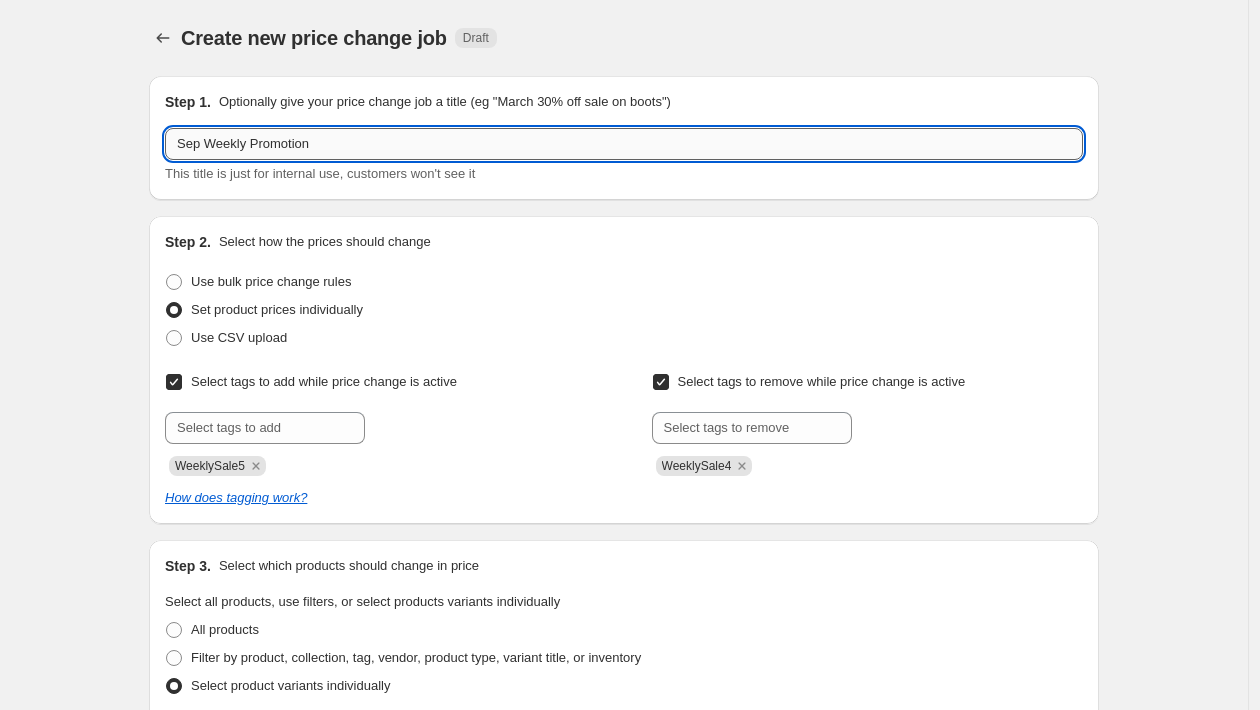 type on "Sep Weekly Promotion" 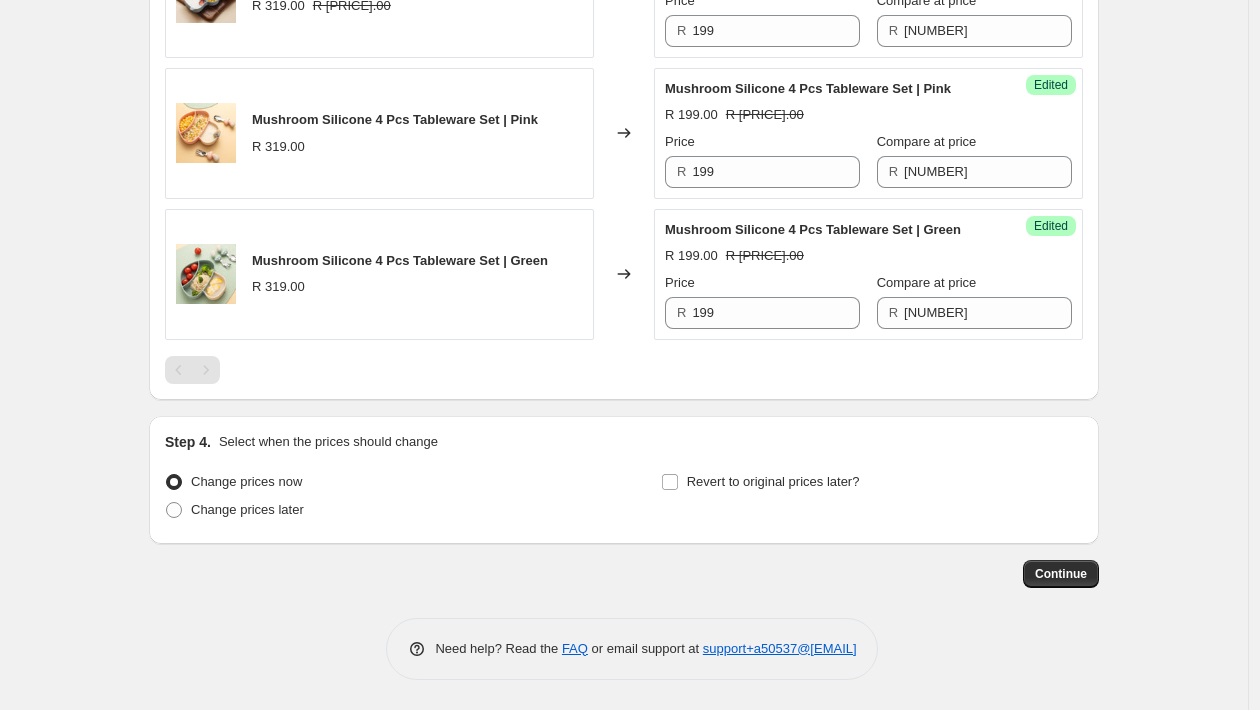 scroll, scrollTop: 1099, scrollLeft: 0, axis: vertical 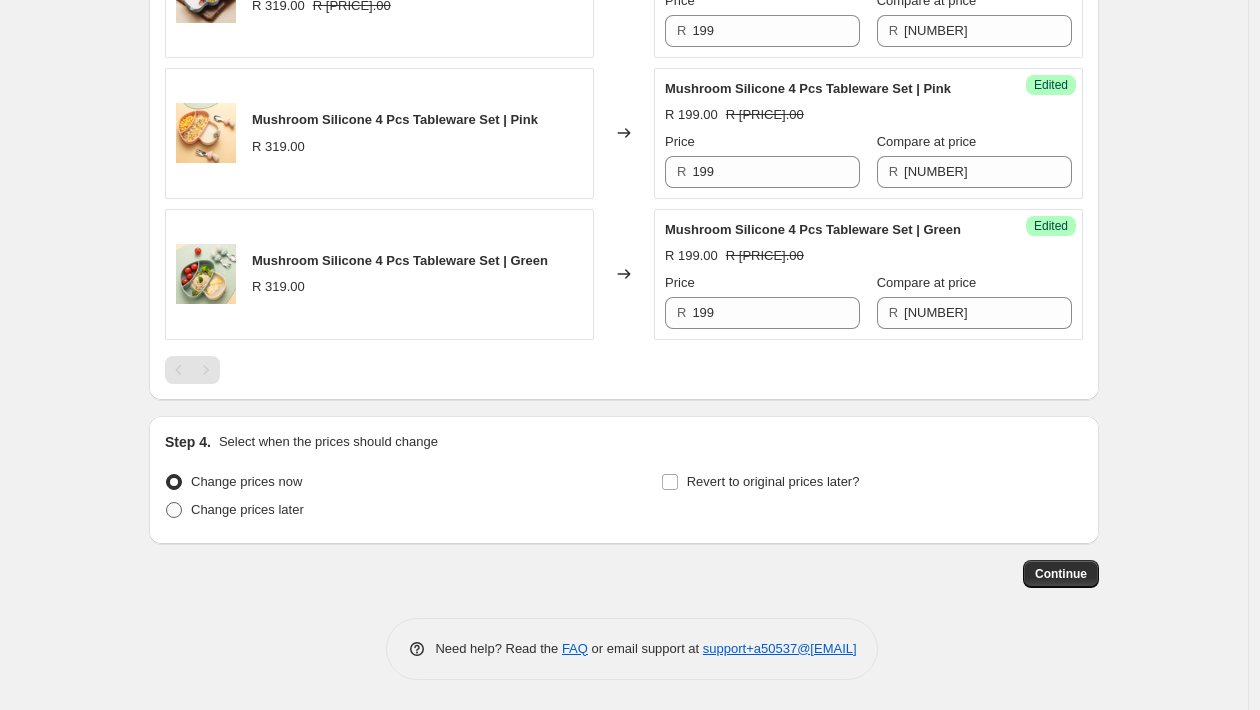 click on "Change prices later" at bounding box center (247, 509) 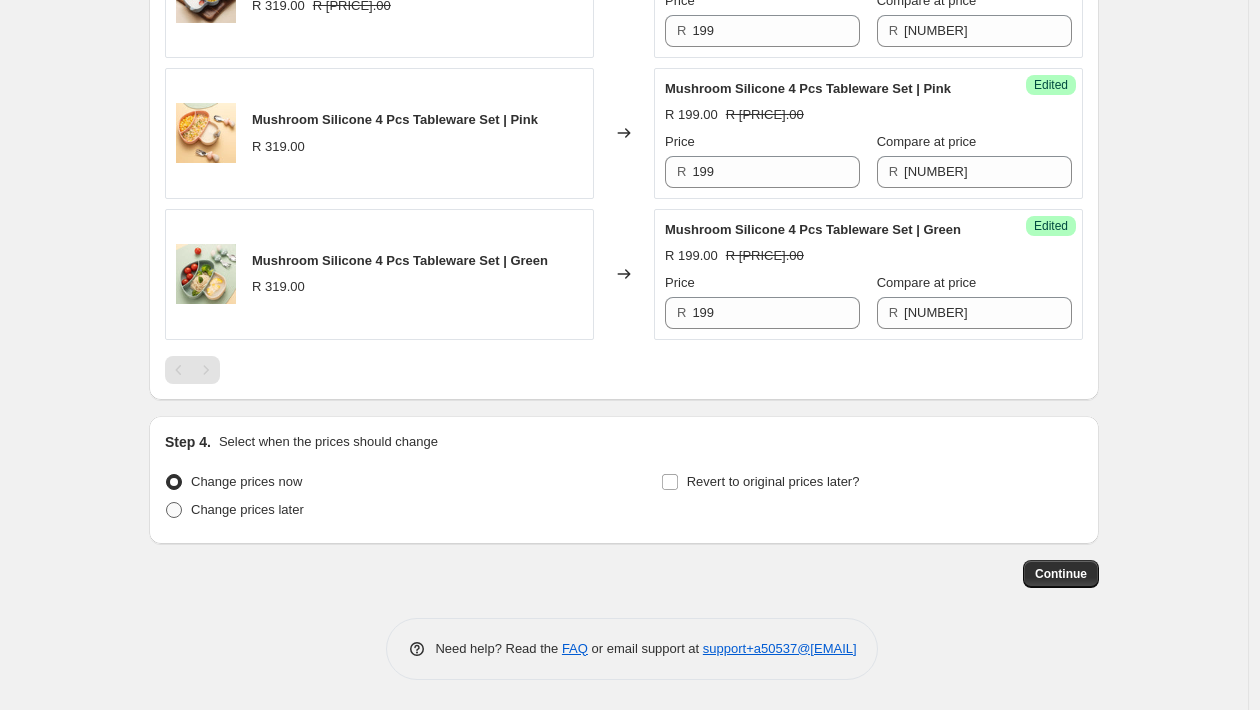 radio on "true" 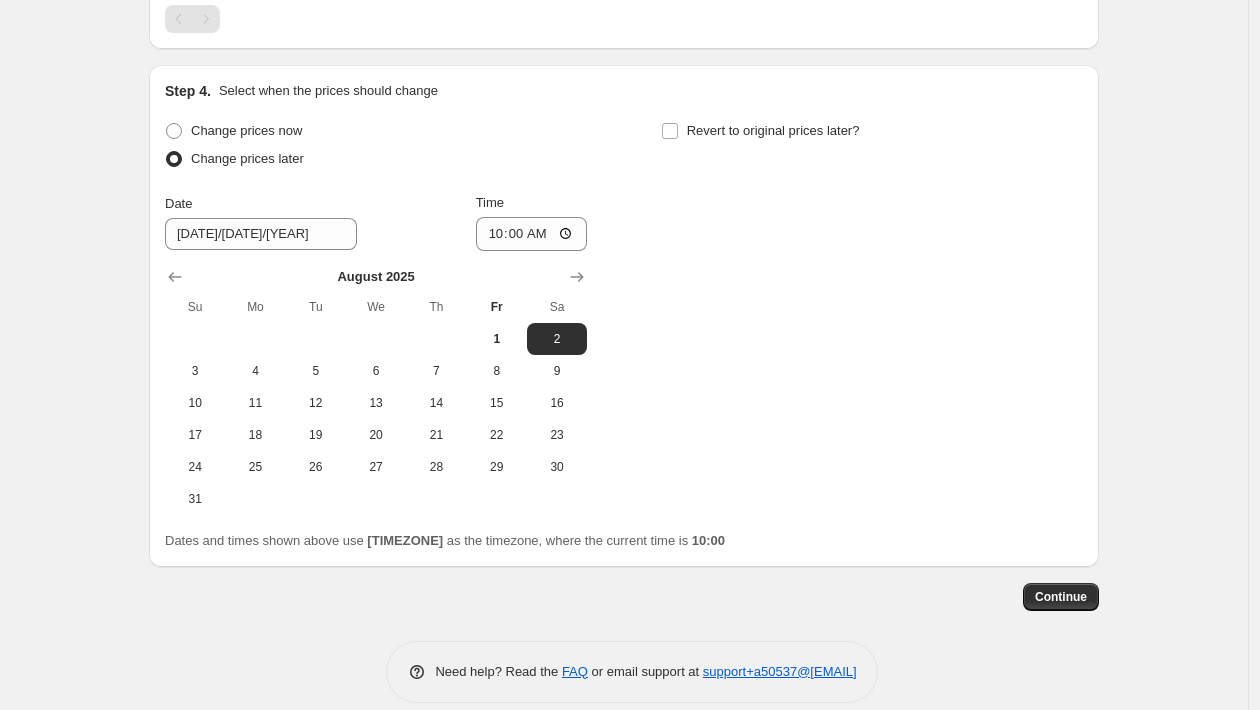 scroll, scrollTop: 1422, scrollLeft: 0, axis: vertical 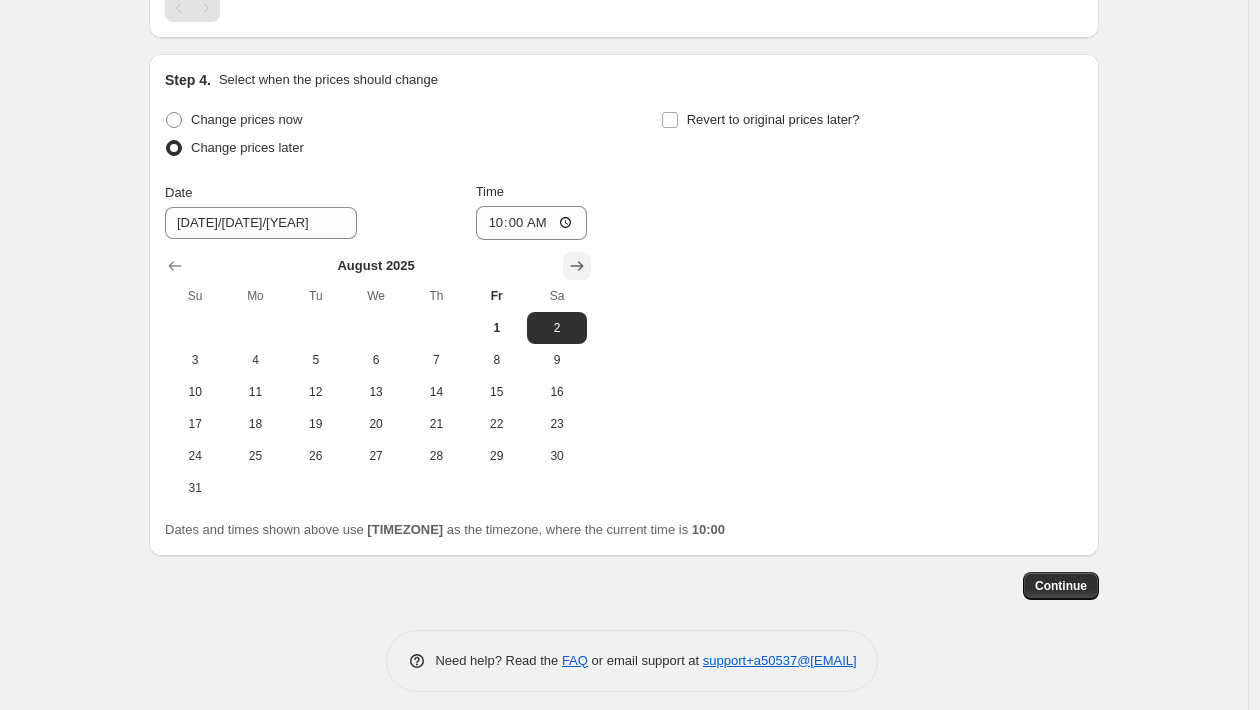 click at bounding box center [577, 266] 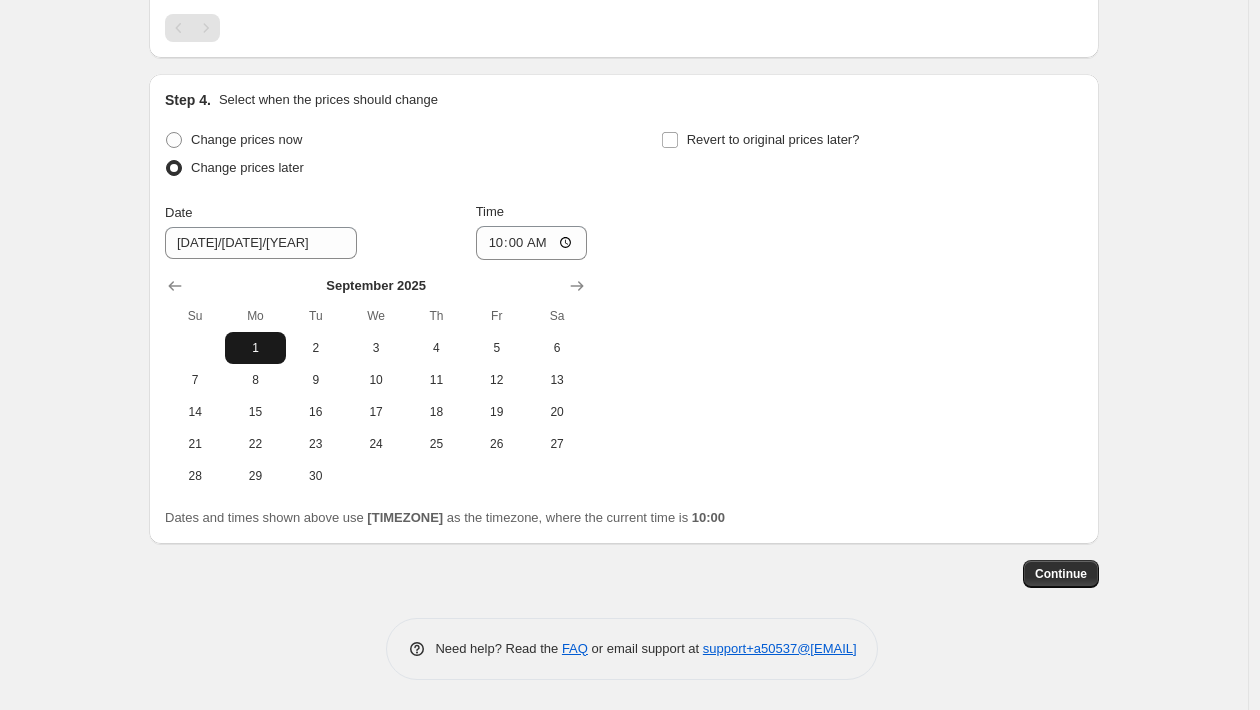 click on "1" at bounding box center (255, 348) 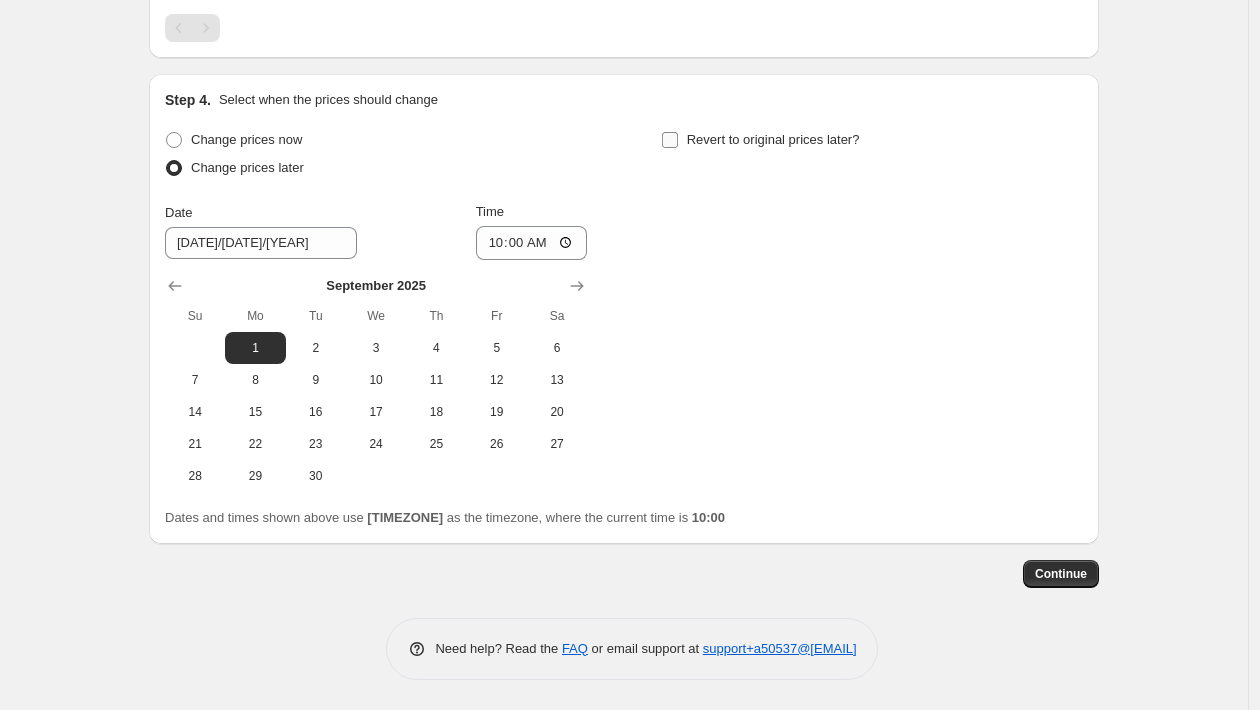 click on "Revert to original prices later?" at bounding box center (773, 139) 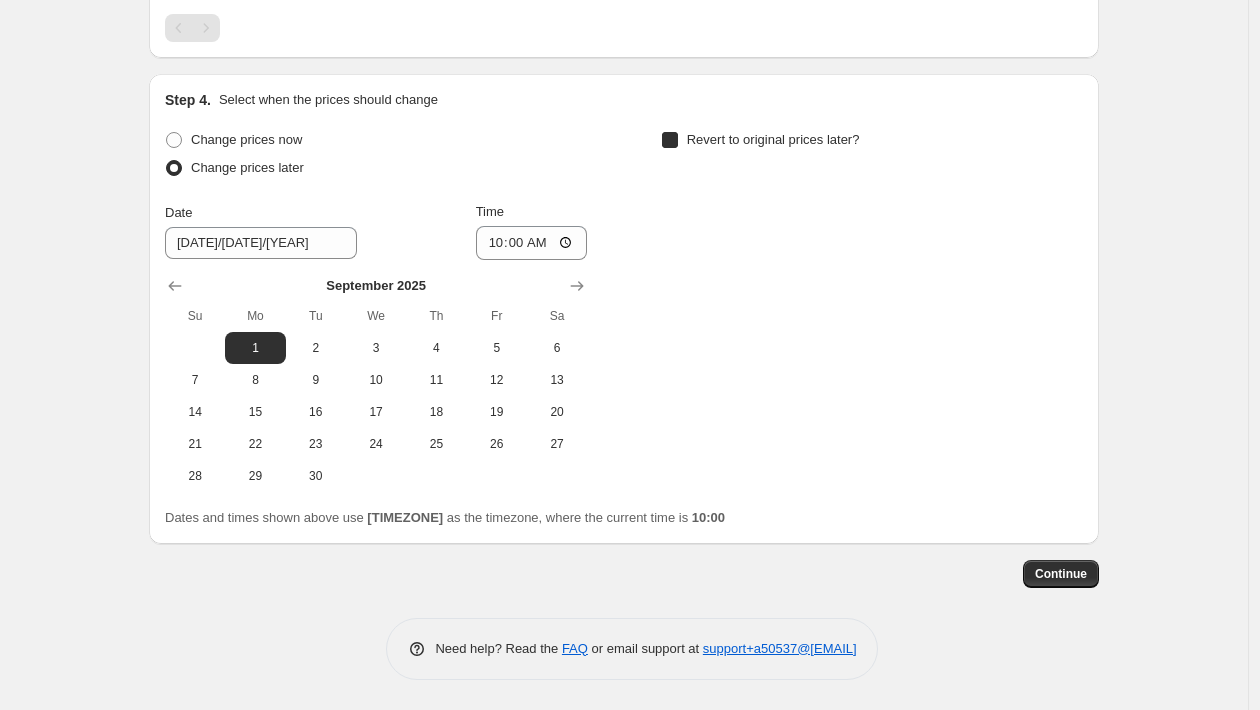 checkbox on "true" 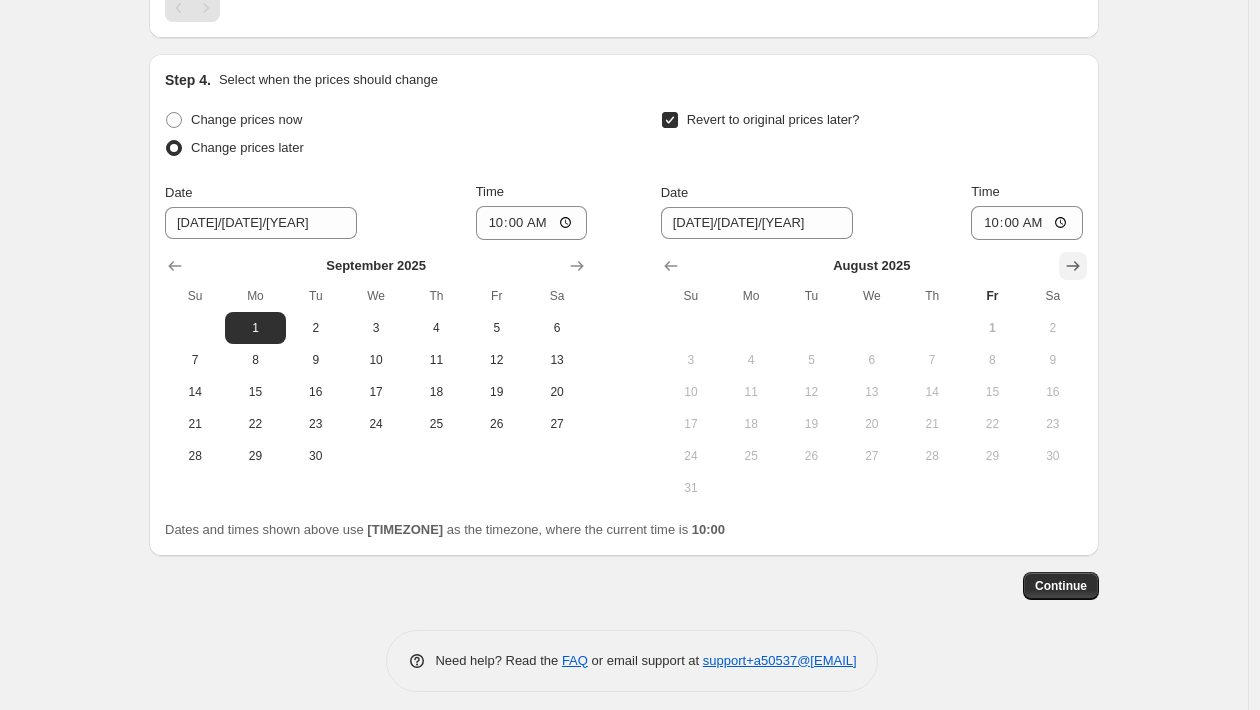 click 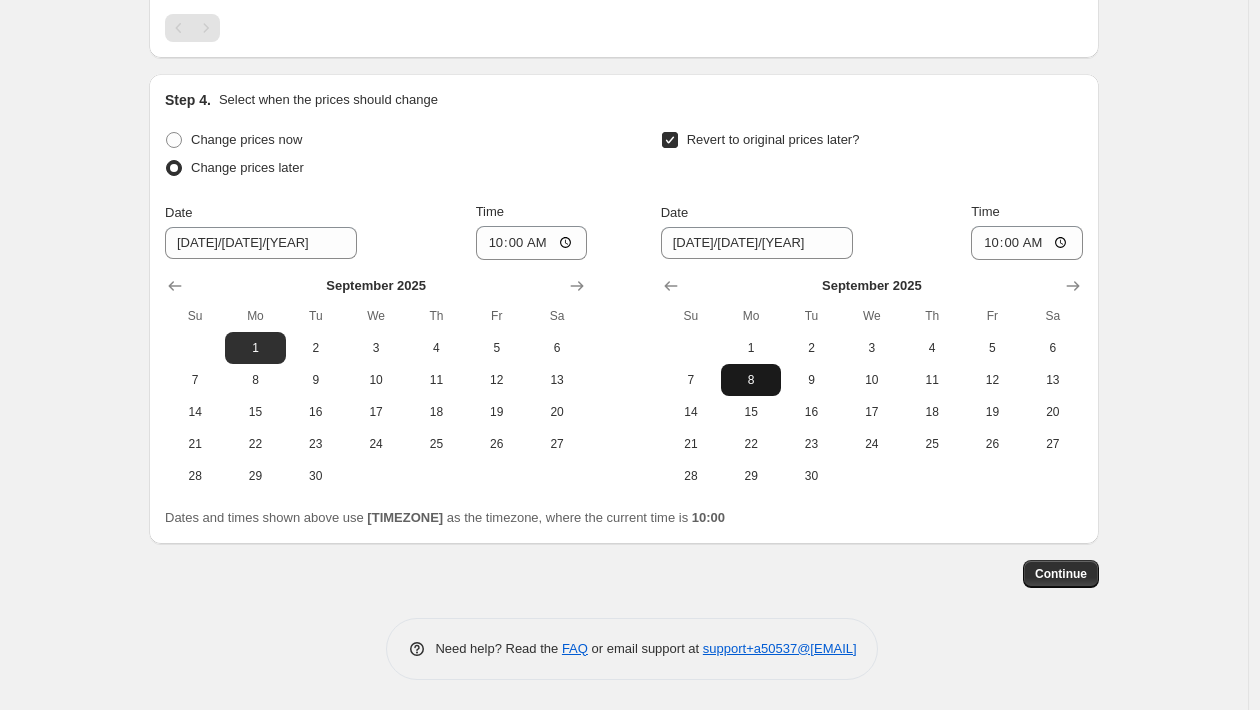click on "8" at bounding box center [751, 380] 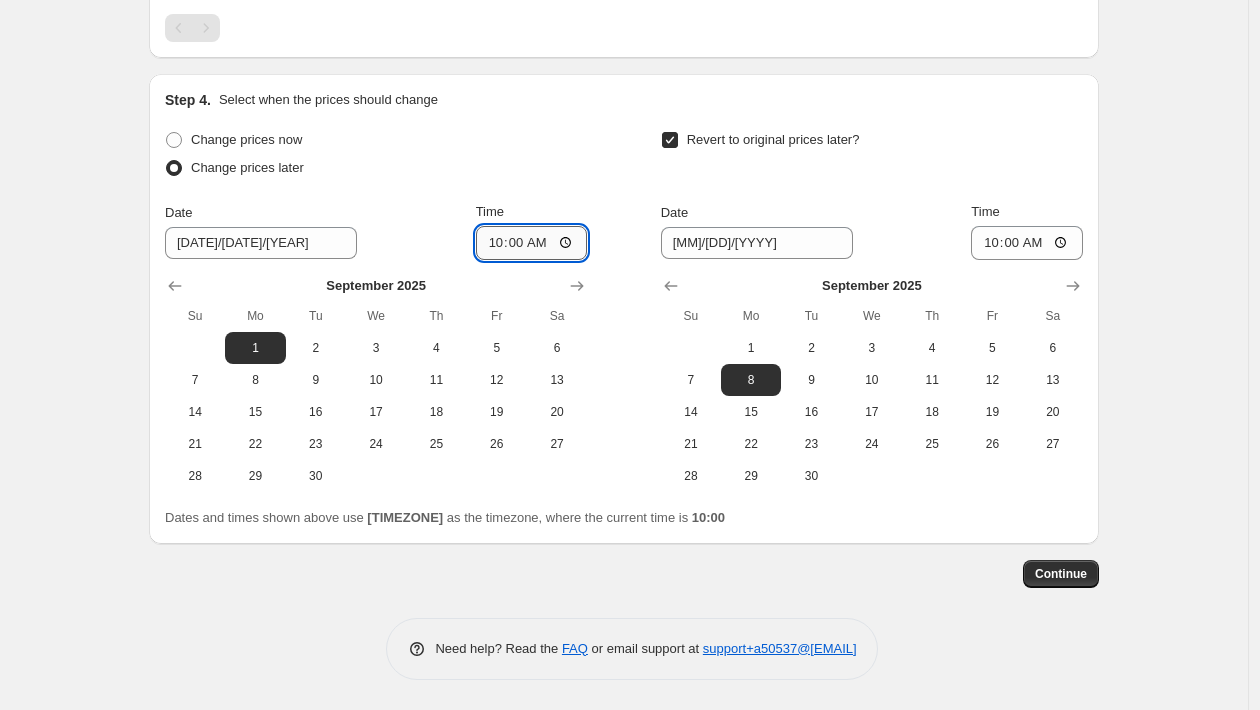 click on "10:00" at bounding box center [532, 243] 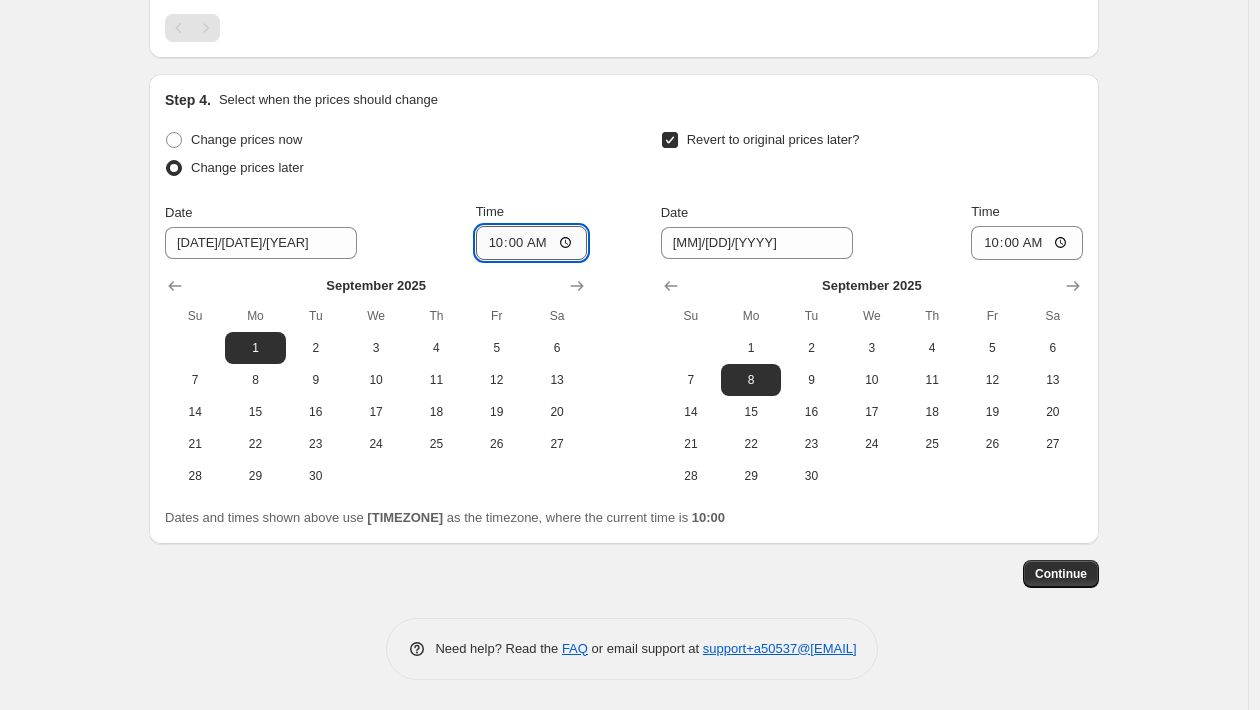 type on "00:00" 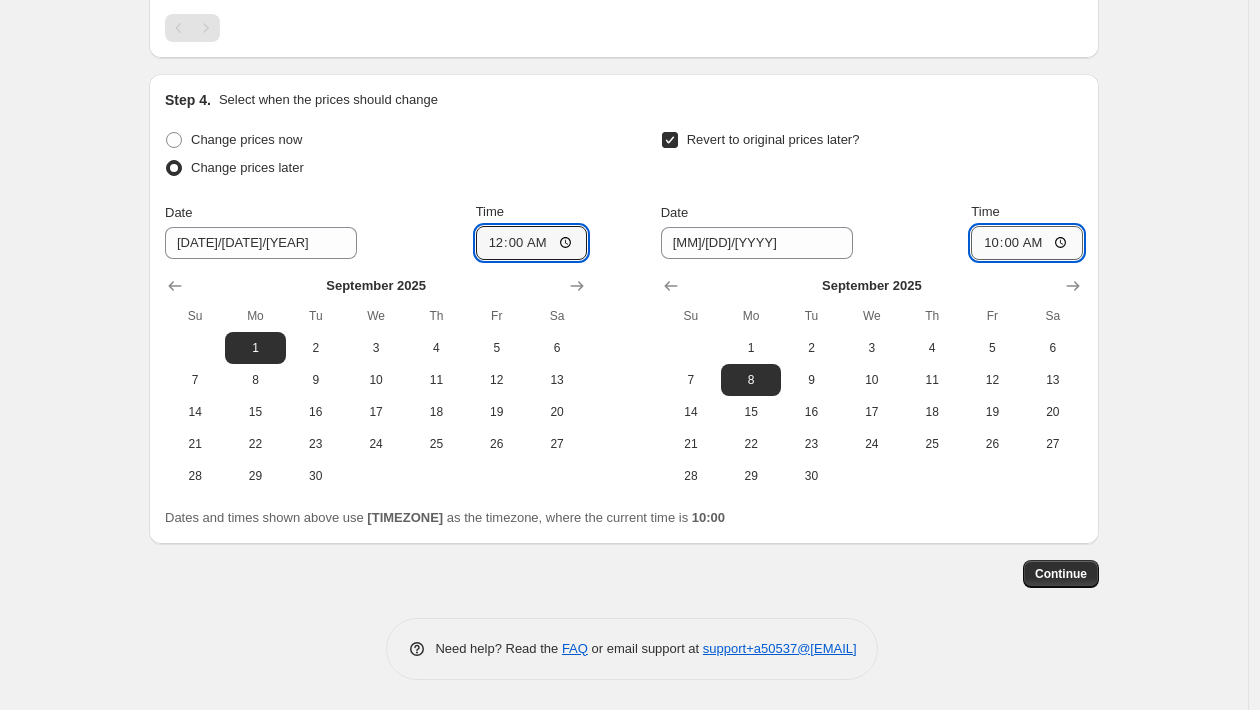 click on "10:00" at bounding box center [1027, 243] 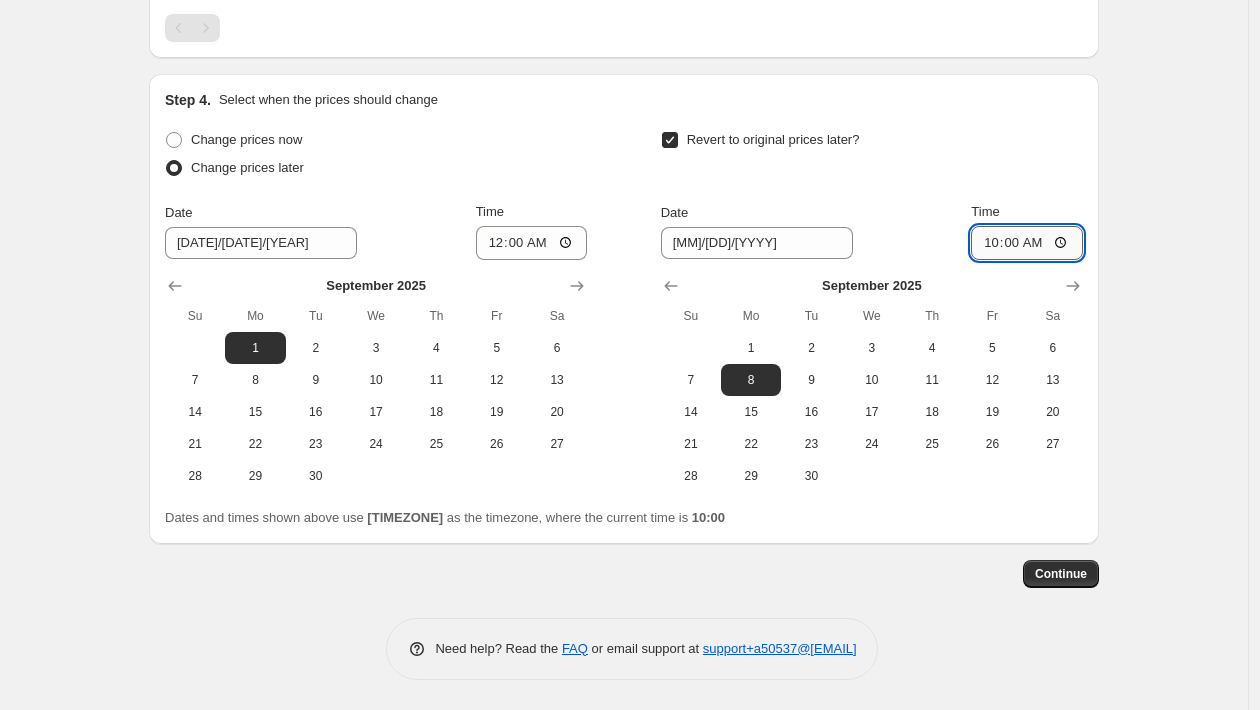 type on "00:00" 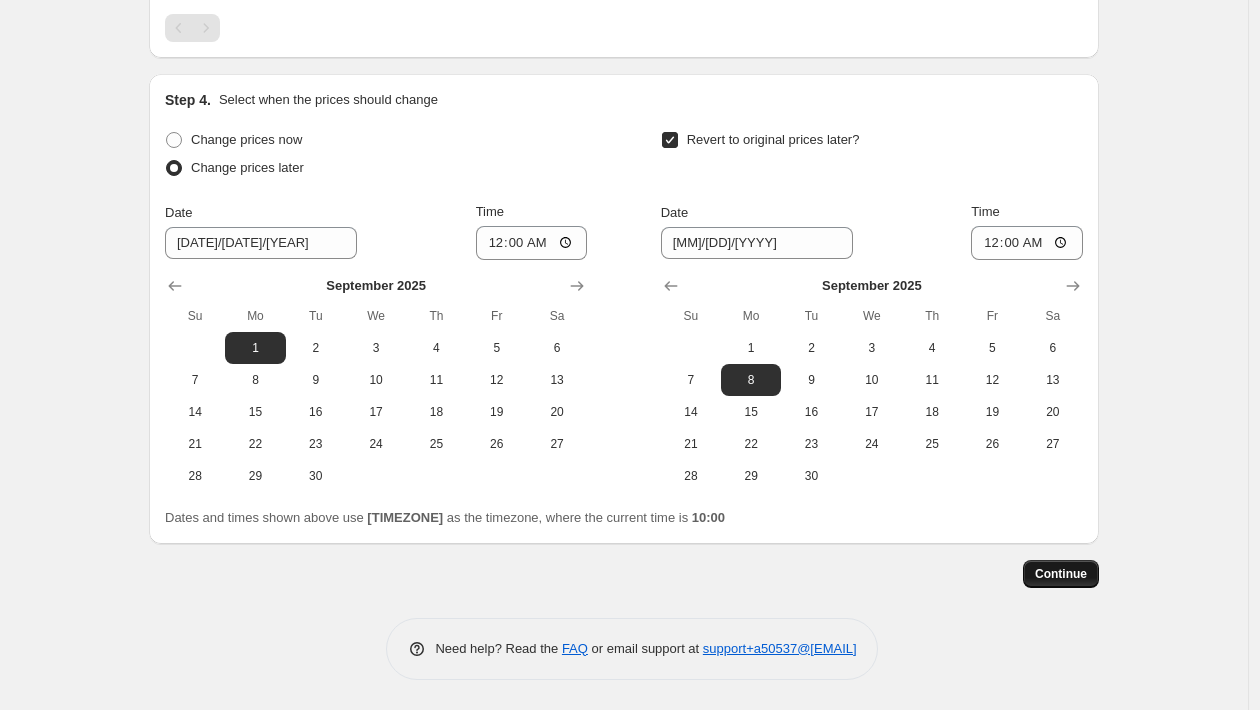click on "Continue" at bounding box center [1061, 574] 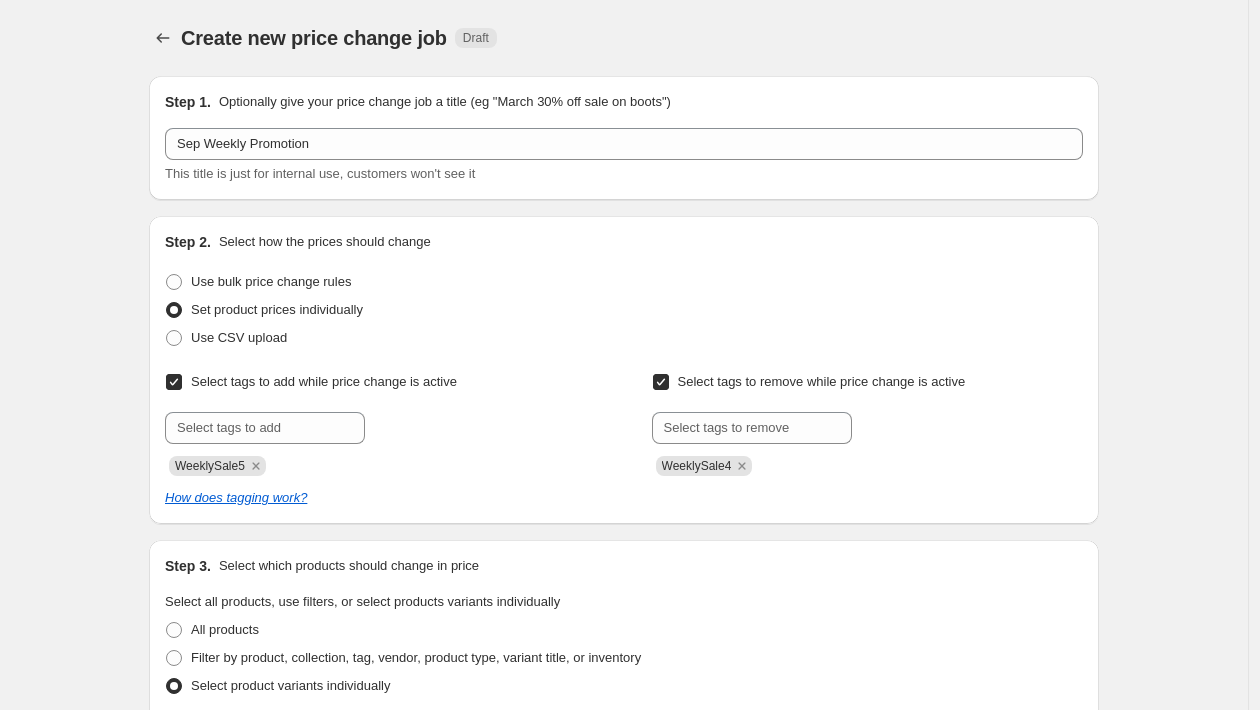 scroll, scrollTop: 1422, scrollLeft: 0, axis: vertical 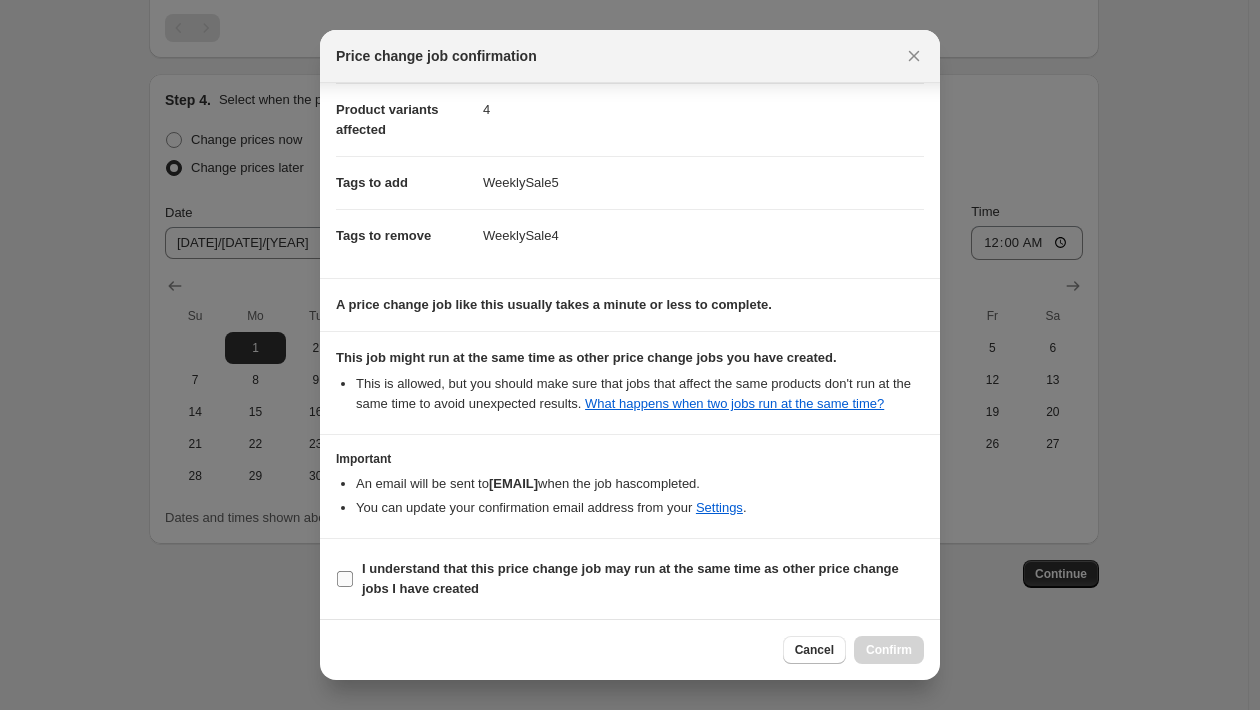 click on "I understand that this price change job may run at the same time as other price change jobs I have created" at bounding box center [630, 578] 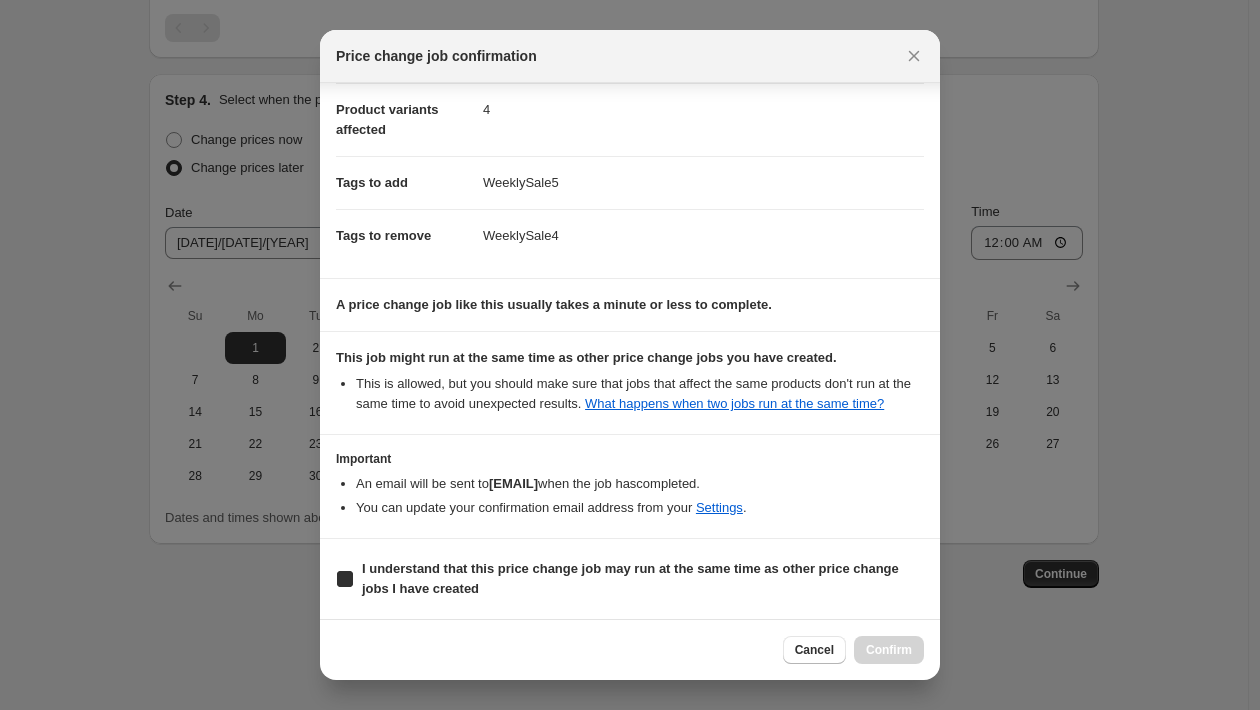 checkbox on "true" 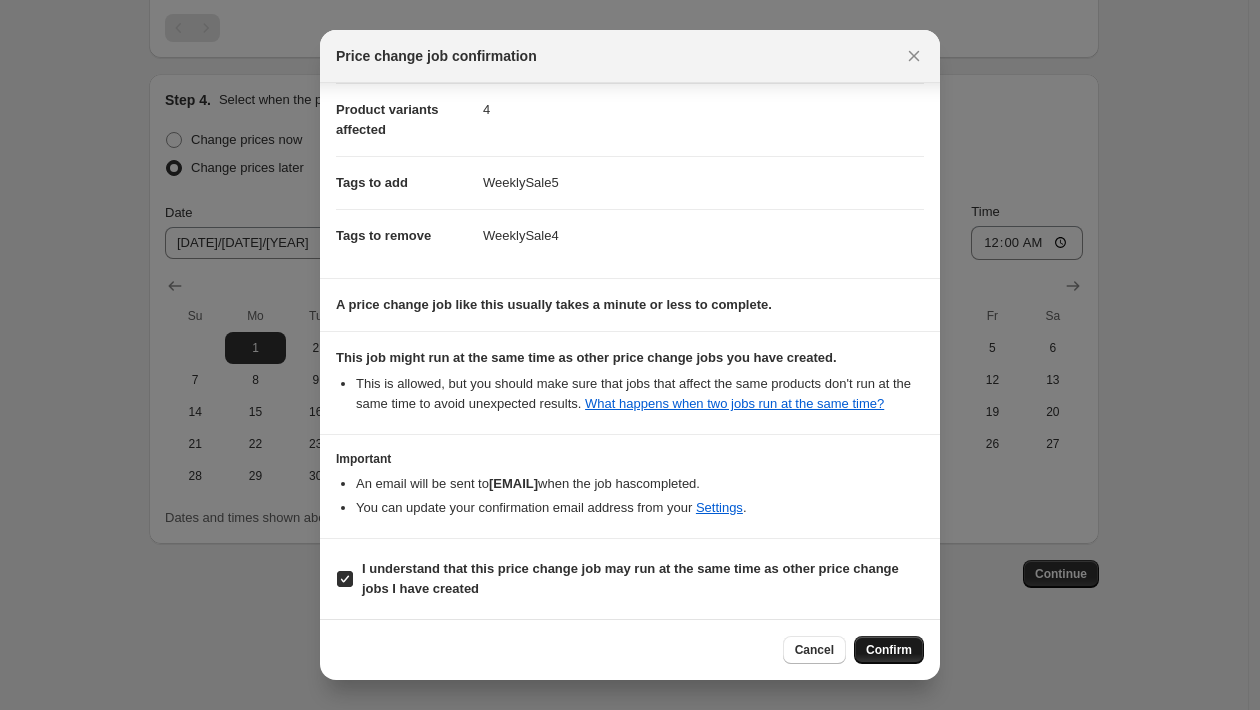 click on "Confirm" at bounding box center (889, 650) 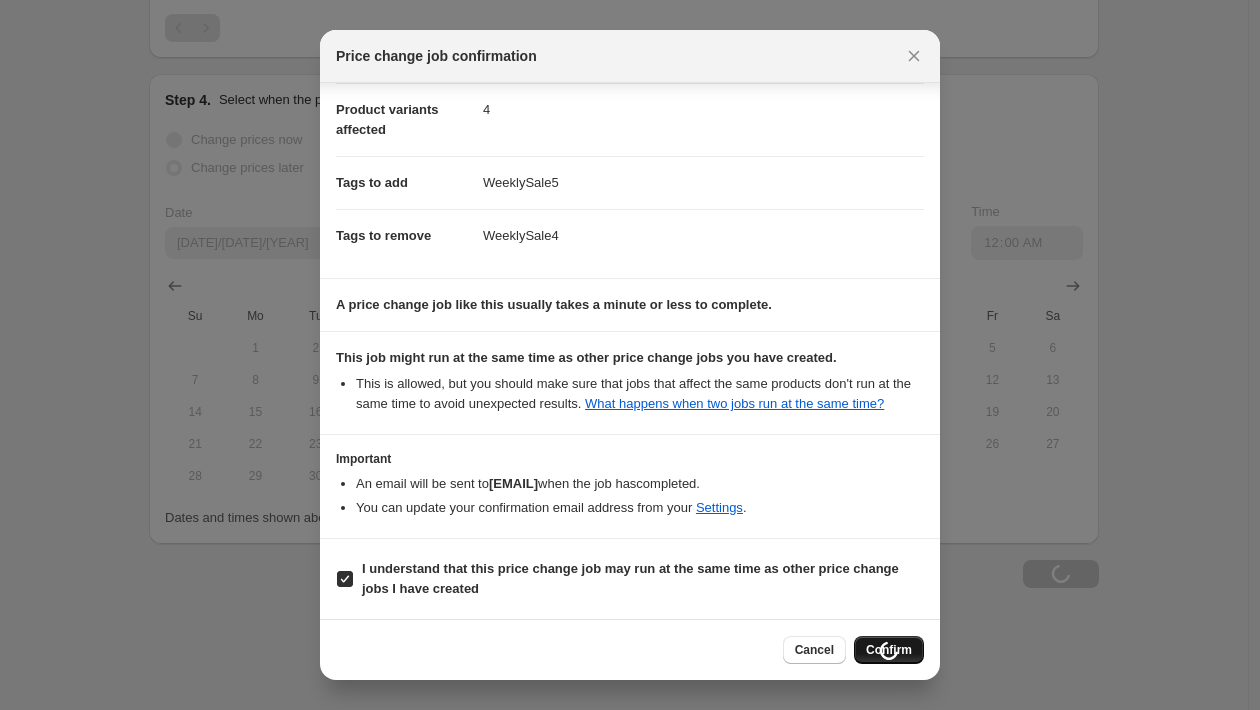 type on "Sep Weekly Promotion" 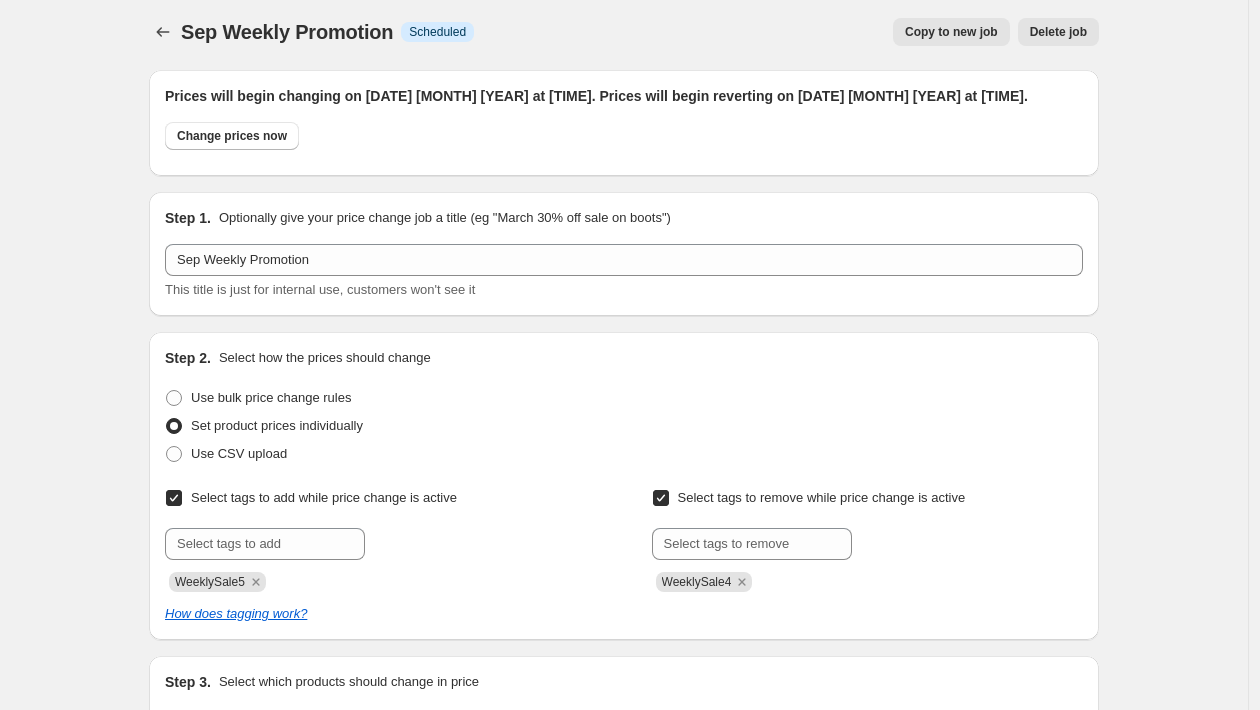 scroll, scrollTop: 0, scrollLeft: 0, axis: both 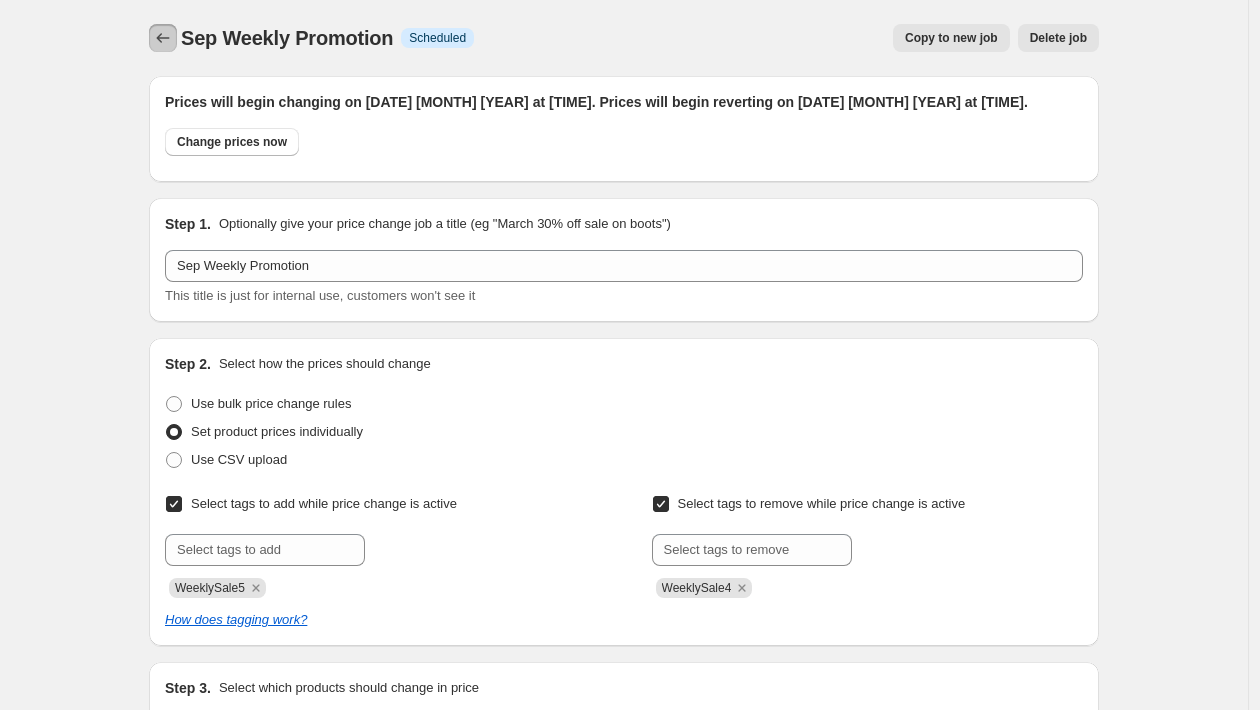 click 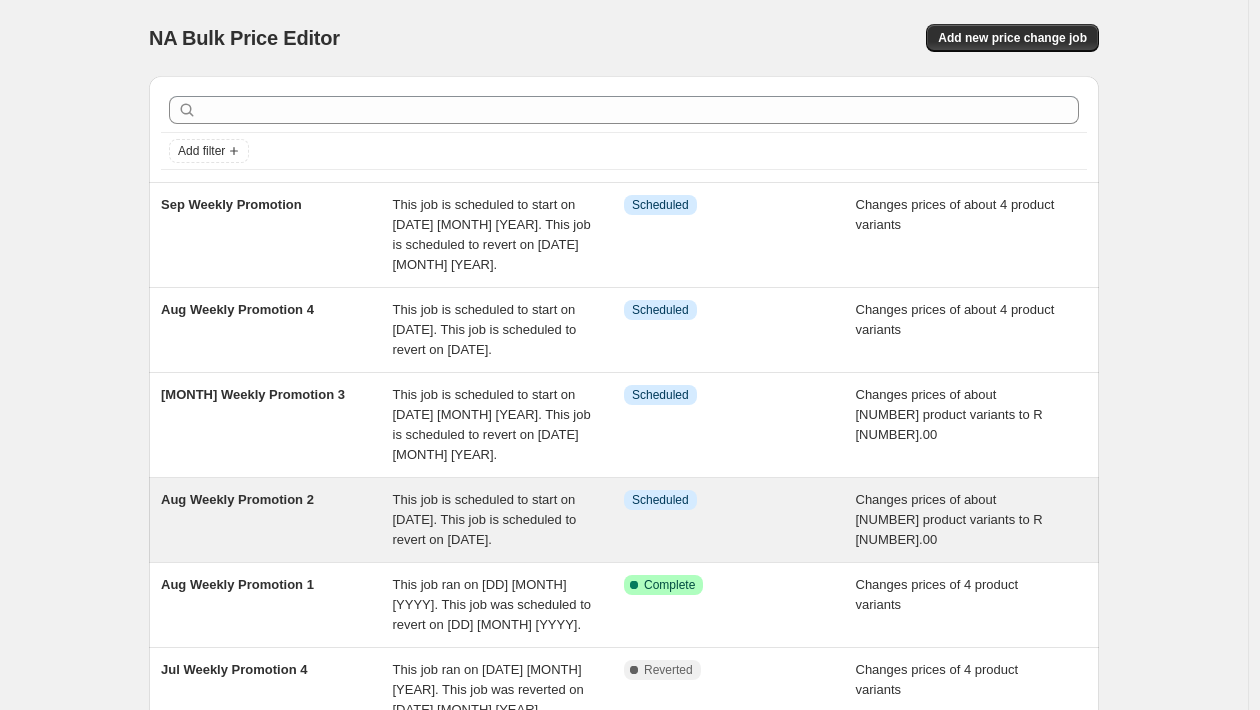 click on "This job is scheduled to start on [DATE]. This job is scheduled to revert on [DATE]." at bounding box center [485, 519] 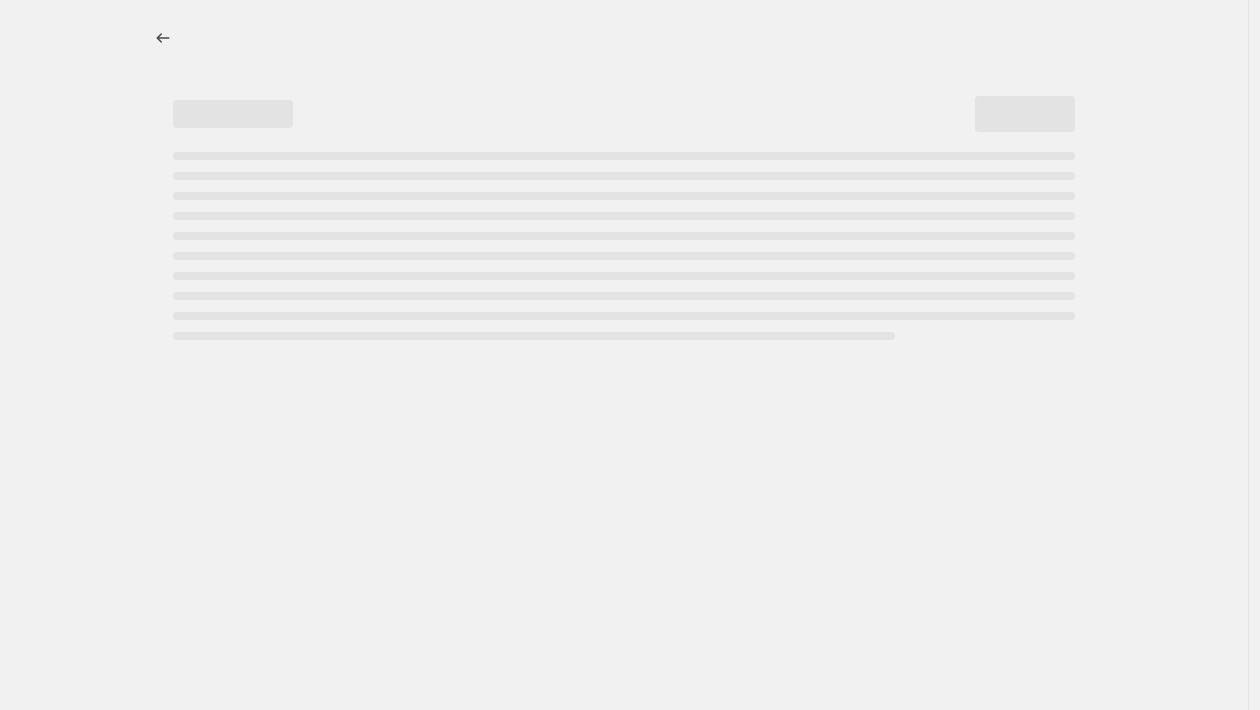 select on "bp" 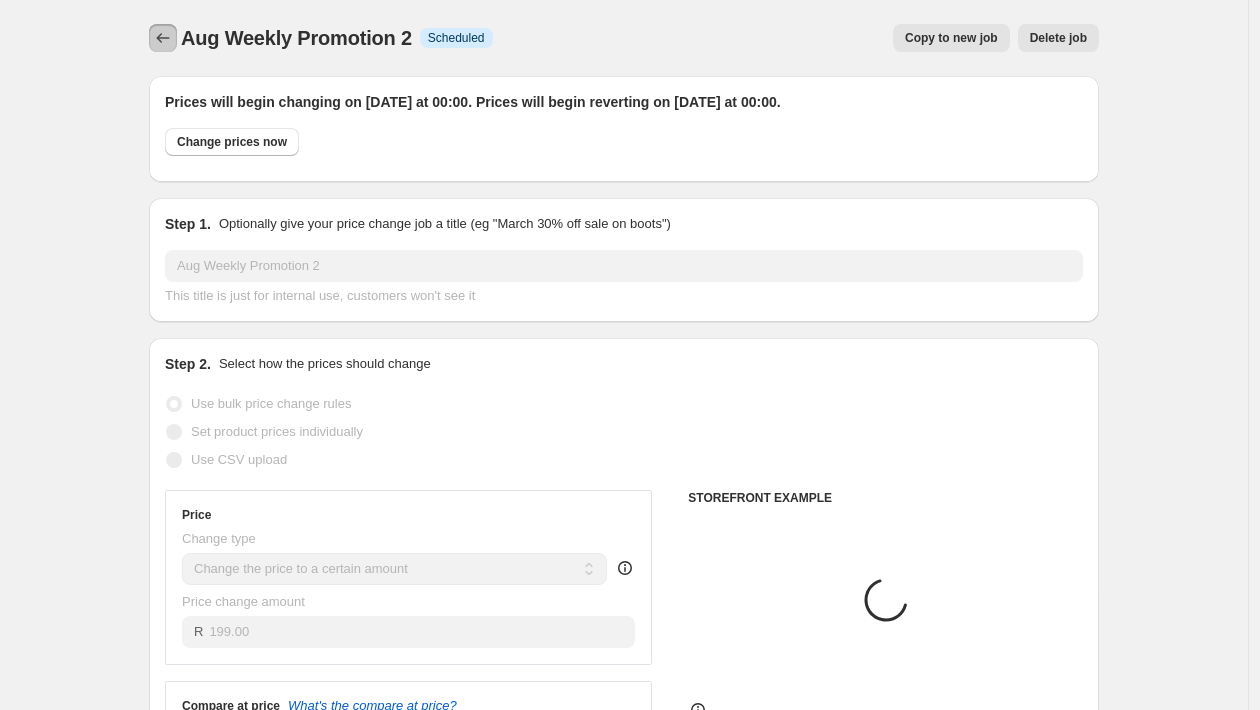 click 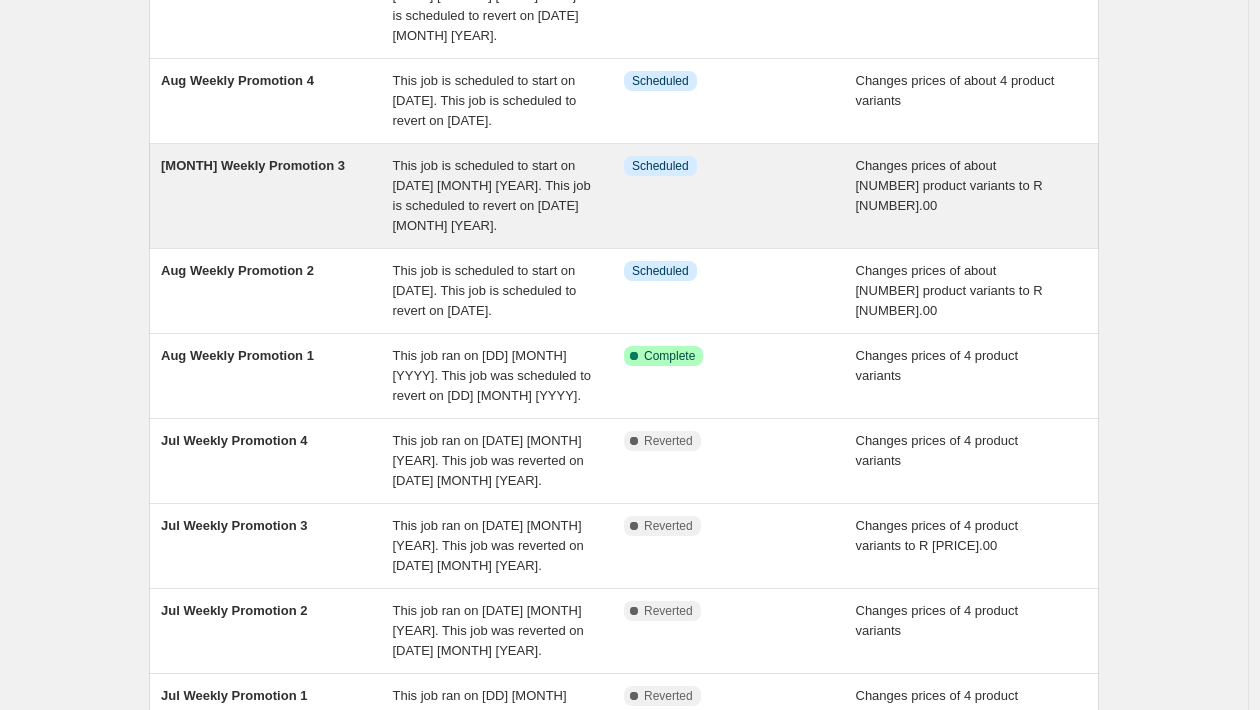 scroll, scrollTop: 600, scrollLeft: 0, axis: vertical 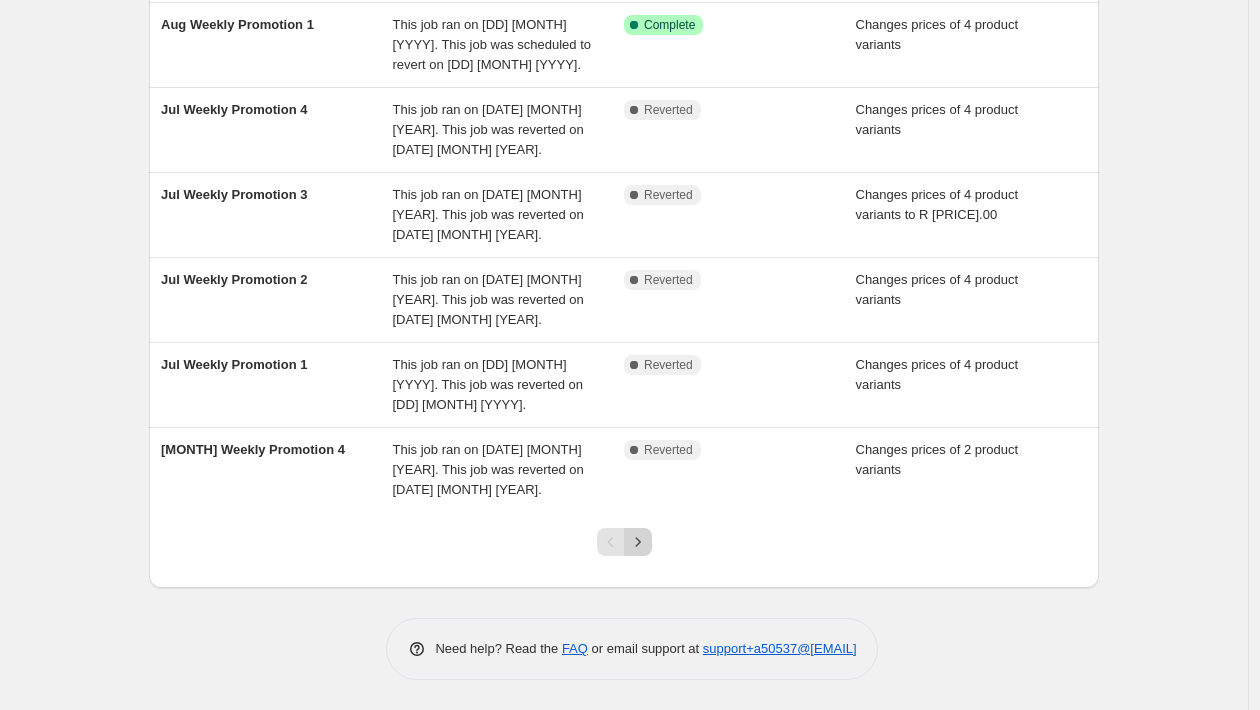 click 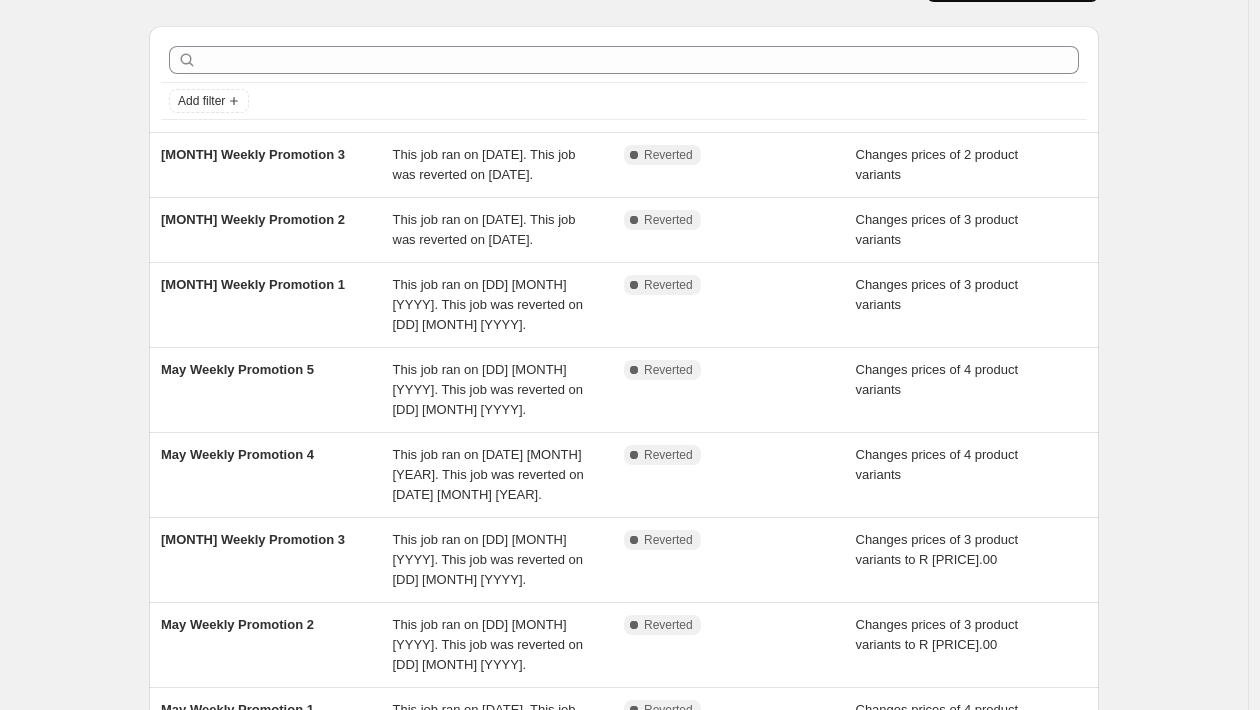 scroll, scrollTop: 57, scrollLeft: 0, axis: vertical 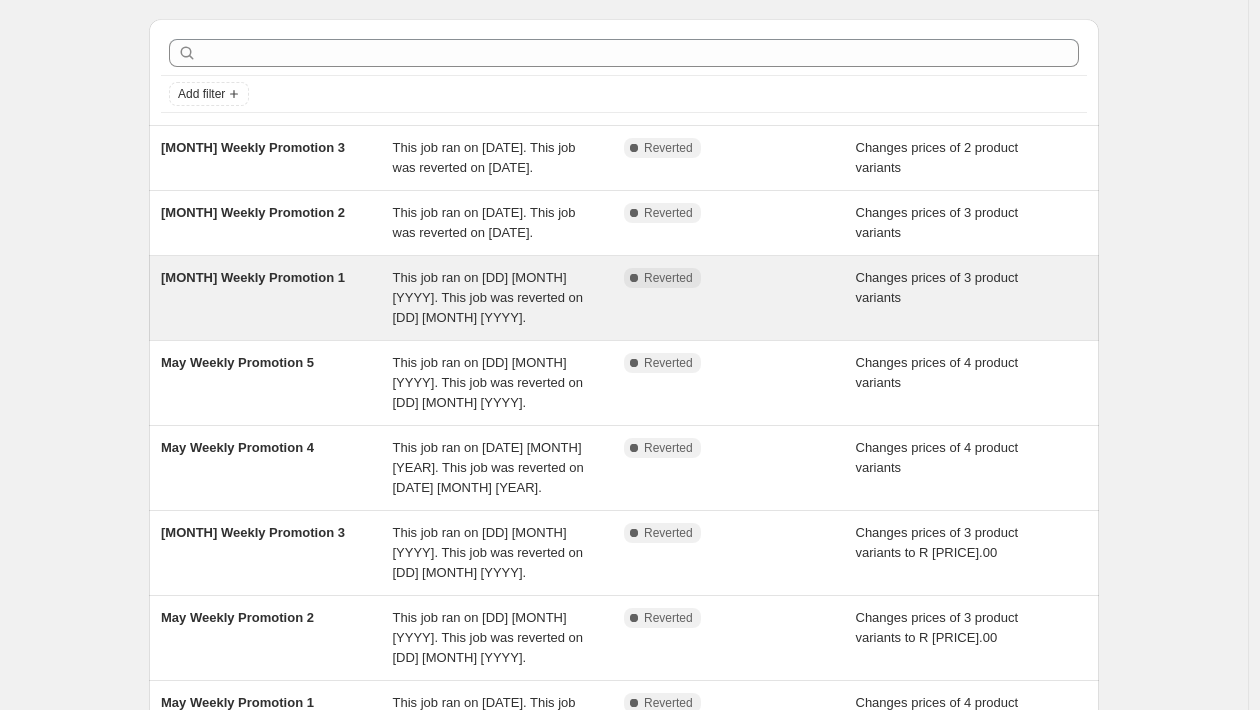 click on "[MONTH] Weekly Promotion 1" at bounding box center [277, 298] 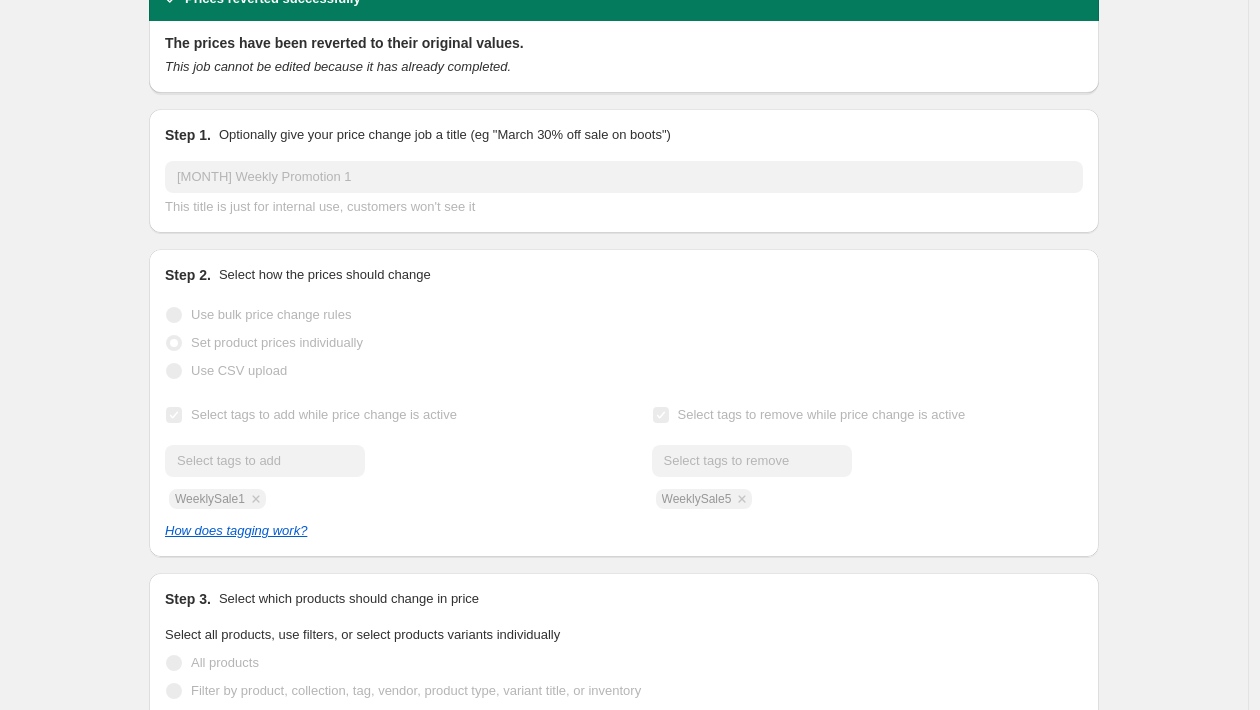 scroll, scrollTop: 0, scrollLeft: 0, axis: both 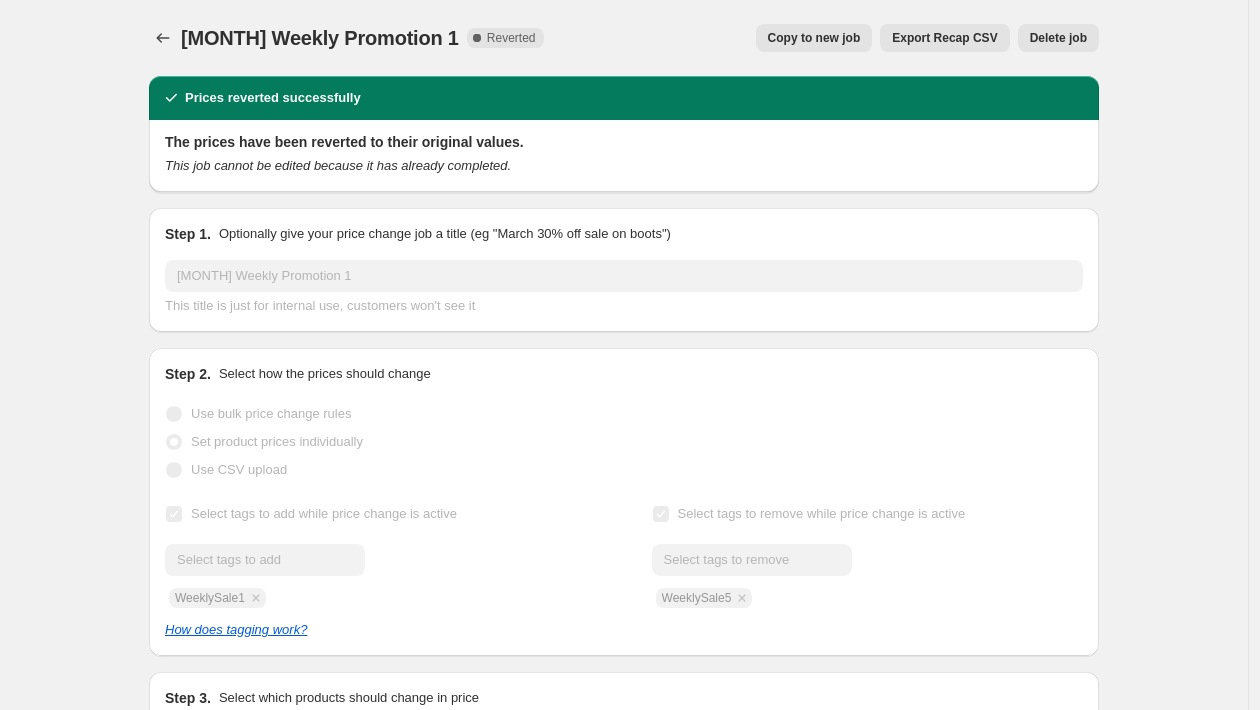 click on "Copy to new job" at bounding box center (814, 38) 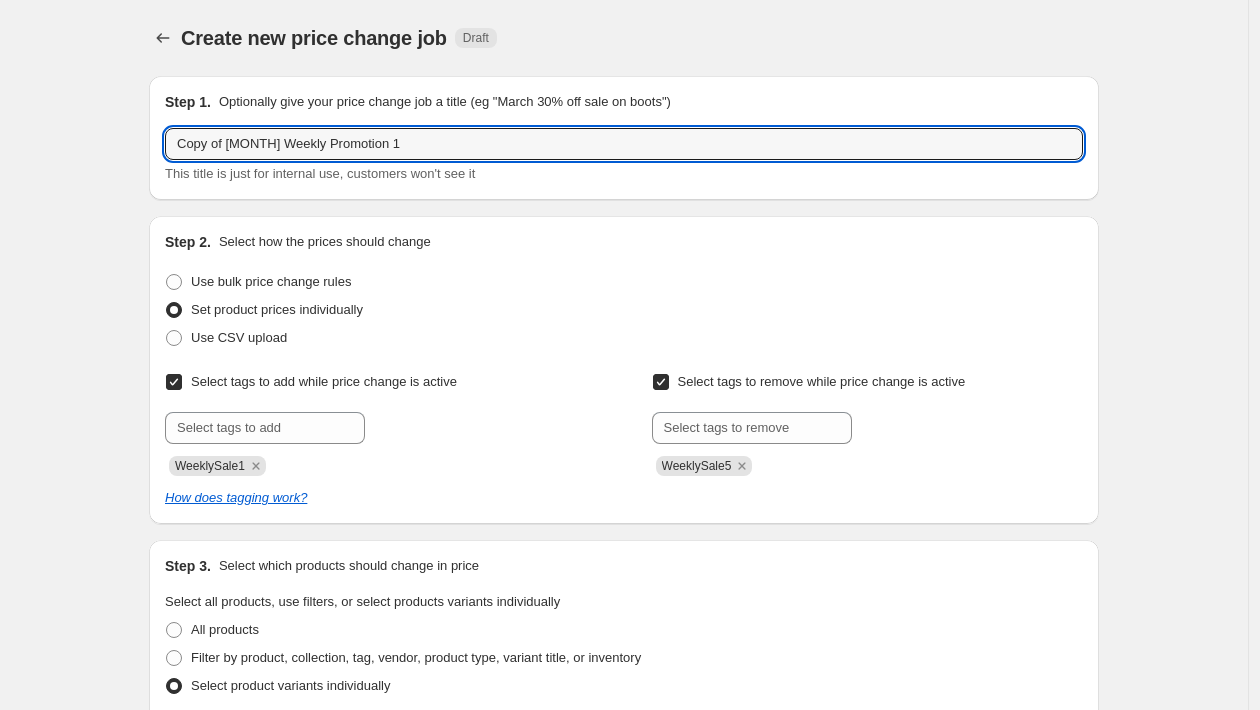 drag, startPoint x: 257, startPoint y: 147, endPoint x: 150, endPoint y: 144, distance: 107.042046 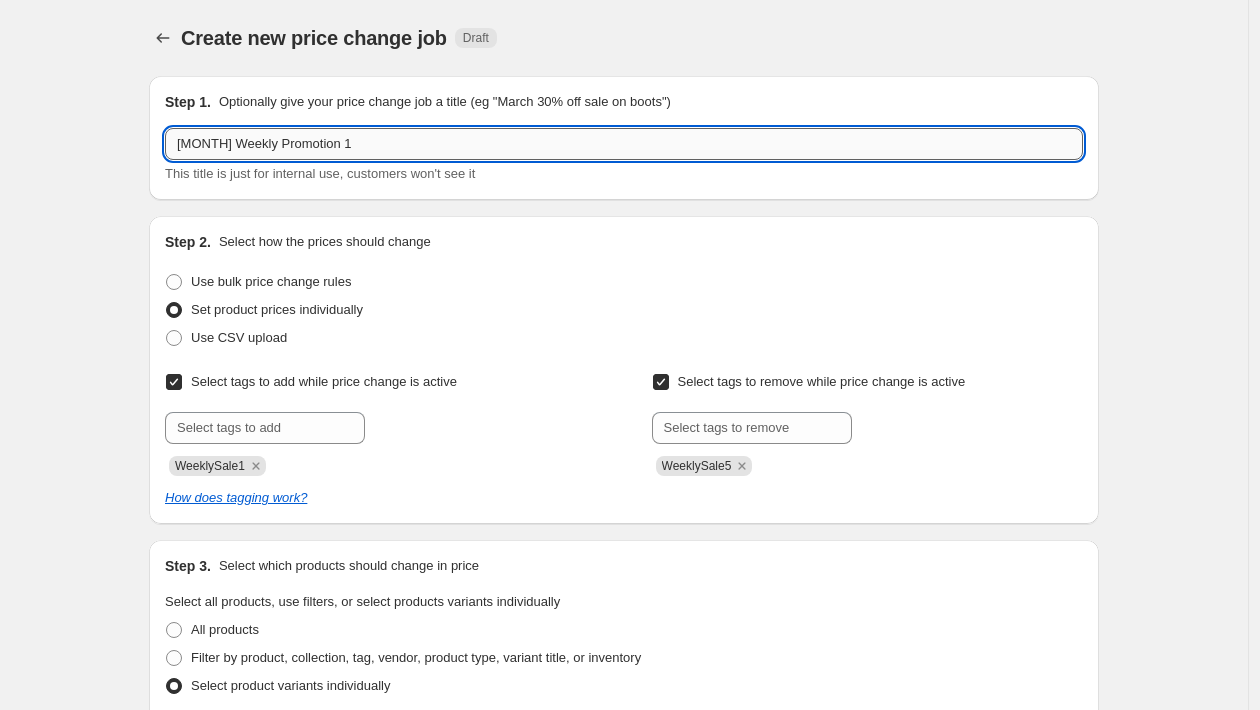 click on "[MONTH] Weekly Promotion 1" at bounding box center [624, 144] 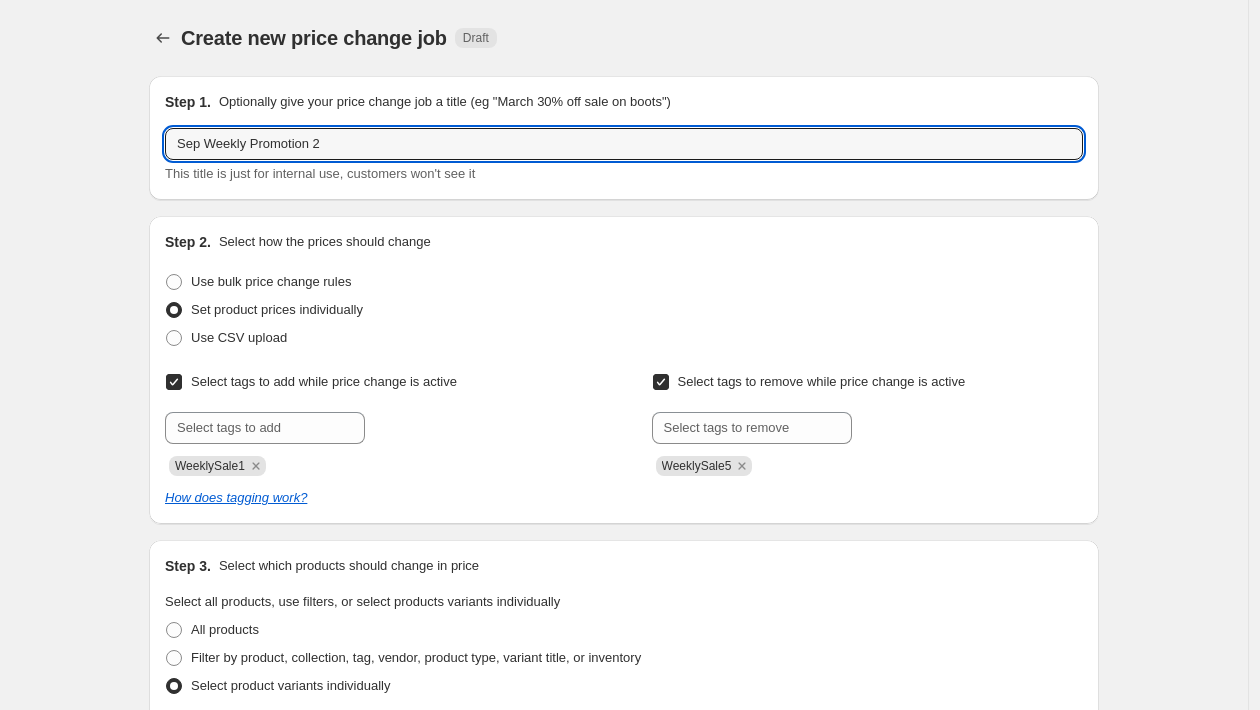 type on "Sep Weekly Promotion 2" 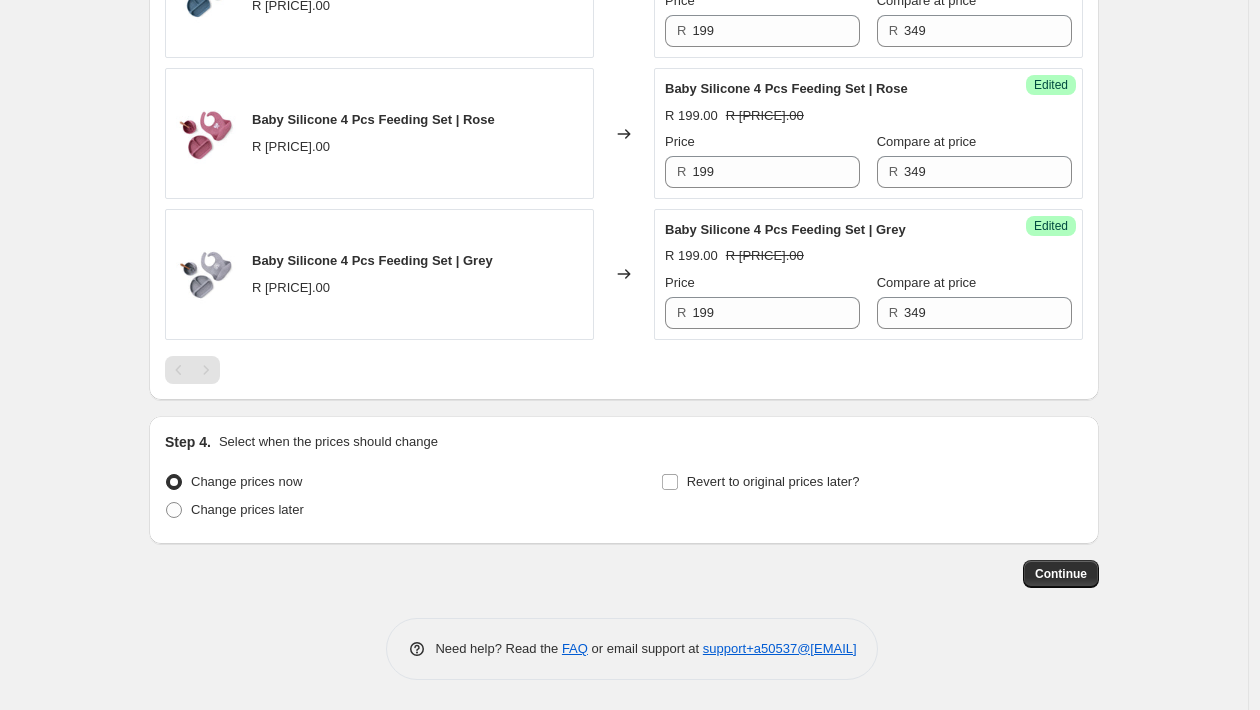scroll, scrollTop: 906, scrollLeft: 0, axis: vertical 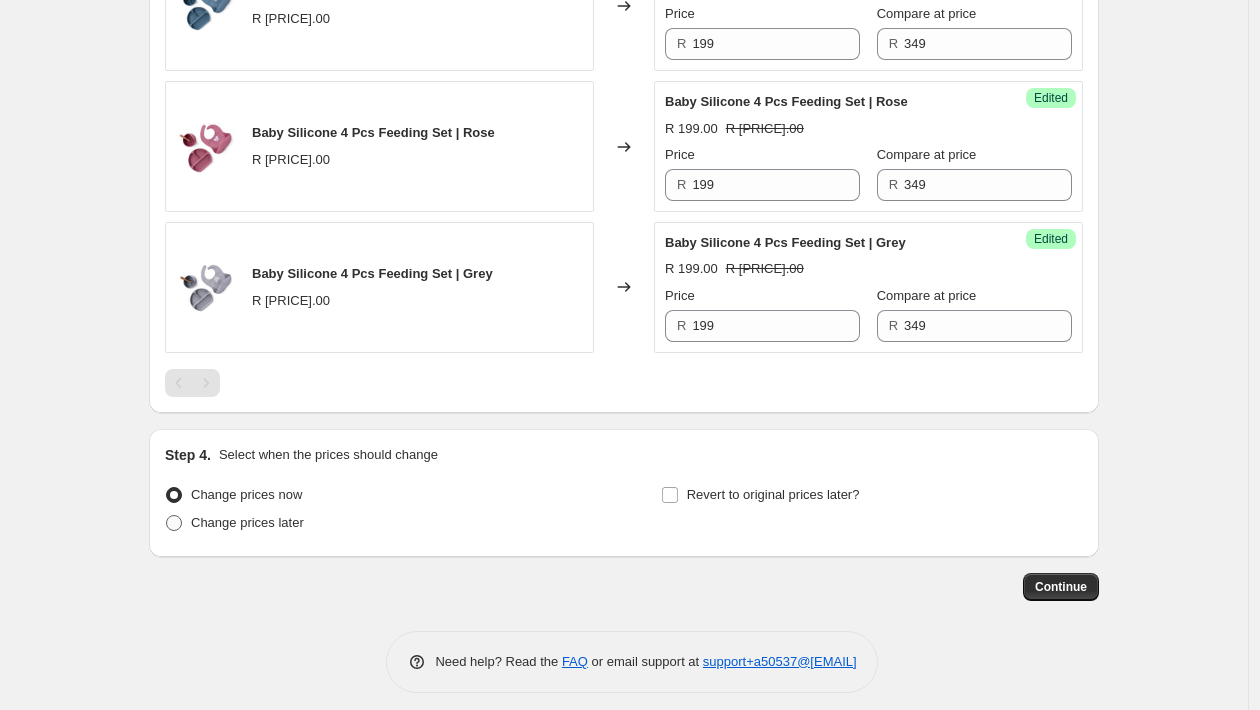 click on "Change prices later" at bounding box center [247, 522] 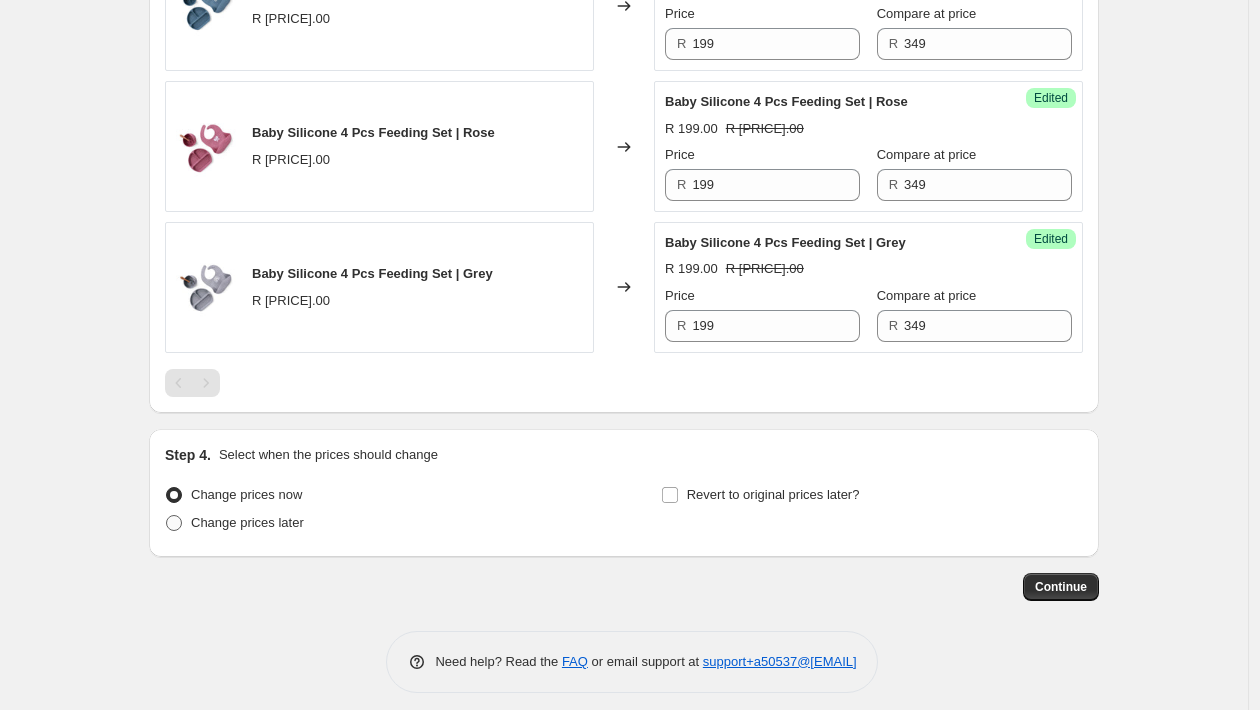click on "Change prices later" at bounding box center (166, 515) 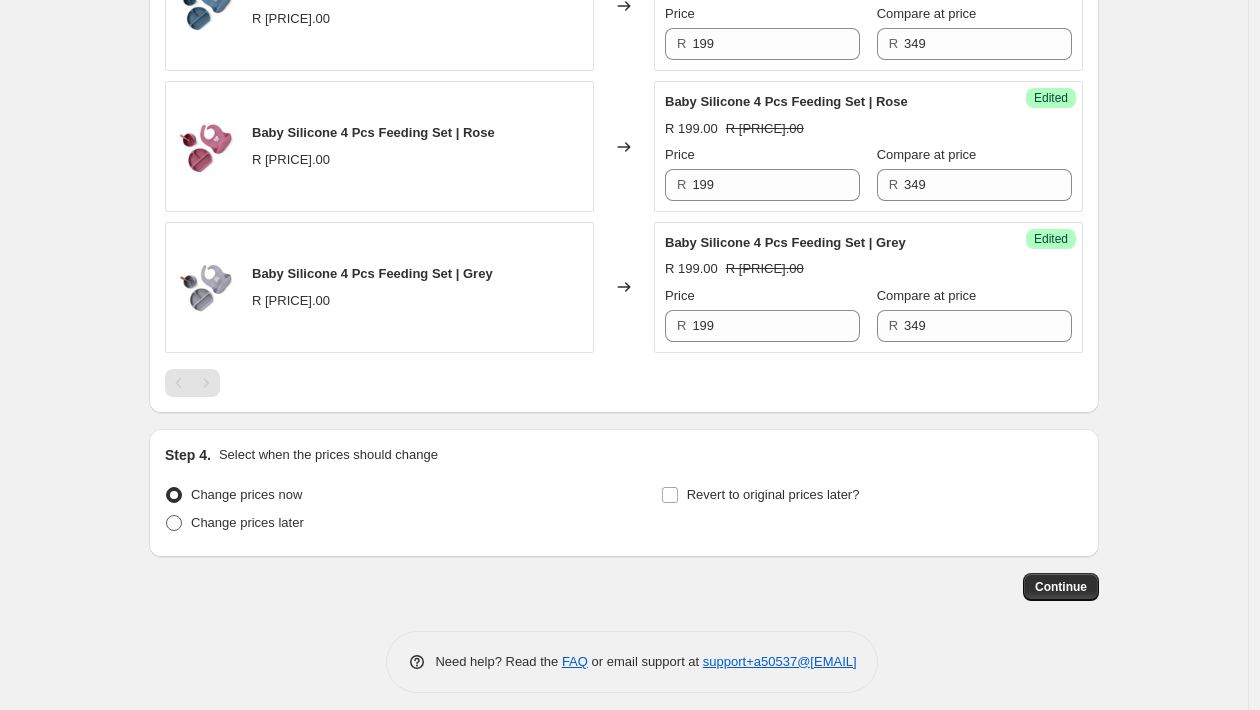 radio on "true" 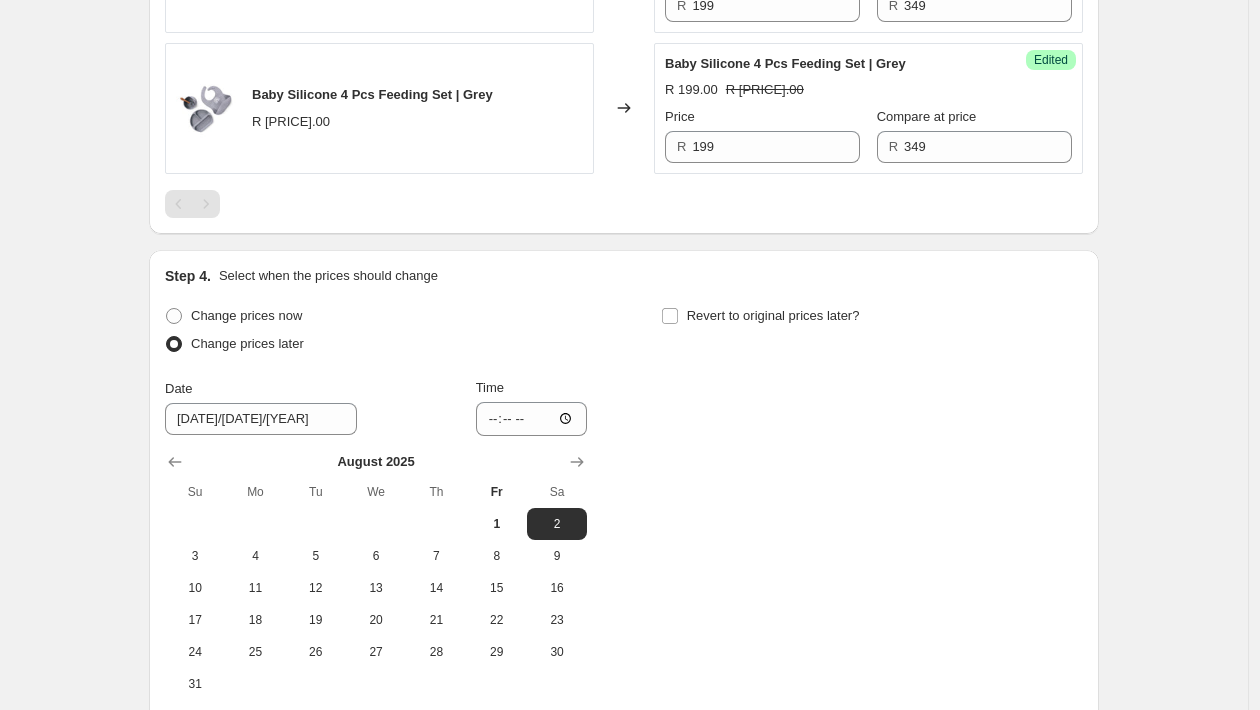 scroll, scrollTop: 1152, scrollLeft: 0, axis: vertical 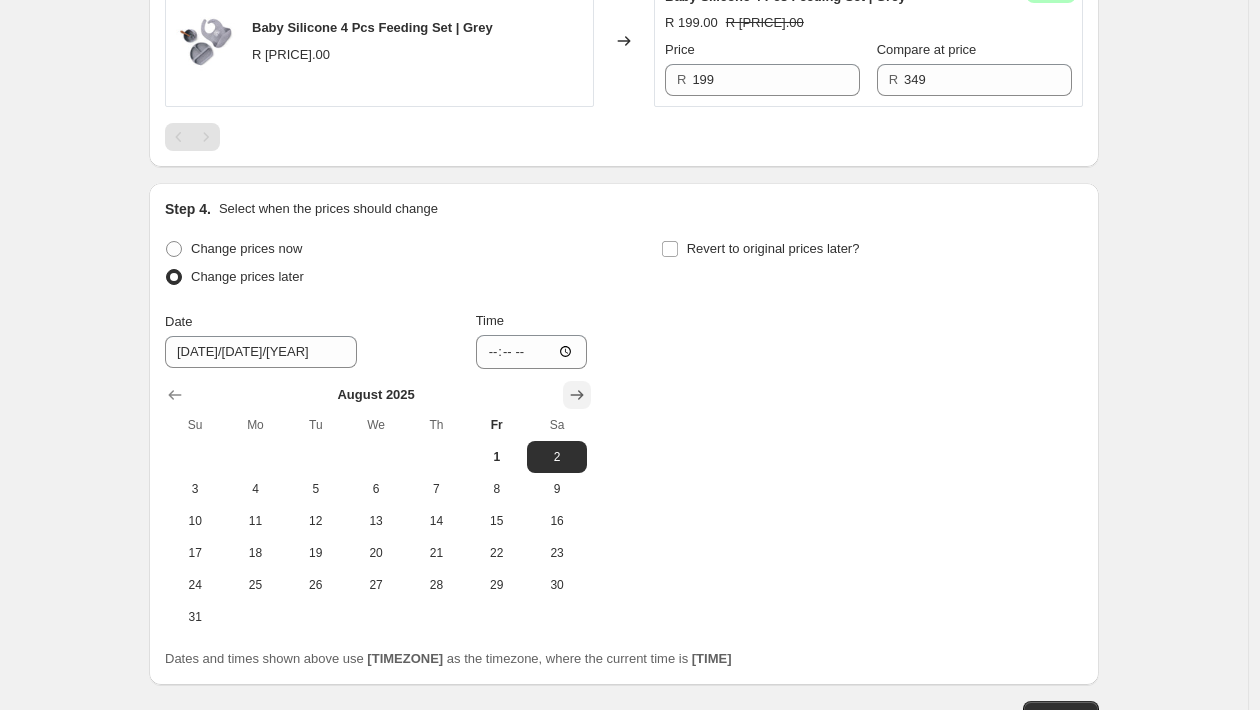 click 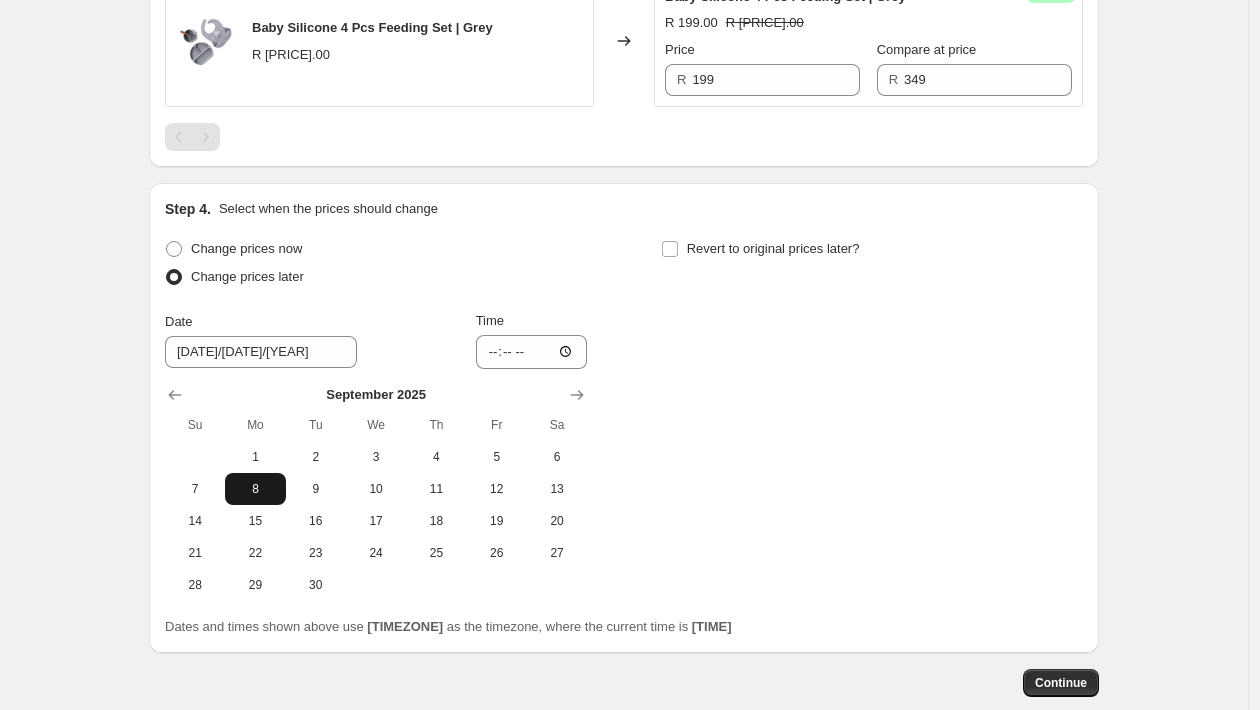 click on "8" at bounding box center [255, 489] 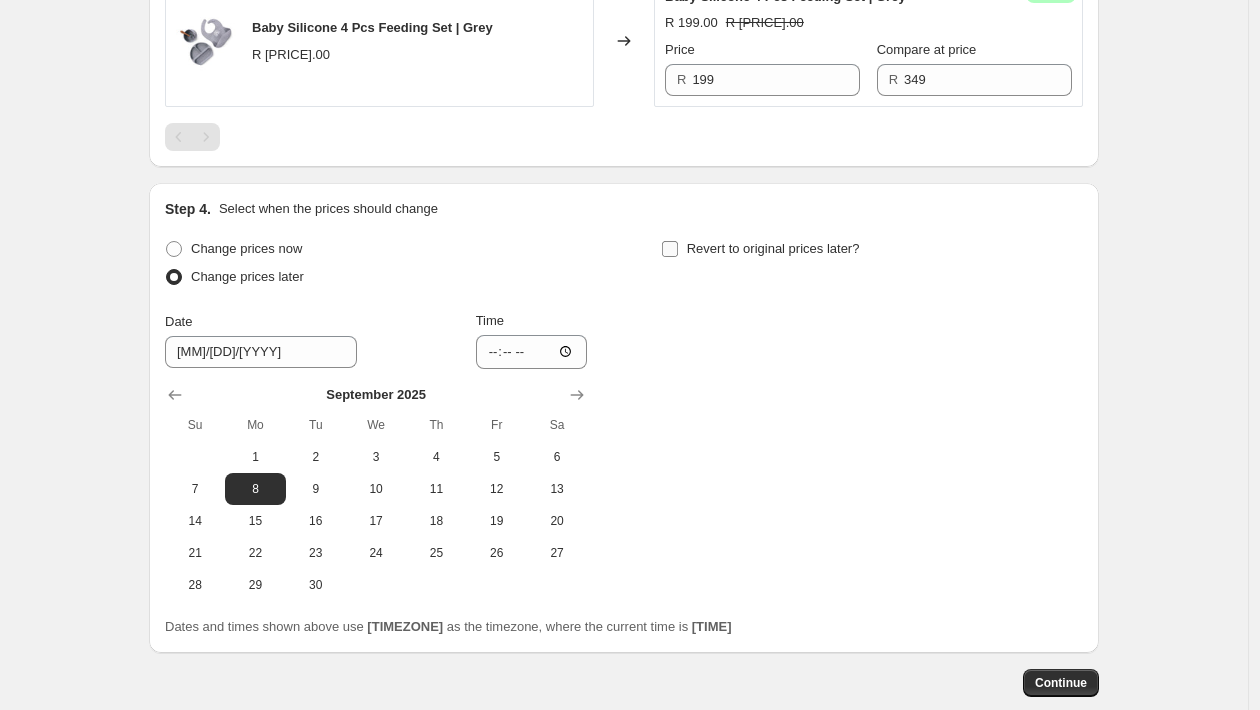 click on "Revert to original prices later?" at bounding box center [773, 249] 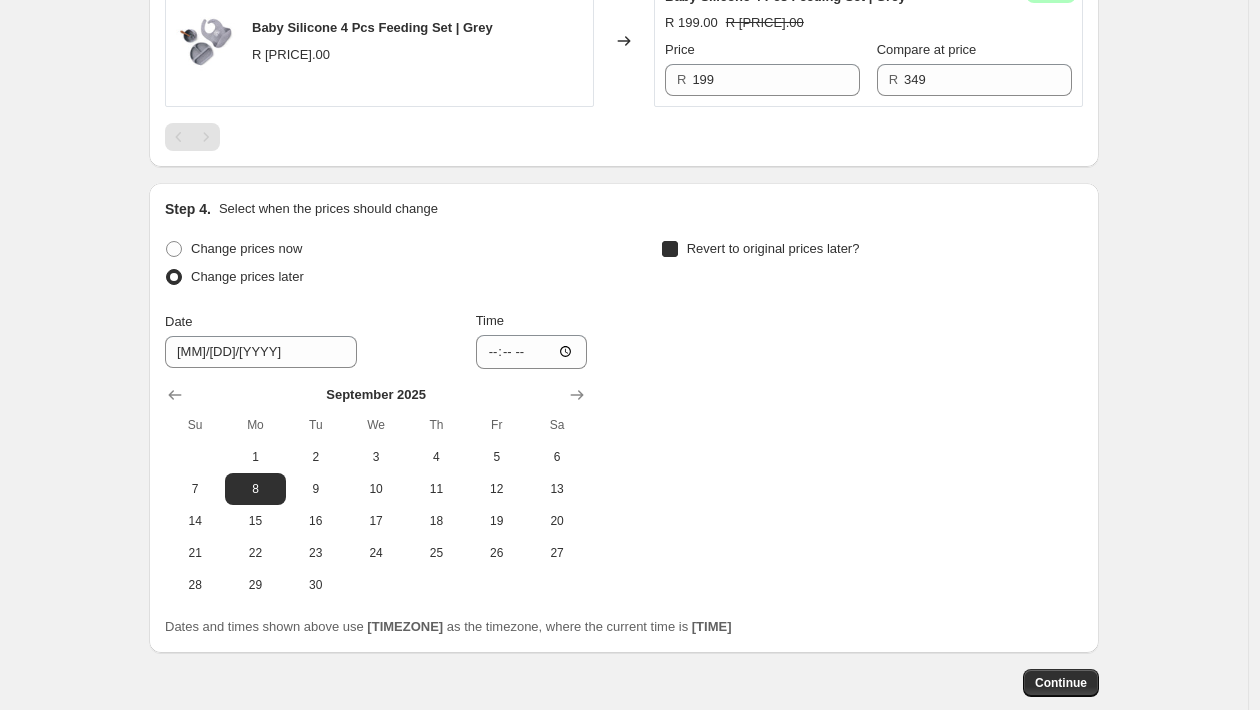 checkbox on "true" 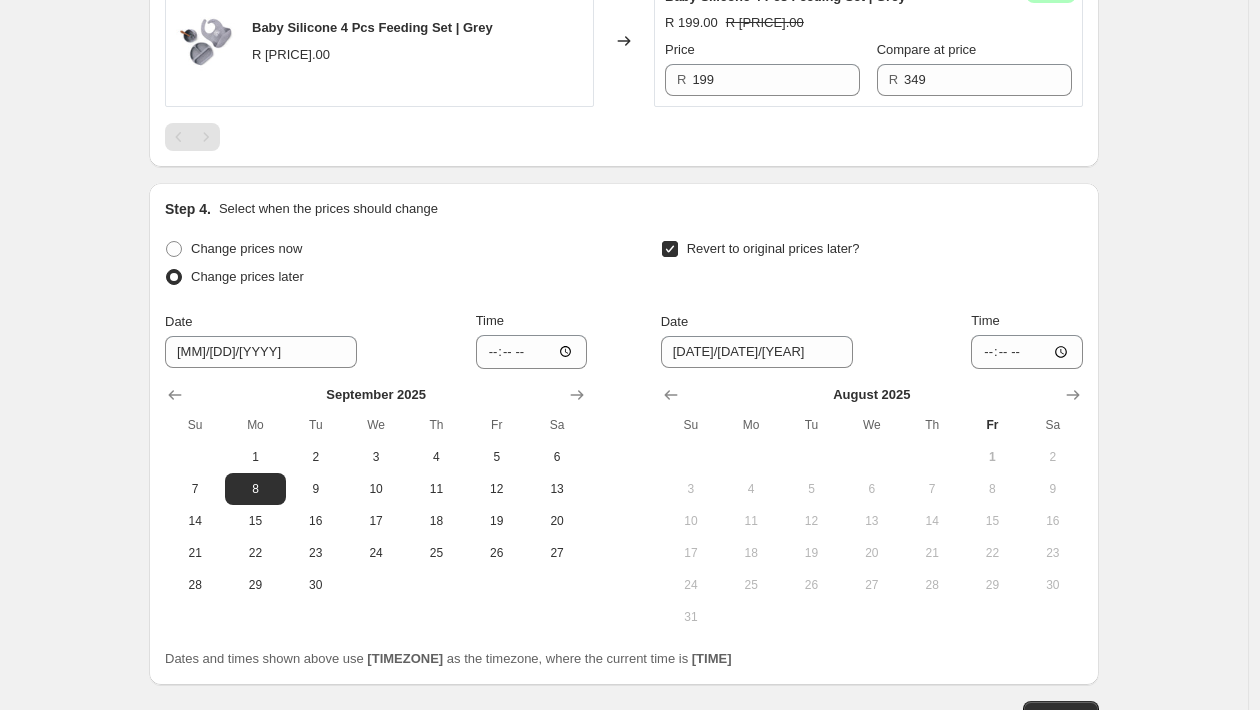 click on "Step 4. Select when the prices should change Change prices now Change prices later Date [DATE]/[DATE]/[YEAR] Time [TIME] [MONTH]   [YEAR] Su Mo Tu We Th Fr Sa 1 2 3 4 5 6 7 8 9 10 11 12 13 14 15 16 17 18 19 20 21 22 23 24 25 26 27 28 29 30 Revert to original prices later? Date [DATE]/[DATE]/[YEAR] Time [TIME] [MONTH]   [YEAR] Su Mo Tu We Th Fr Sa 1 2 3 4 5 6 7 8 9 10 11 12 13 14 15 16 17 18 19 20 21 22 23 24 25 26 27 28 29 30 31 Dates and times shown above use   [TIMEZONE]   as the timezone, where the current time is   [TIME]" at bounding box center [624, 434] 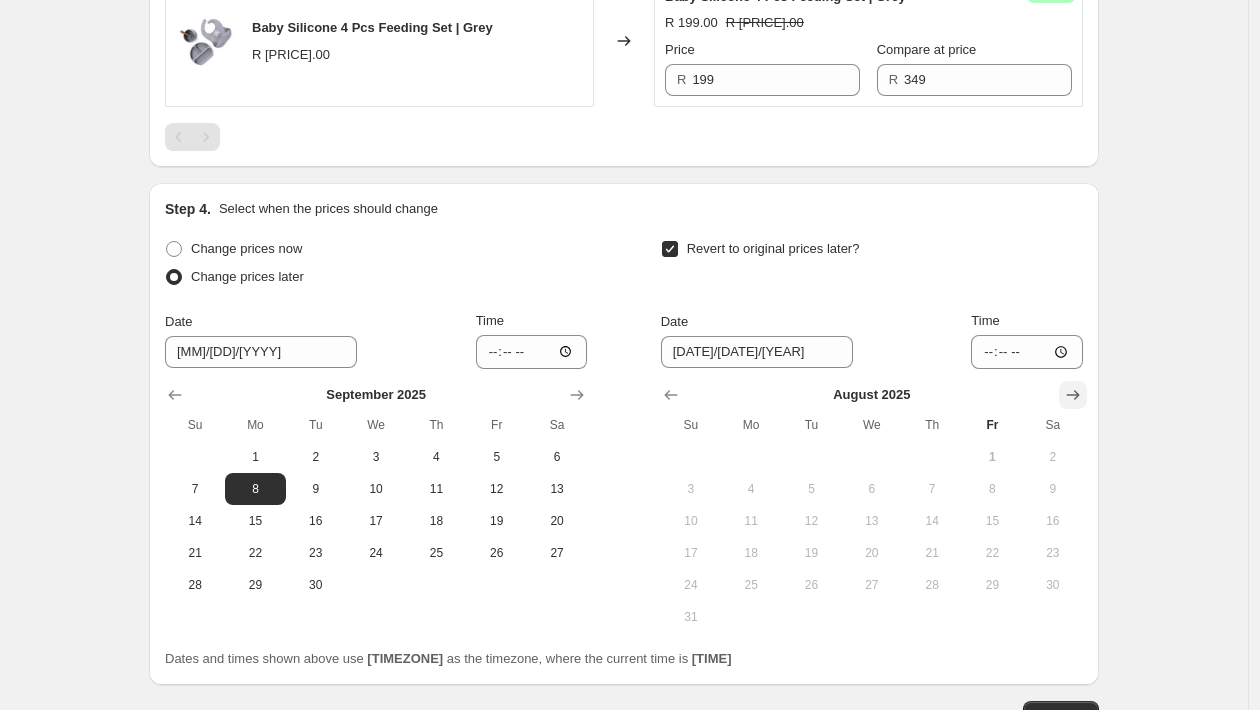 click 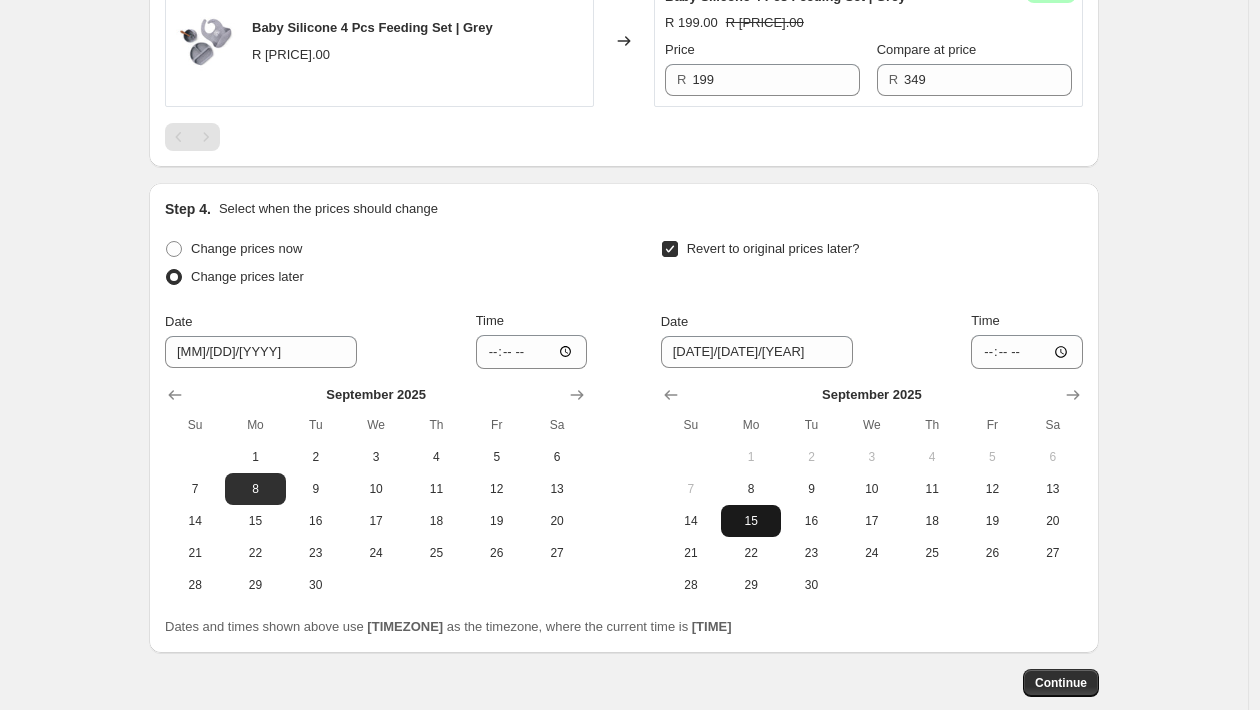 click on "15" at bounding box center [751, 521] 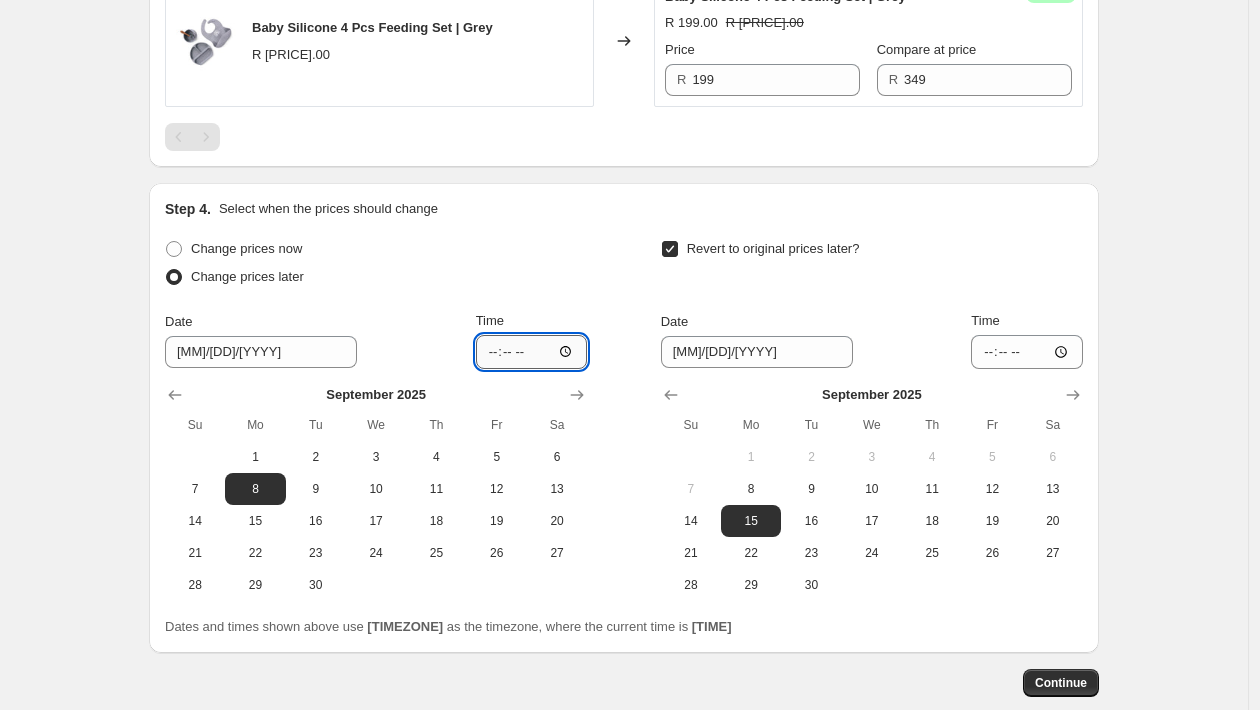 click on "[TIME]" at bounding box center [532, 352] 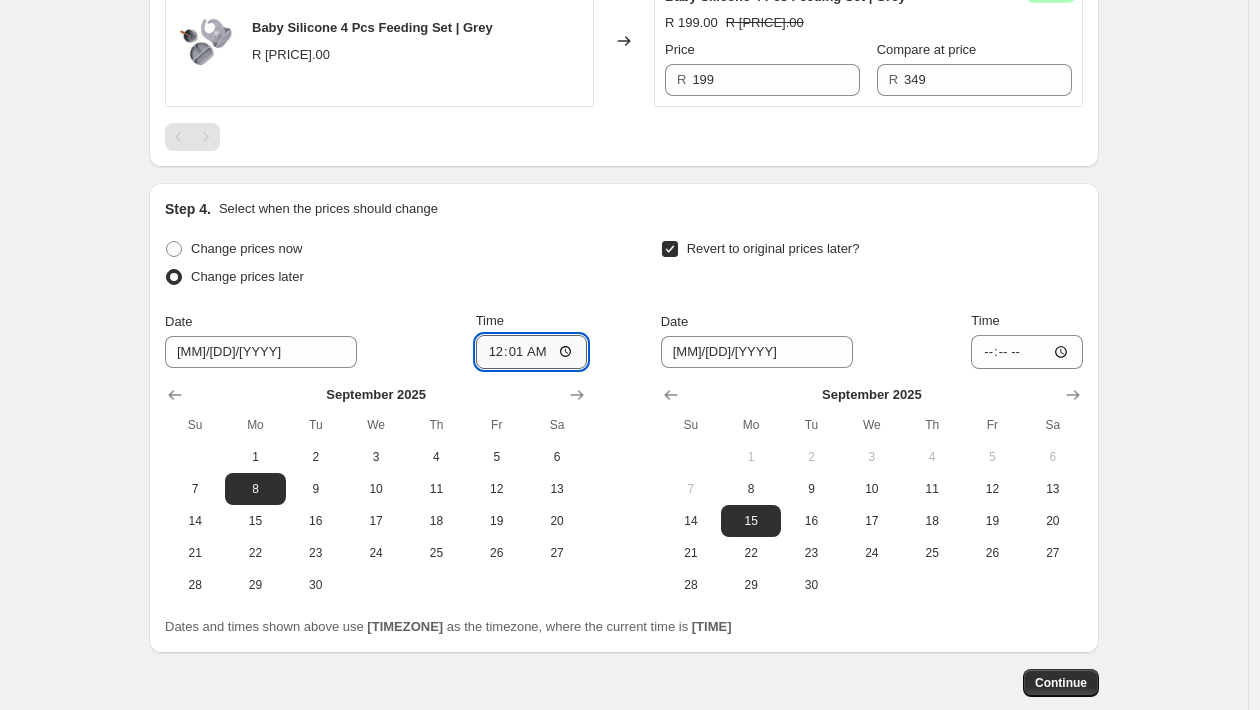 type on "00:00" 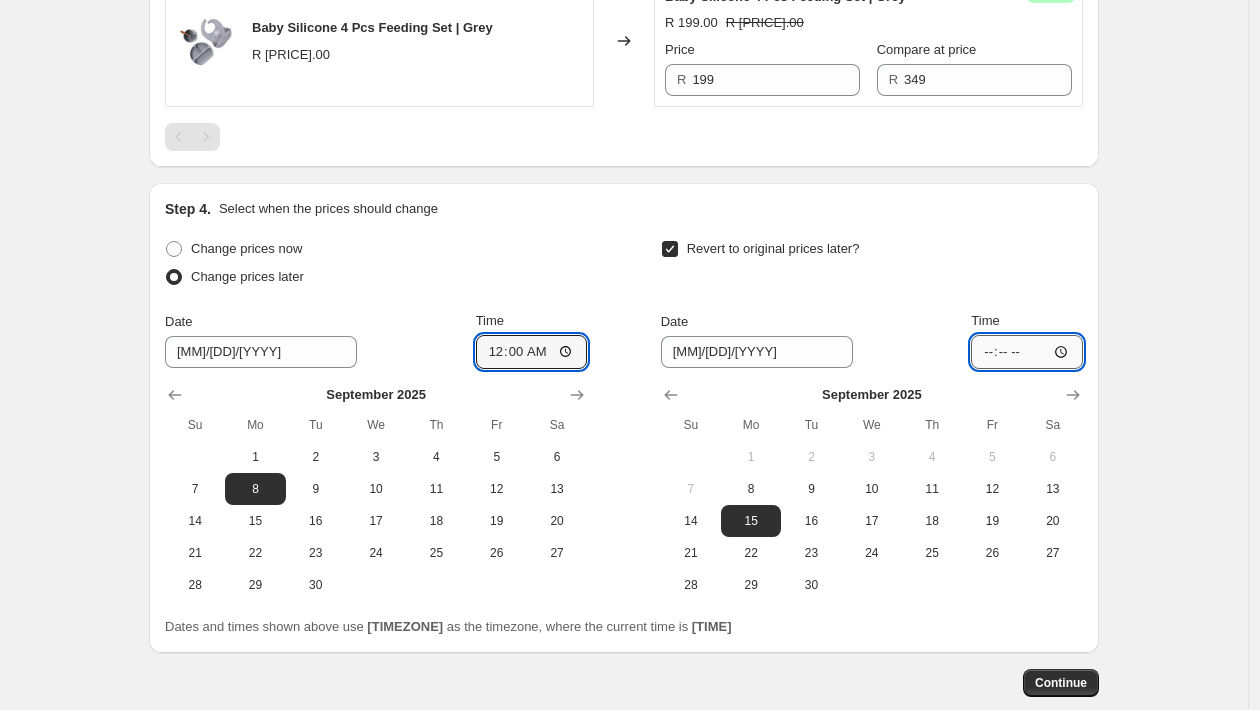 click on "[TIME]" at bounding box center [1027, 352] 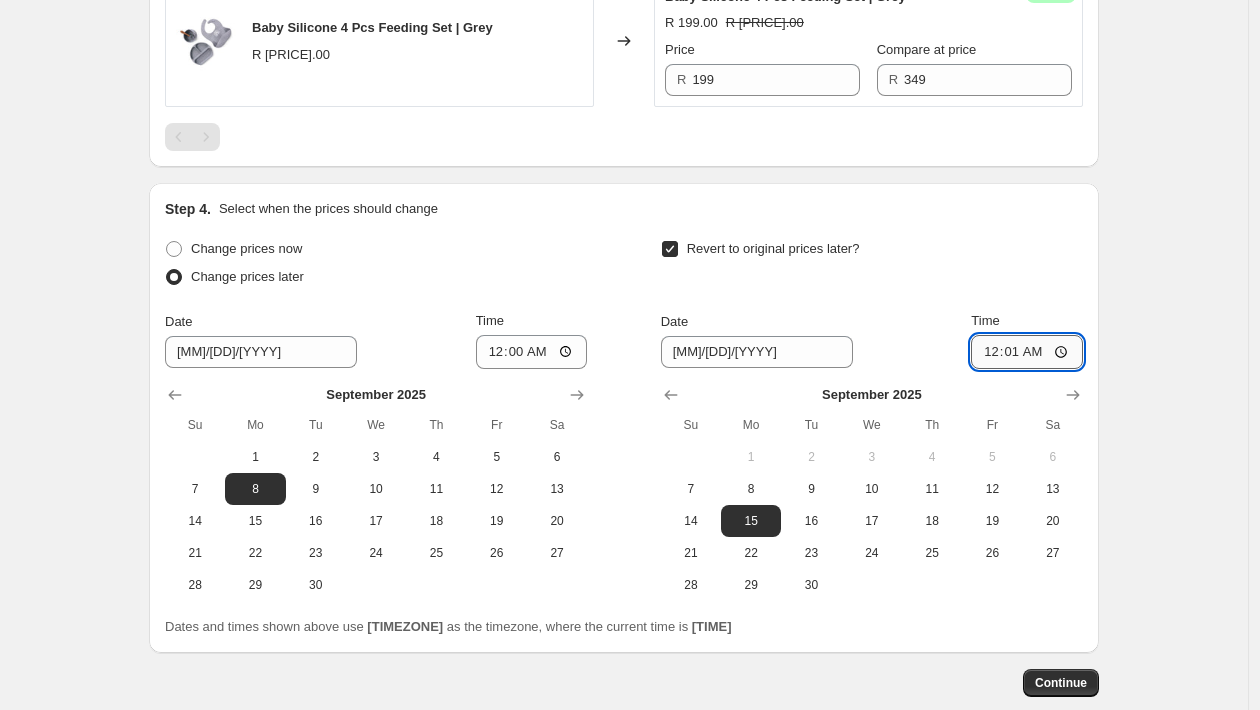 type on "00:00" 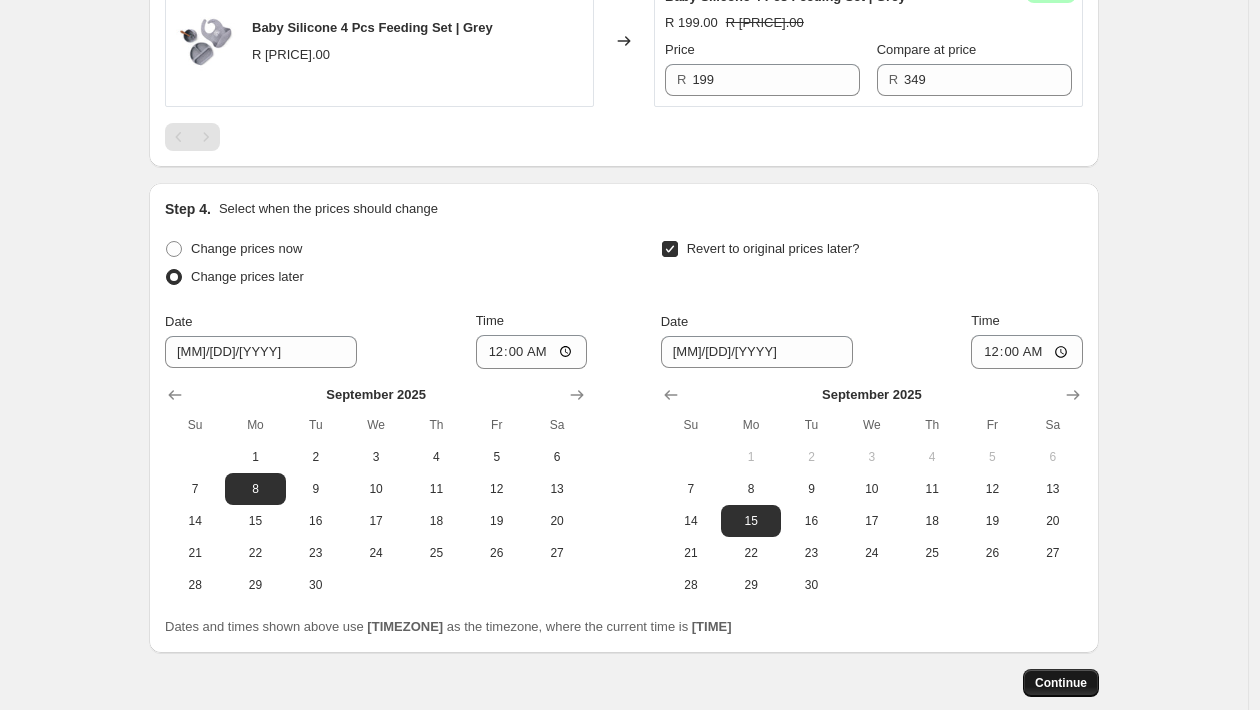 click on "Continue" at bounding box center [1061, 683] 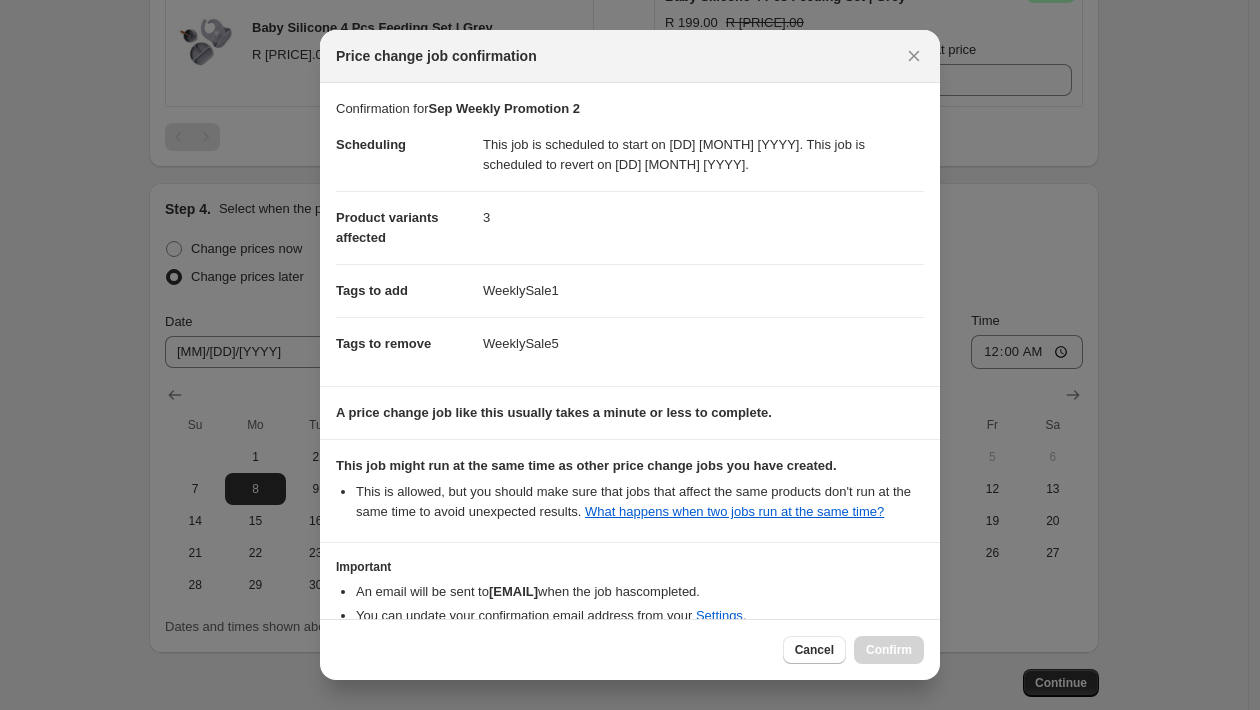 scroll, scrollTop: 128, scrollLeft: 0, axis: vertical 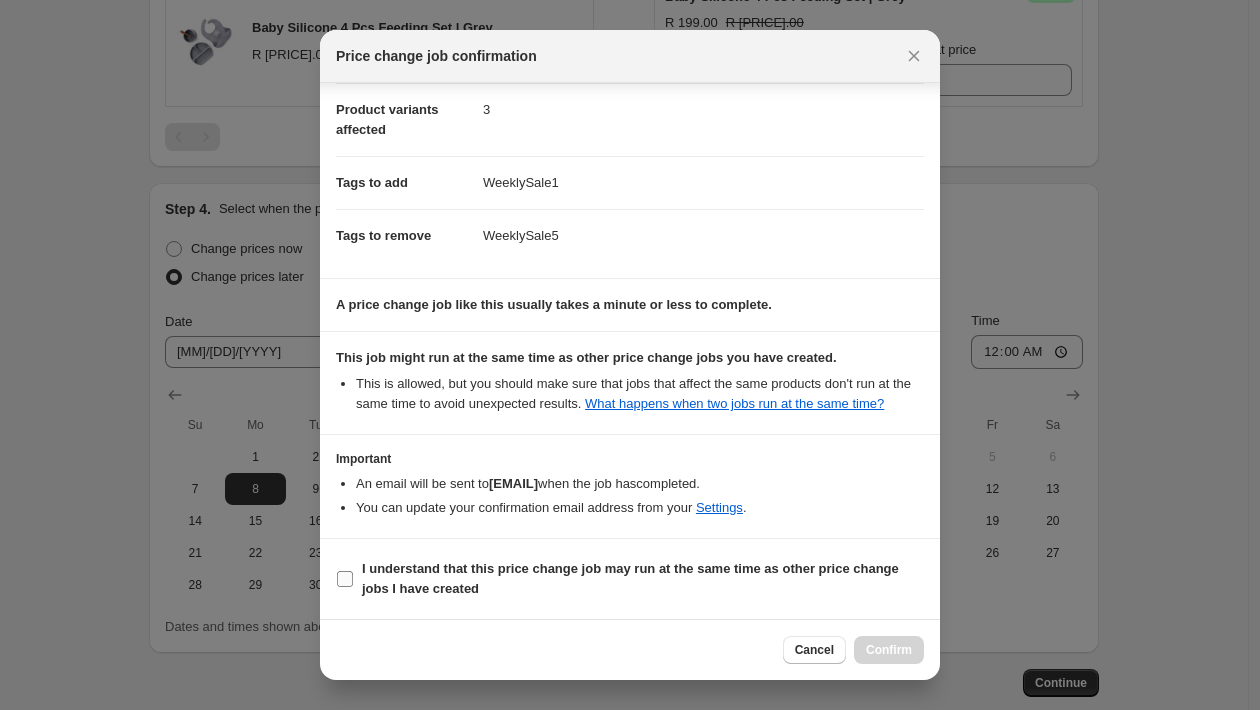 click on "I understand that this price change job may run at the same time as other price change jobs I have created" at bounding box center [643, 579] 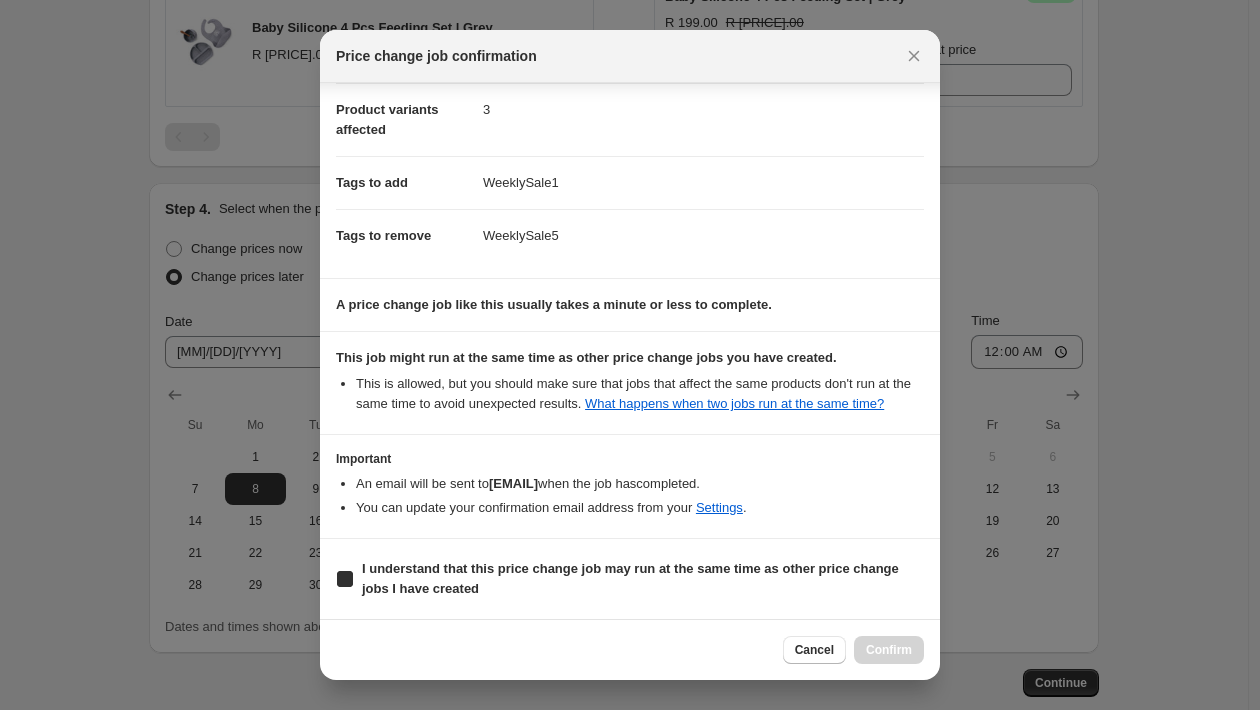 checkbox on "true" 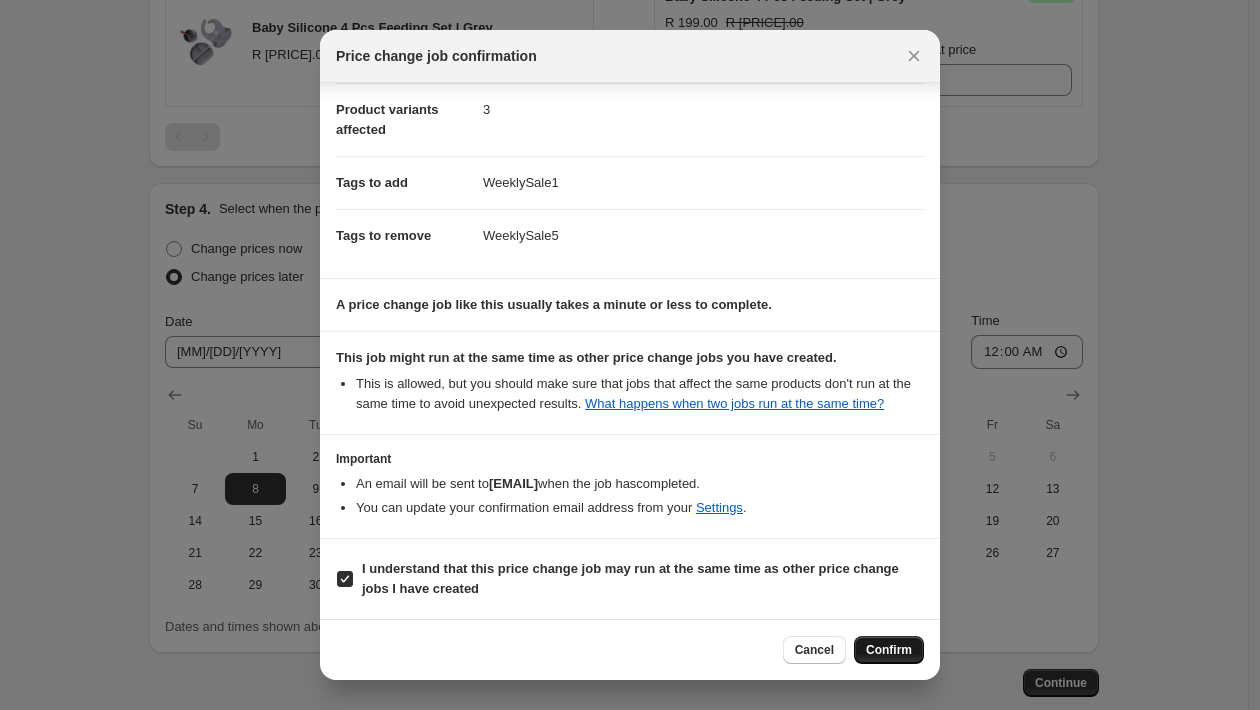 click on "Confirm" at bounding box center (889, 650) 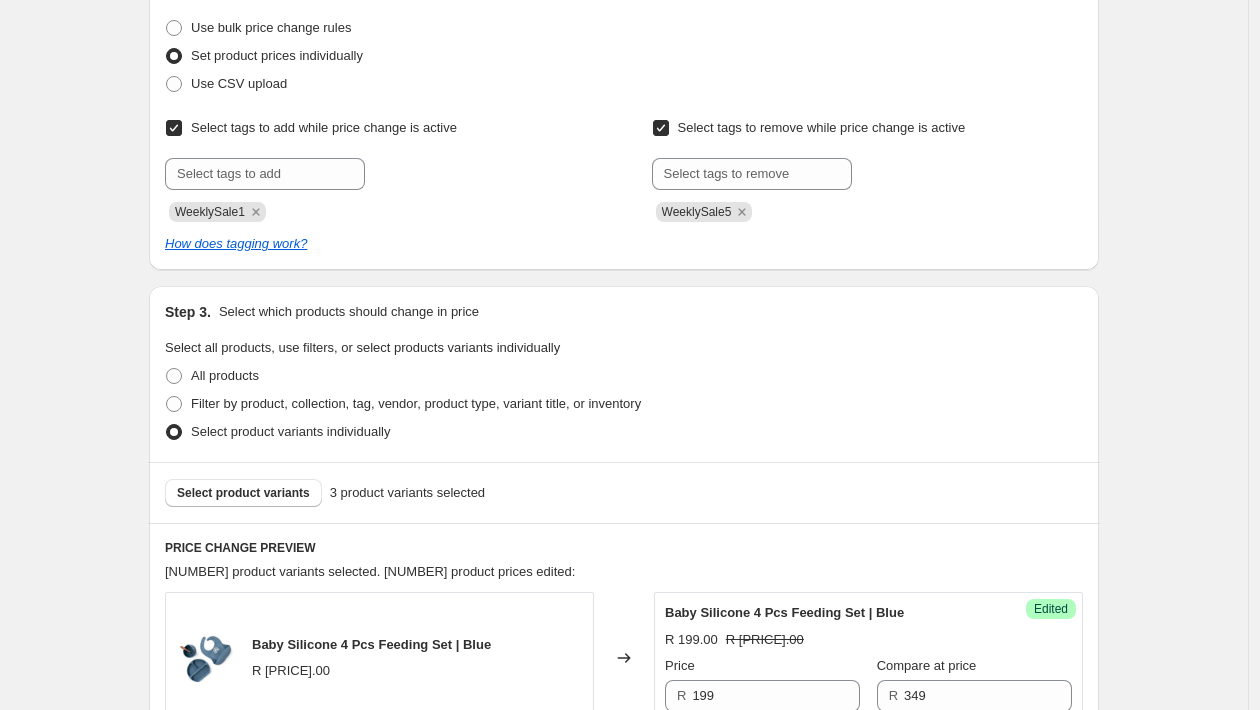 scroll, scrollTop: 0, scrollLeft: 0, axis: both 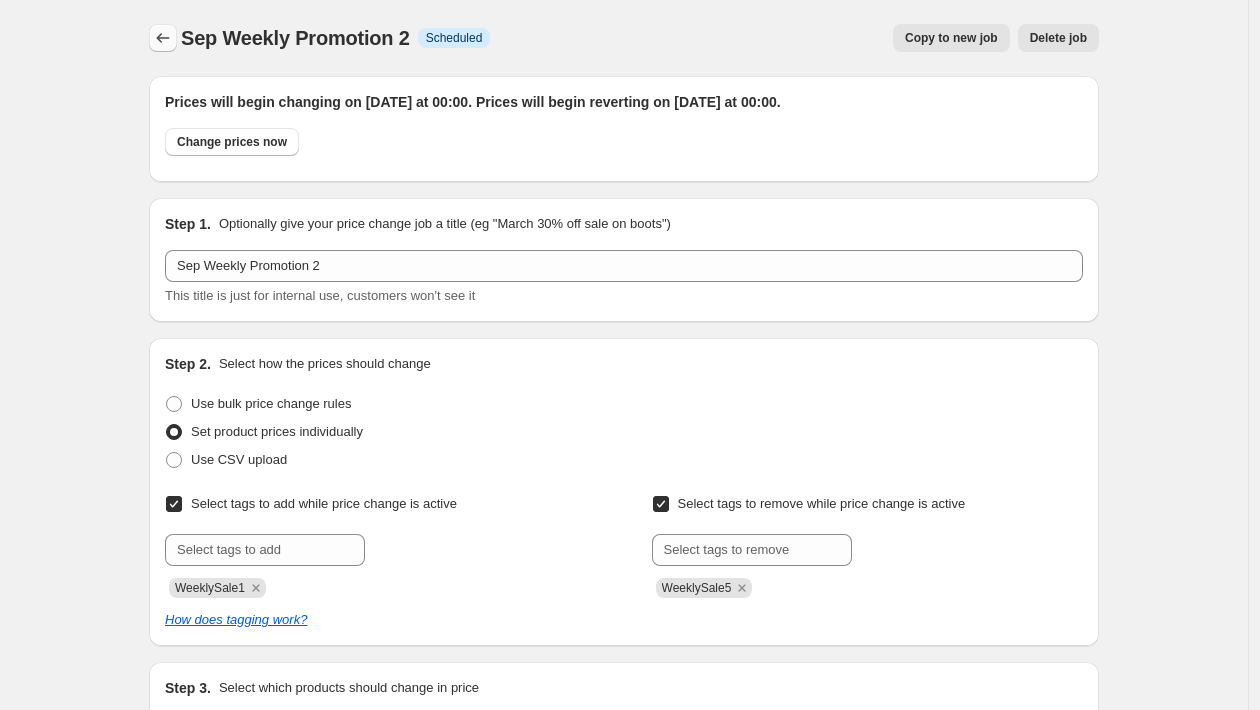 click at bounding box center (163, 38) 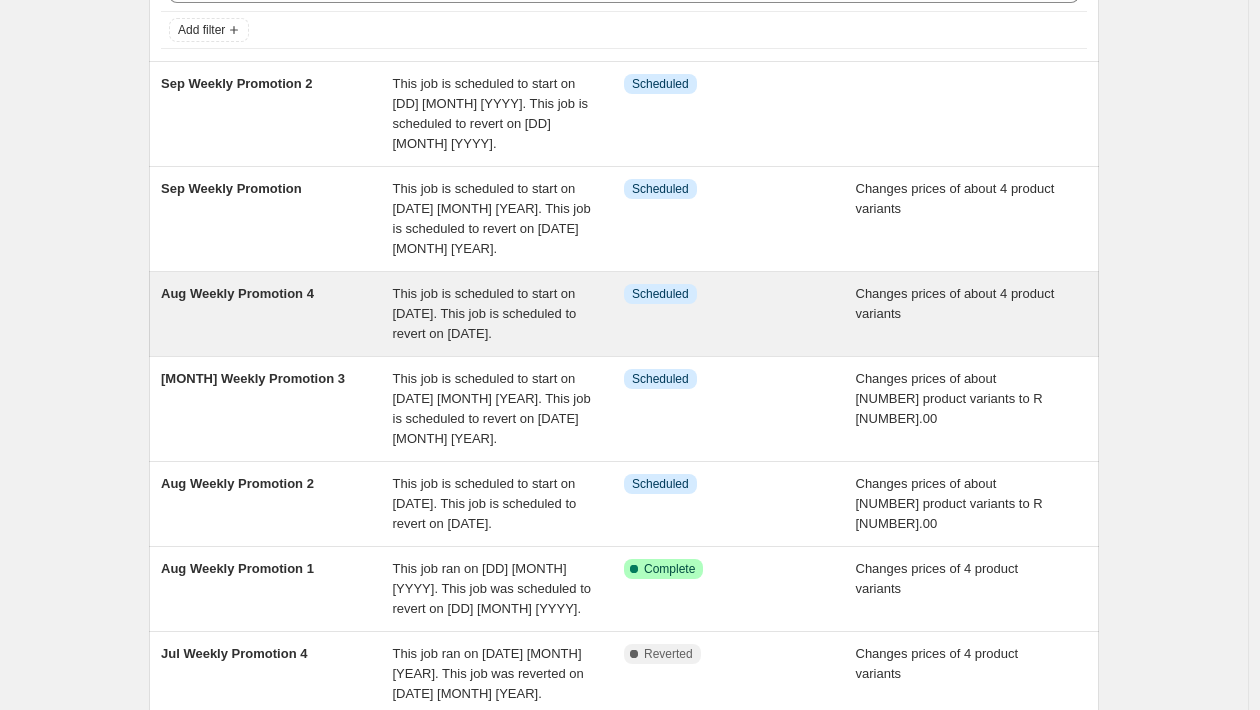 scroll, scrollTop: 118, scrollLeft: 0, axis: vertical 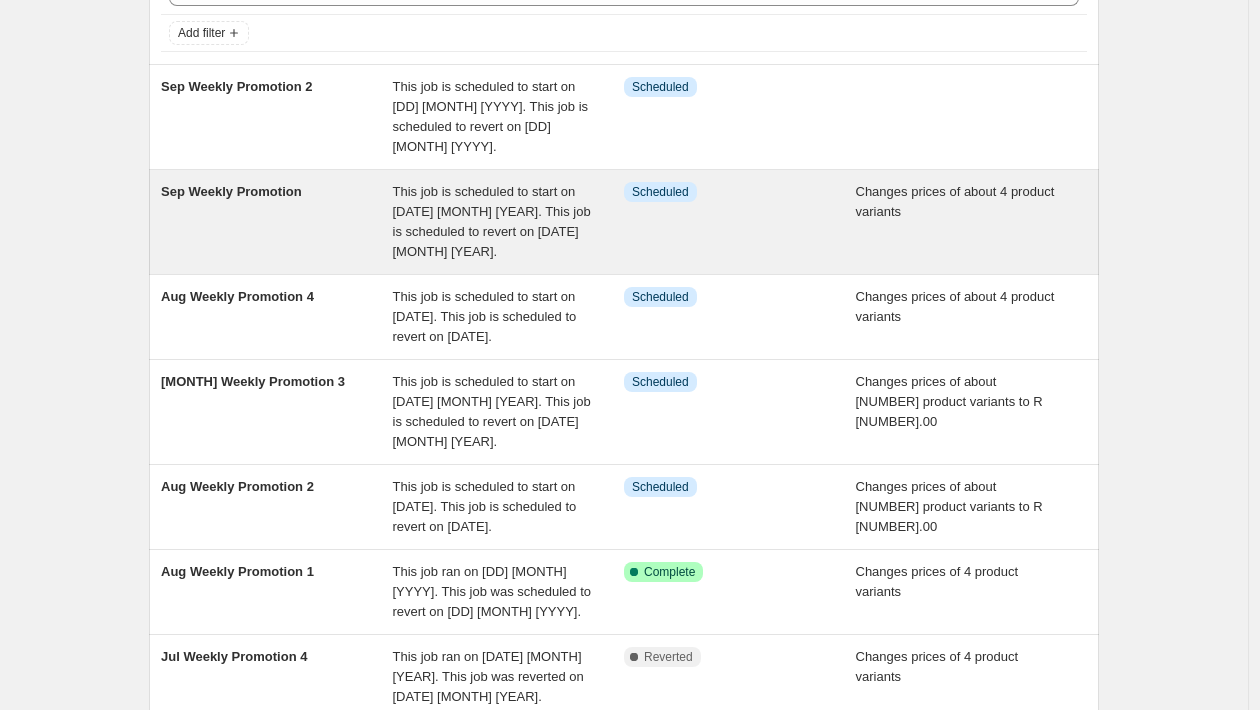 click on "Sep Weekly Promotion" at bounding box center [277, 222] 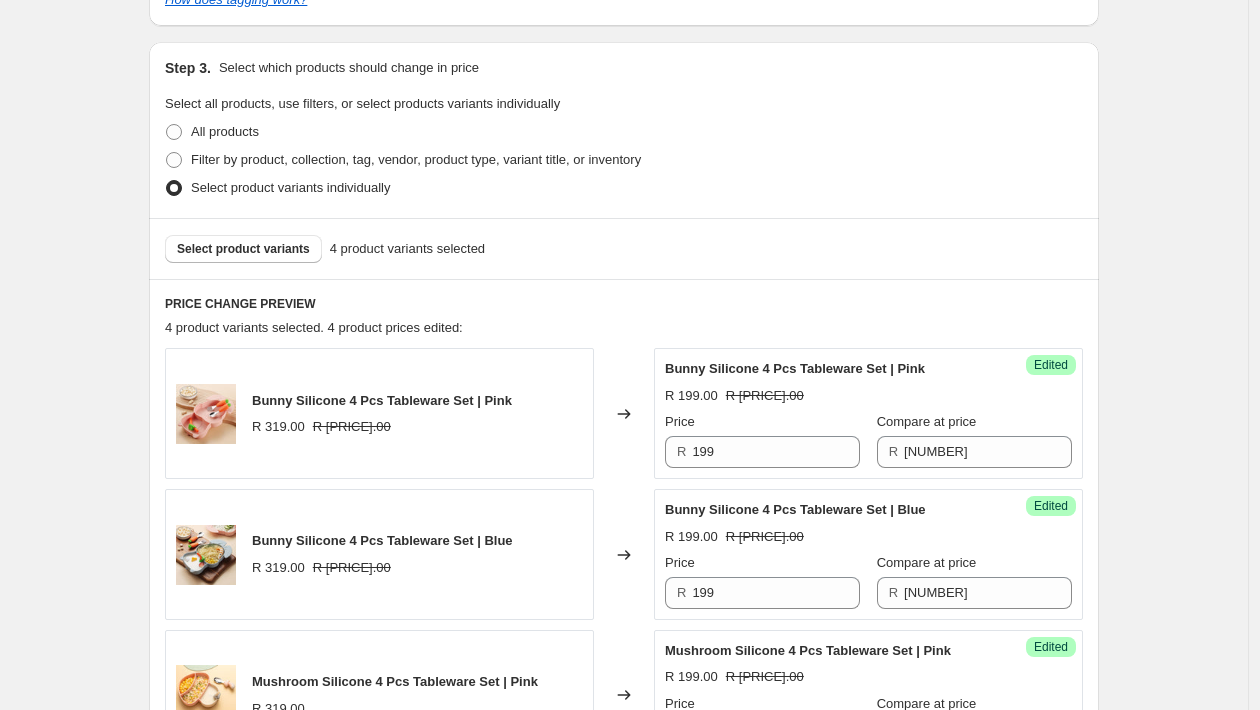 scroll, scrollTop: 0, scrollLeft: 0, axis: both 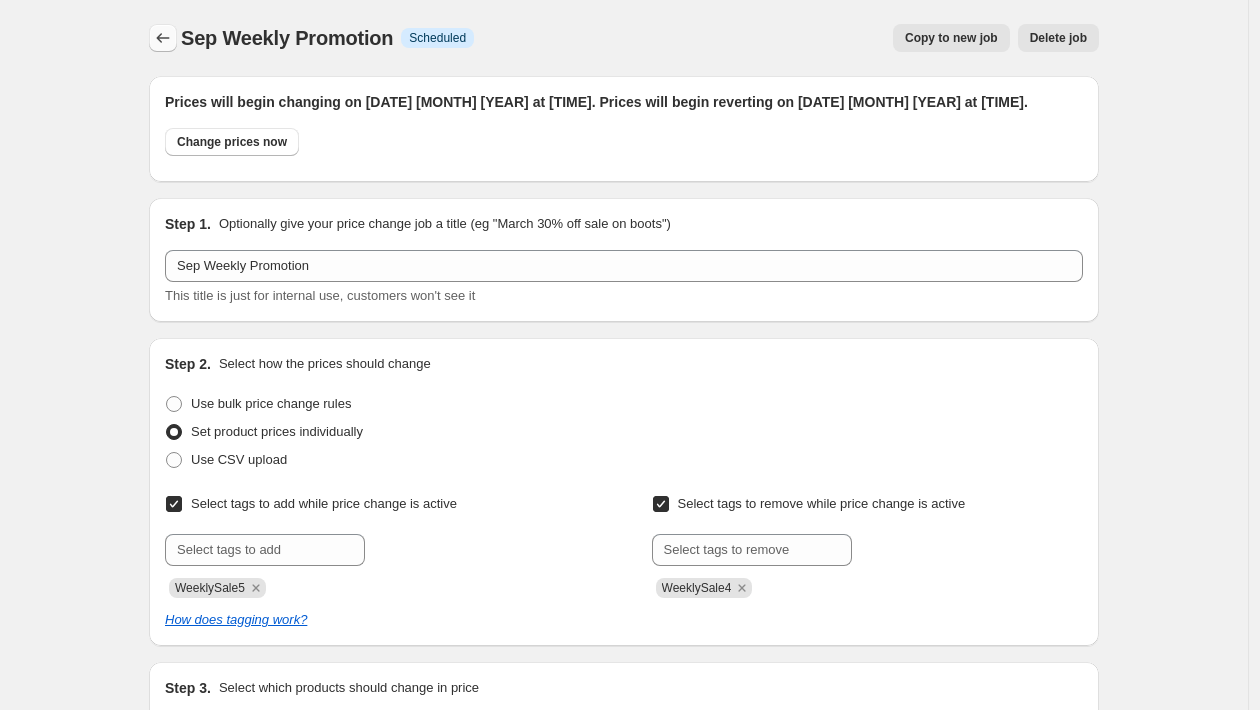 click 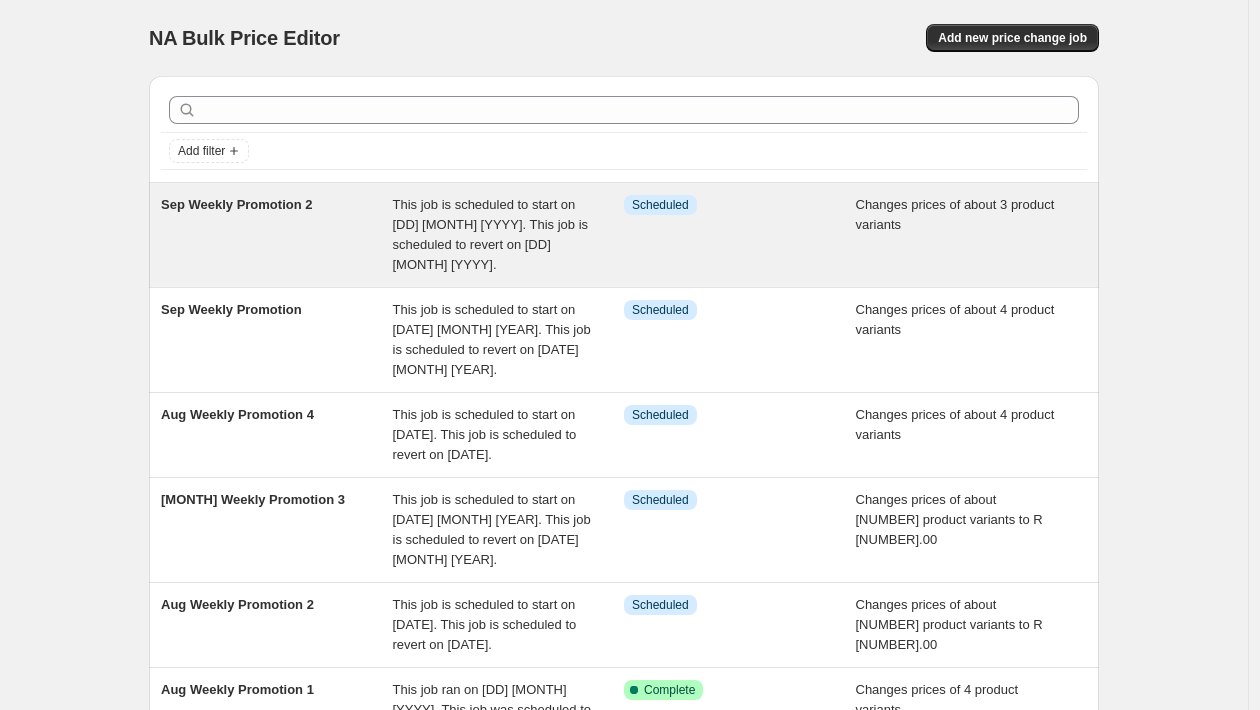 click on "Sep Weekly Promotion 2" at bounding box center (277, 235) 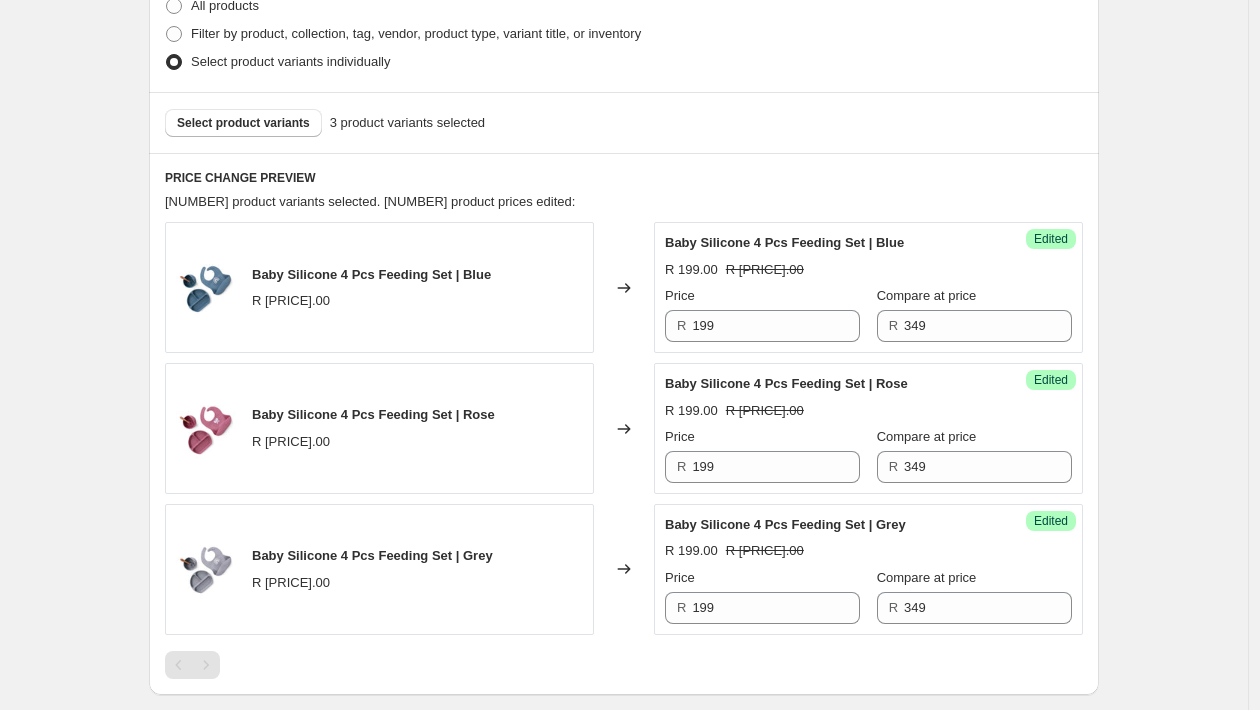 scroll, scrollTop: 0, scrollLeft: 0, axis: both 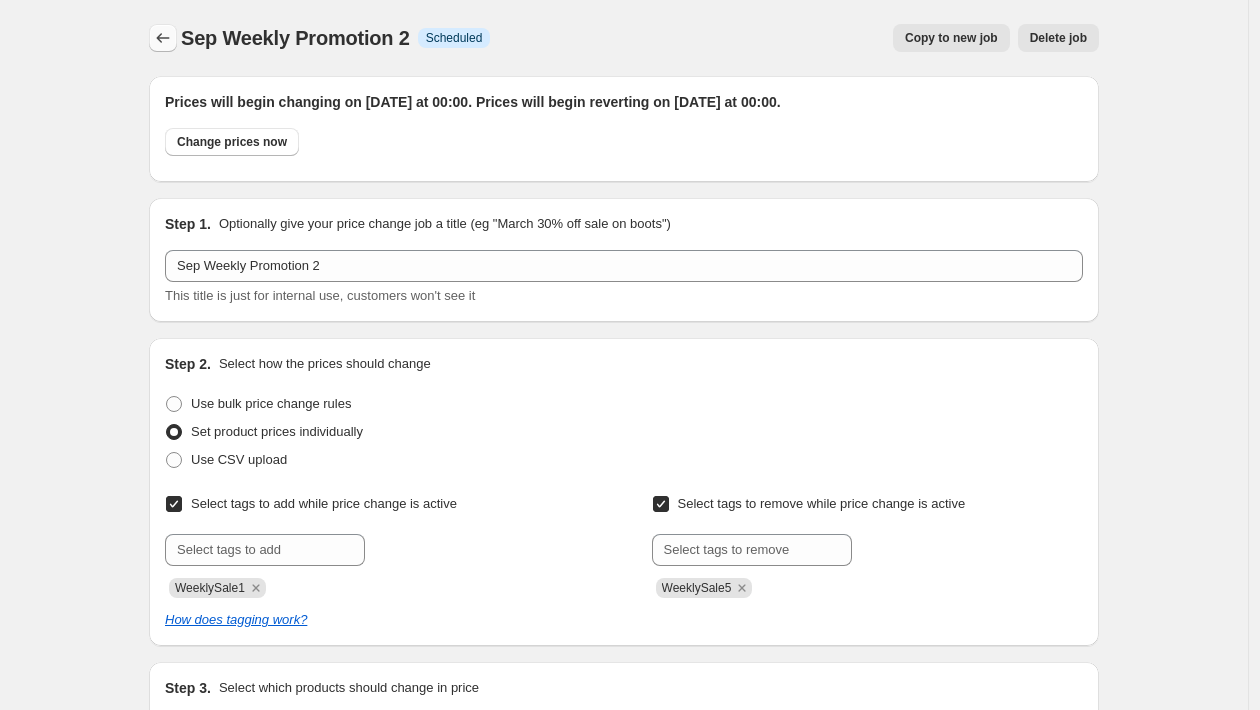 click 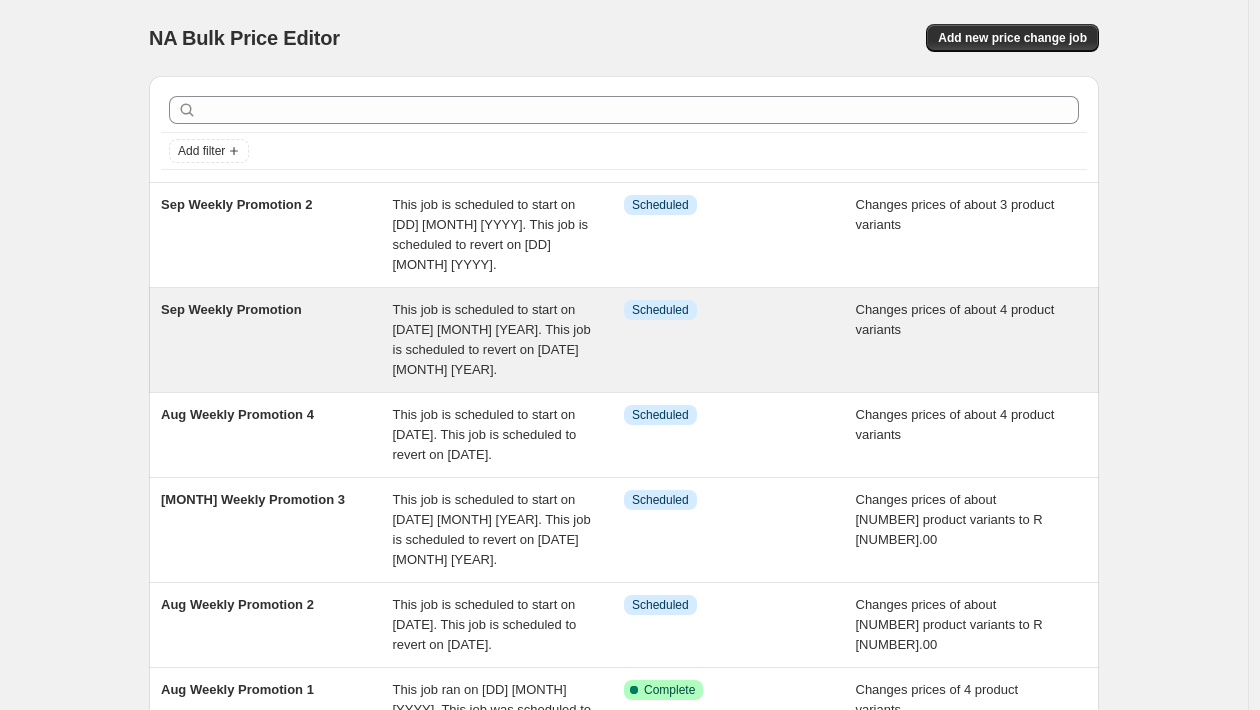scroll, scrollTop: 620, scrollLeft: 0, axis: vertical 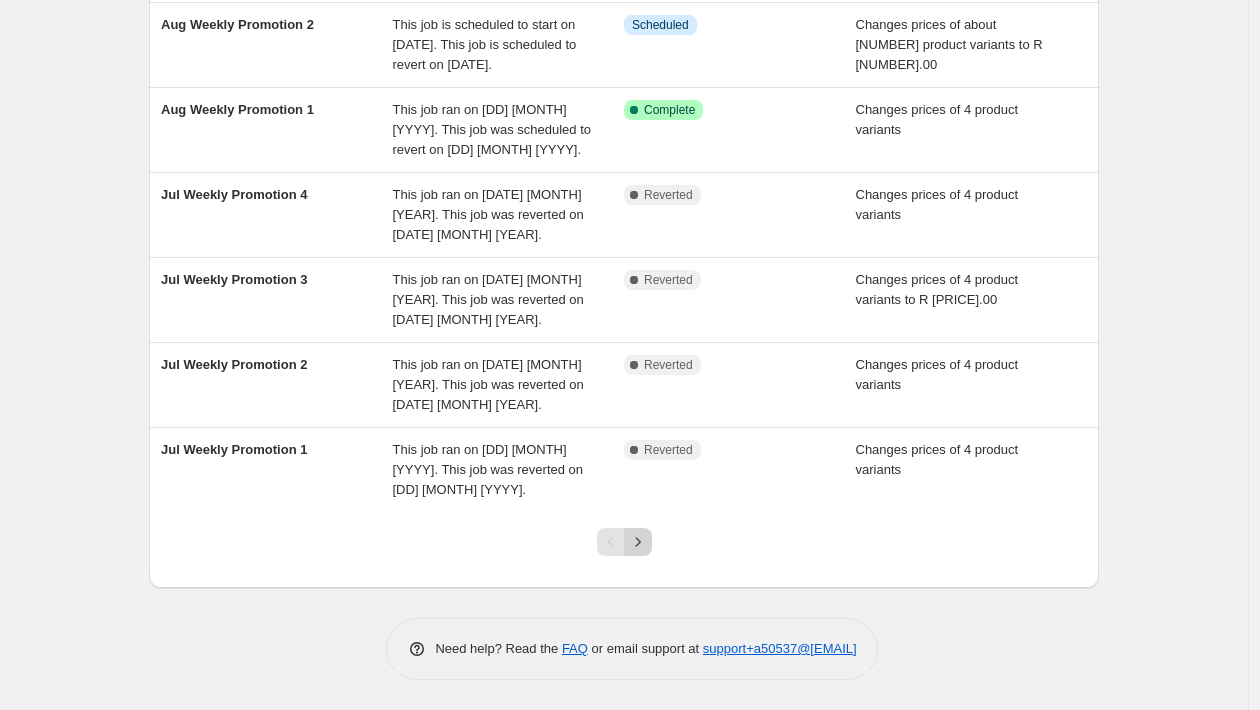 click 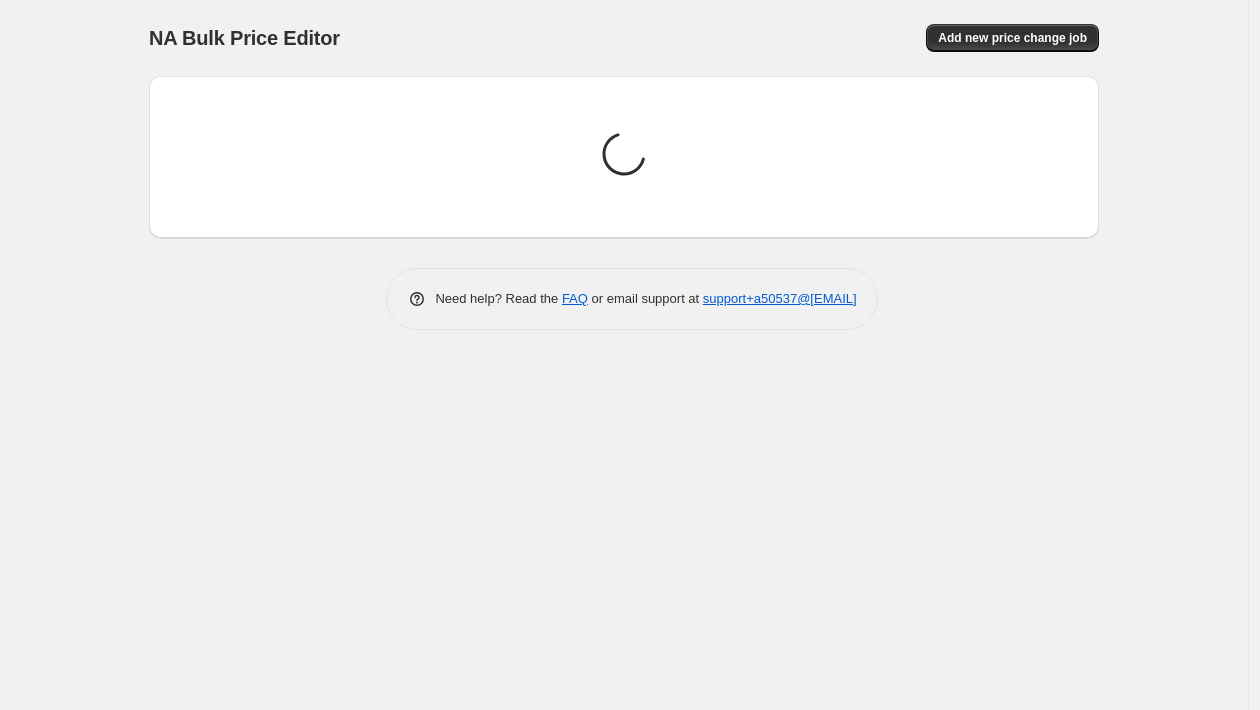 scroll, scrollTop: 0, scrollLeft: 0, axis: both 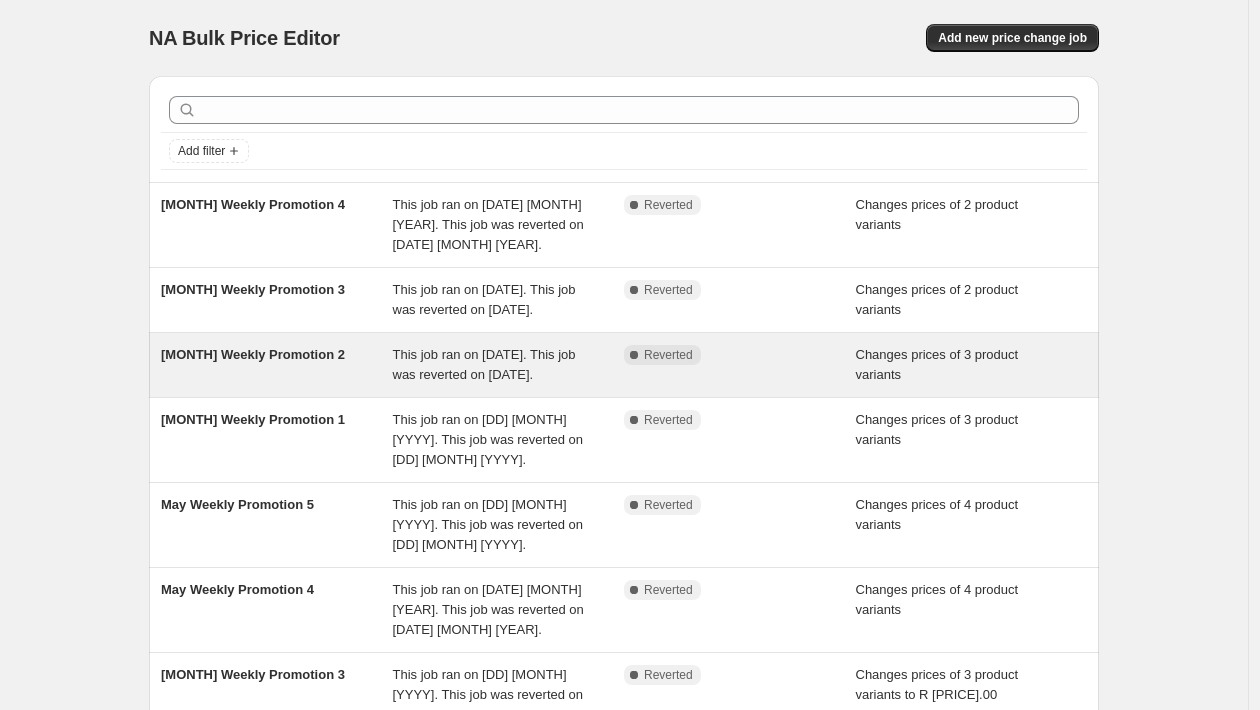 click on "This job ran on [DATE]. This job was reverted on [DATE]." at bounding box center (484, 364) 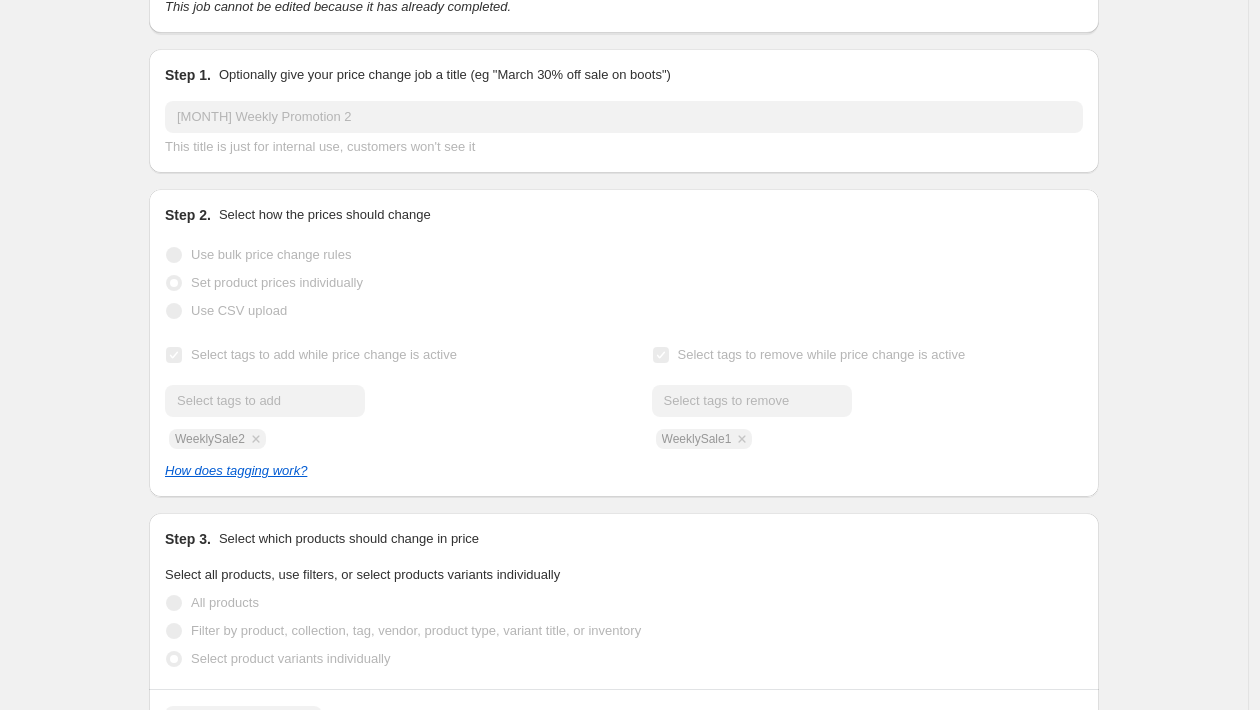 scroll, scrollTop: 0, scrollLeft: 0, axis: both 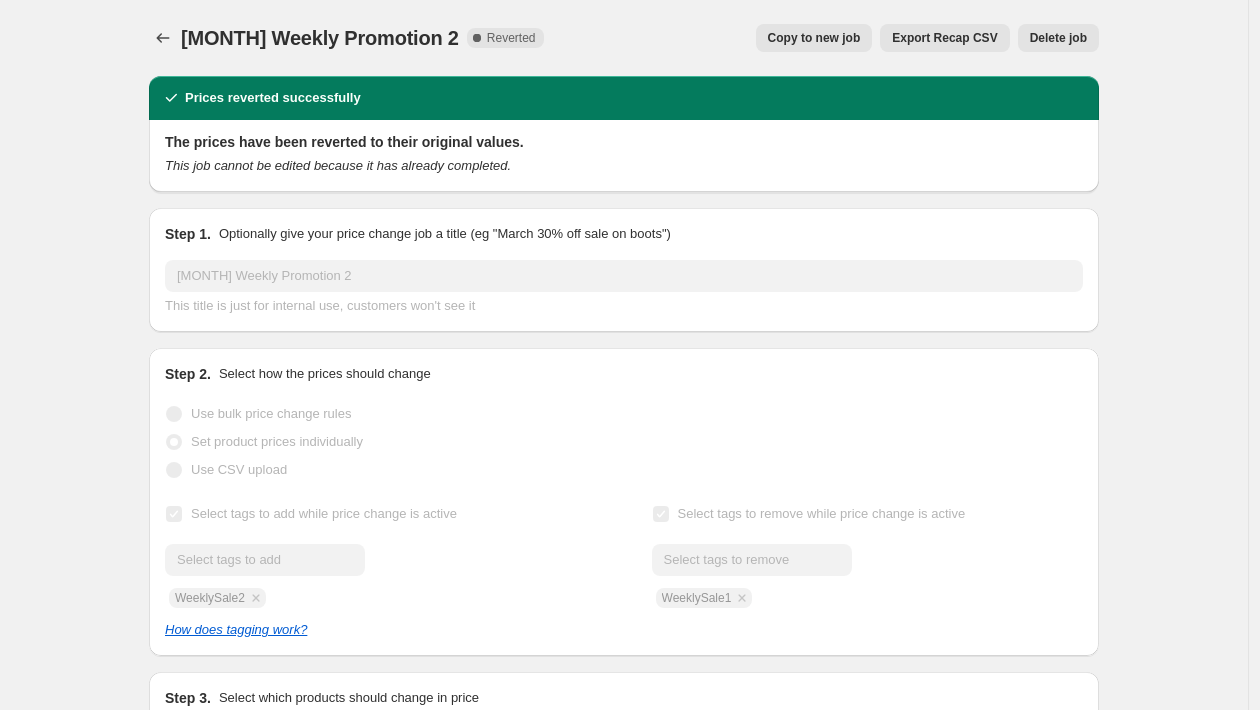click on "Copy to new job" at bounding box center [814, 38] 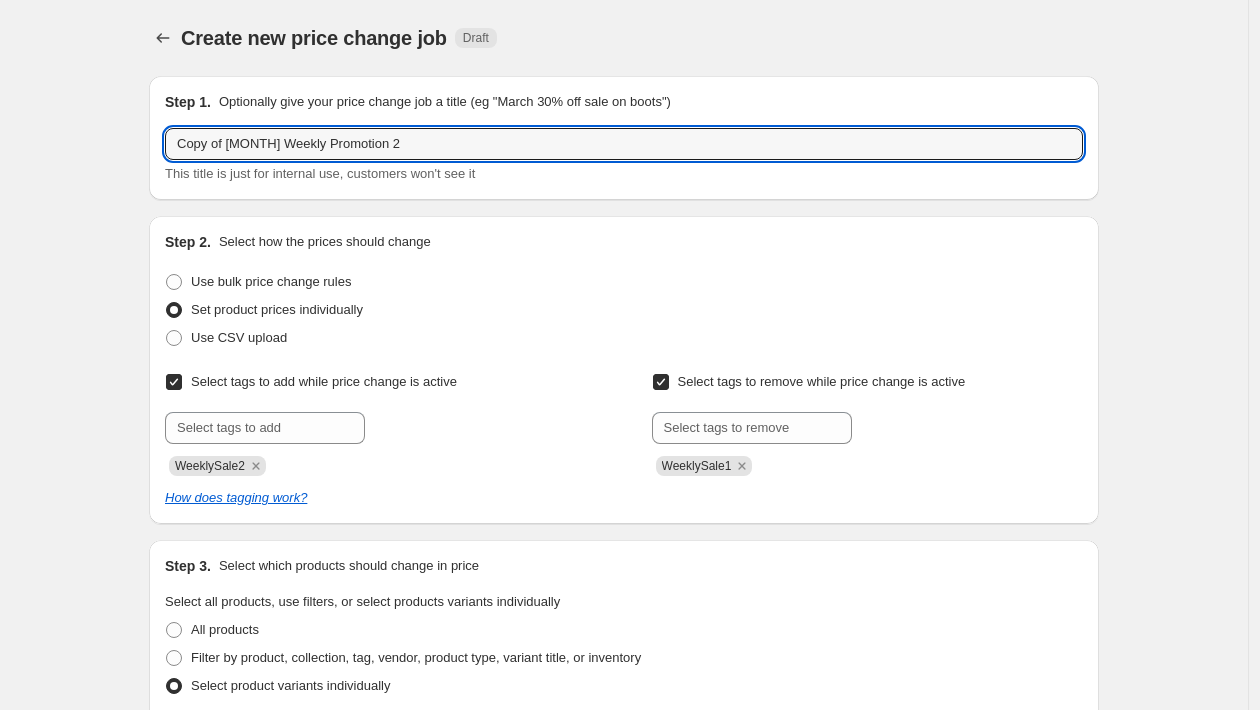 drag, startPoint x: 256, startPoint y: 147, endPoint x: 74, endPoint y: 172, distance: 183.70901 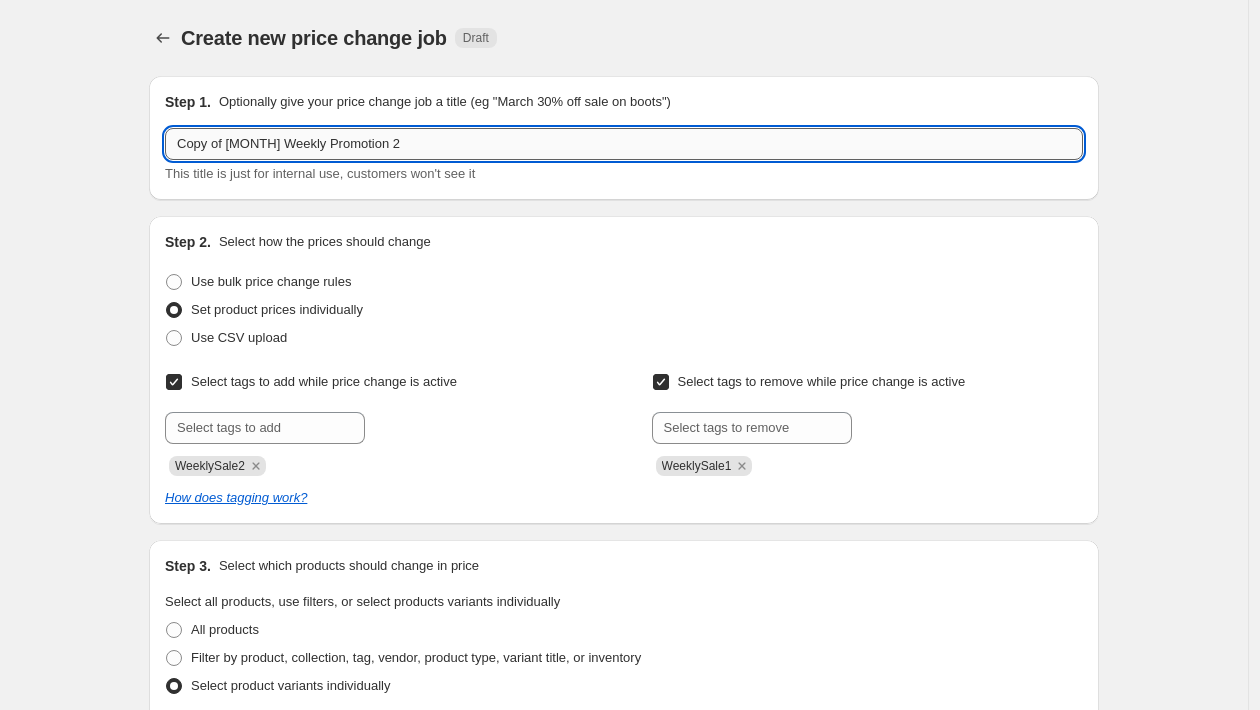 click on "Copy of [MONTH] Weekly Promotion 2" at bounding box center (624, 144) 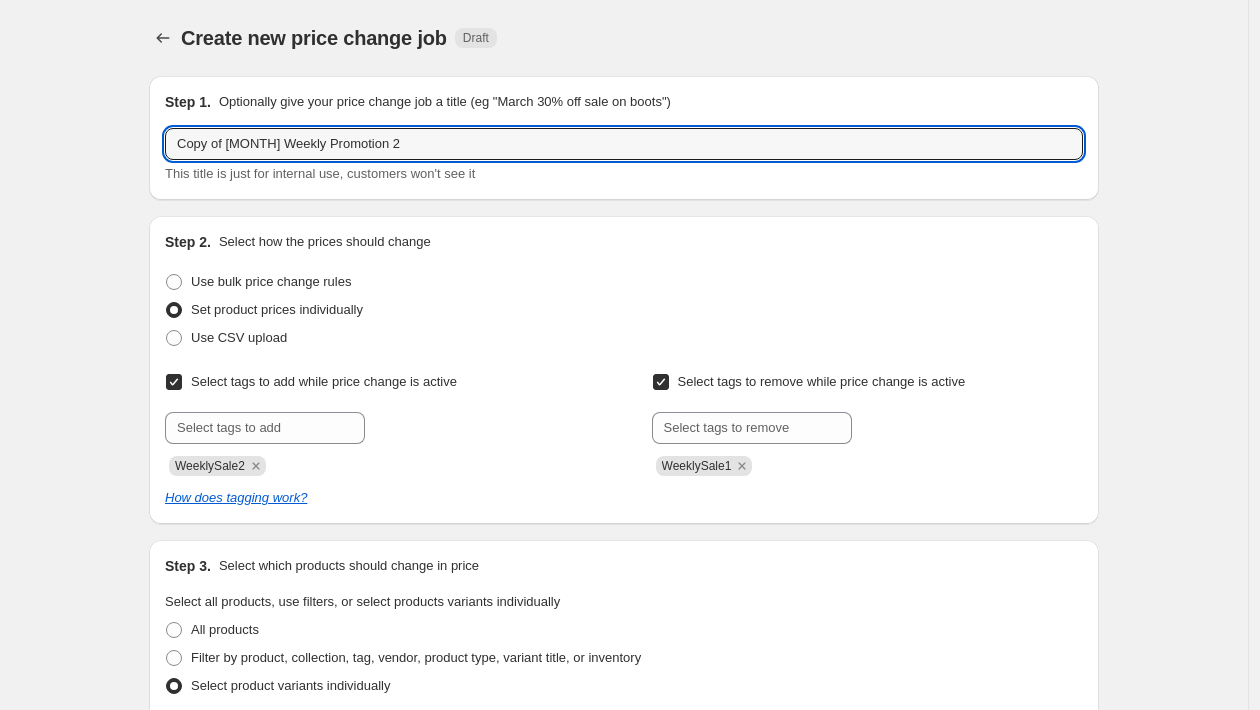 drag, startPoint x: 255, startPoint y: 144, endPoint x: 88, endPoint y: 144, distance: 167 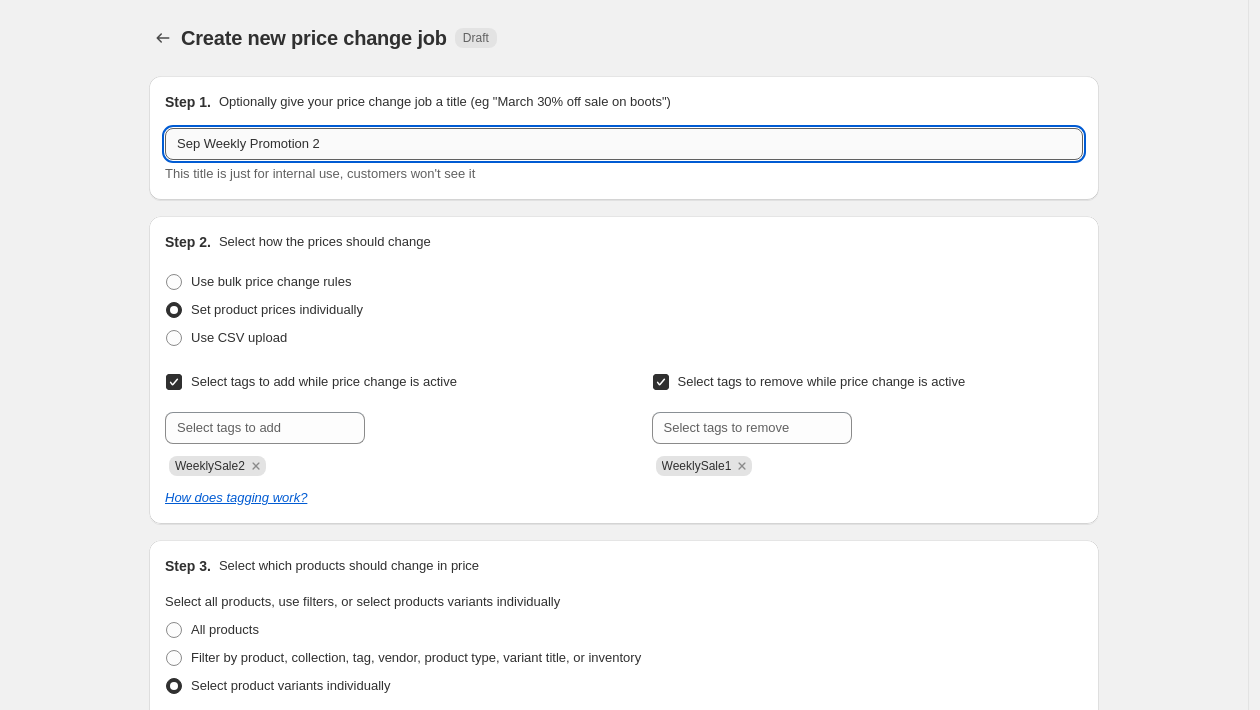 click on "Sep Weekly Promotion 2" at bounding box center (624, 144) 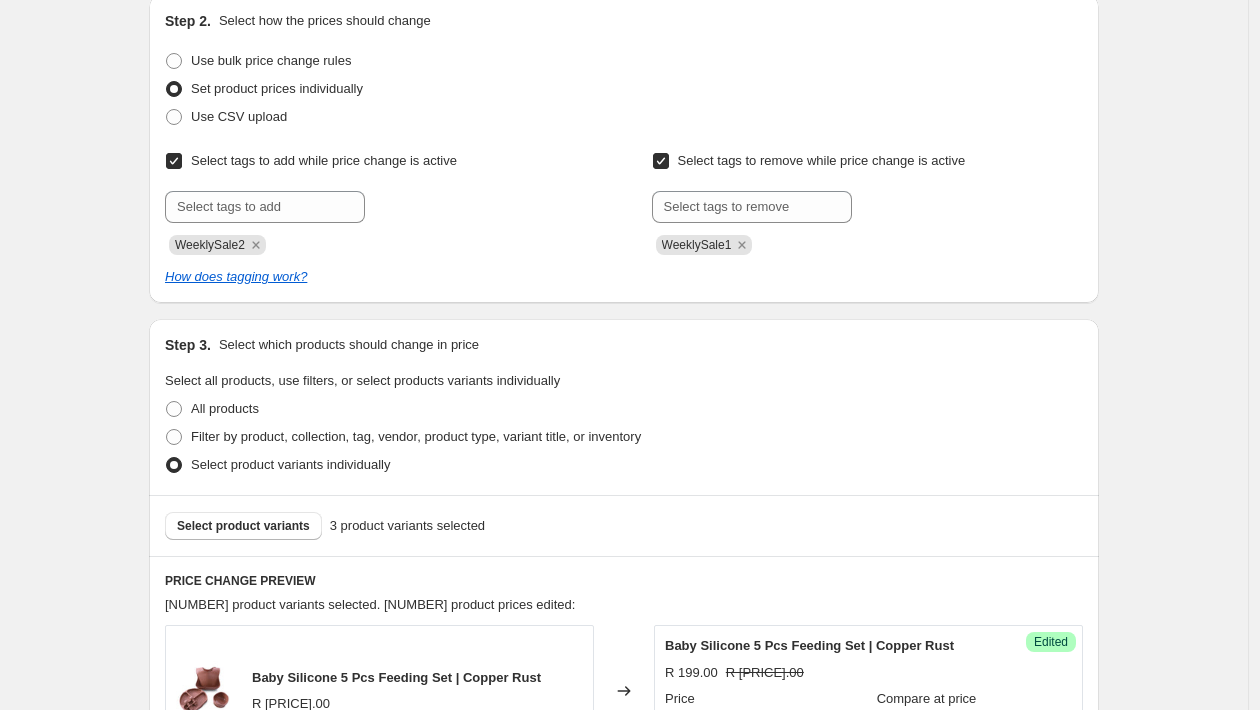 scroll, scrollTop: 959, scrollLeft: 0, axis: vertical 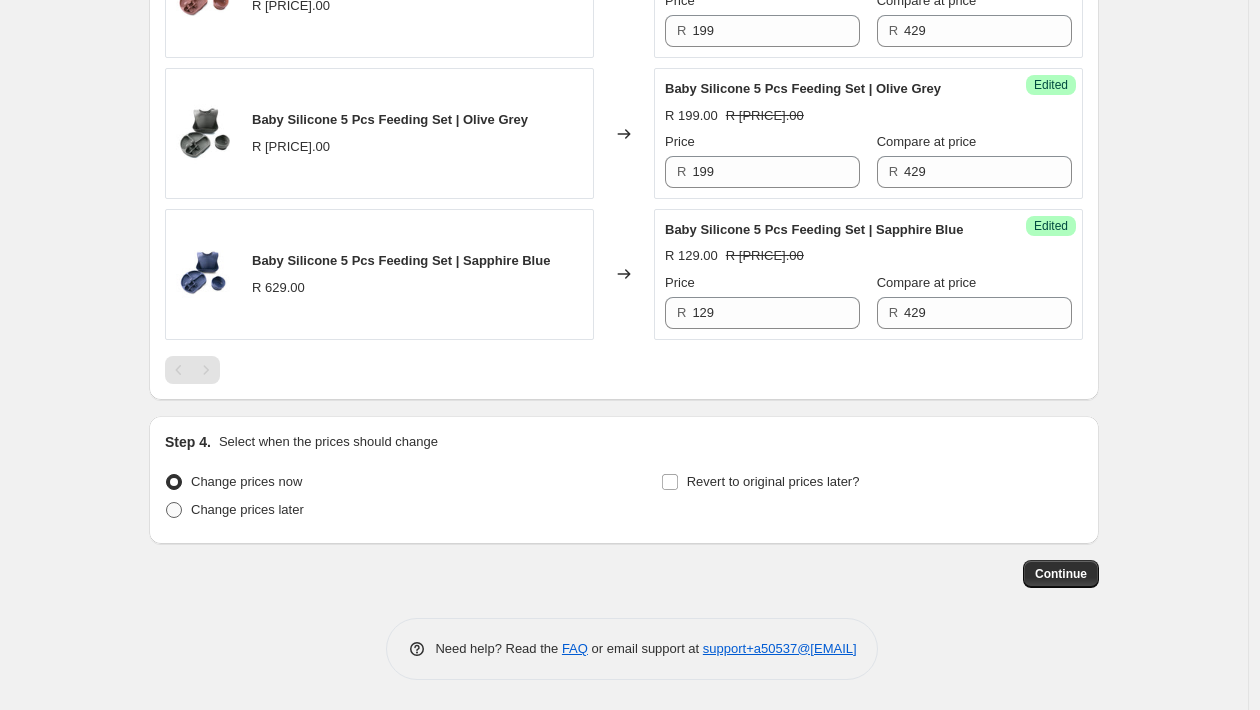 type on "Sep Weekly Promotion 3" 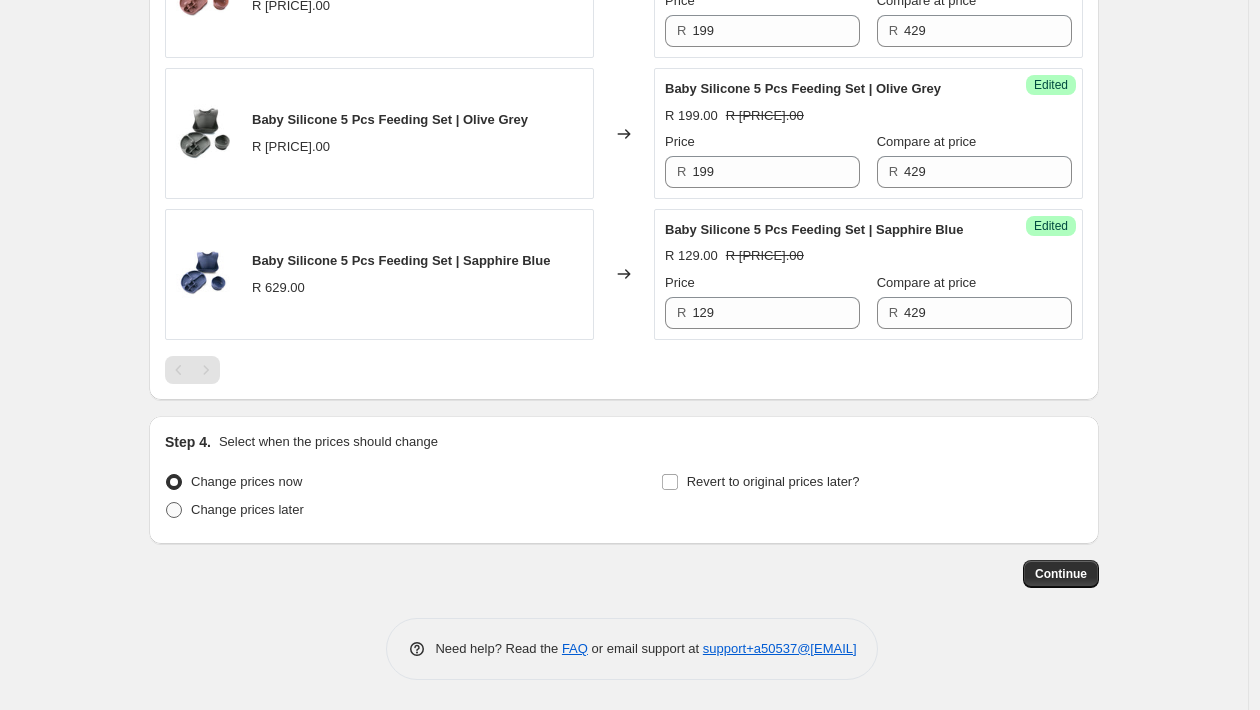 click on "Change prices later" at bounding box center [247, 510] 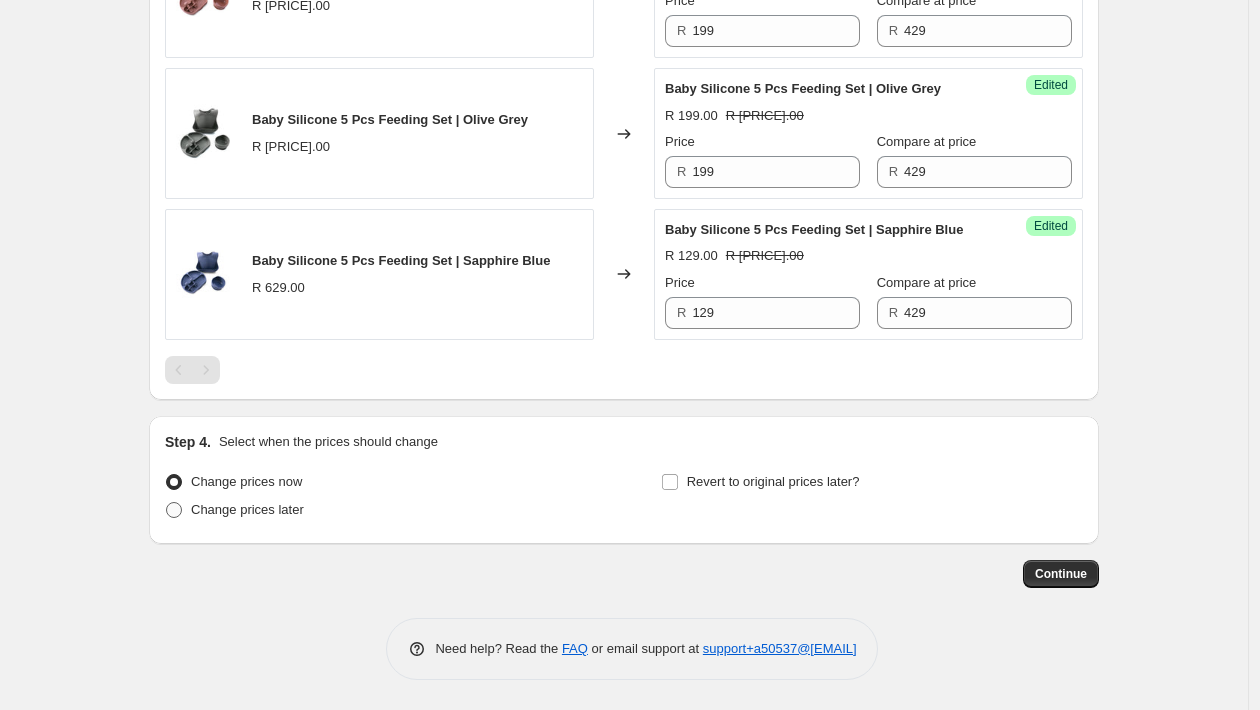 radio on "true" 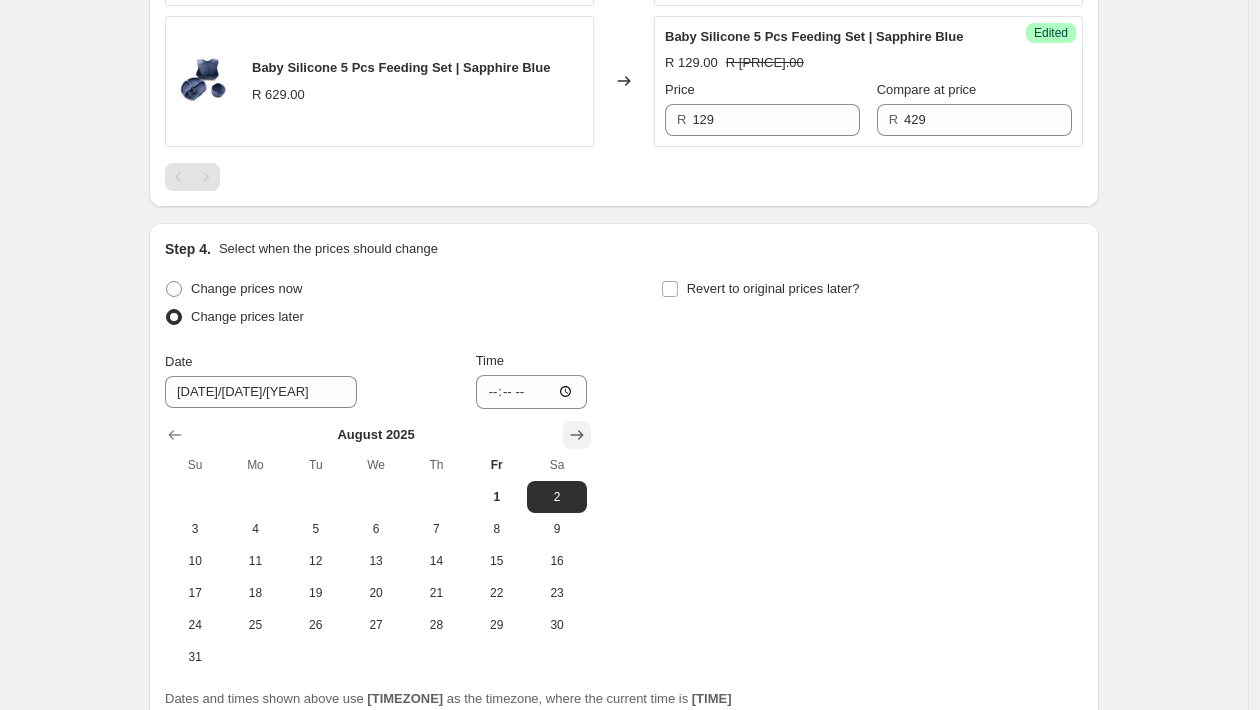 click 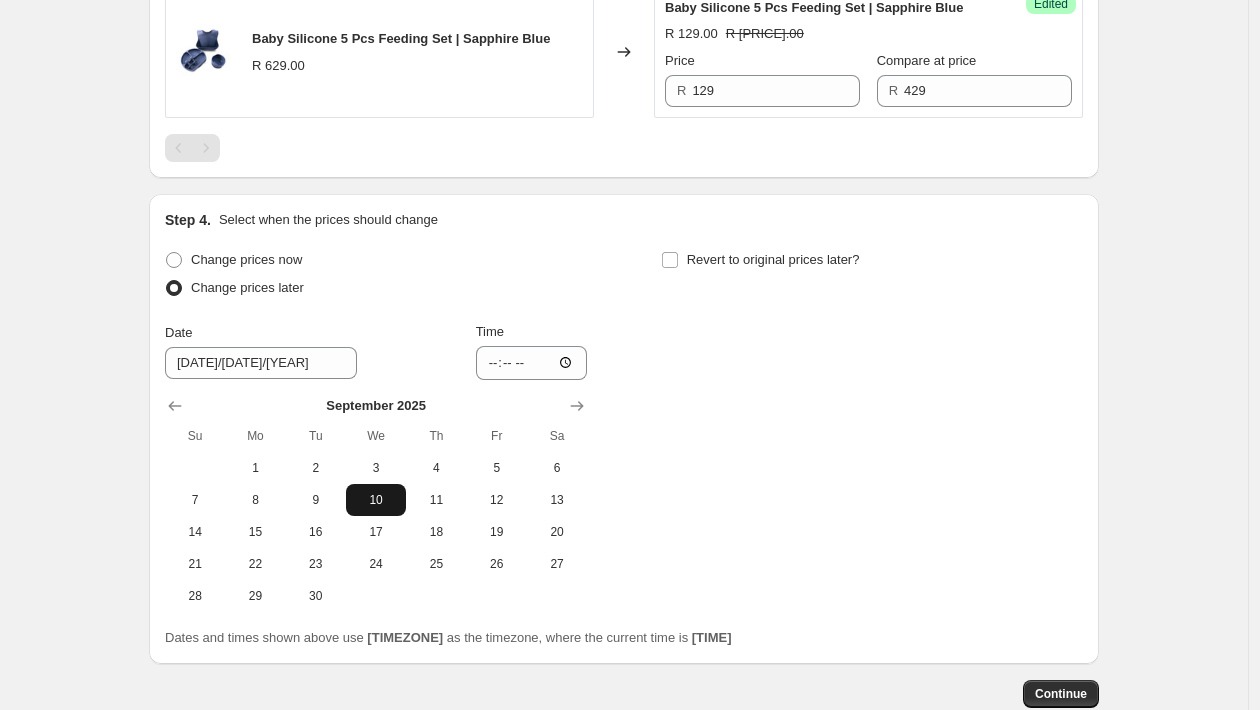 scroll, scrollTop: 1143, scrollLeft: 0, axis: vertical 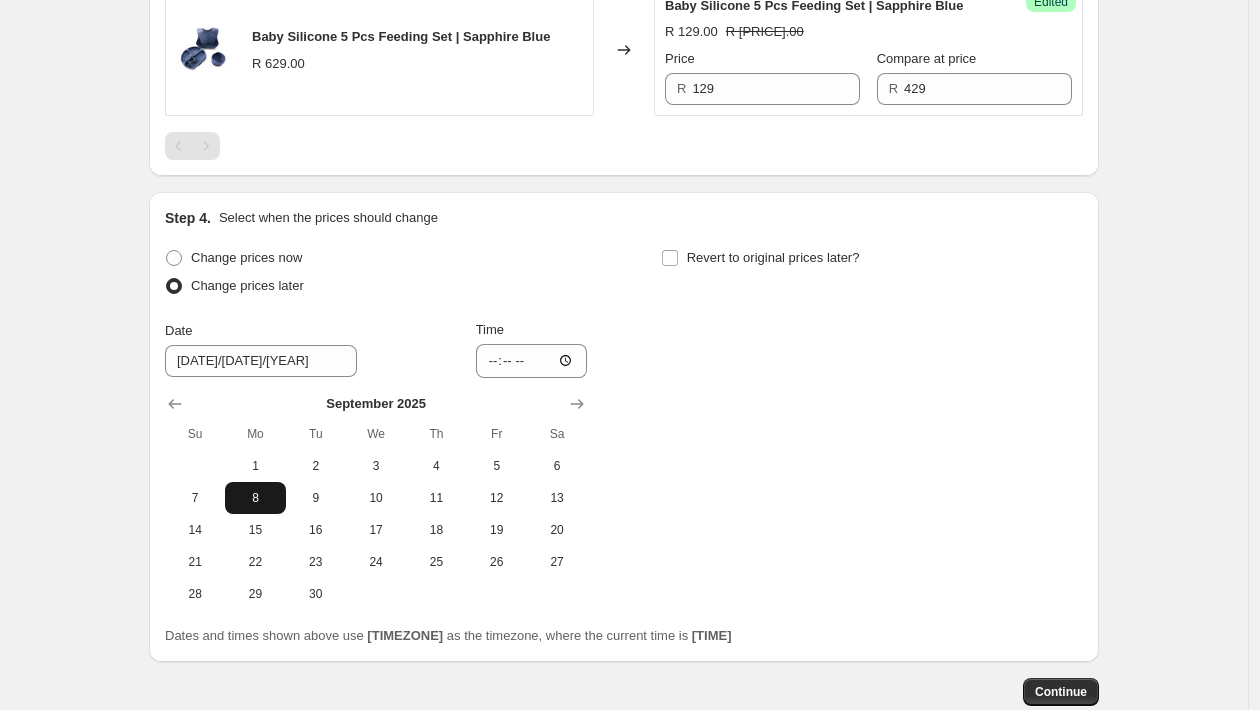 click on "8" at bounding box center [255, 498] 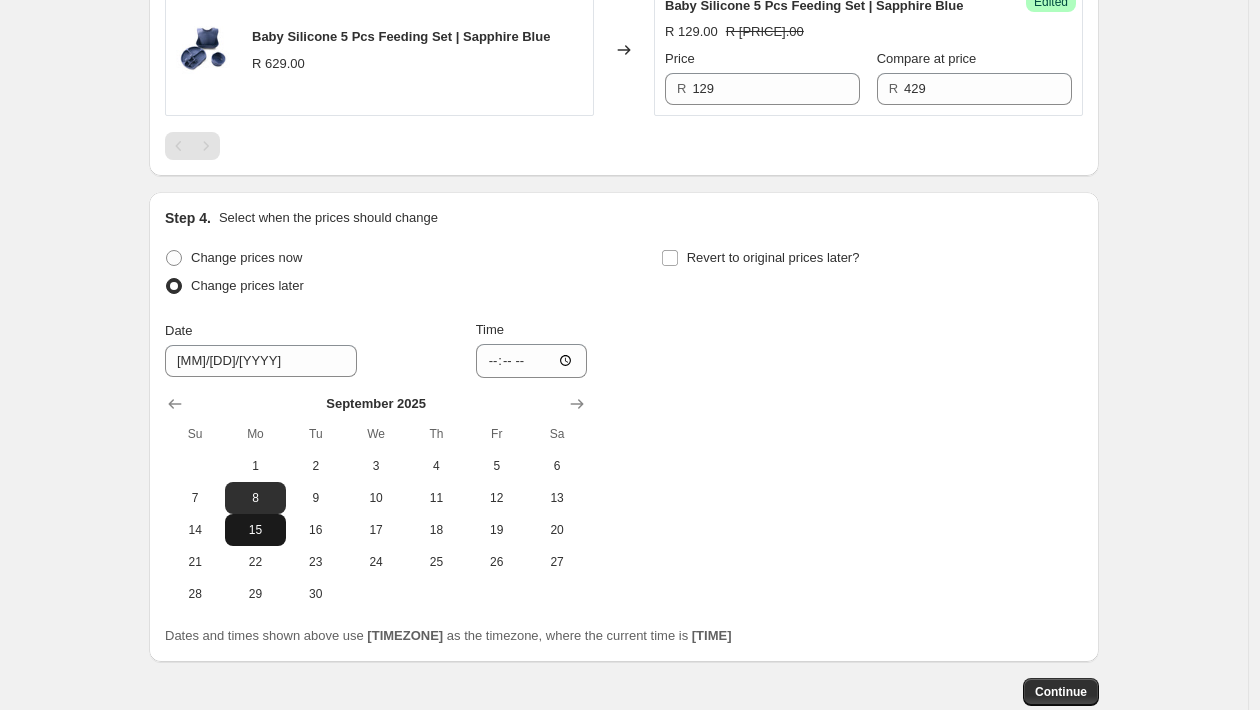 click on "15" at bounding box center [255, 530] 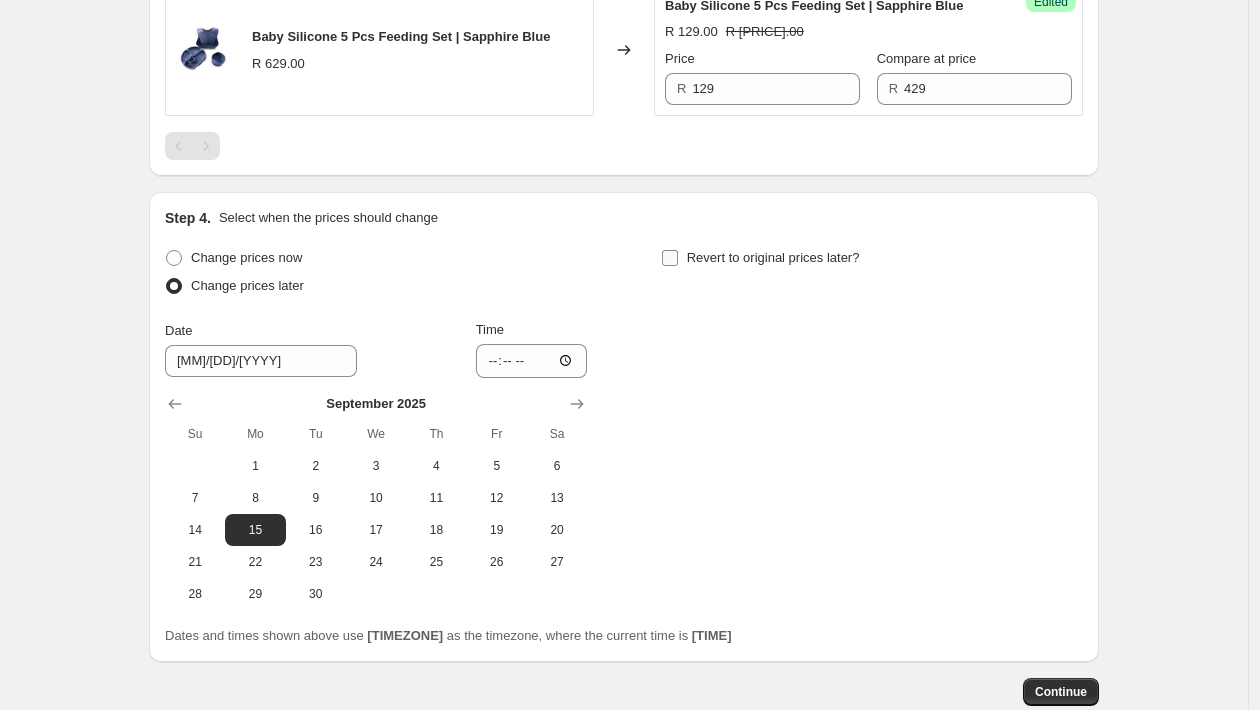 click on "Revert to original prices later?" at bounding box center (773, 258) 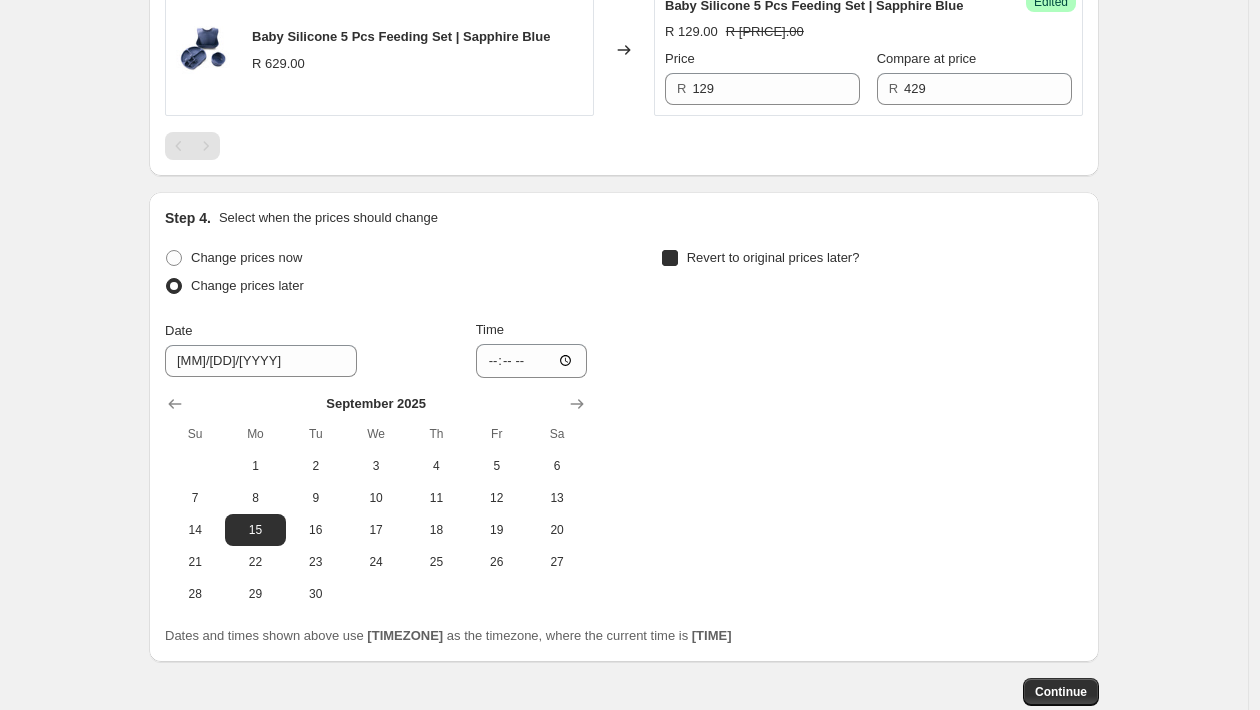 checkbox on "true" 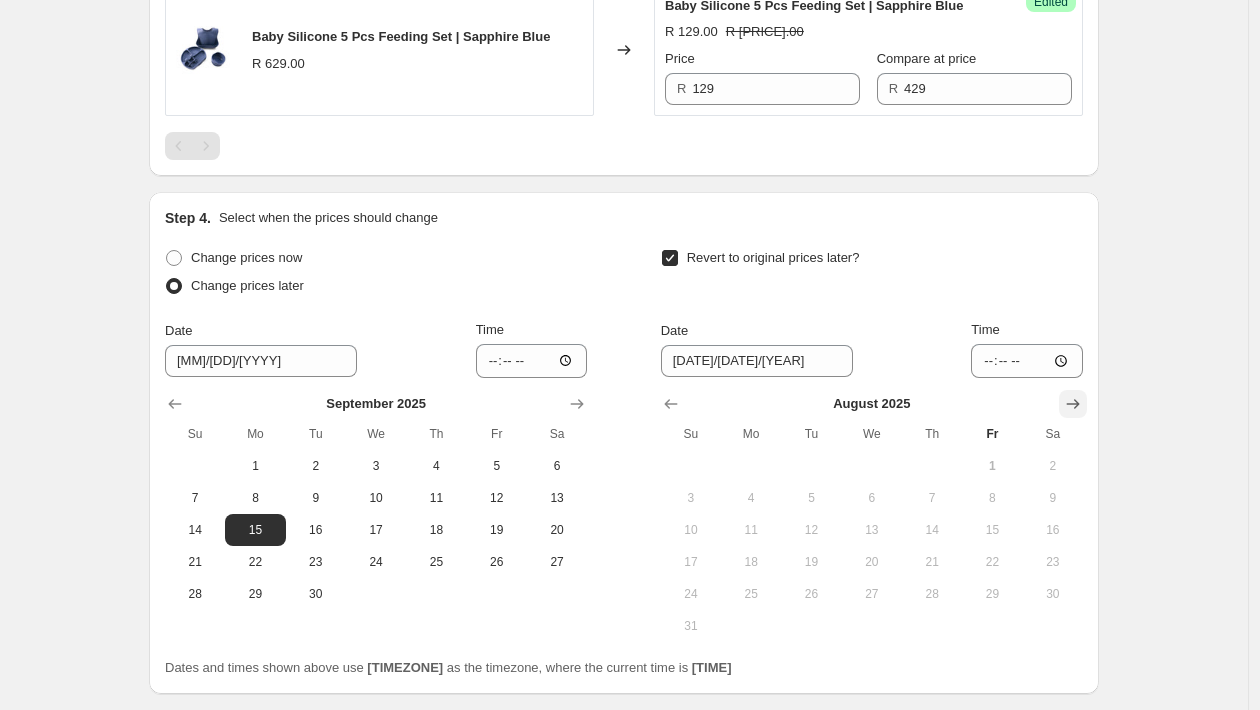 click 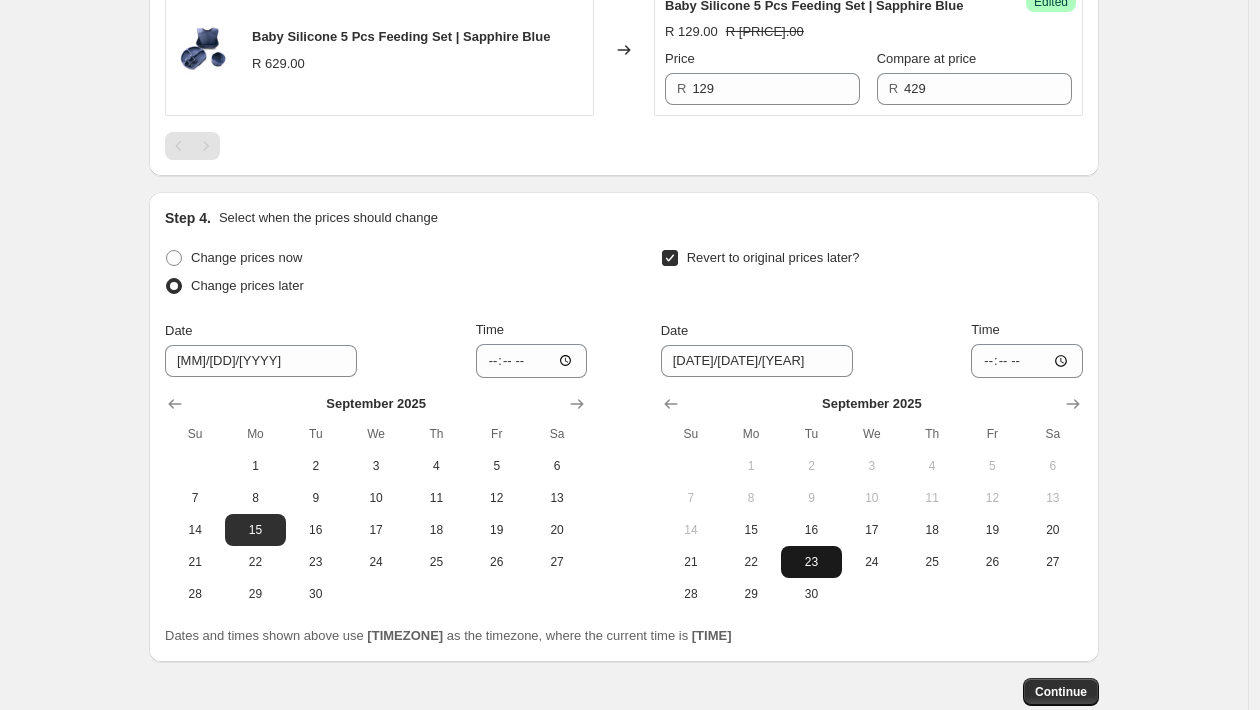 click on "23" at bounding box center [811, 562] 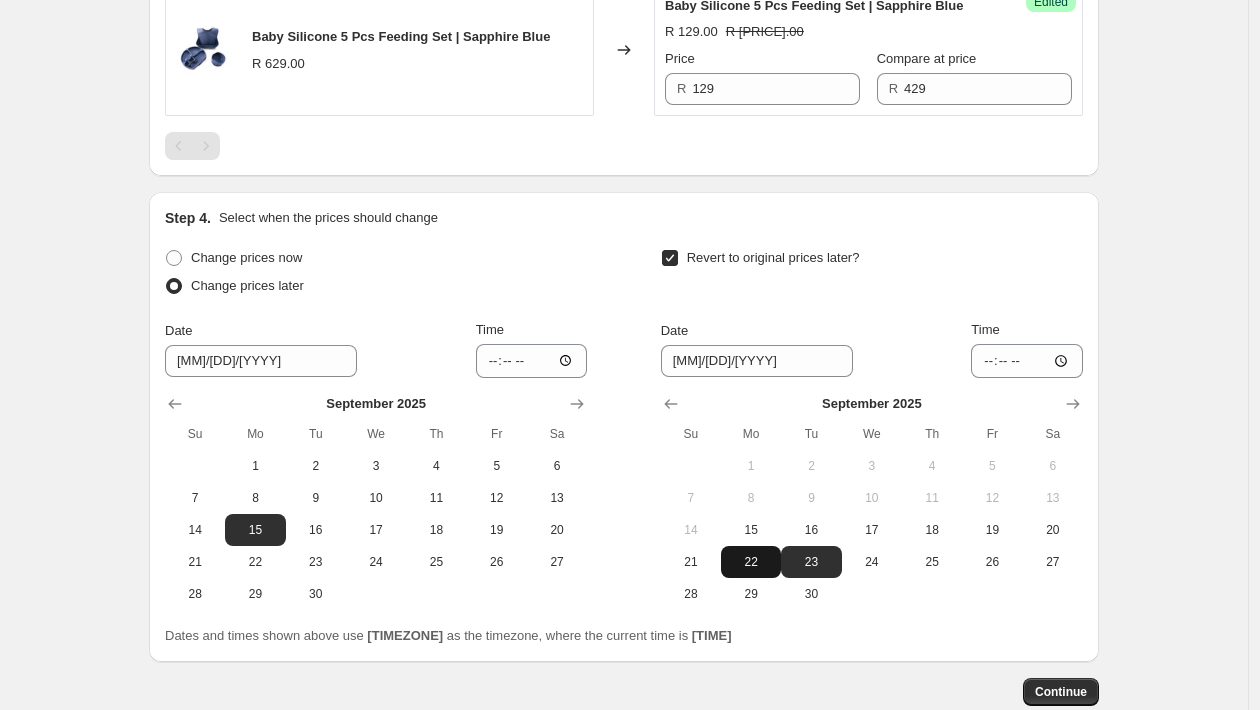 click on "22" at bounding box center [751, 562] 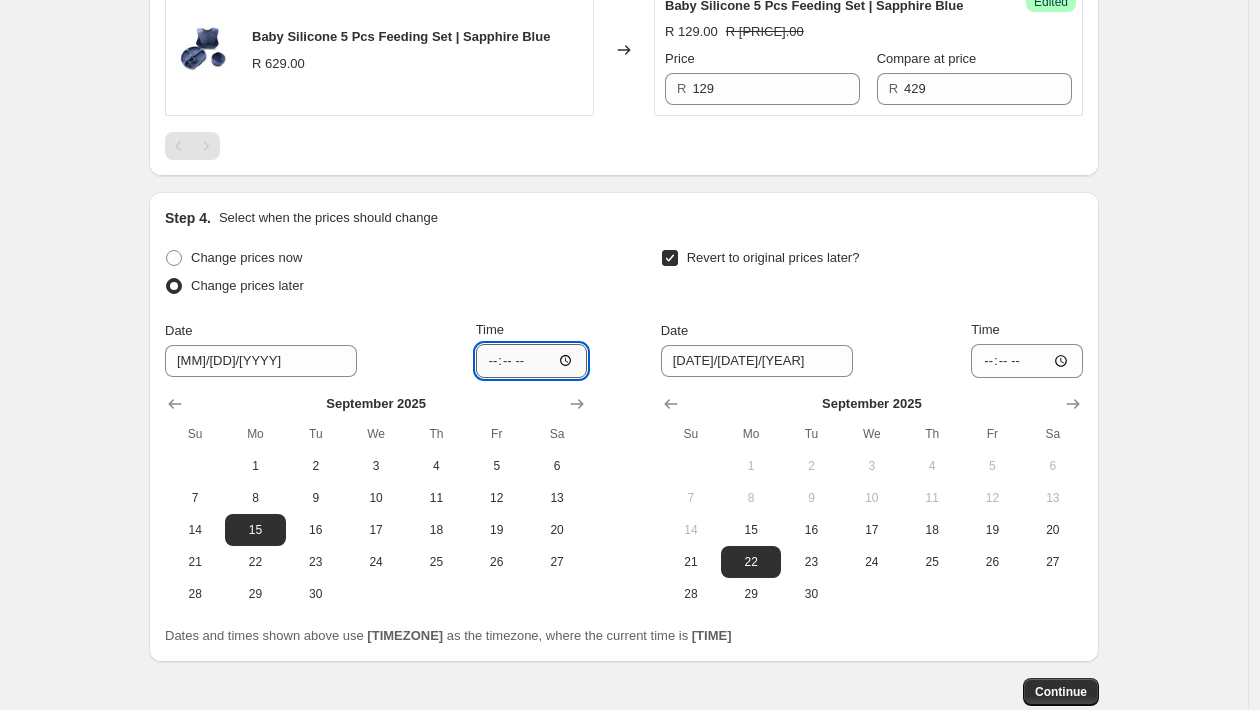click on "[TIME]" at bounding box center [532, 361] 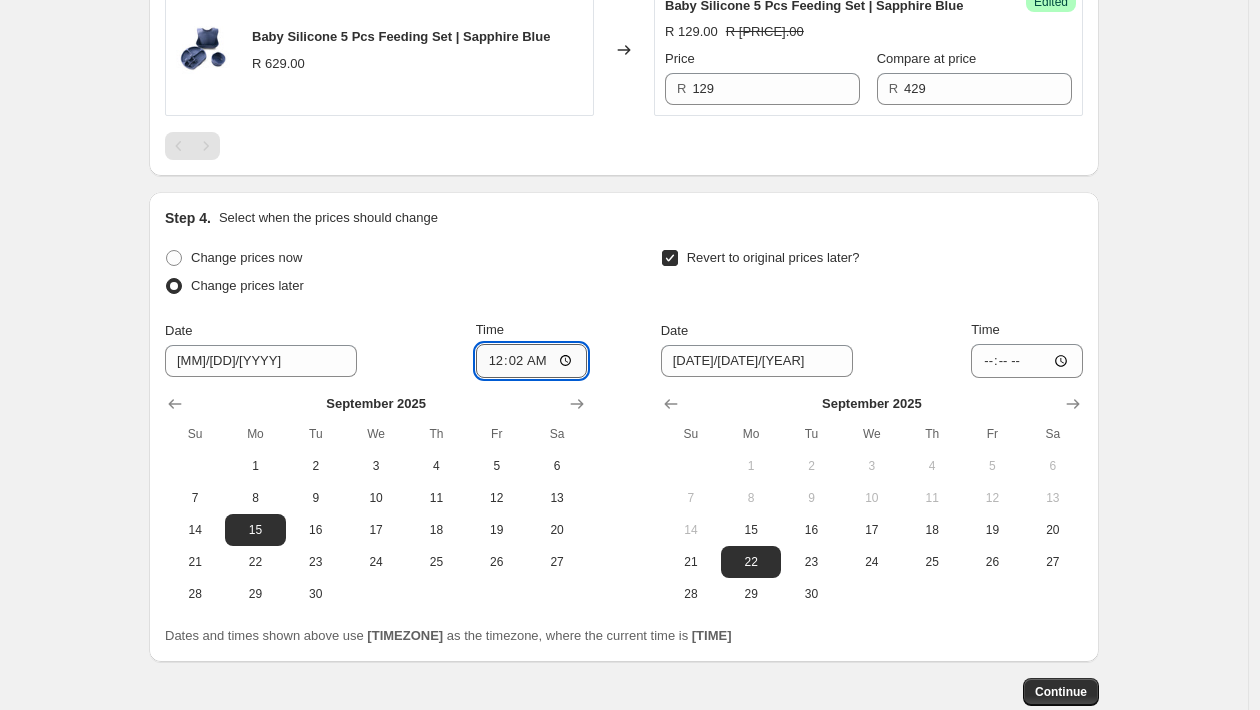 type on "00:00" 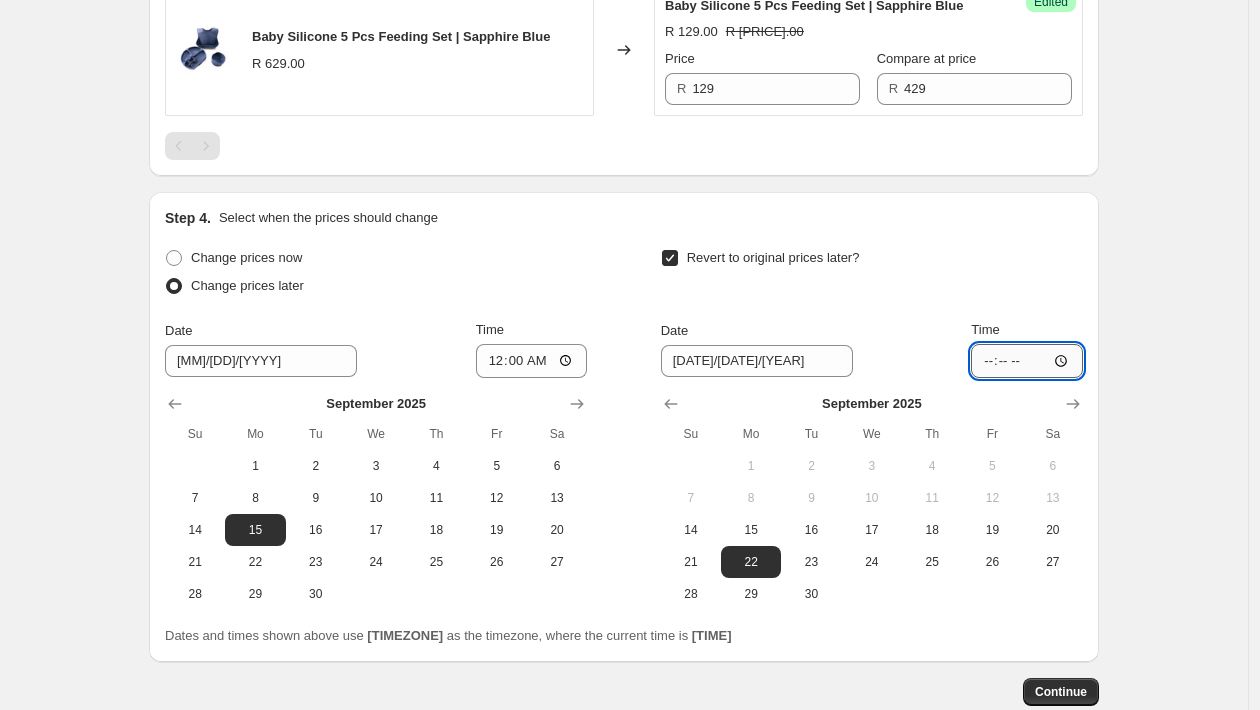 click on "[TIME]" at bounding box center [1027, 361] 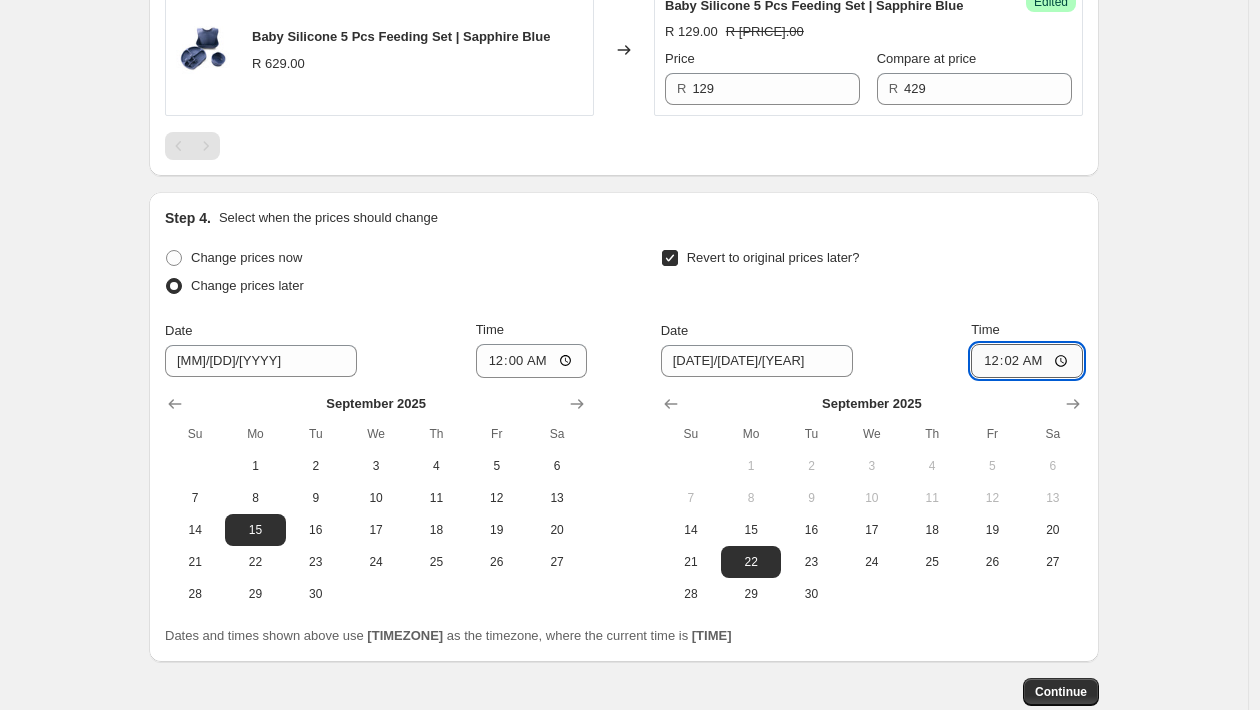 type on "00:00" 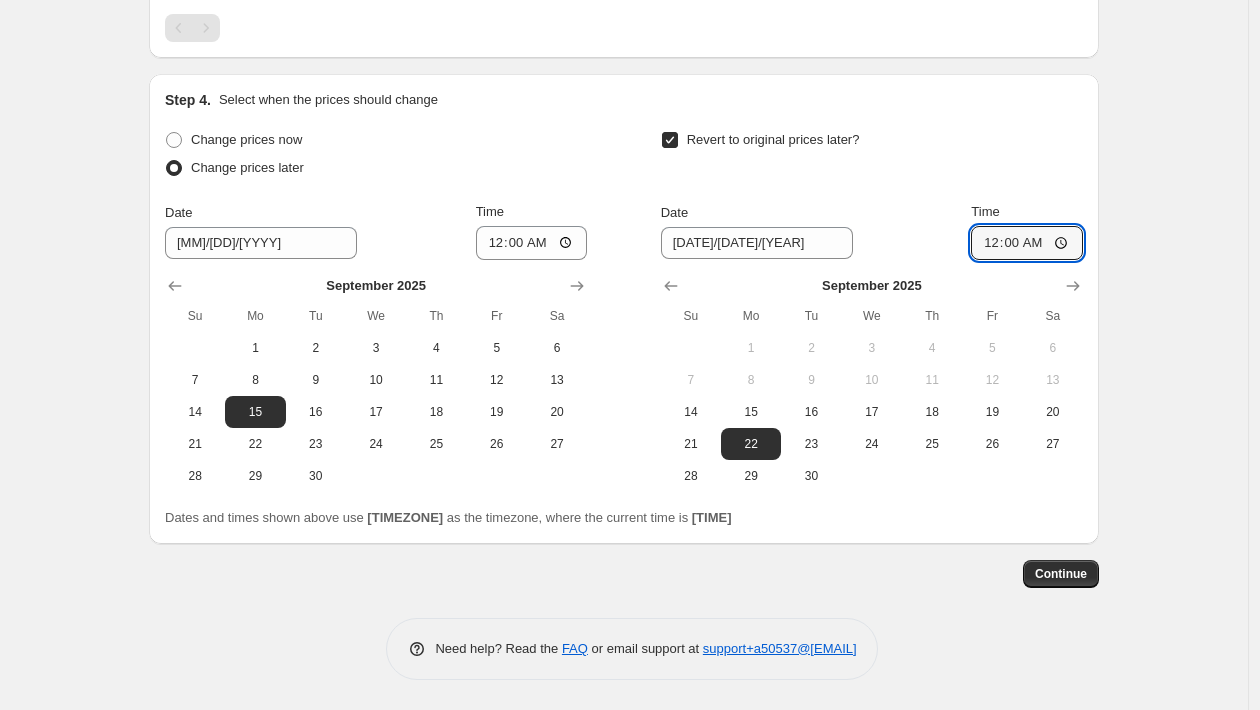 scroll, scrollTop: 1301, scrollLeft: 0, axis: vertical 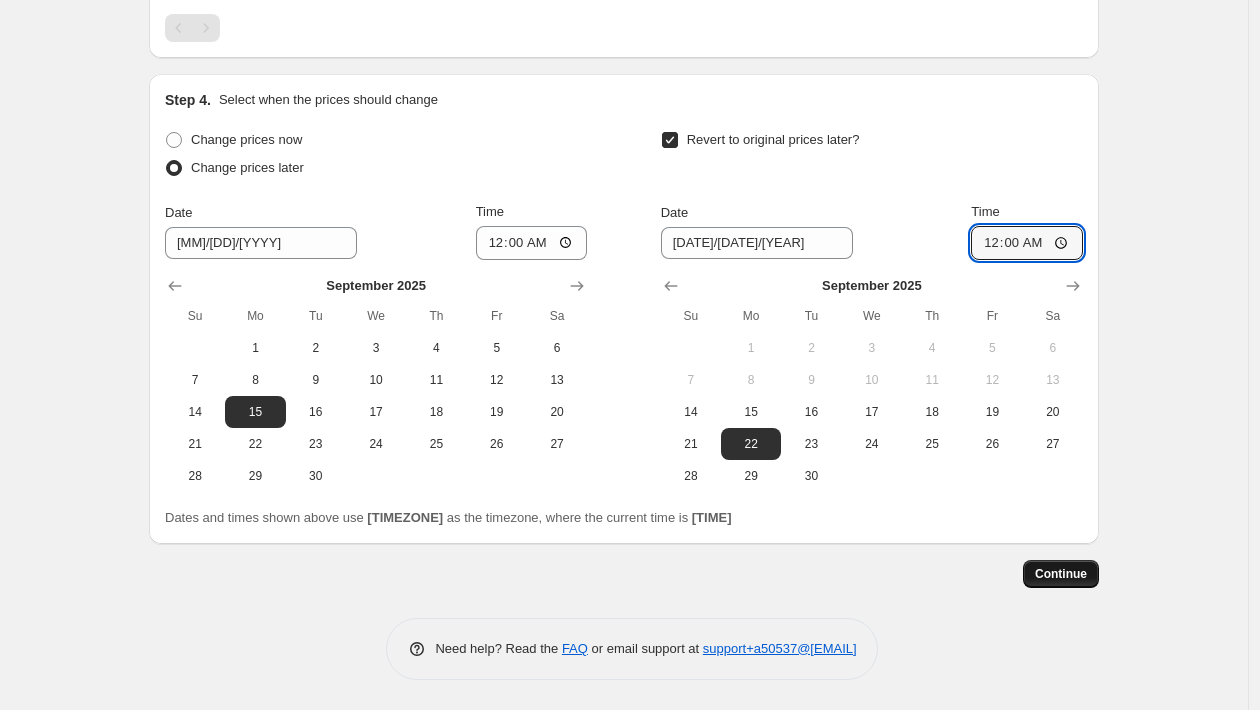 click on "Continue" at bounding box center (1061, 574) 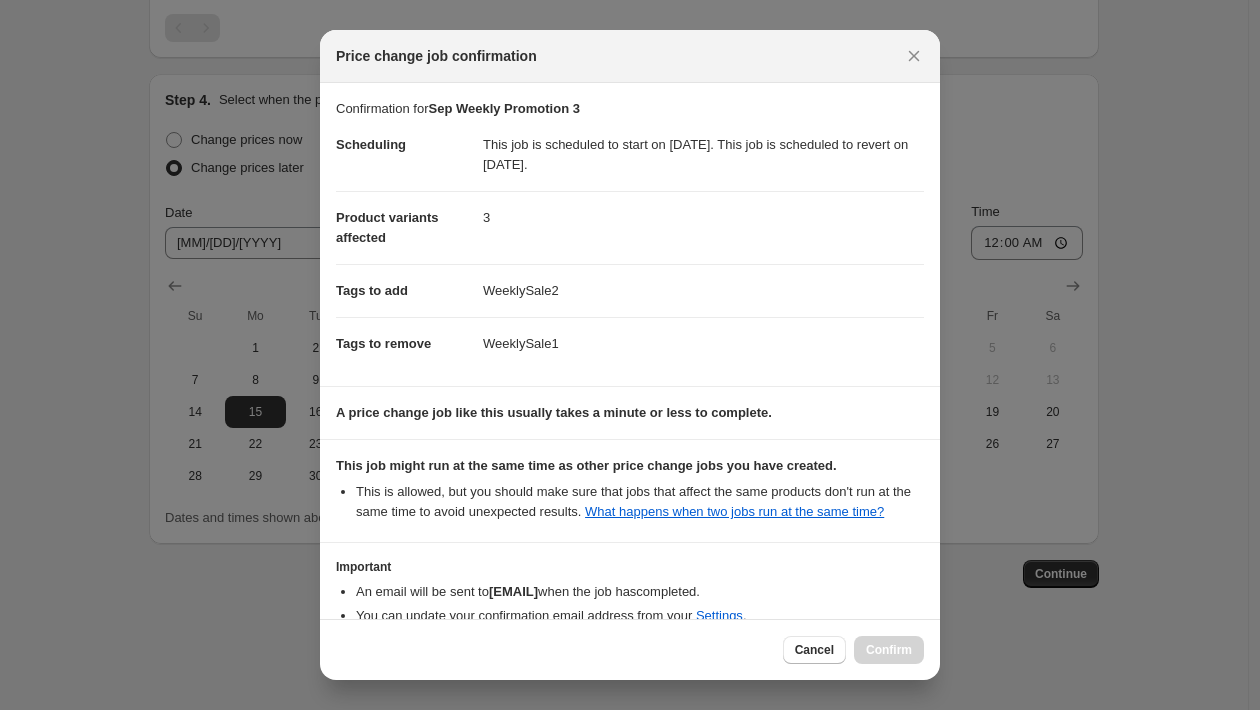 scroll, scrollTop: 128, scrollLeft: 0, axis: vertical 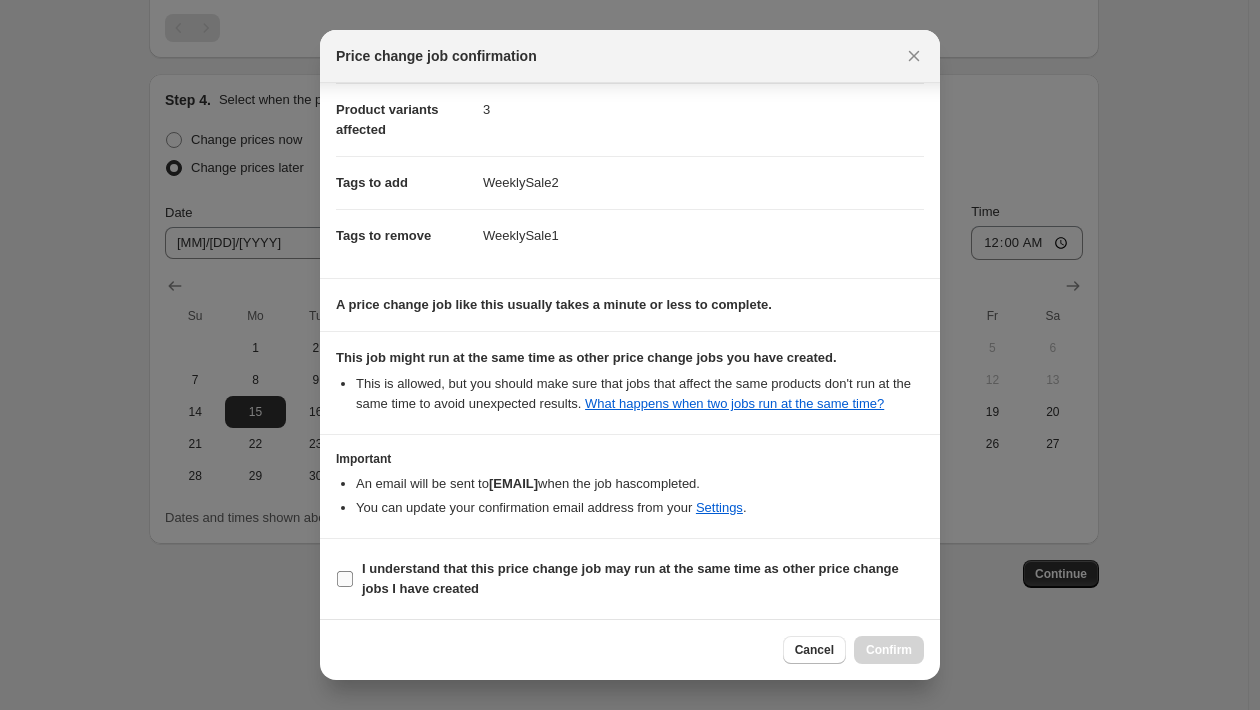 click on "I understand that this price change job may run at the same time as other price change jobs I have created" at bounding box center (630, 578) 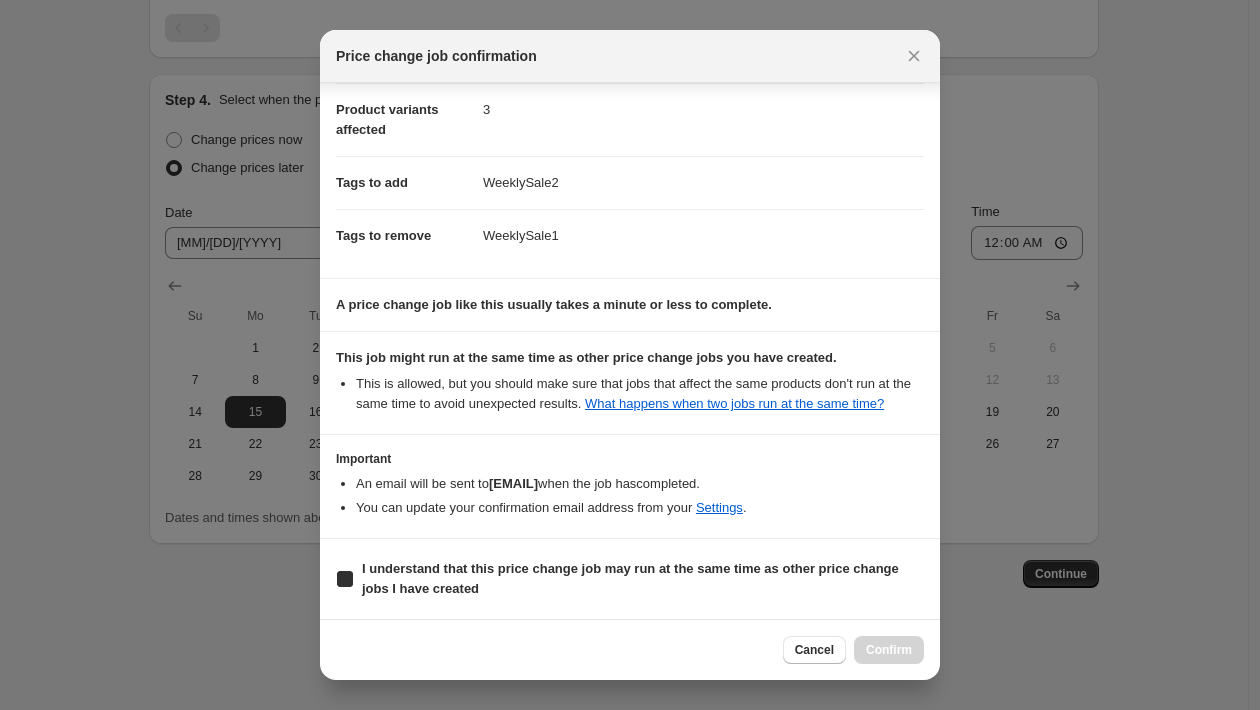 checkbox on "true" 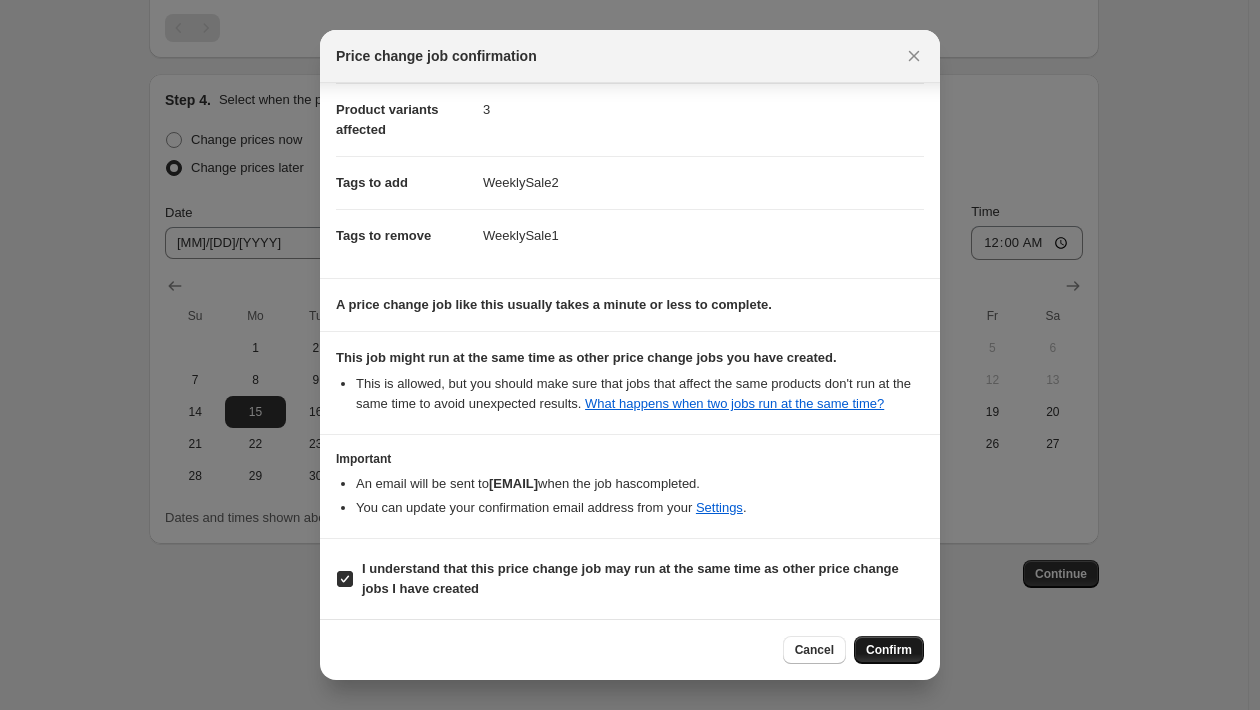 click on "Confirm" at bounding box center [889, 650] 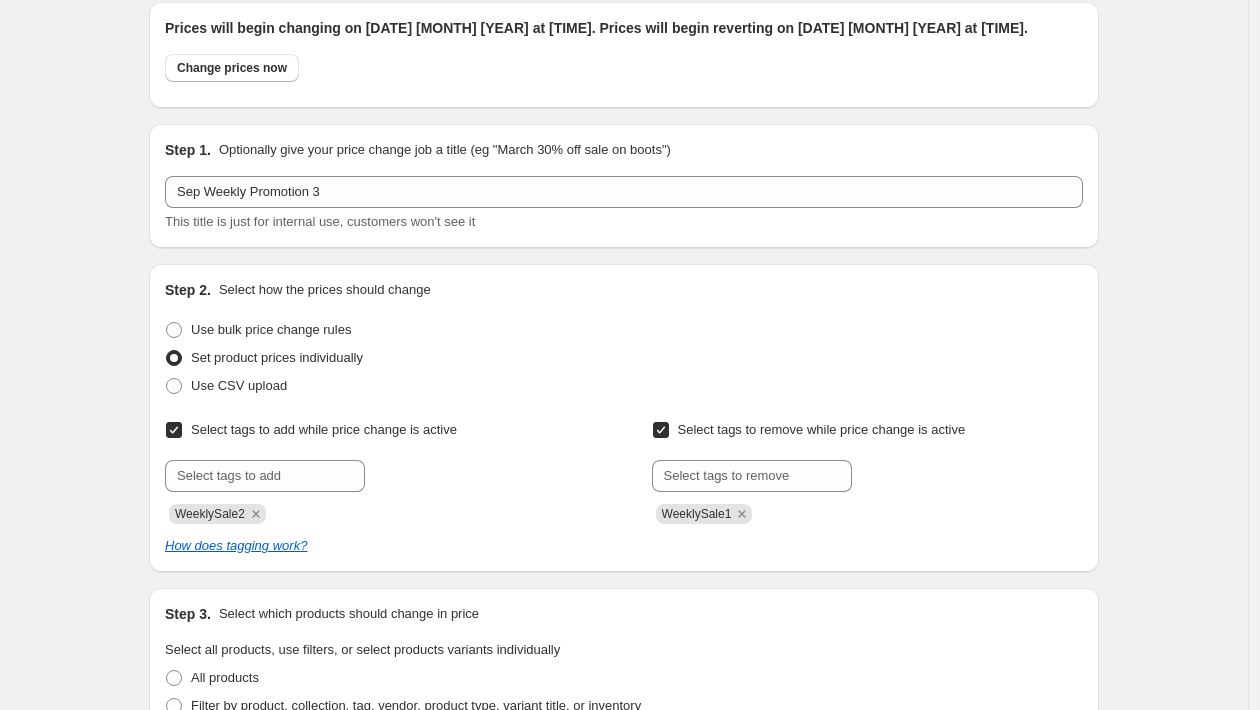 scroll, scrollTop: 0, scrollLeft: 0, axis: both 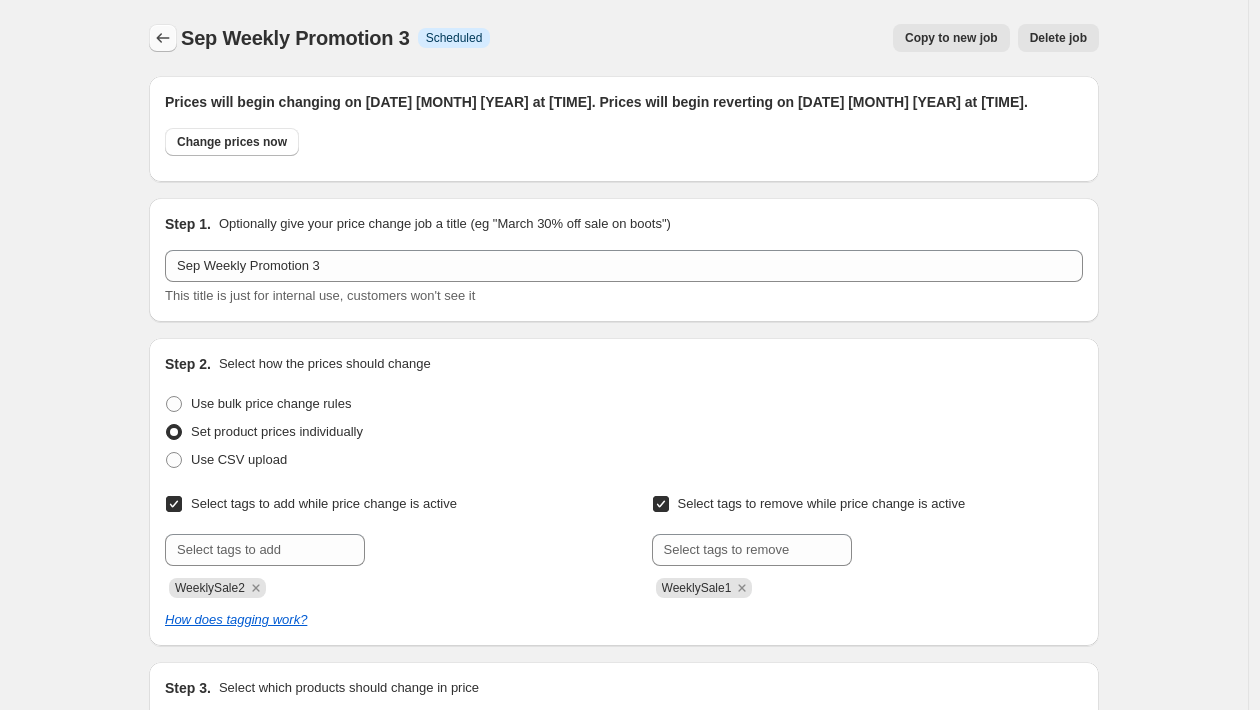 click 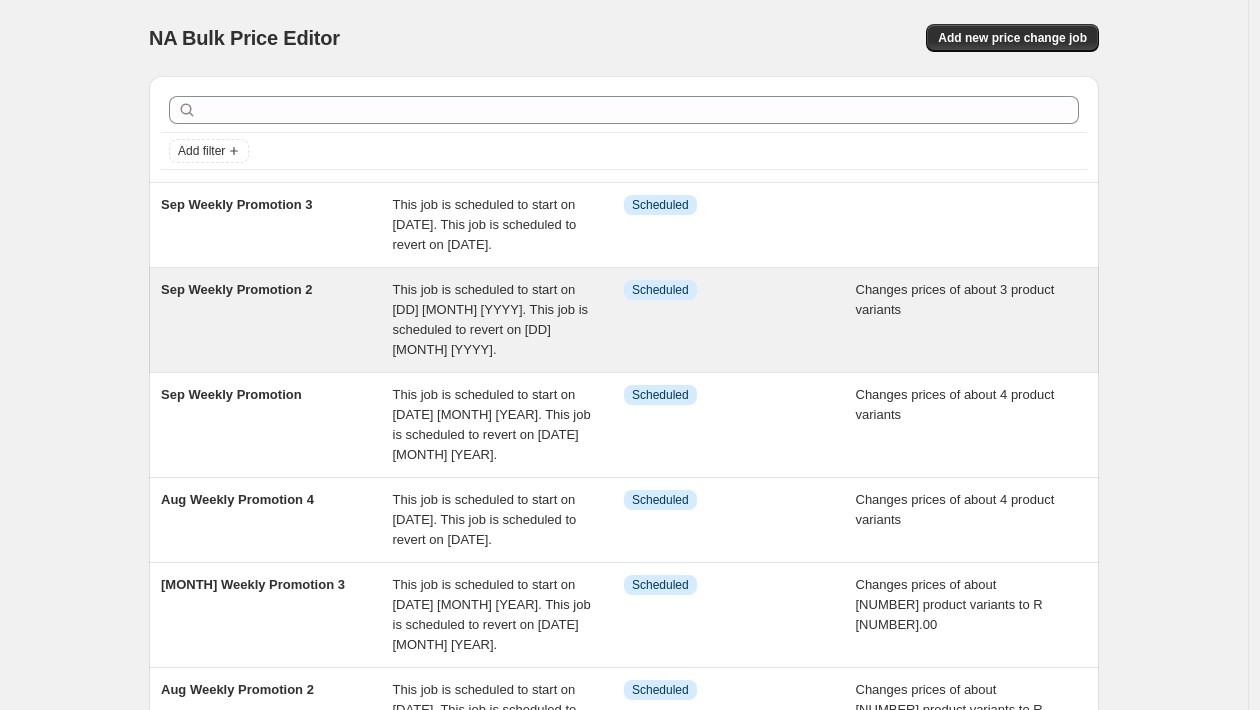 scroll, scrollTop: 640, scrollLeft: 0, axis: vertical 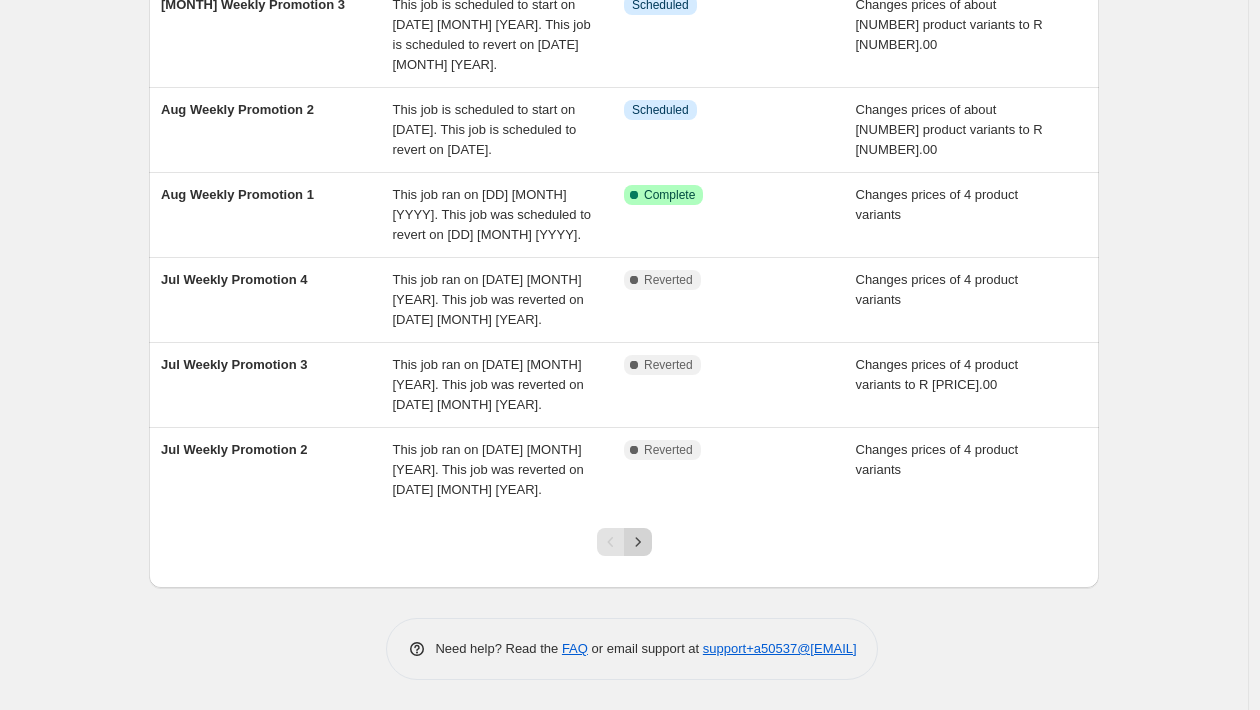 click 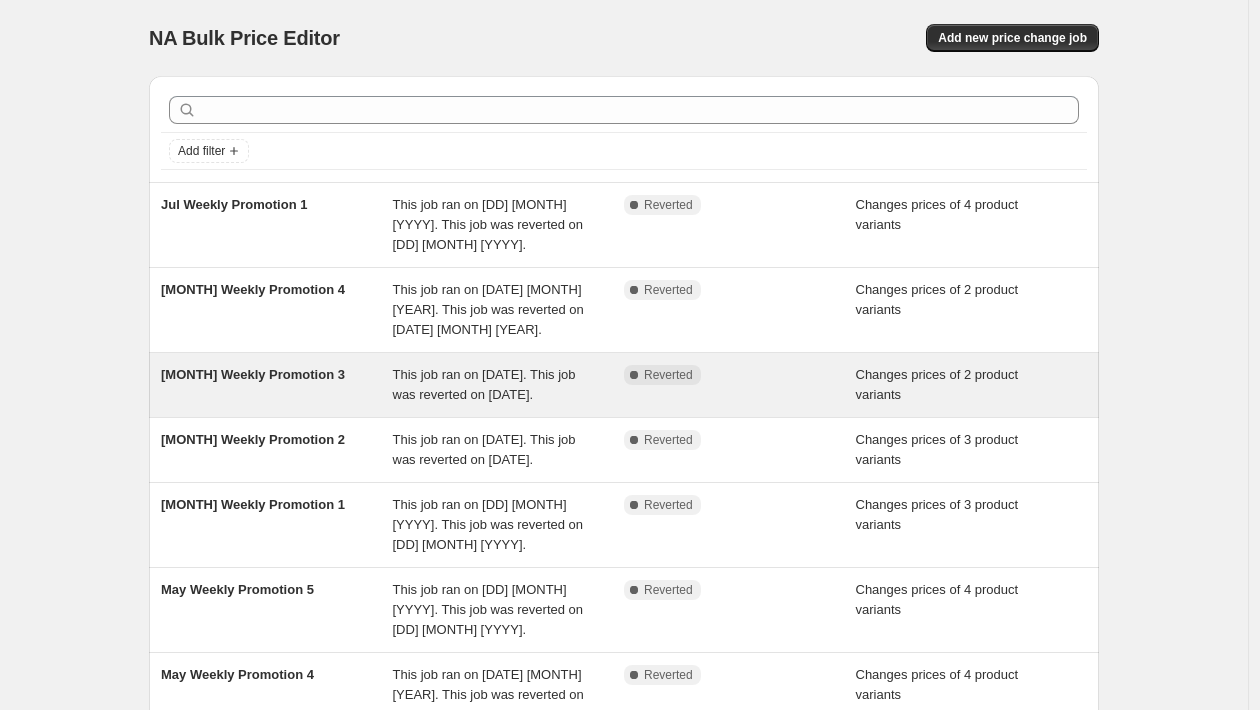 click on "[MONTH] Weekly Promotion 3" at bounding box center (277, 385) 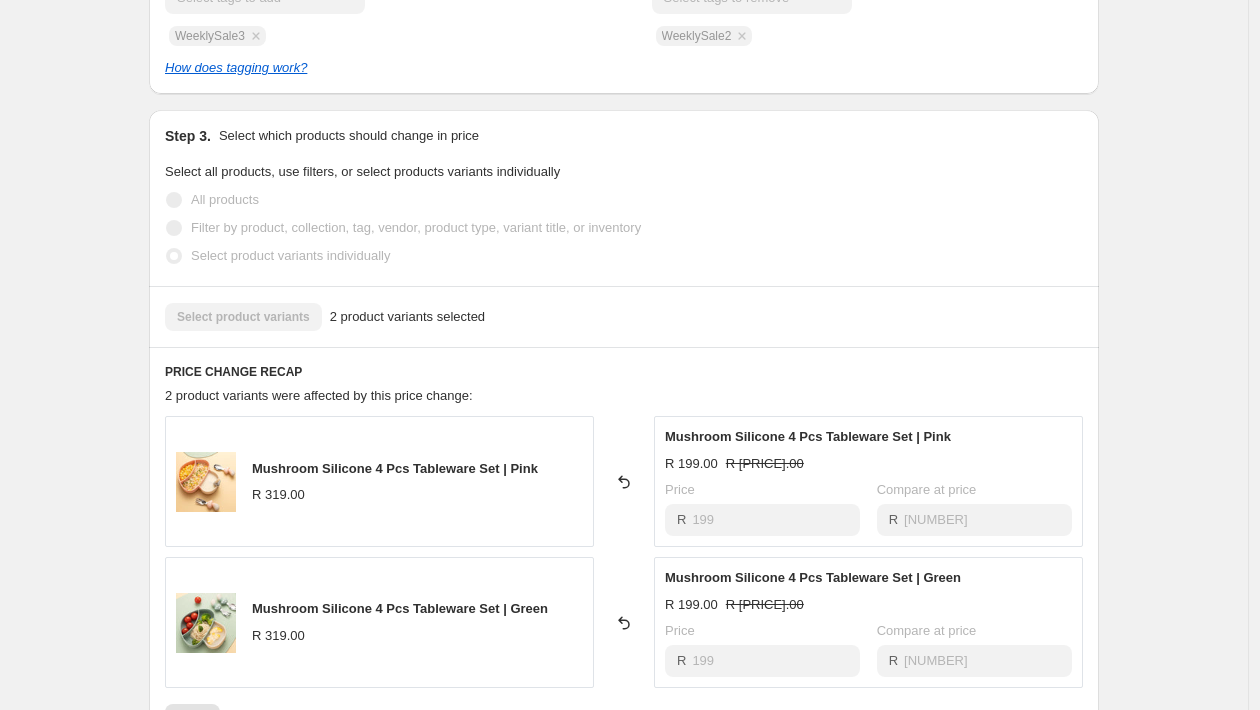 scroll, scrollTop: 0, scrollLeft: 0, axis: both 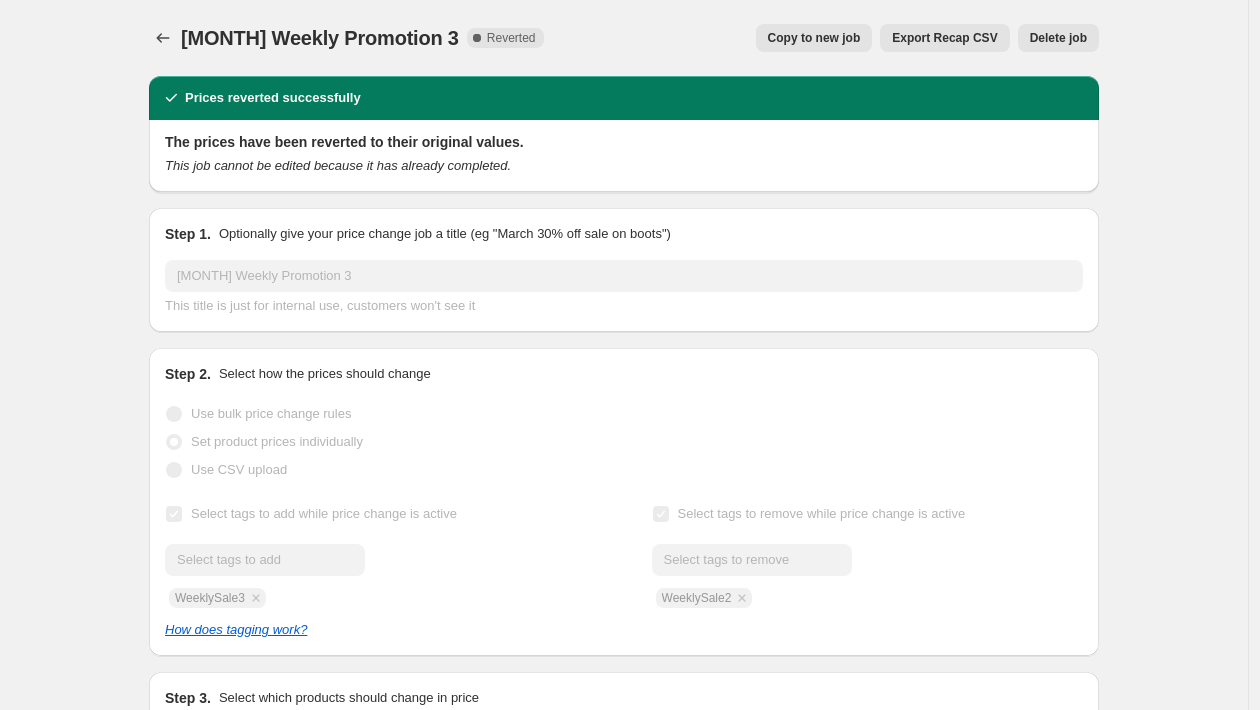 click on "Copy to new job" at bounding box center (814, 38) 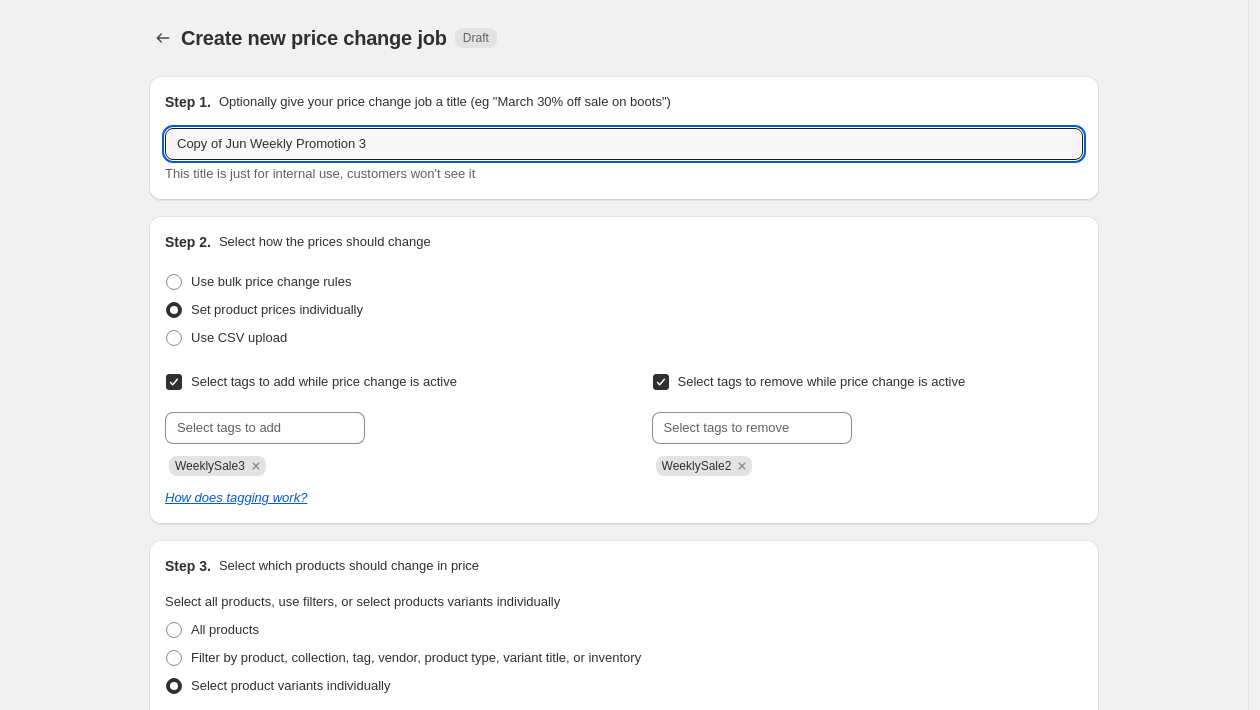 drag, startPoint x: 248, startPoint y: 146, endPoint x: 102, endPoint y: 146, distance: 146 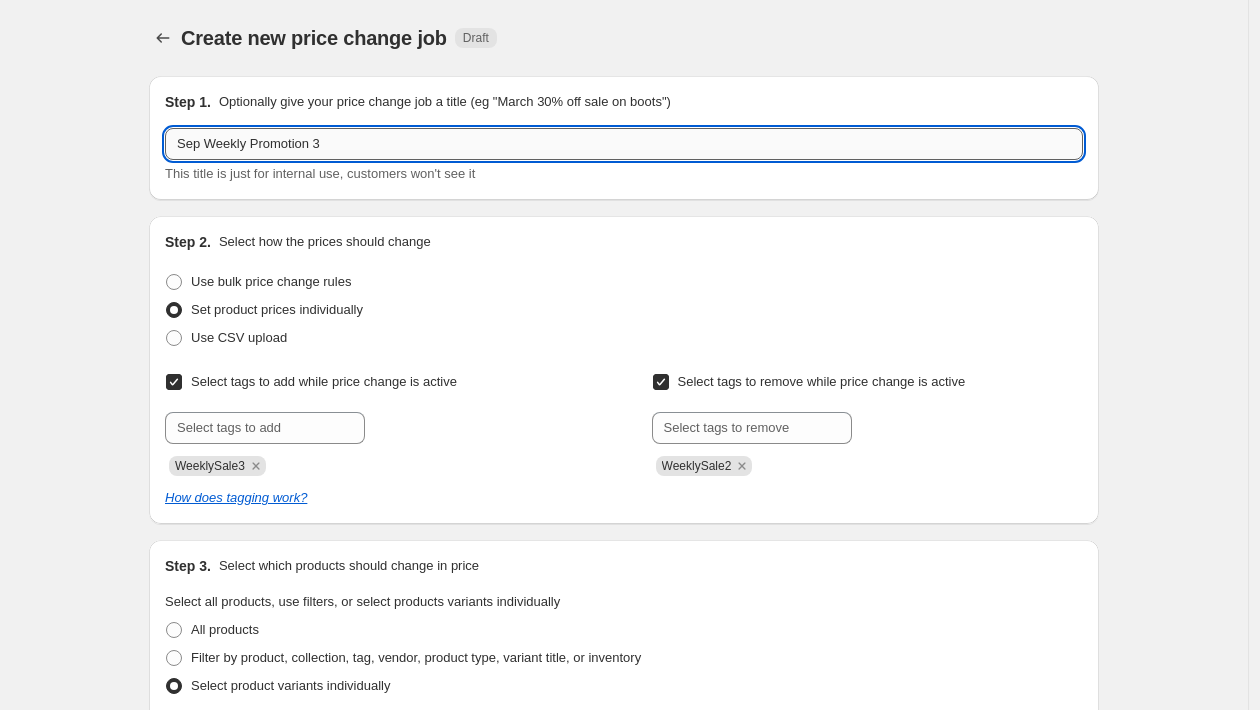 click on "Sep Weekly Promotion 3" at bounding box center [624, 144] 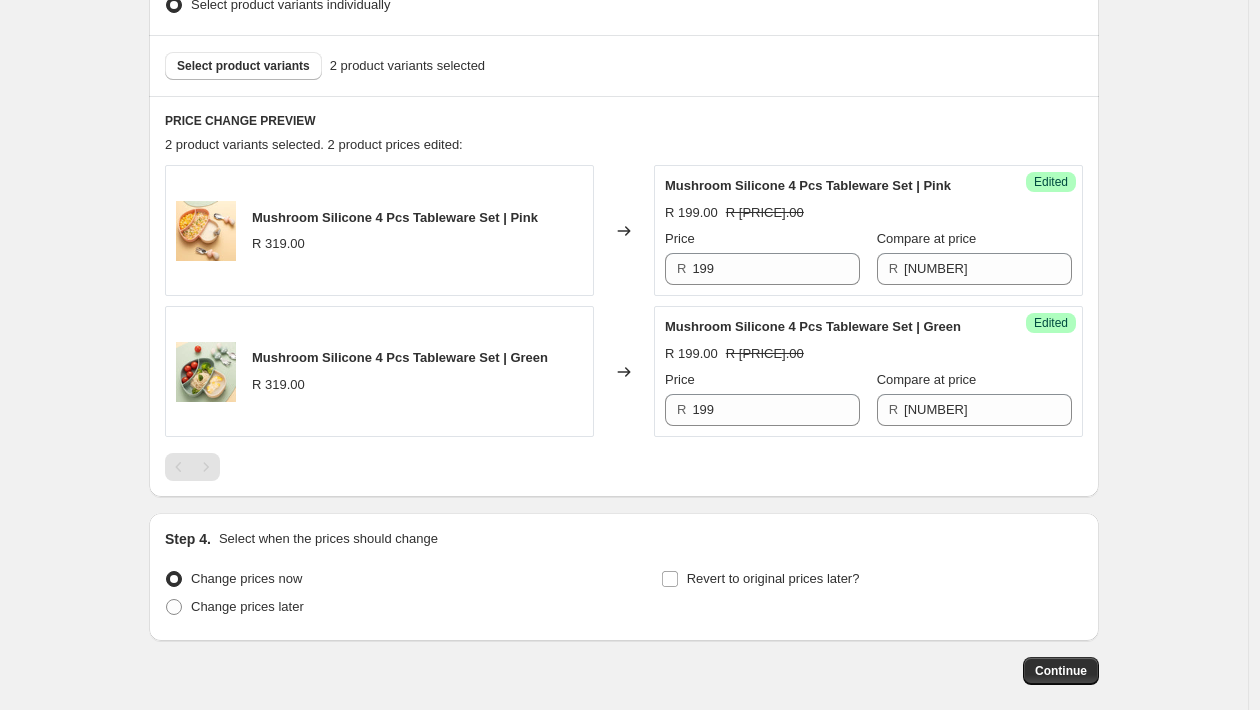 scroll, scrollTop: 741, scrollLeft: 0, axis: vertical 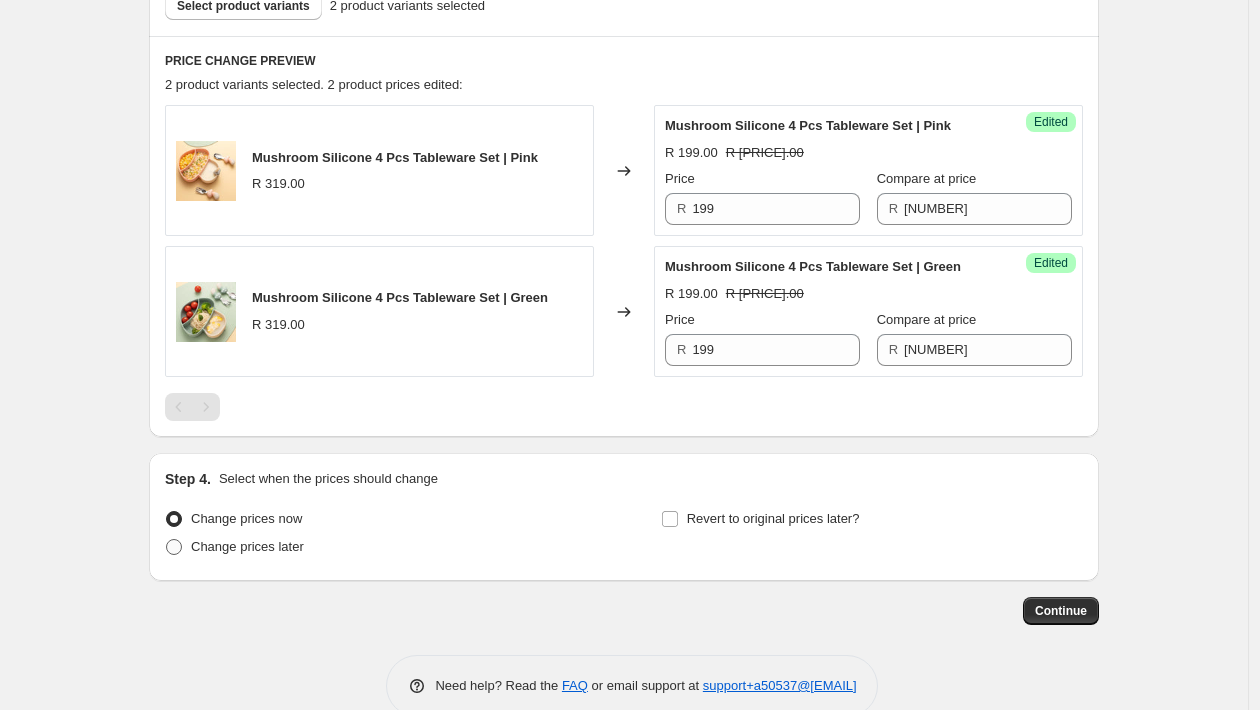 type on "[MONTH] Weekly Promotion 4" 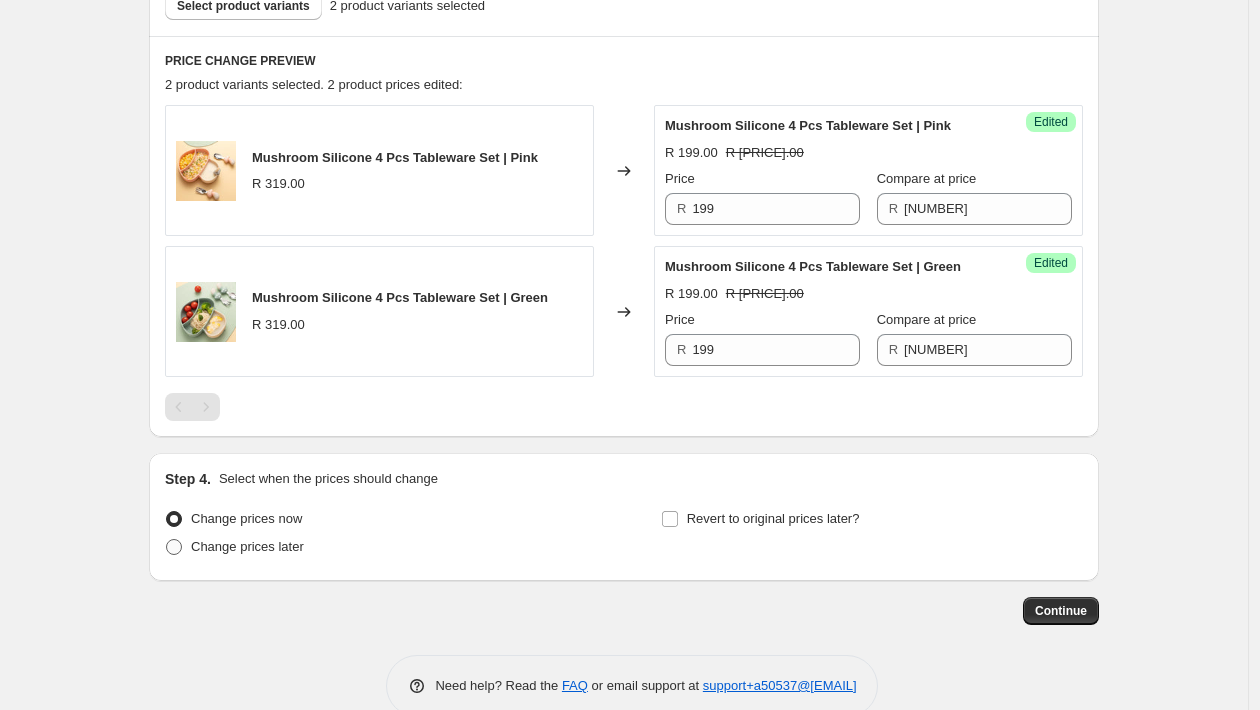 radio on "true" 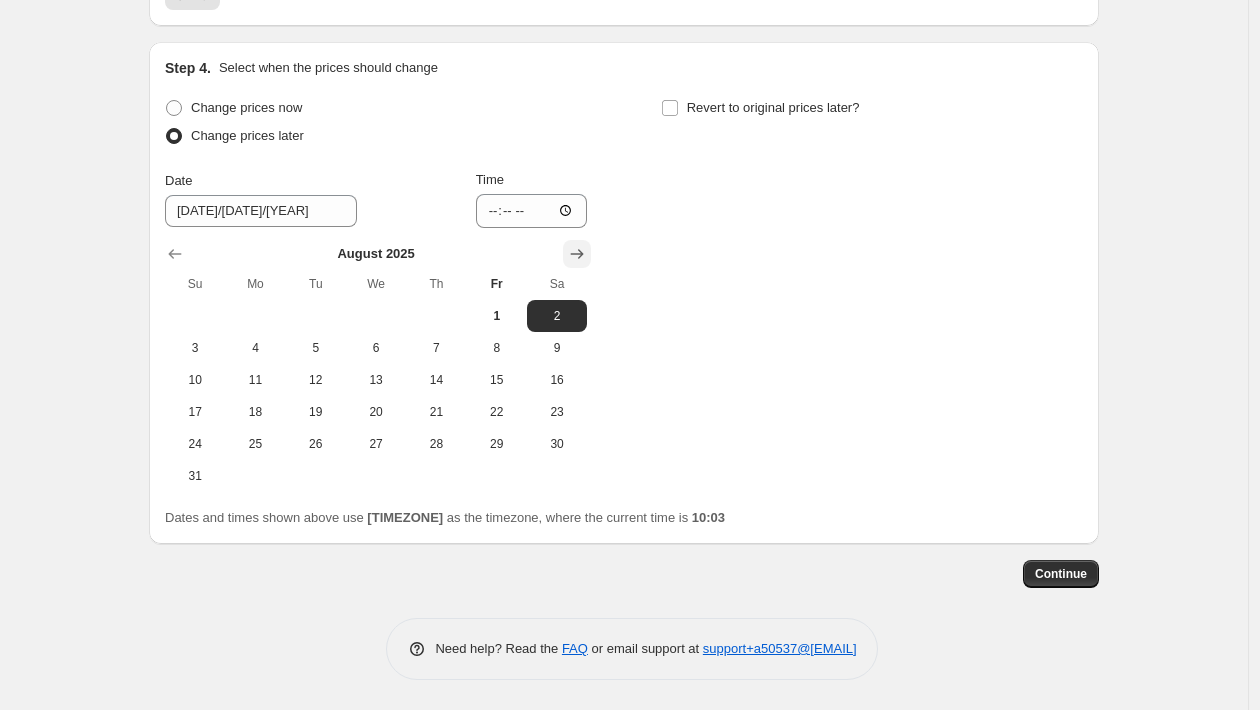 click 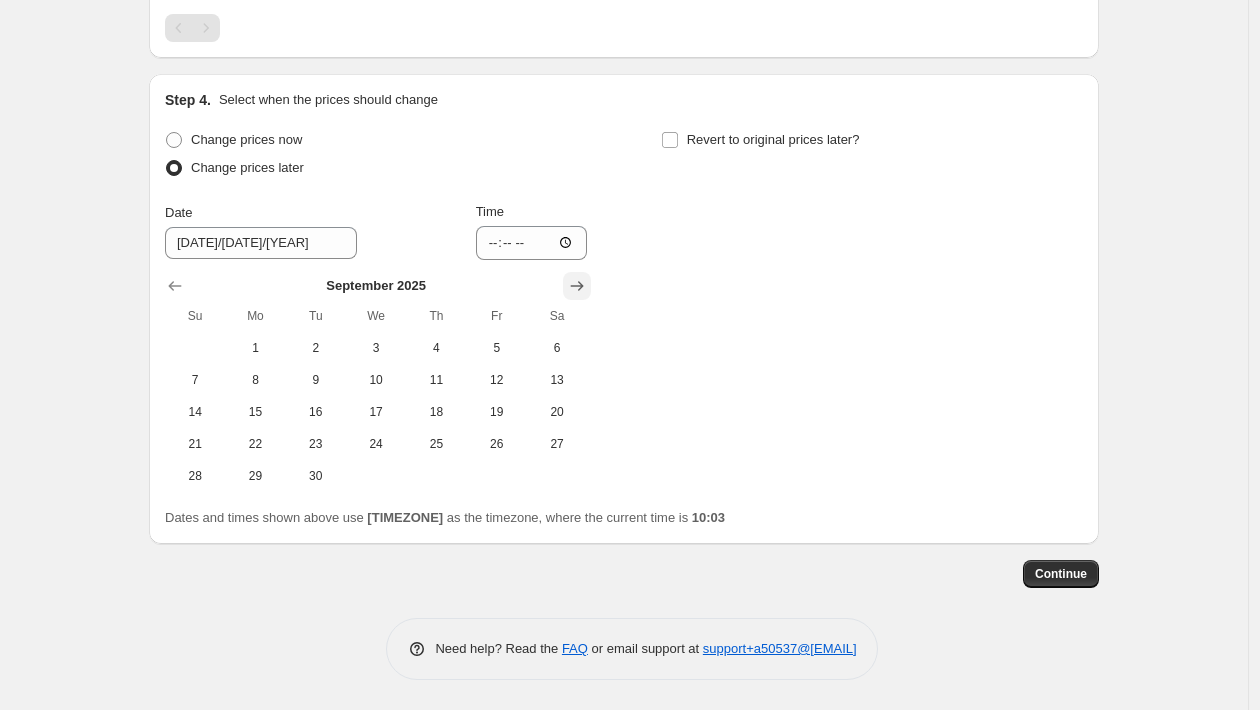 scroll, scrollTop: 1160, scrollLeft: 0, axis: vertical 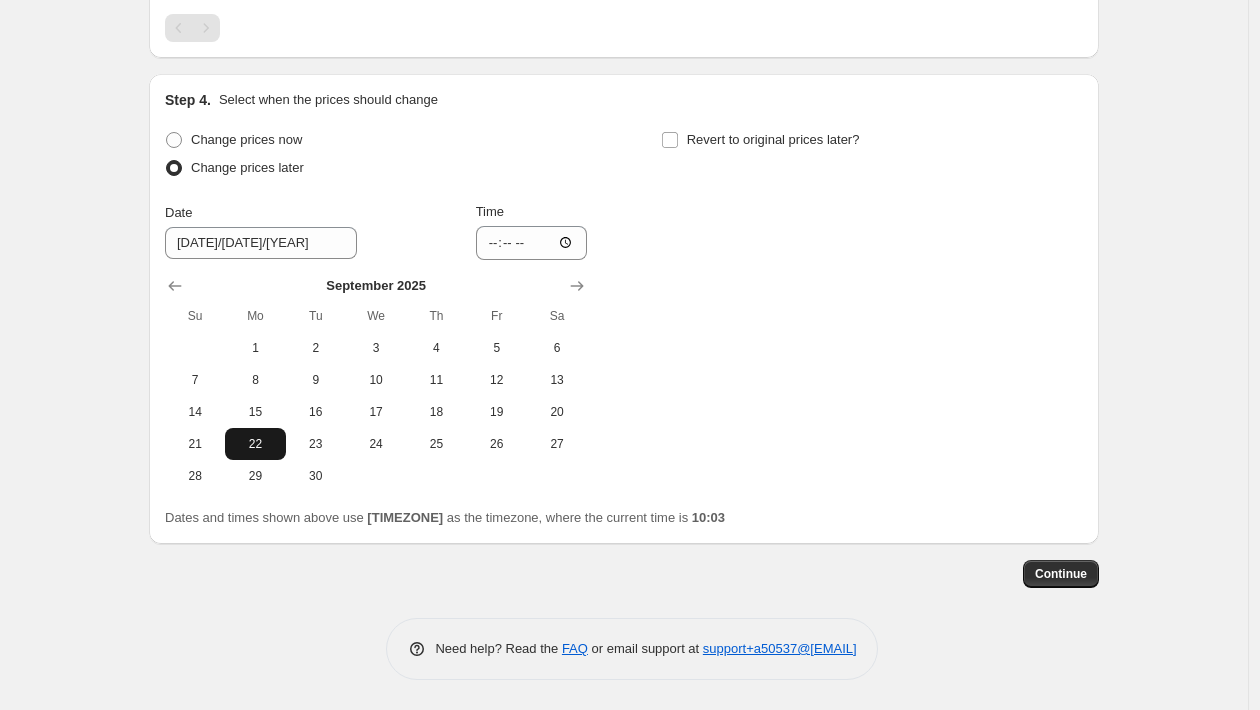 click on "22" at bounding box center [255, 444] 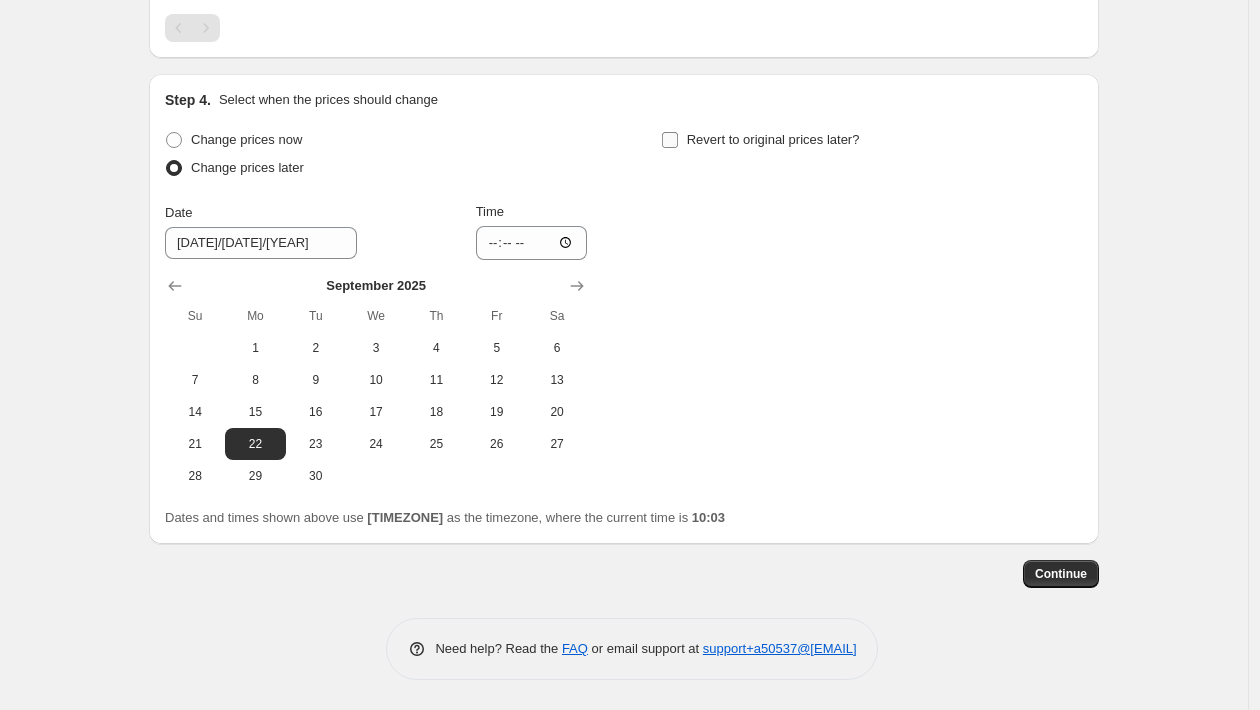 click on "Revert to original prices later?" at bounding box center [773, 139] 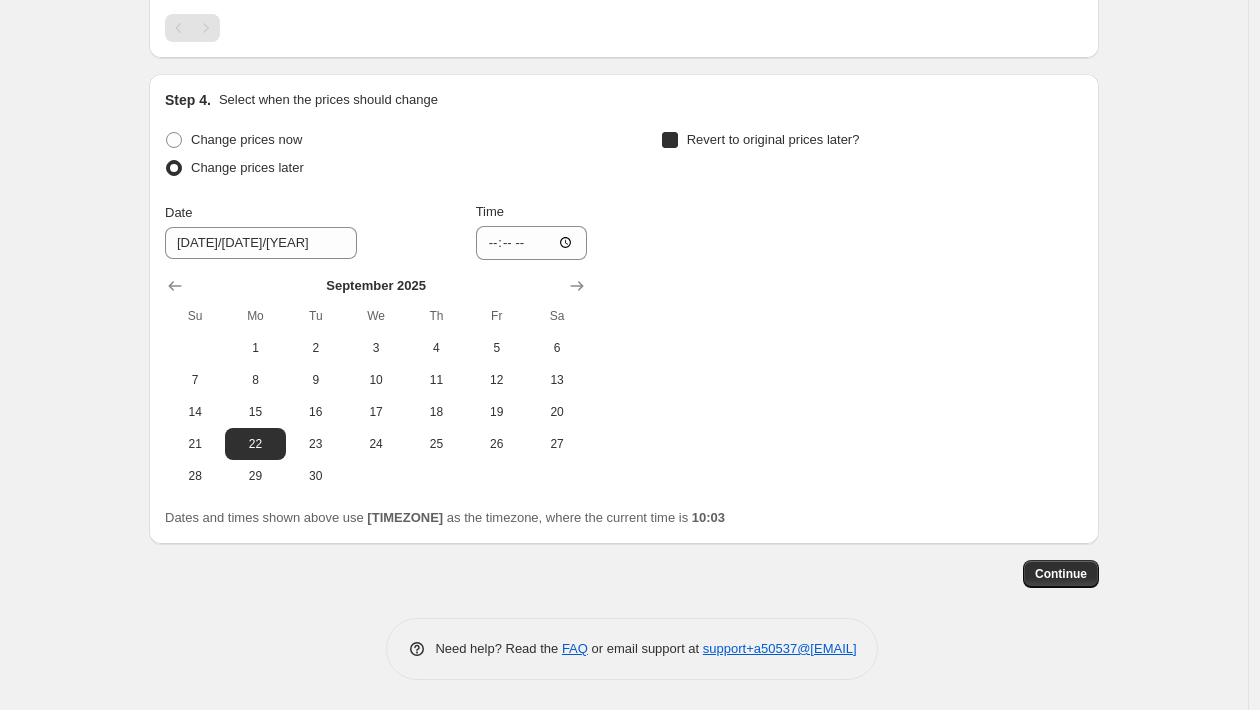 checkbox on "true" 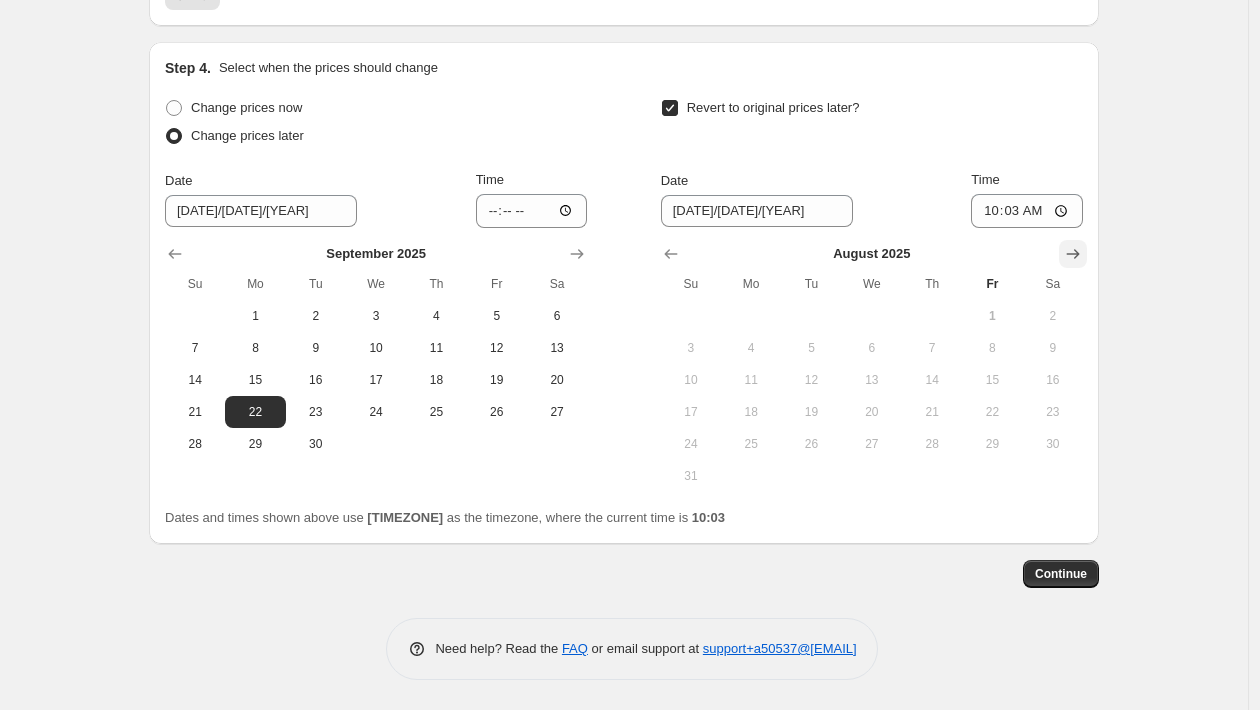 click 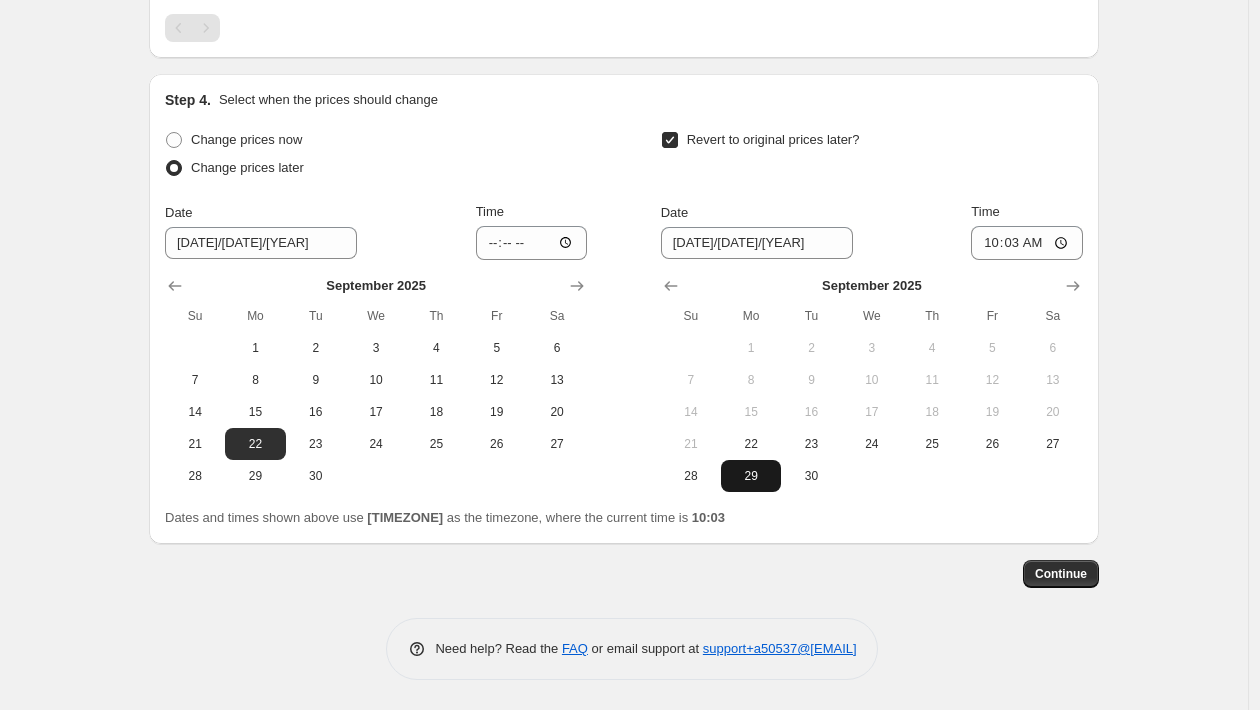 click on "29" at bounding box center (751, 476) 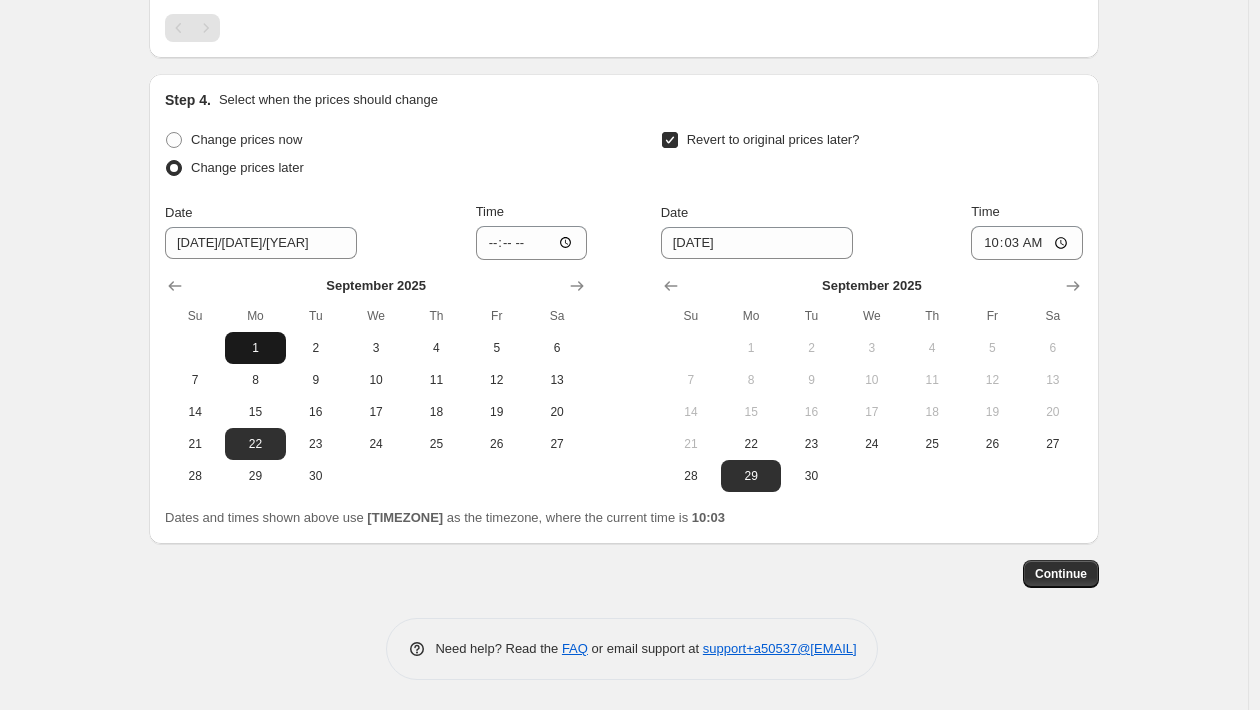 click on "1" at bounding box center [255, 348] 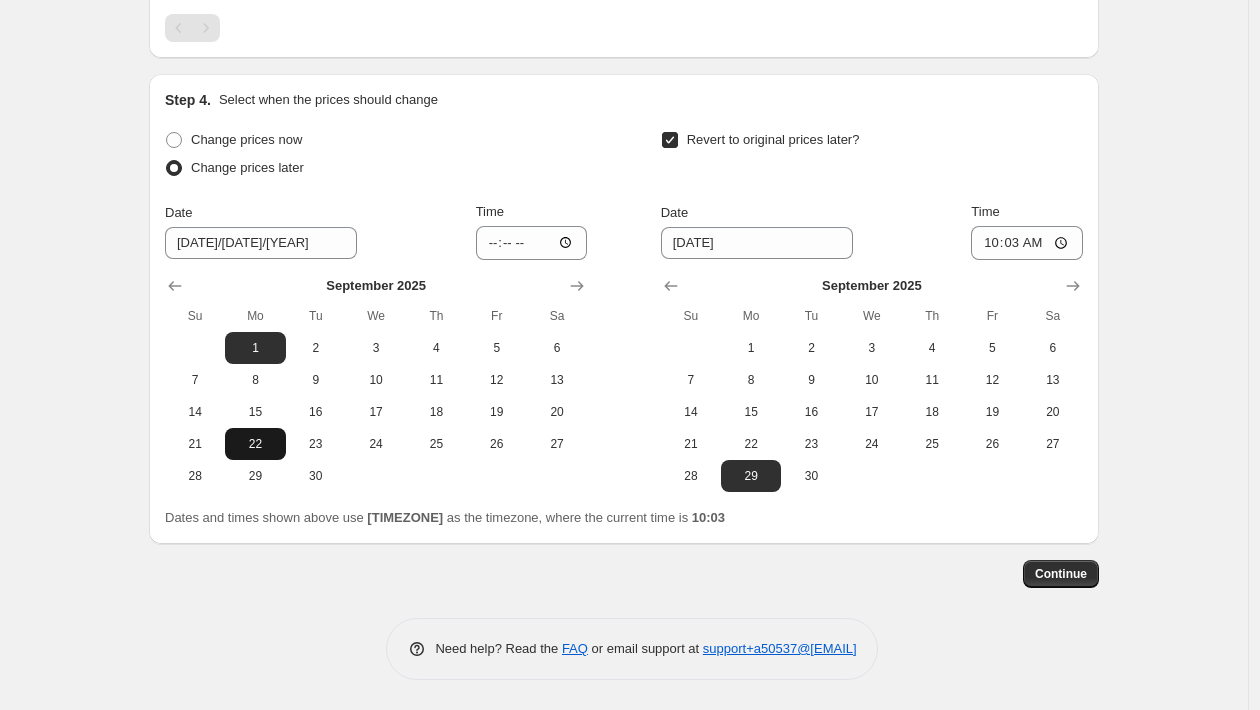 click on "22" at bounding box center [255, 444] 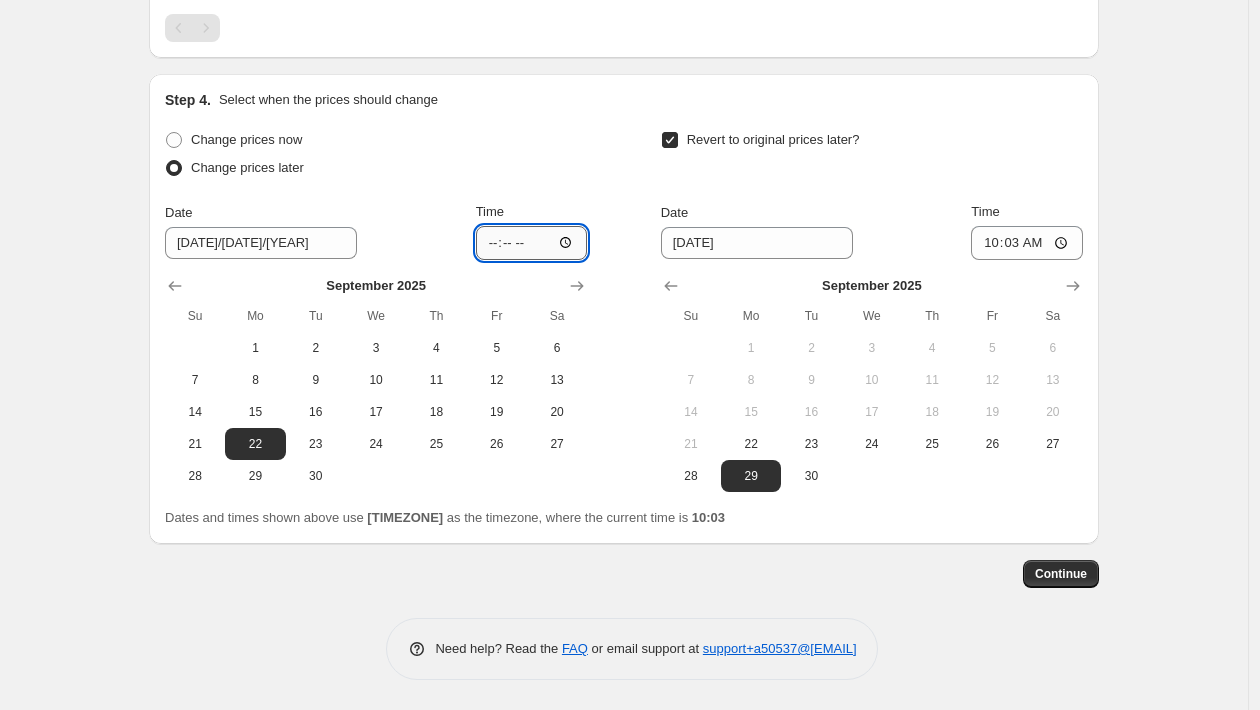 click on "[TIME]" at bounding box center [532, 243] 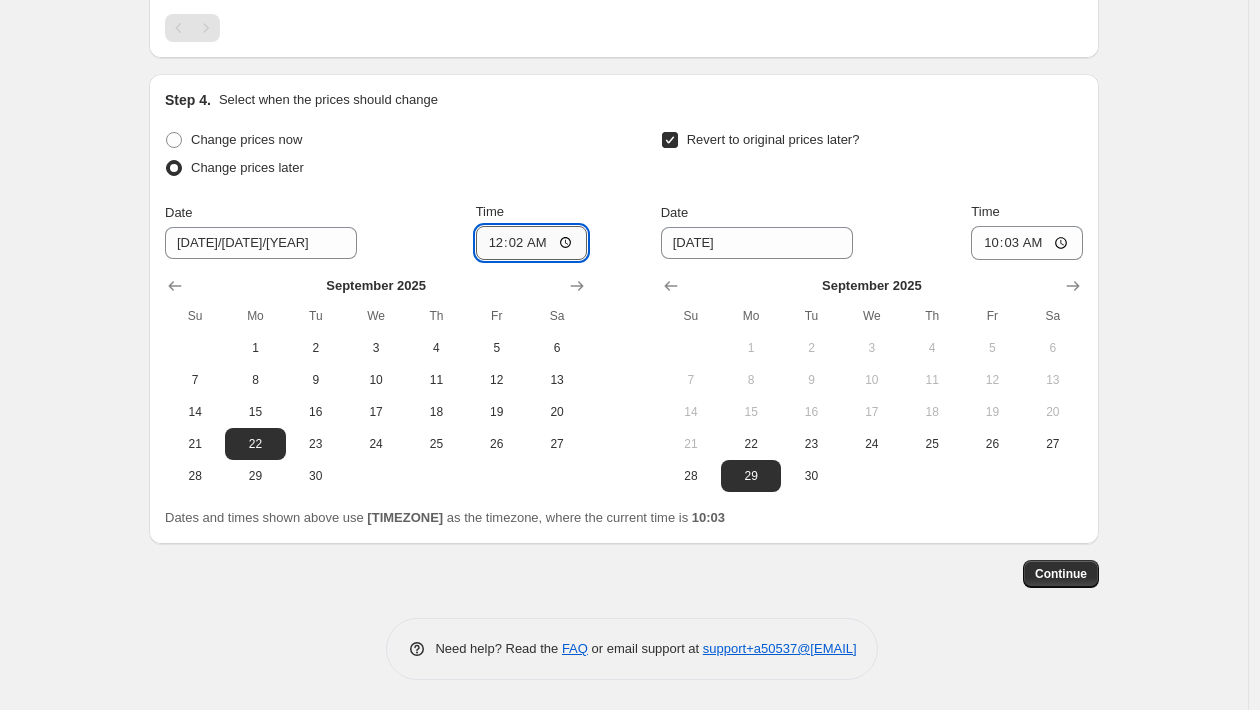 type on "00:00" 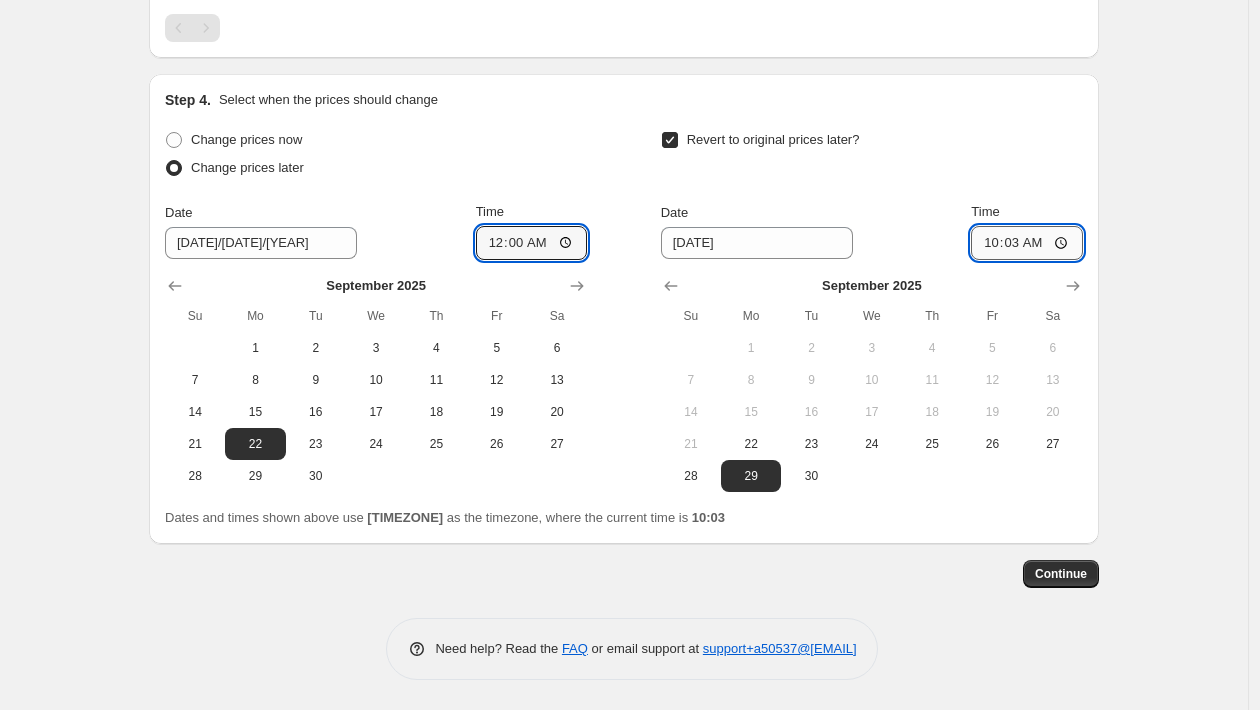 click on "10:03" at bounding box center [1027, 243] 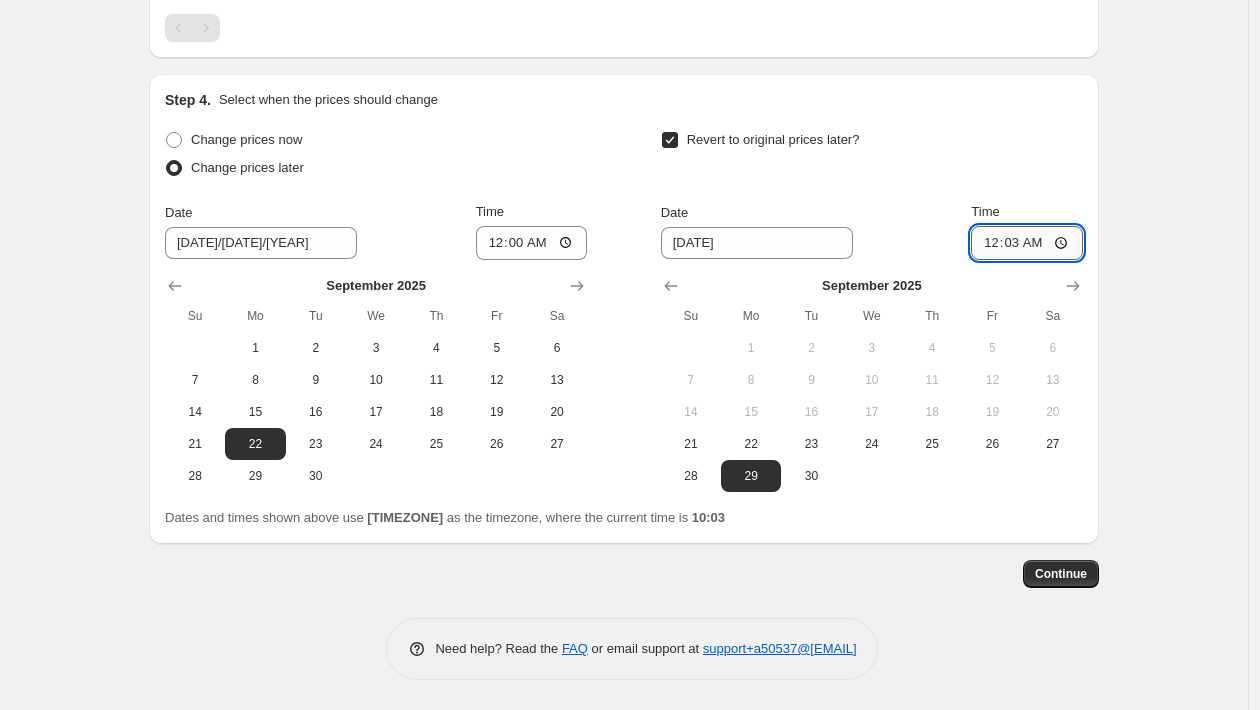 type on "00:00" 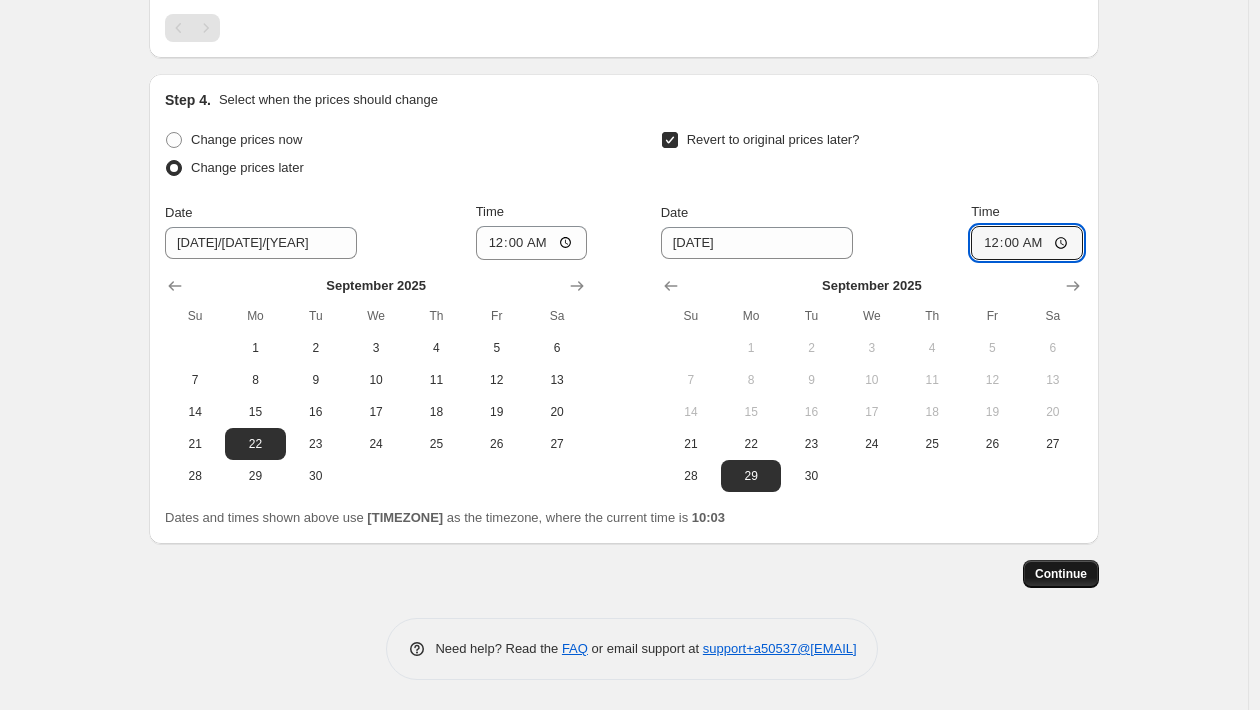 click on "Continue" at bounding box center (1061, 574) 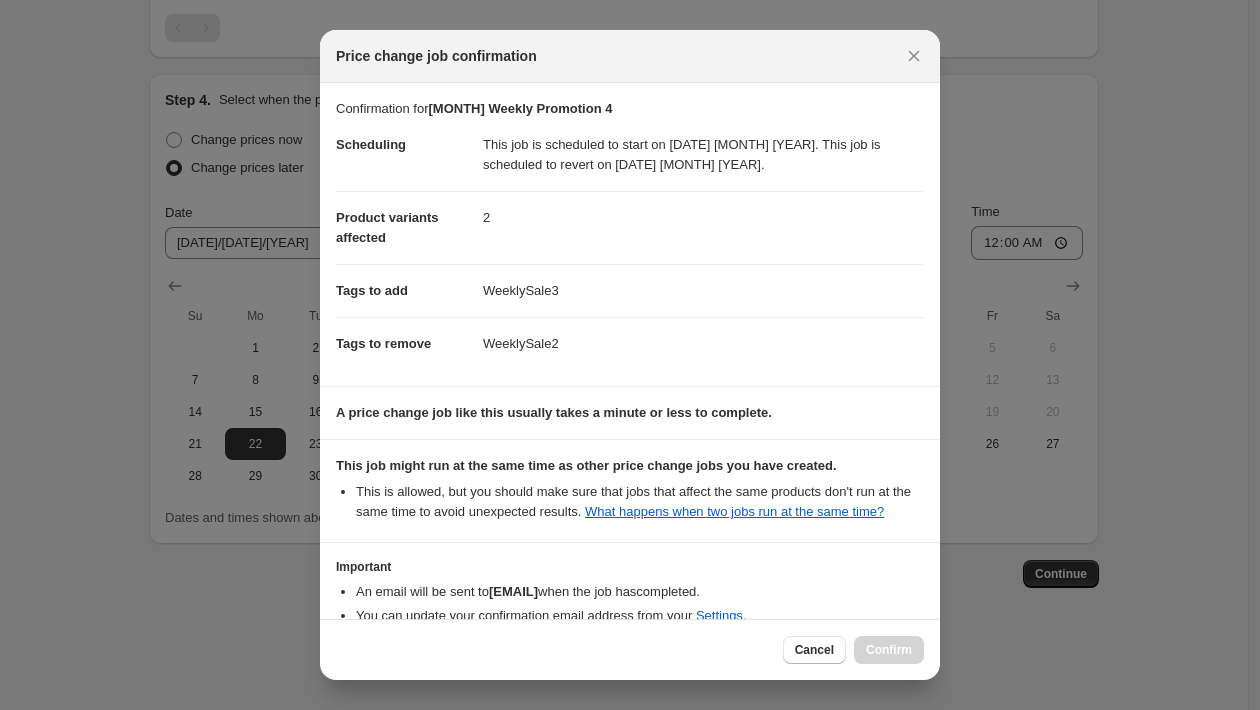 scroll, scrollTop: 128, scrollLeft: 0, axis: vertical 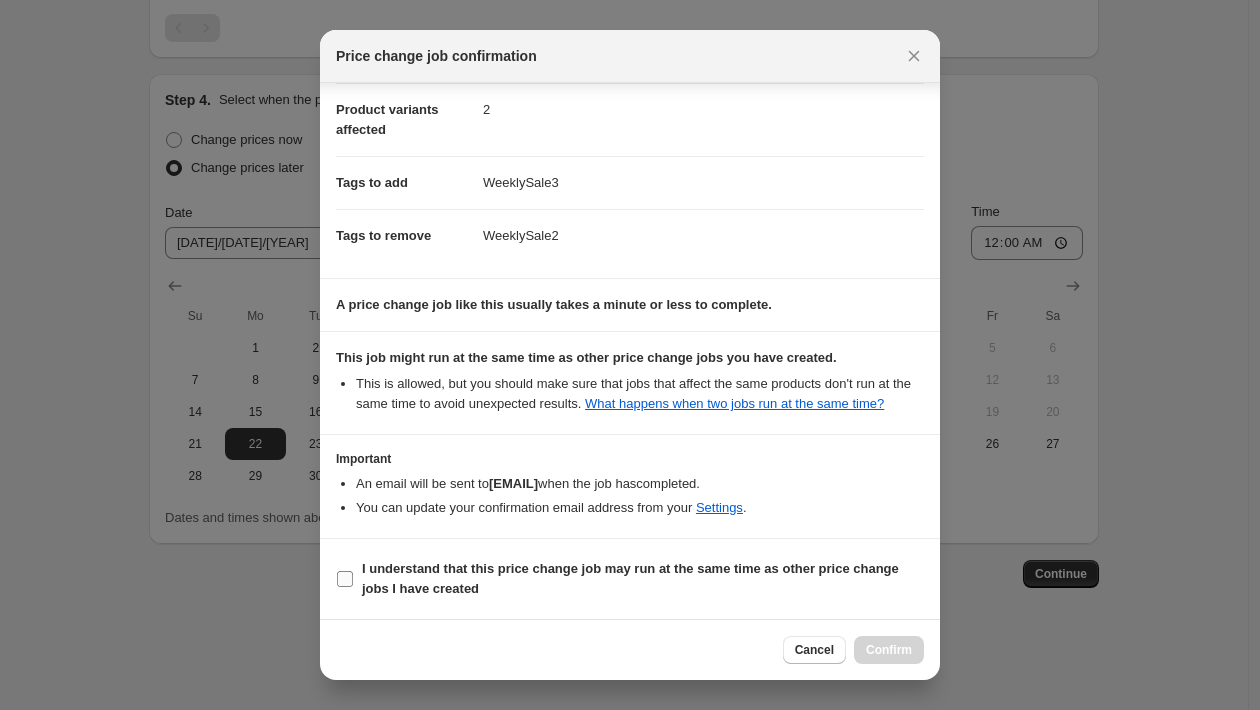 click on "I understand that this price change job may run at the same time as other price change jobs I have created" at bounding box center [630, 578] 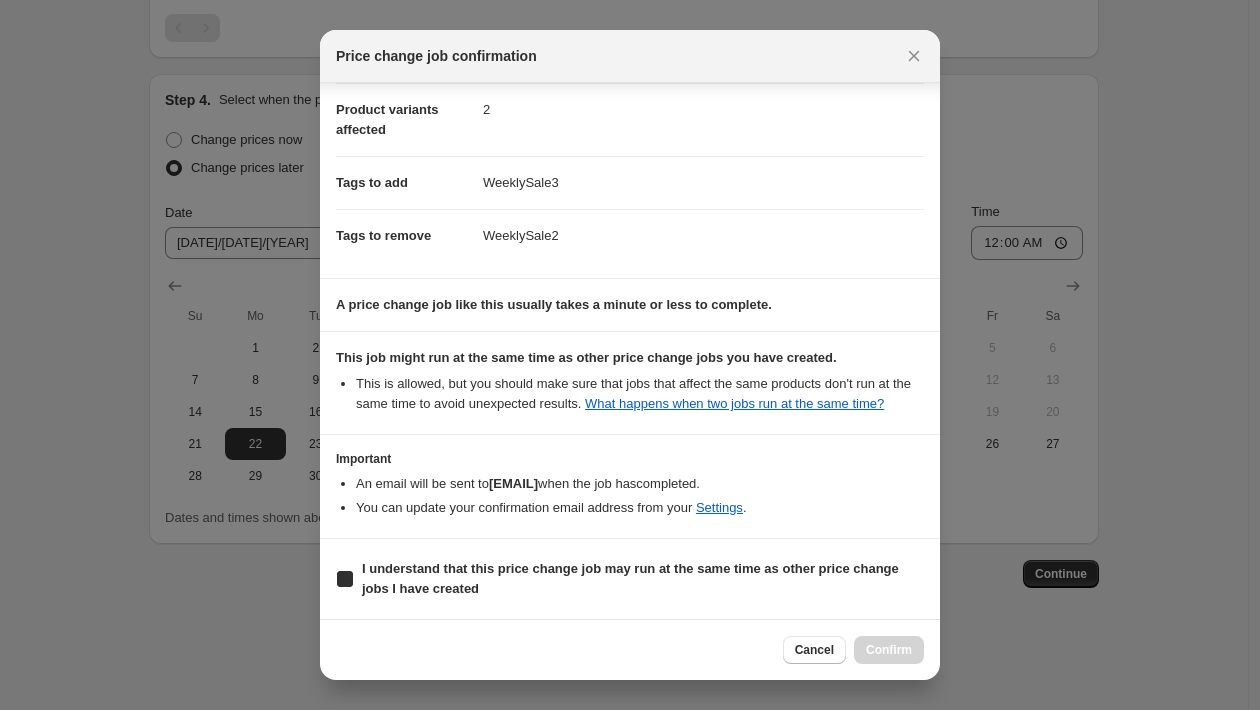 checkbox on "true" 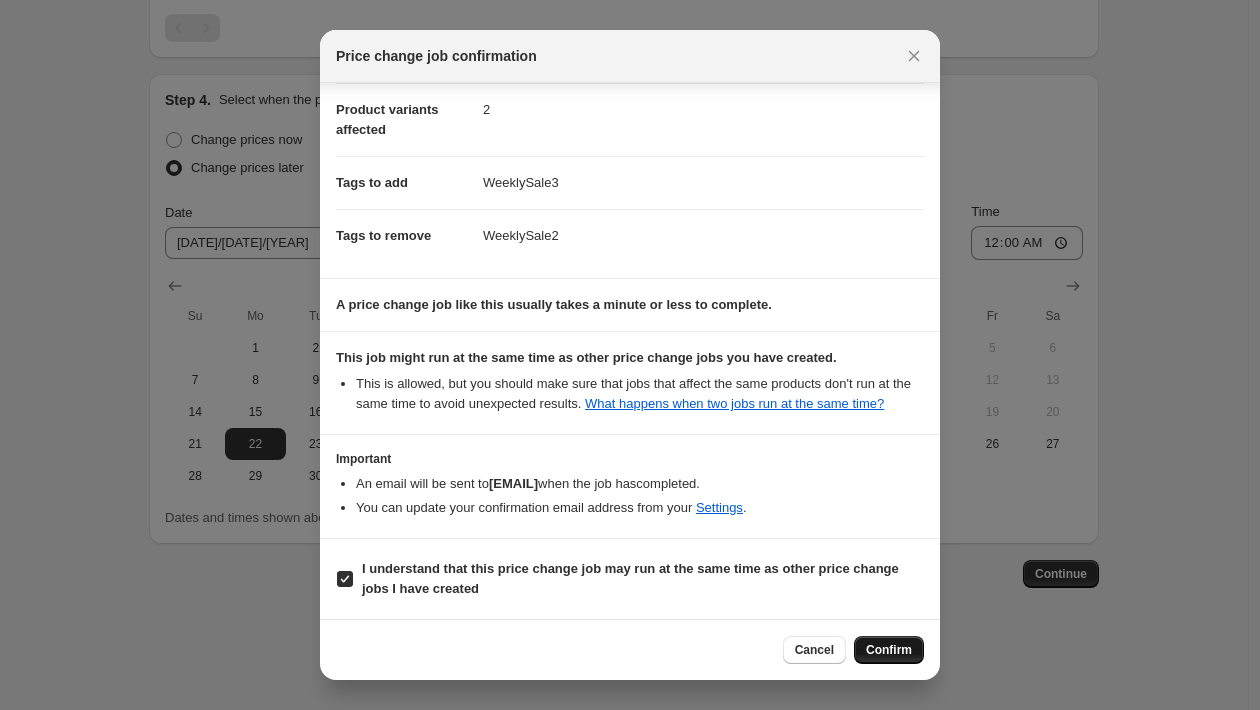 click on "Confirm" at bounding box center [889, 650] 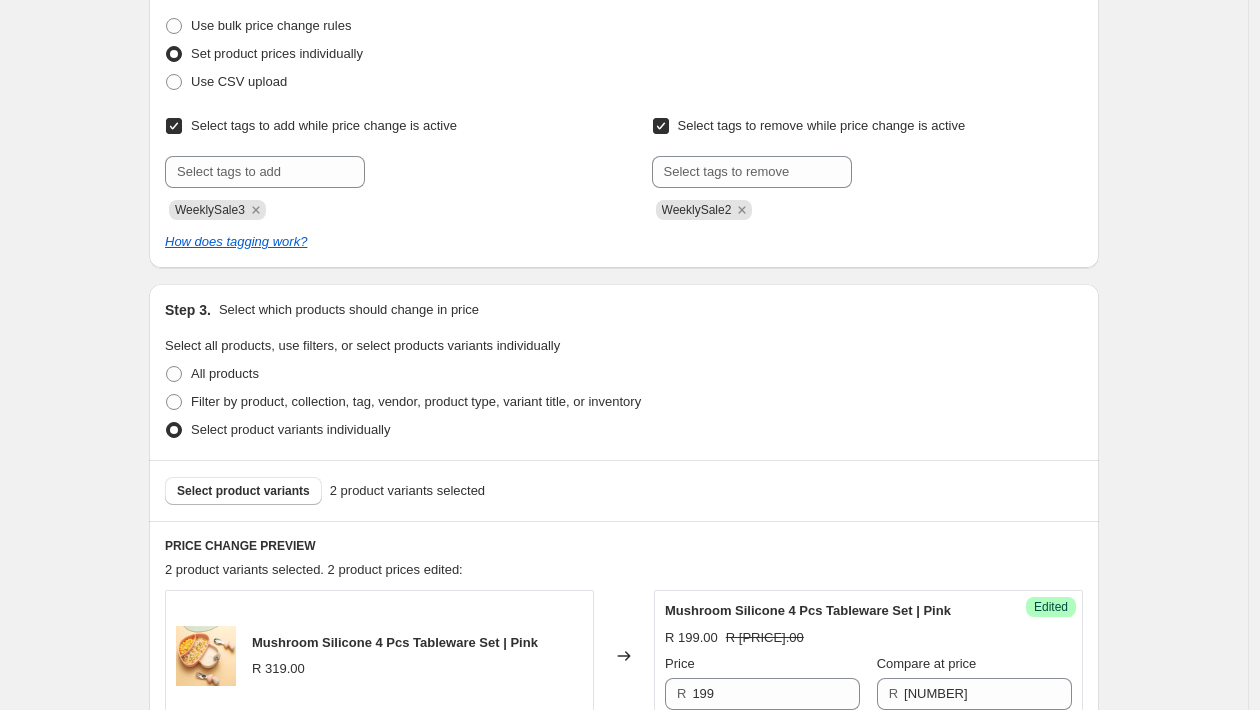 scroll, scrollTop: 0, scrollLeft: 0, axis: both 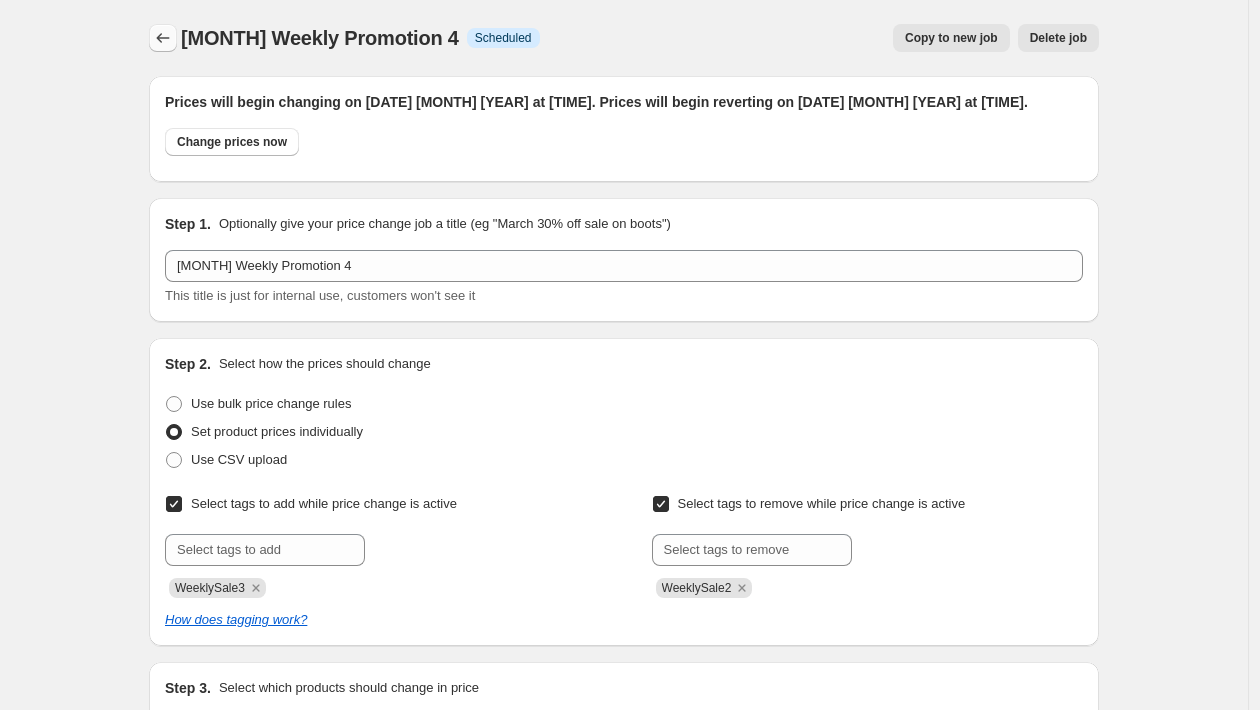 click 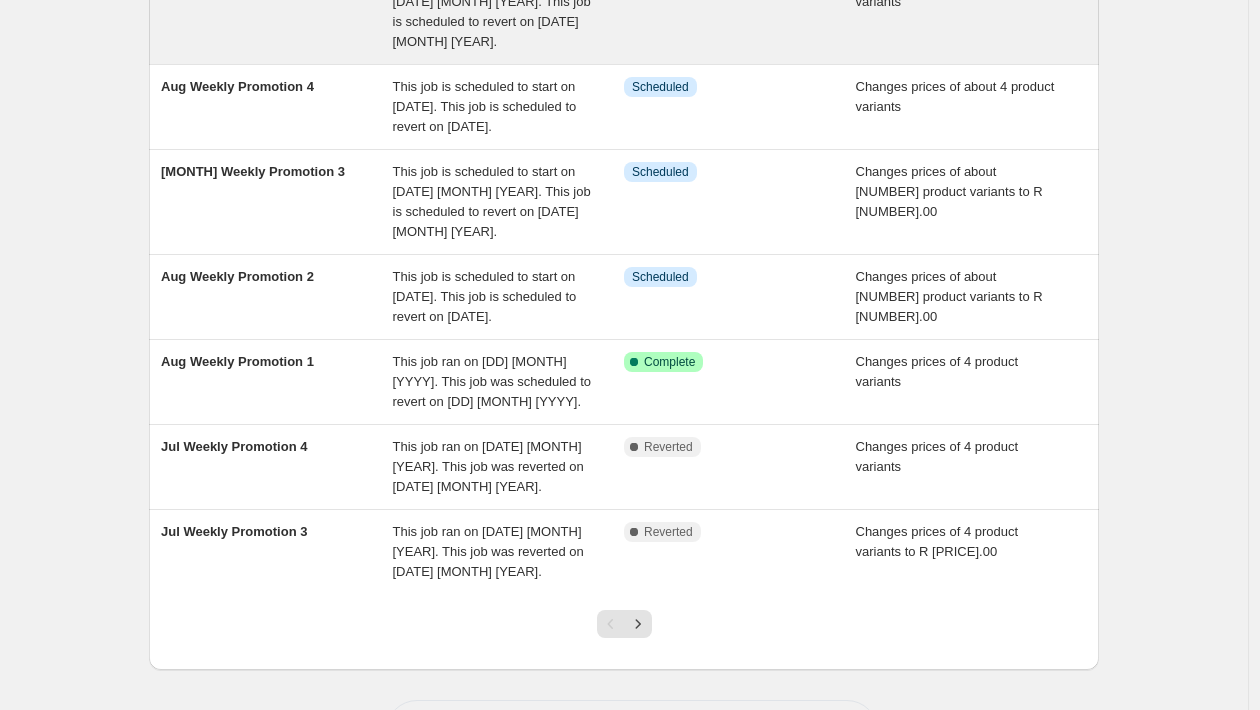 scroll, scrollTop: 660, scrollLeft: 0, axis: vertical 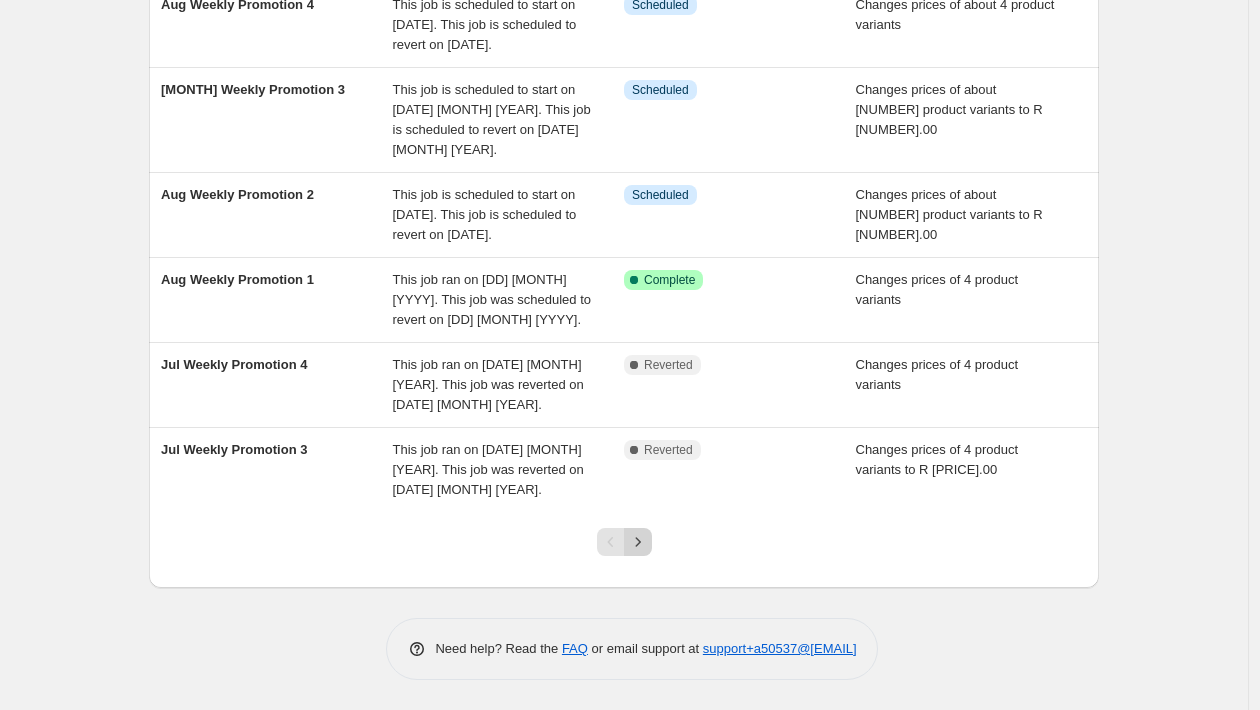 click at bounding box center [638, 542] 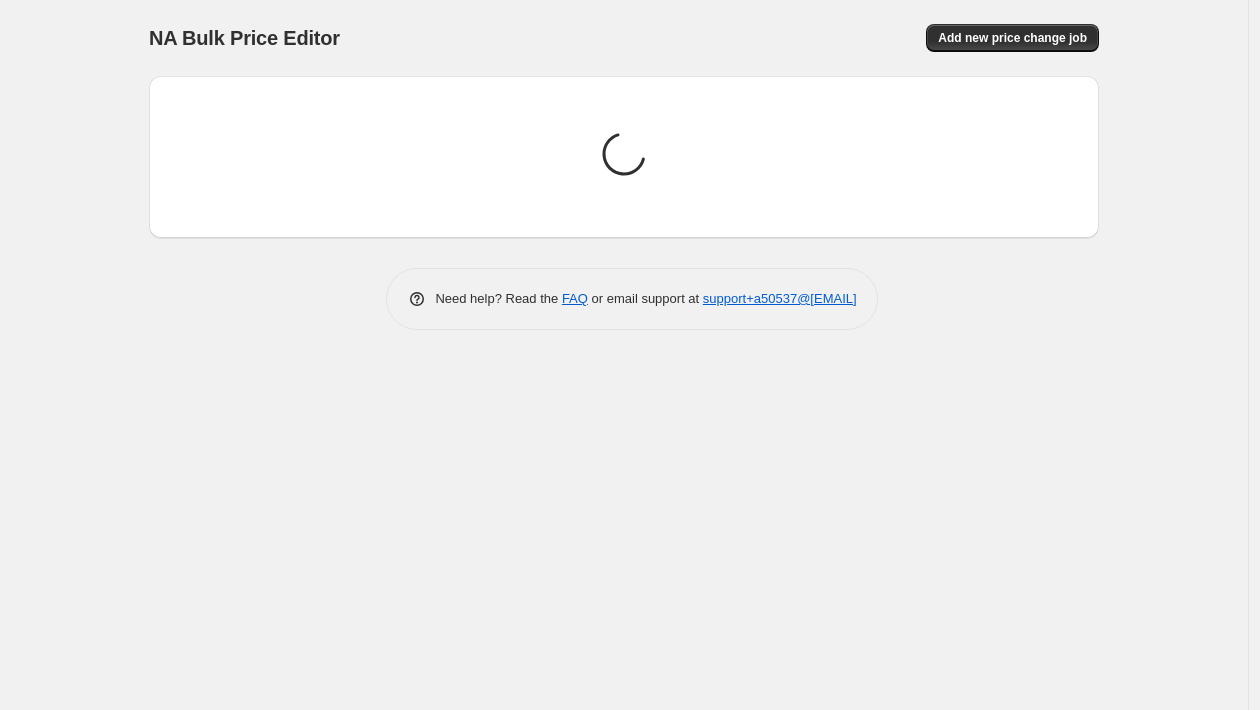 scroll, scrollTop: 0, scrollLeft: 0, axis: both 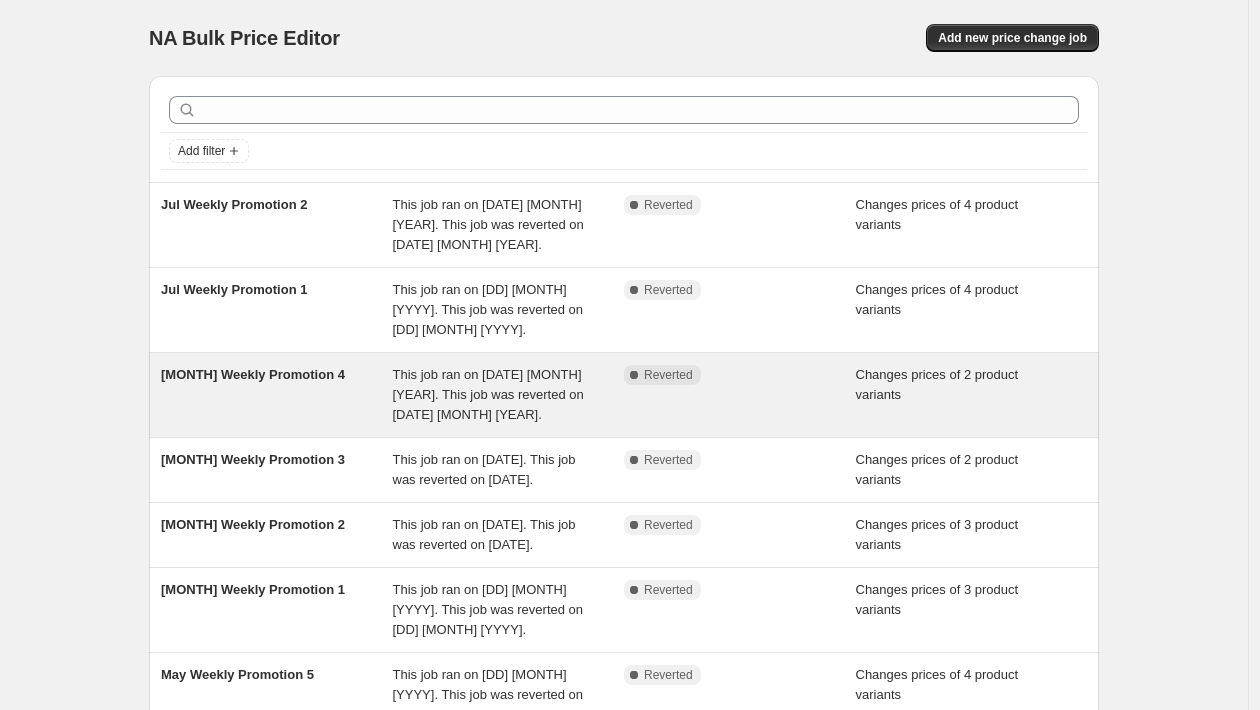 click on "[MONTH] Weekly Promotion 4" at bounding box center (277, 395) 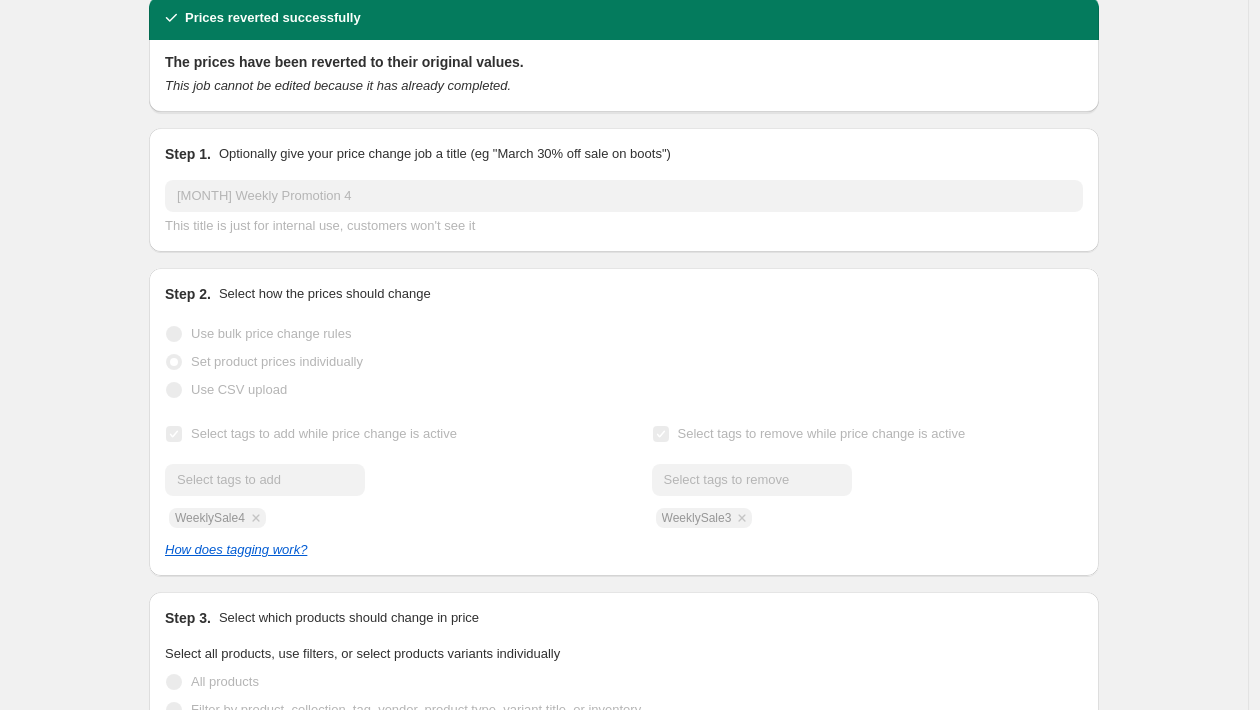 scroll, scrollTop: 0, scrollLeft: 0, axis: both 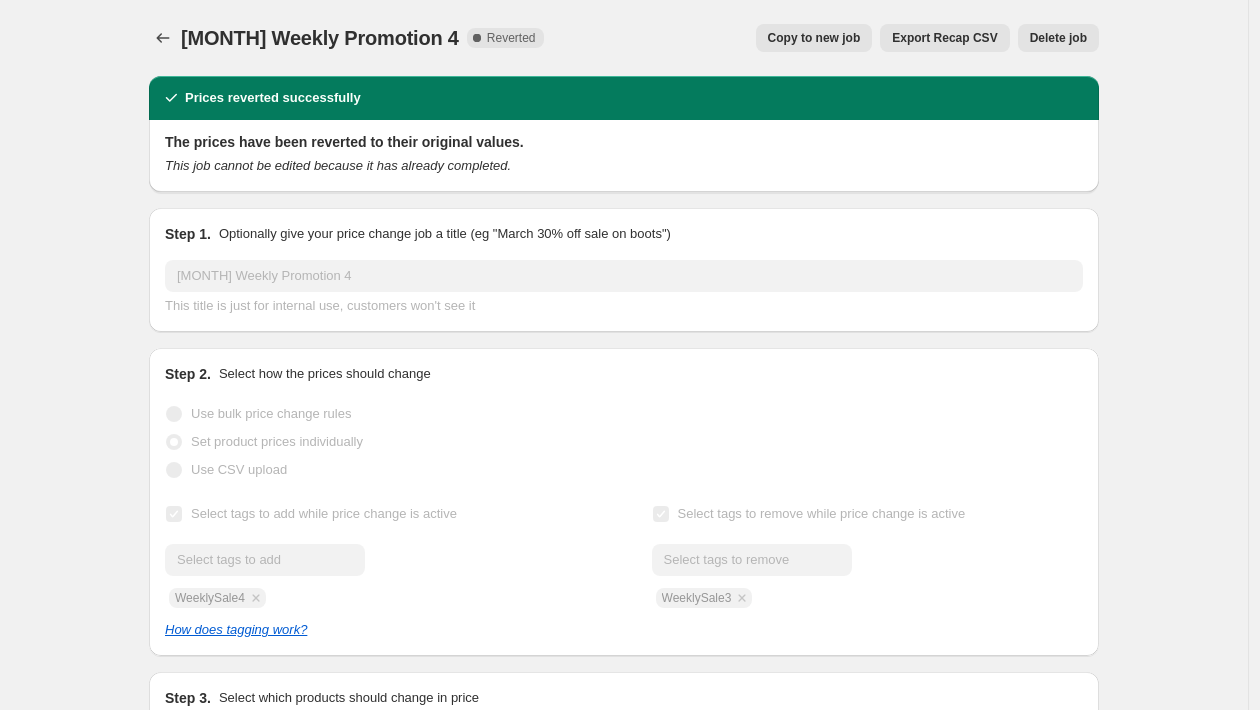 click on "[MONTH] Weekly Promotion 4 [MONTH] Weekly Promotion 4 Complete Reverted Copy to new job Export Recap CSV Delete job More actions Copy to new job Export Recap CSV Delete job" at bounding box center [624, 38] 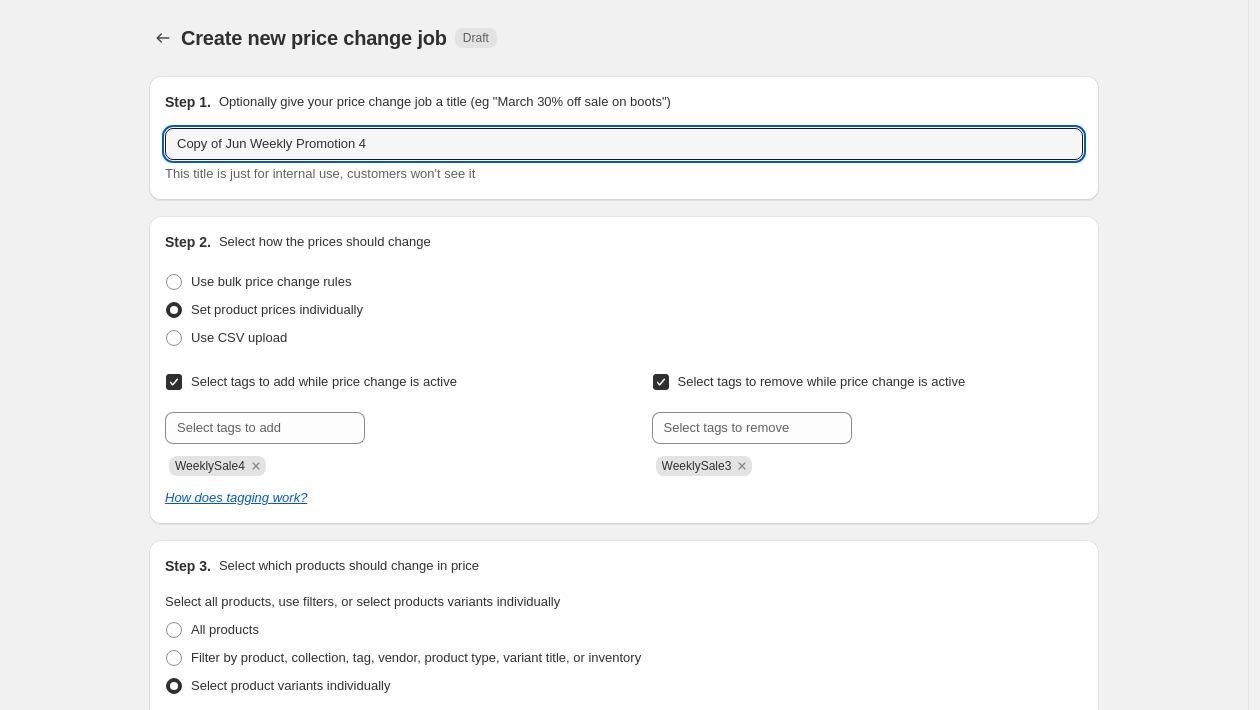 drag, startPoint x: 254, startPoint y: 147, endPoint x: 88, endPoint y: 144, distance: 166.0271 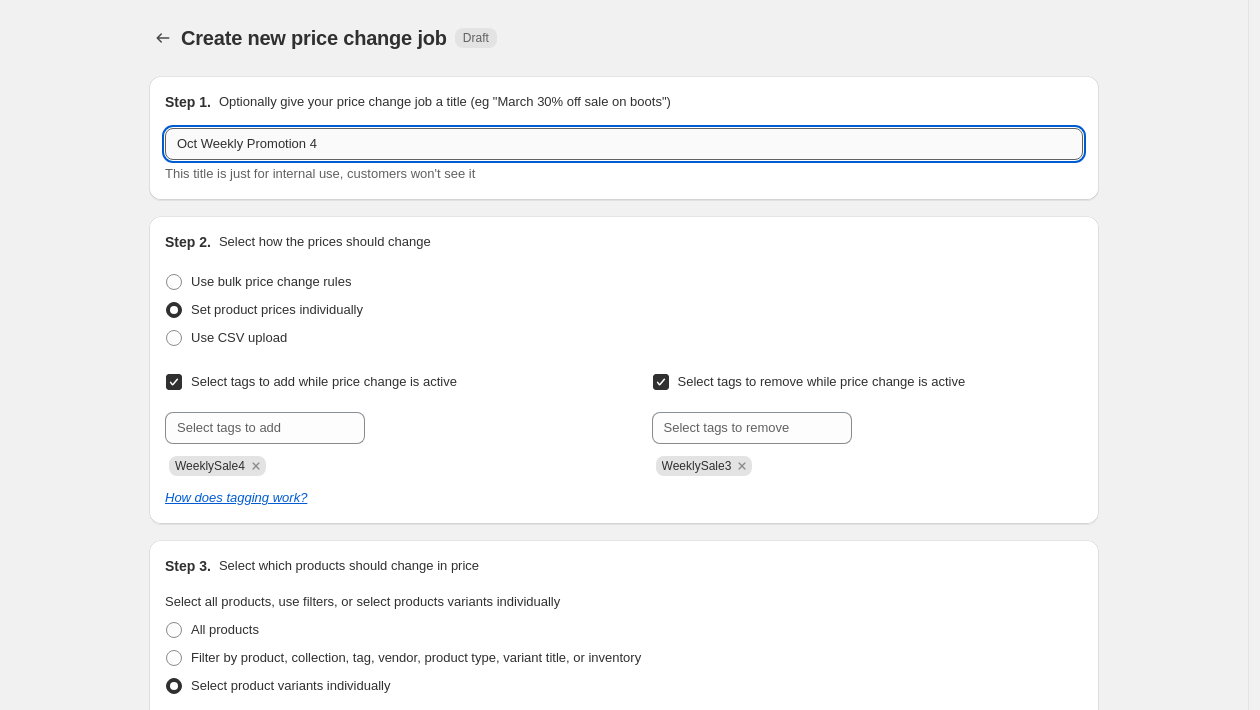 click on "Oct Weekly Promotion 4" at bounding box center [624, 144] 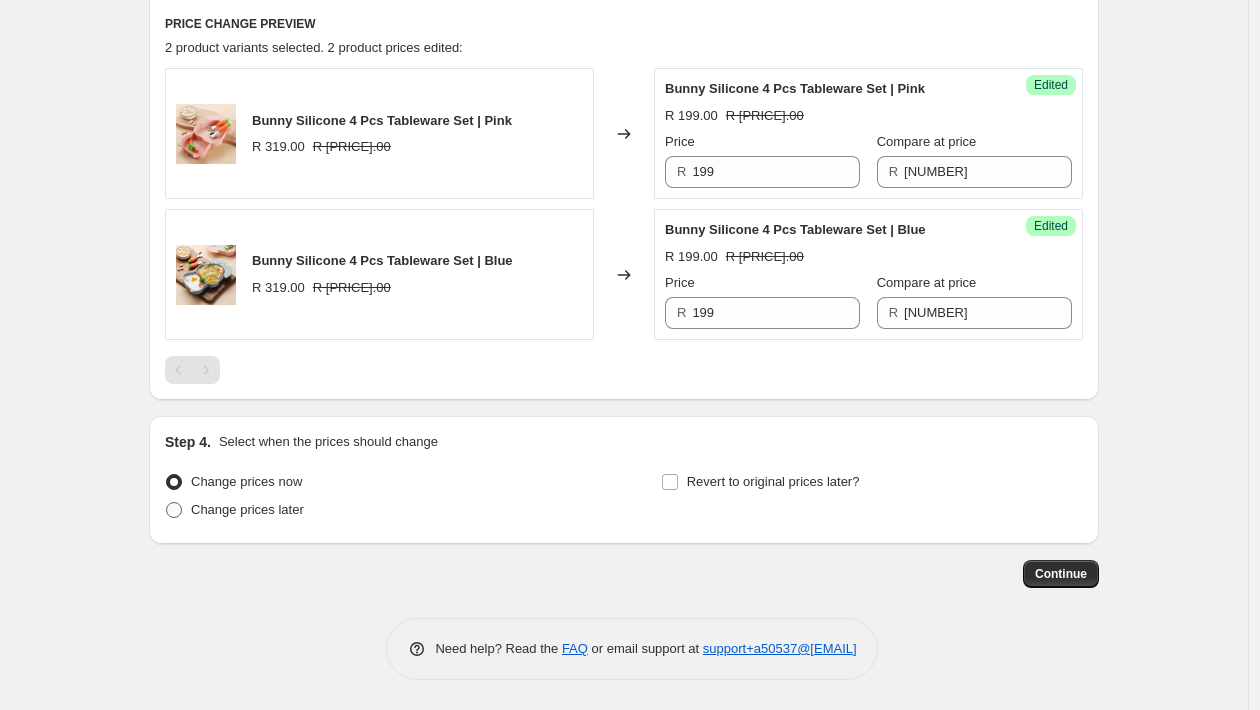 type on "[MONTH] Weekly Promotion 1" 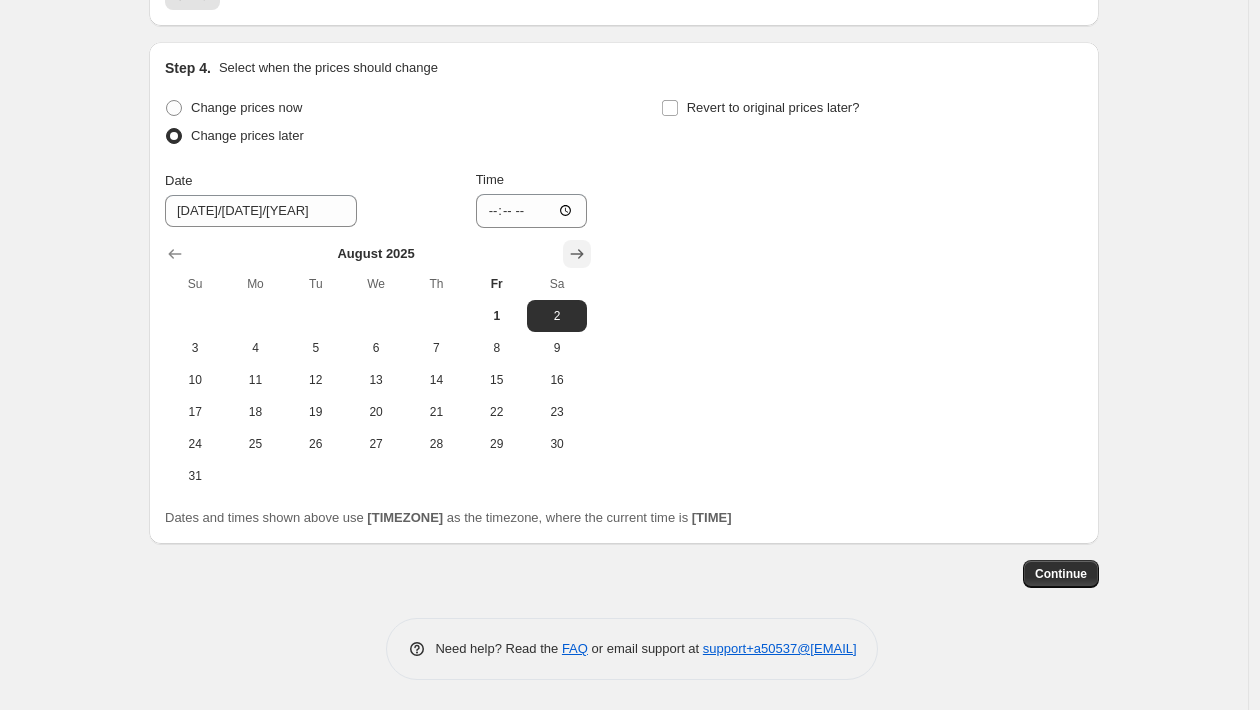click 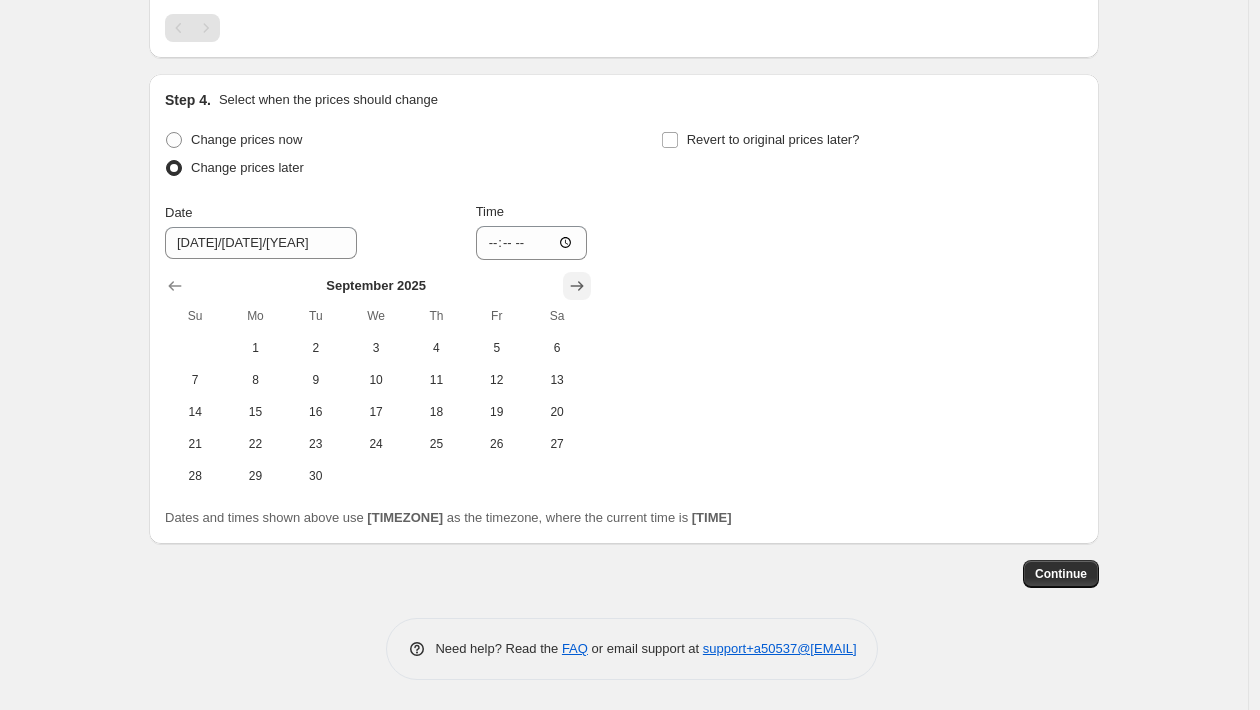 scroll, scrollTop: 1120, scrollLeft: 0, axis: vertical 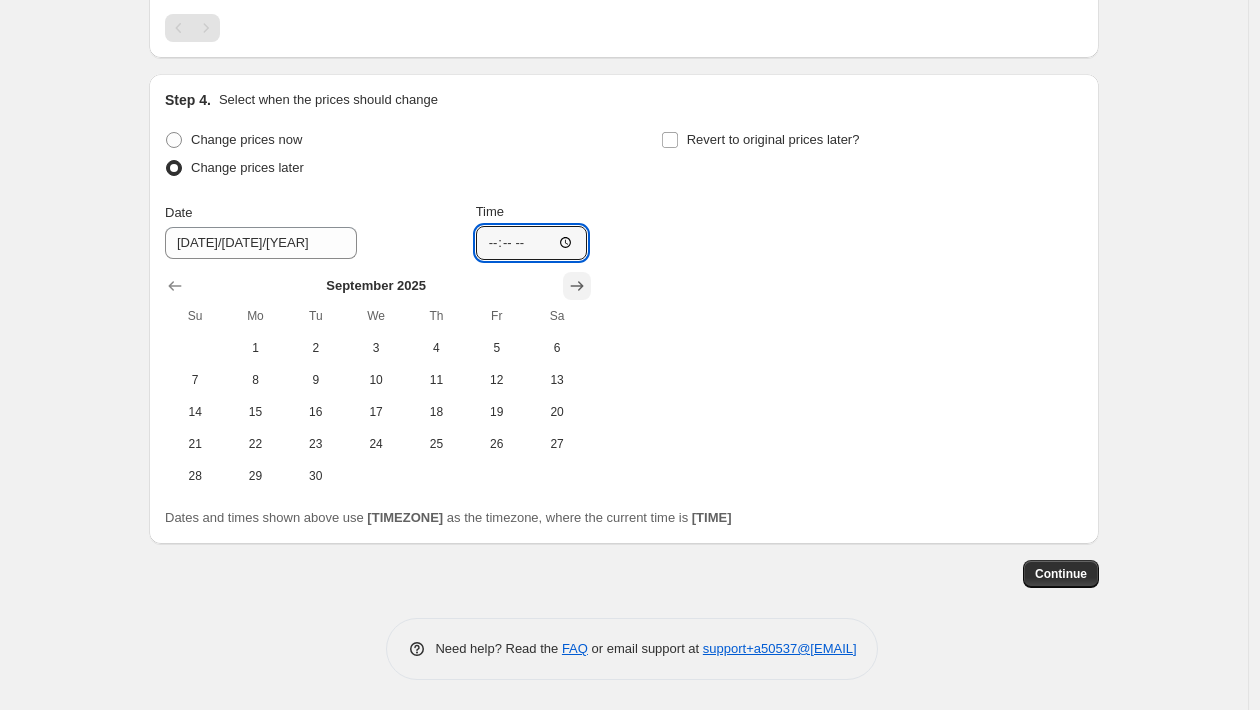 click on "[TIME]" at bounding box center [532, 243] 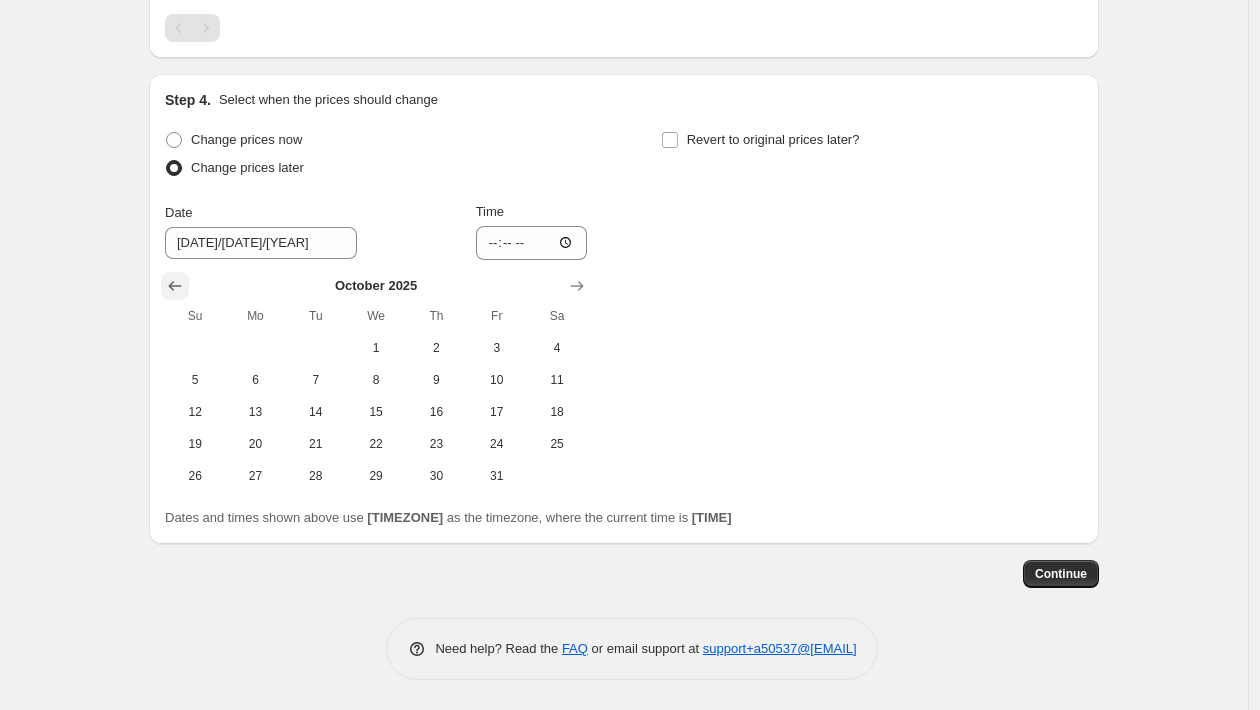 click 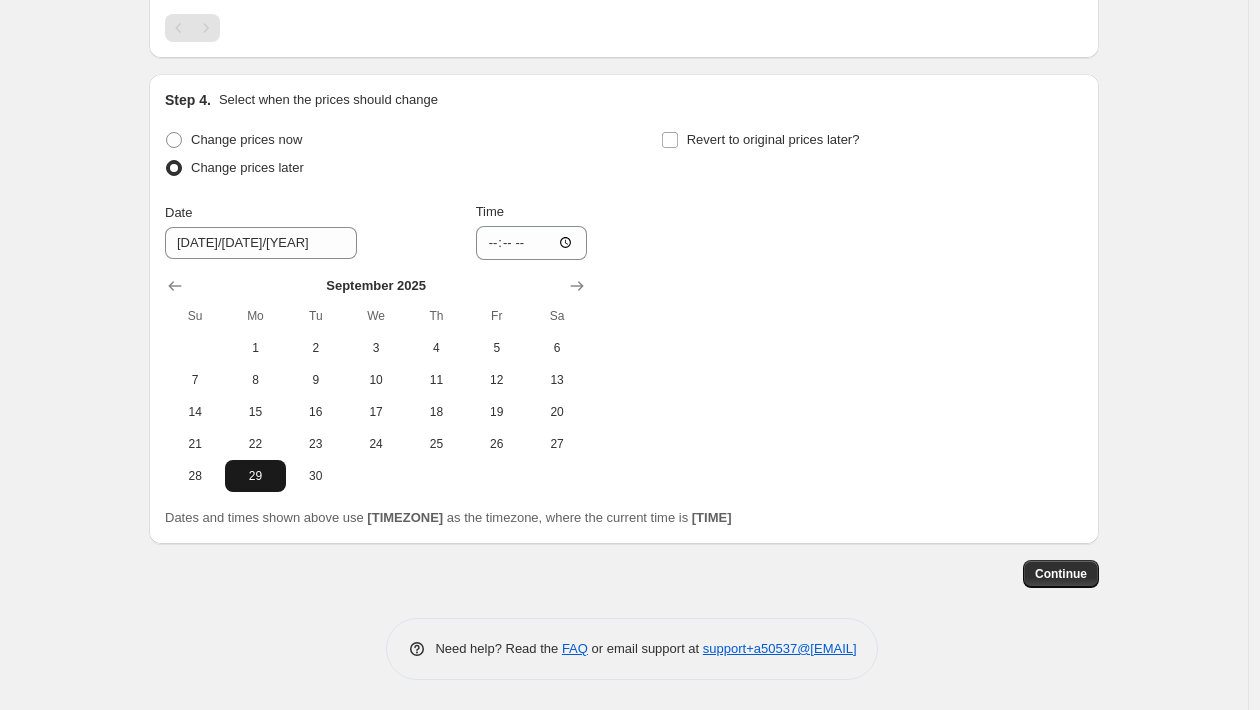 click on "29" at bounding box center [255, 476] 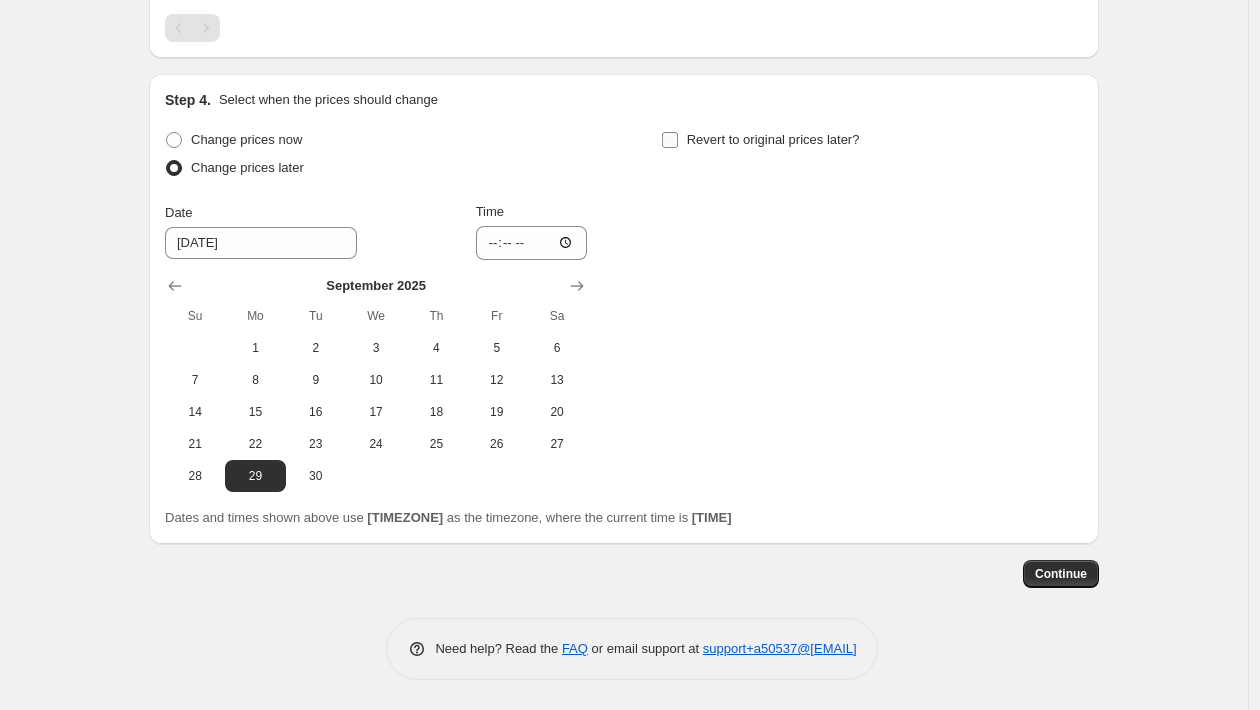 click on "Revert to original prices later?" at bounding box center (773, 139) 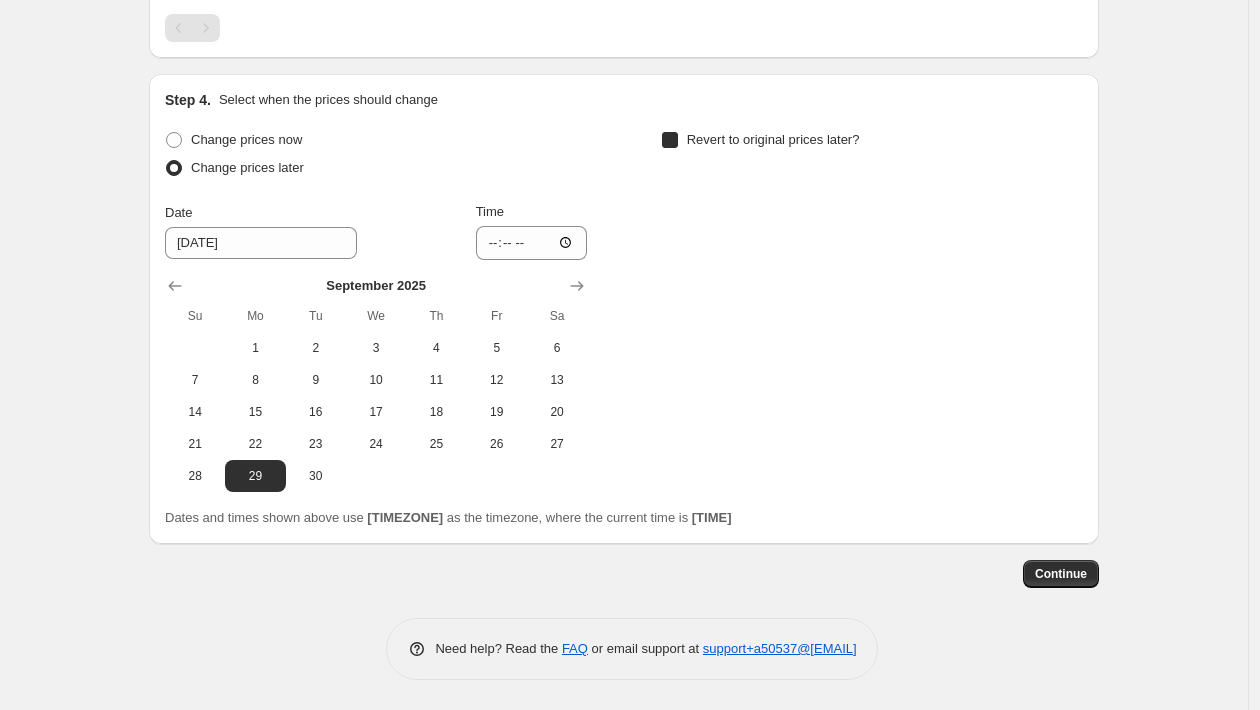 checkbox on "true" 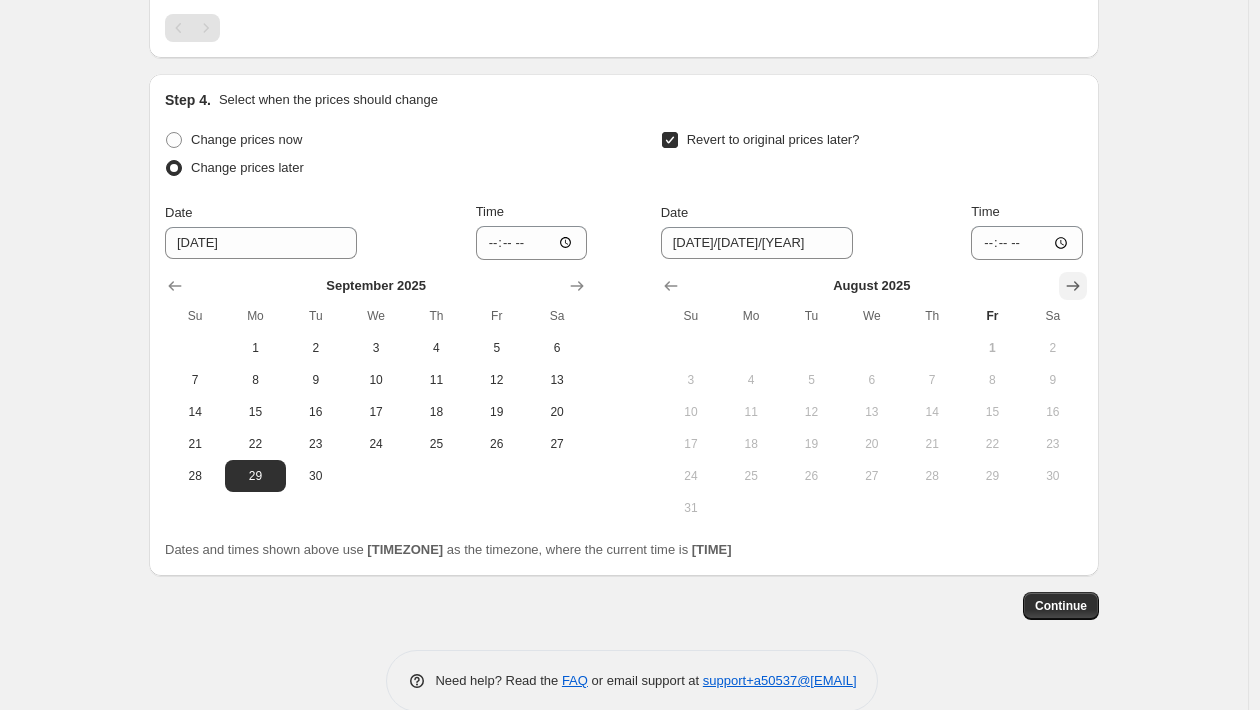 click 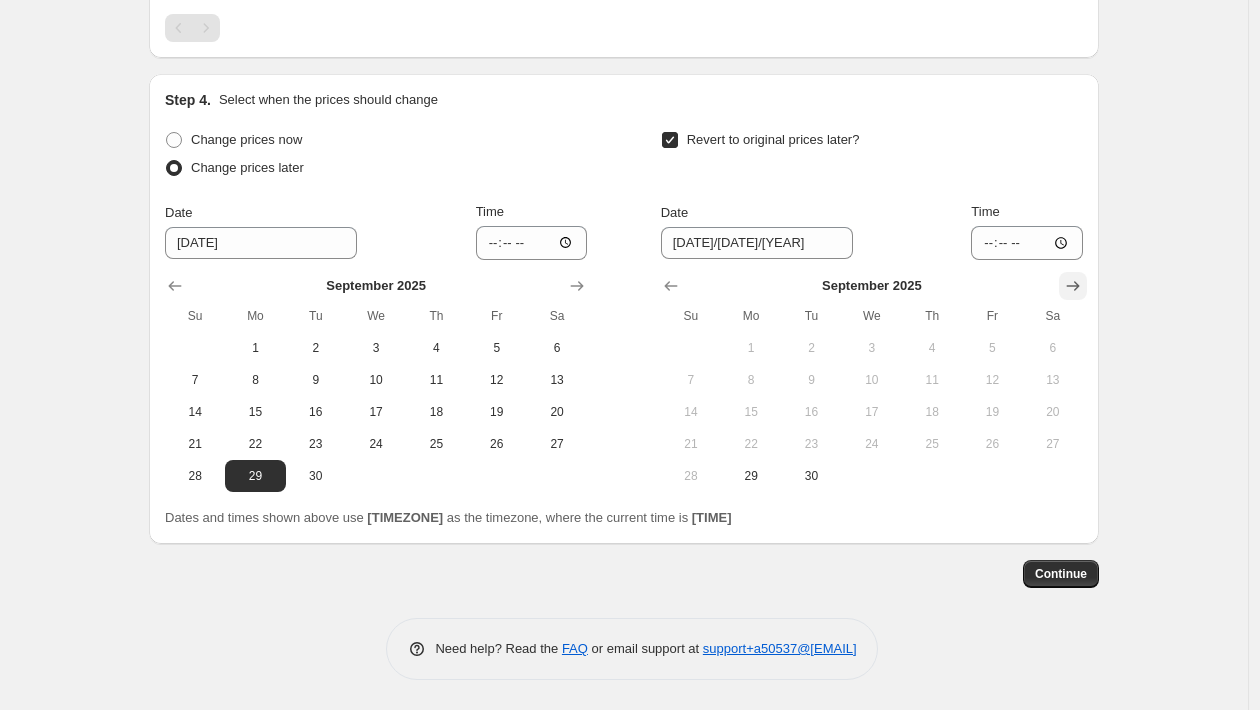 click 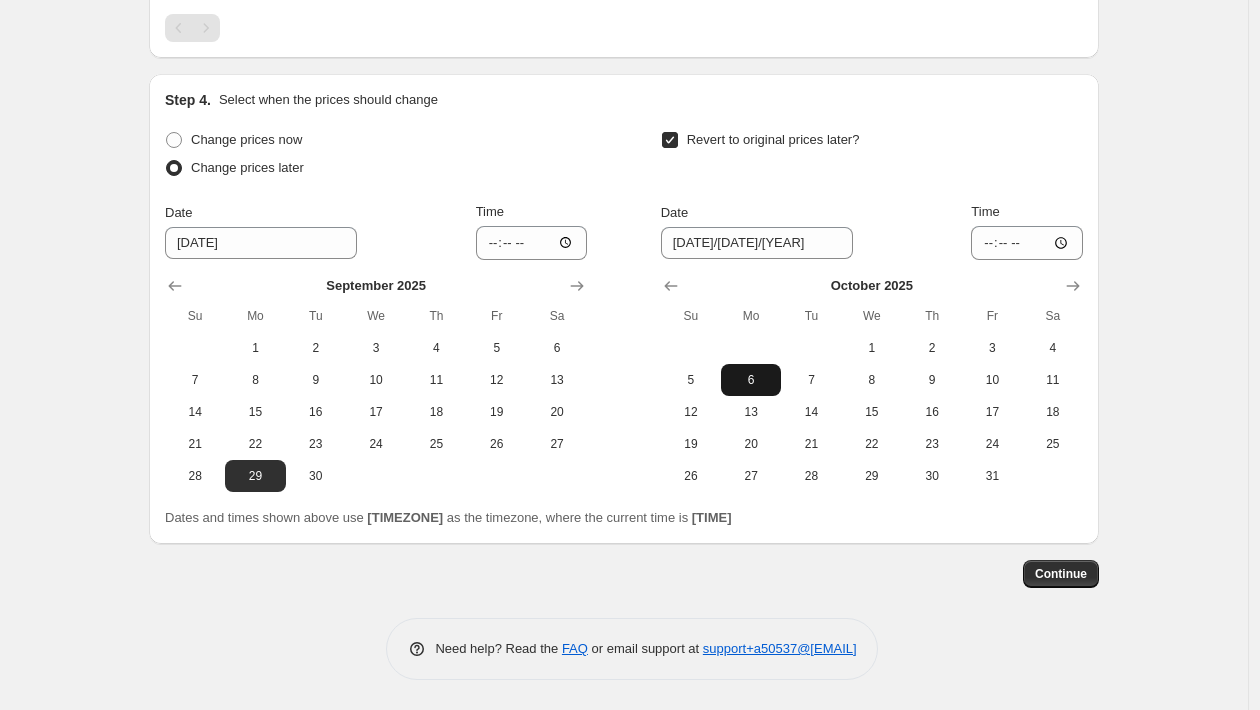click on "6" at bounding box center [751, 380] 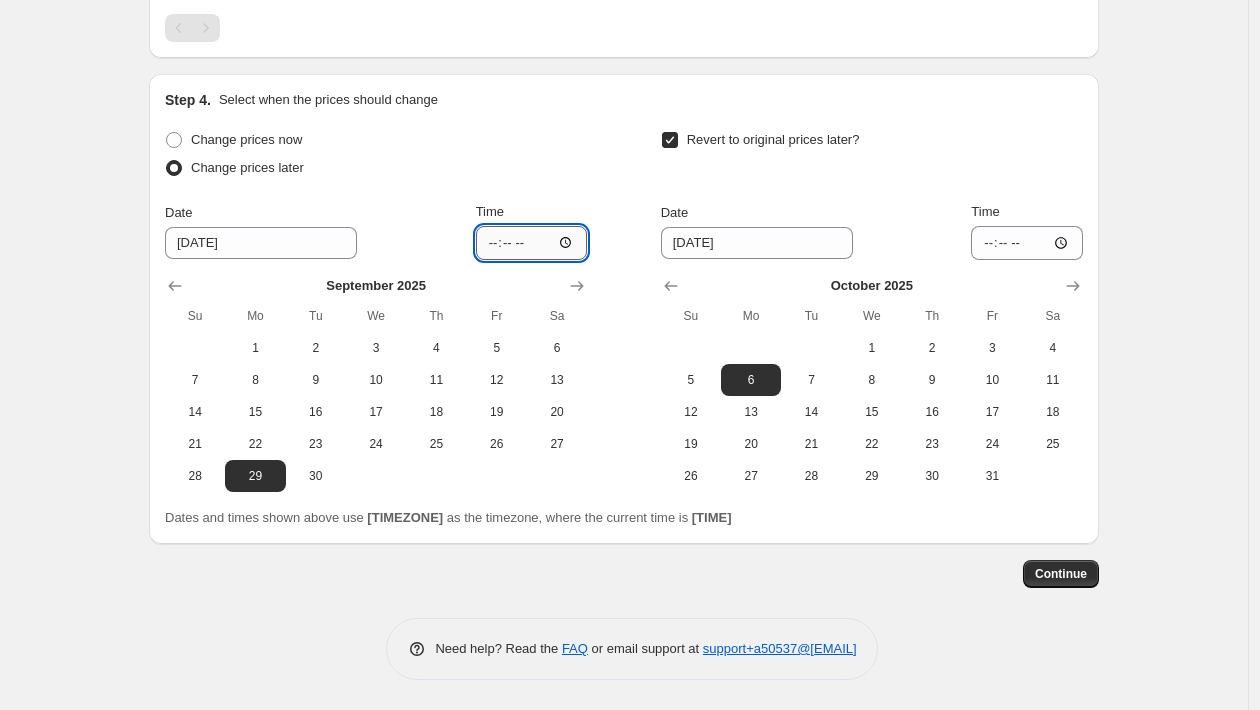 click on "[TIME]" at bounding box center [532, 243] 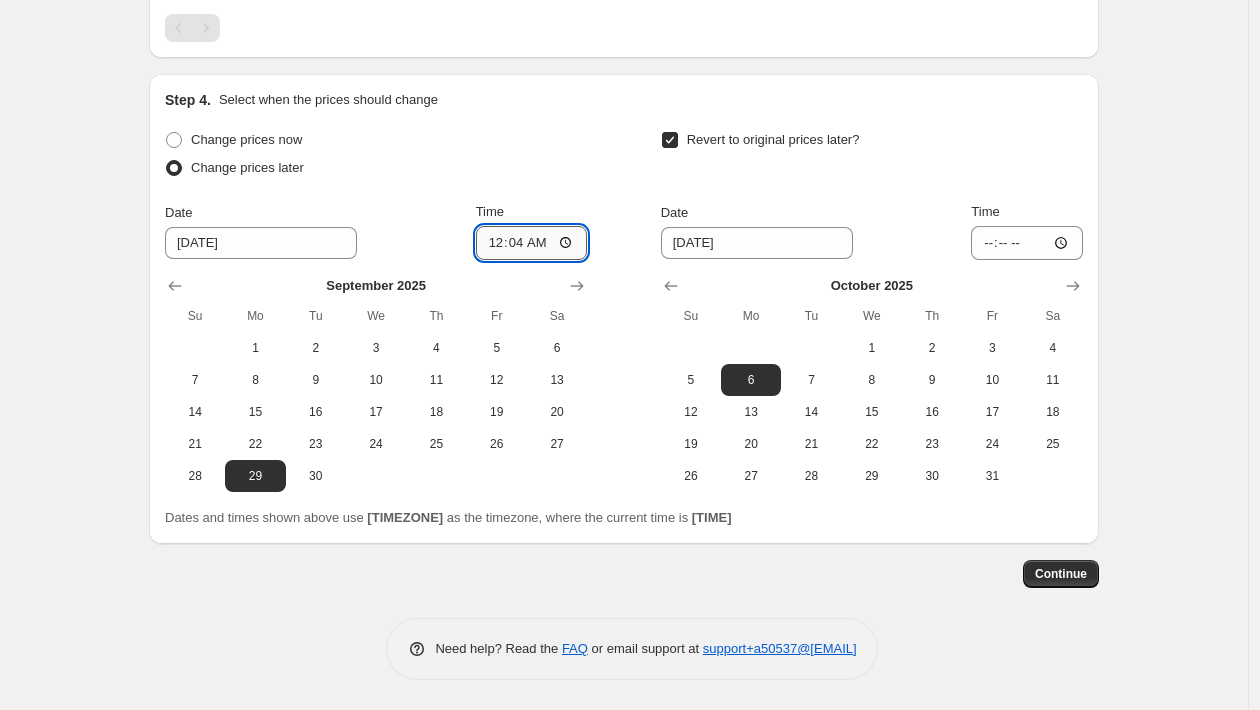 type on "00:00" 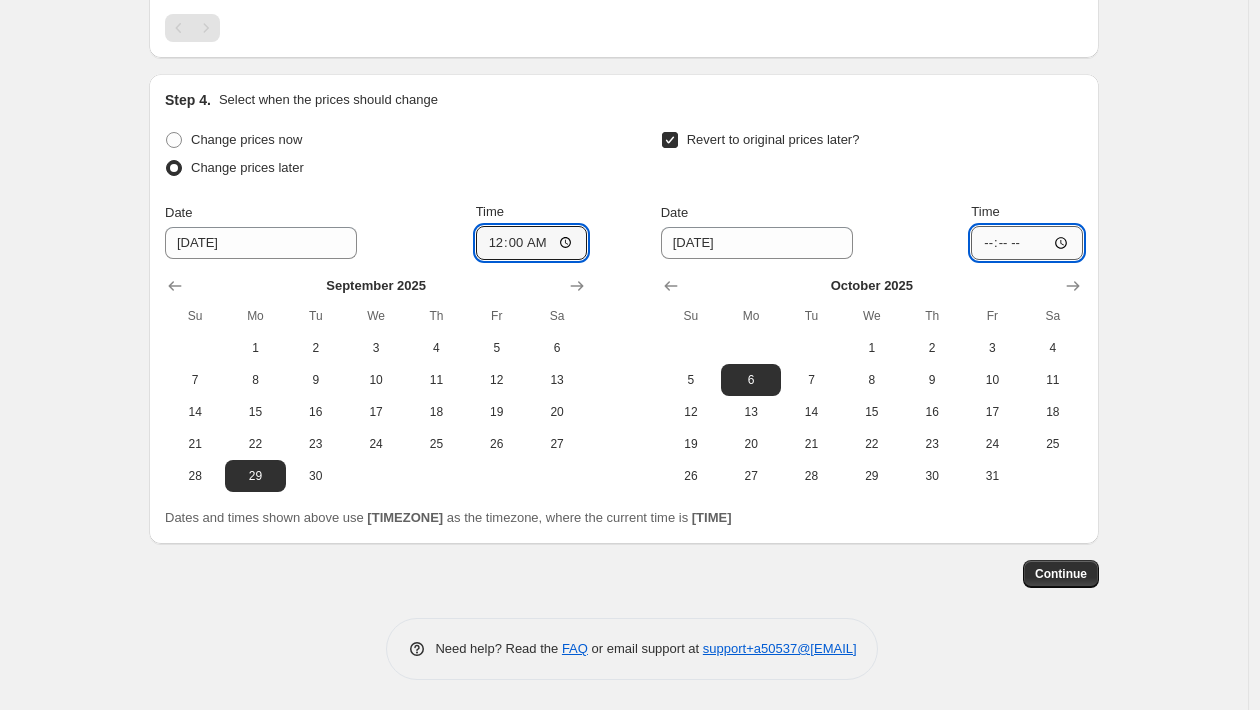 click on "[TIME]" at bounding box center [1027, 243] 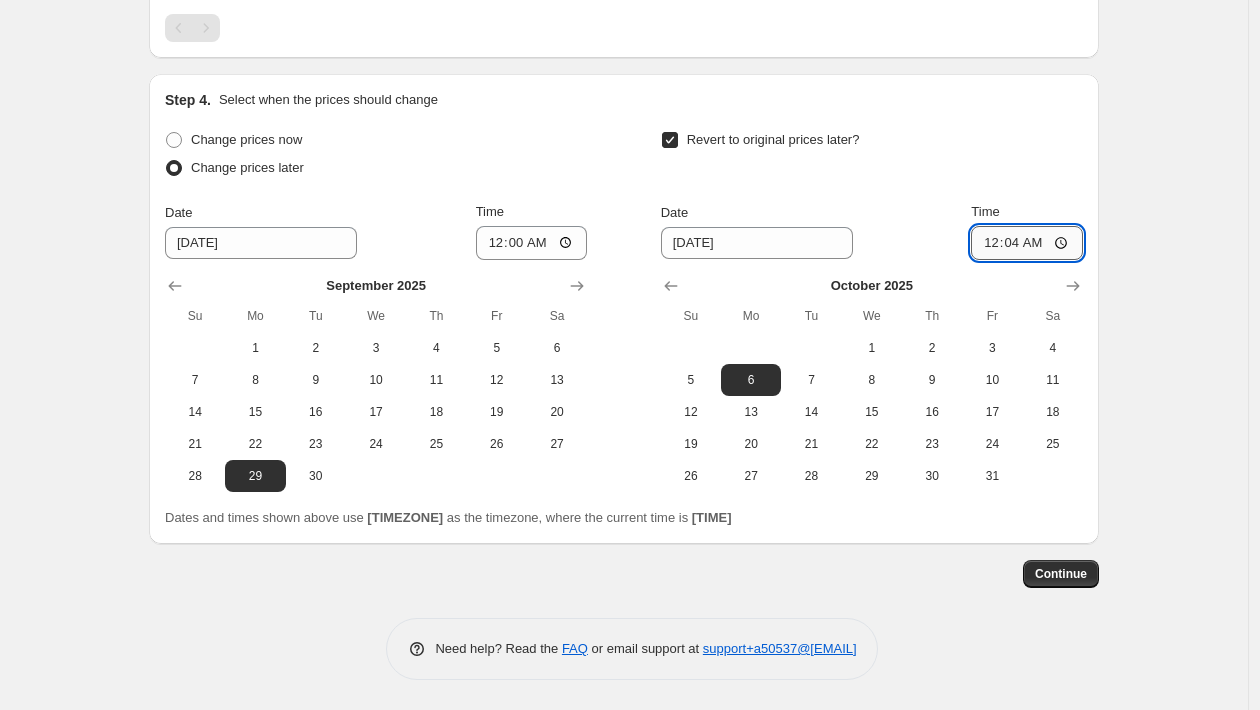 type on "00:00" 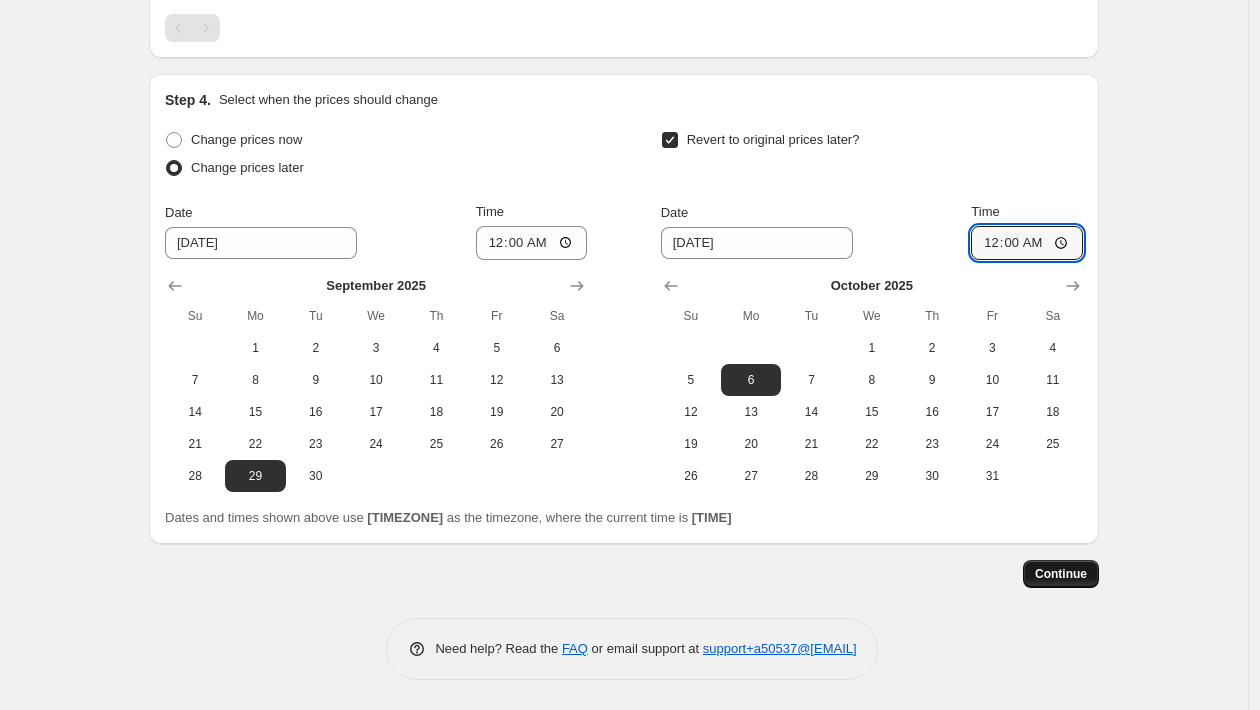 click on "Continue" at bounding box center [1061, 574] 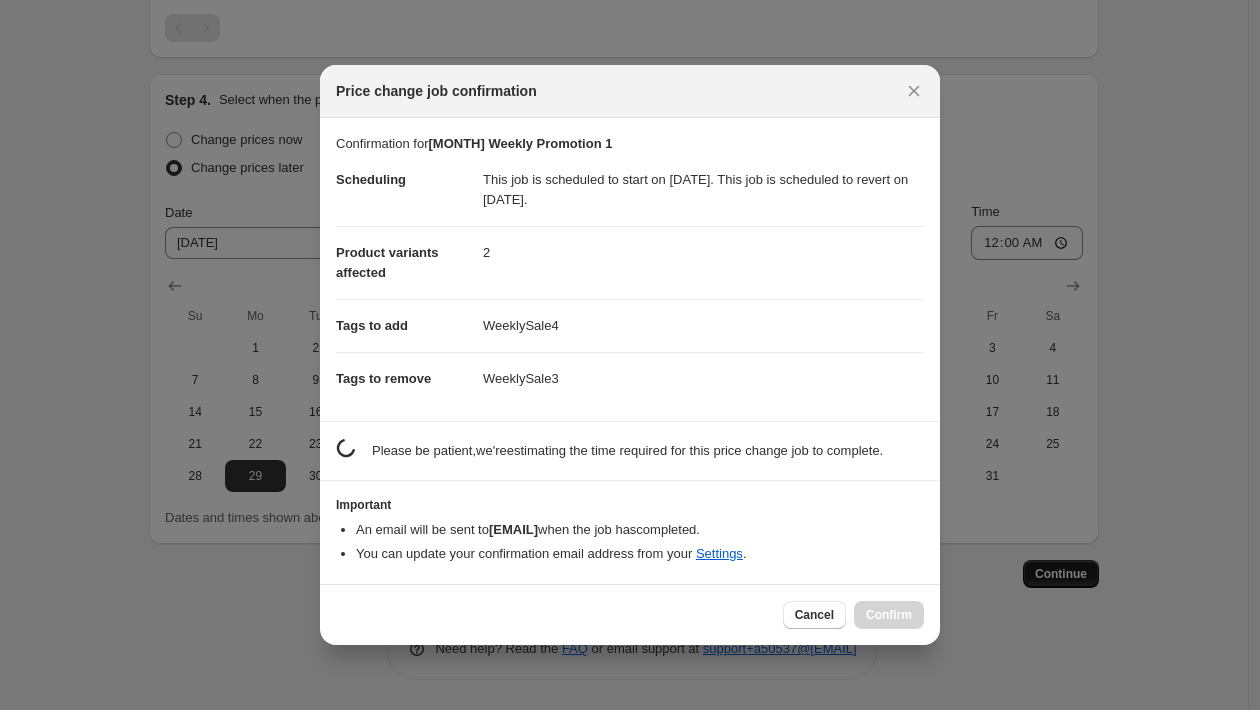 scroll, scrollTop: 0, scrollLeft: 0, axis: both 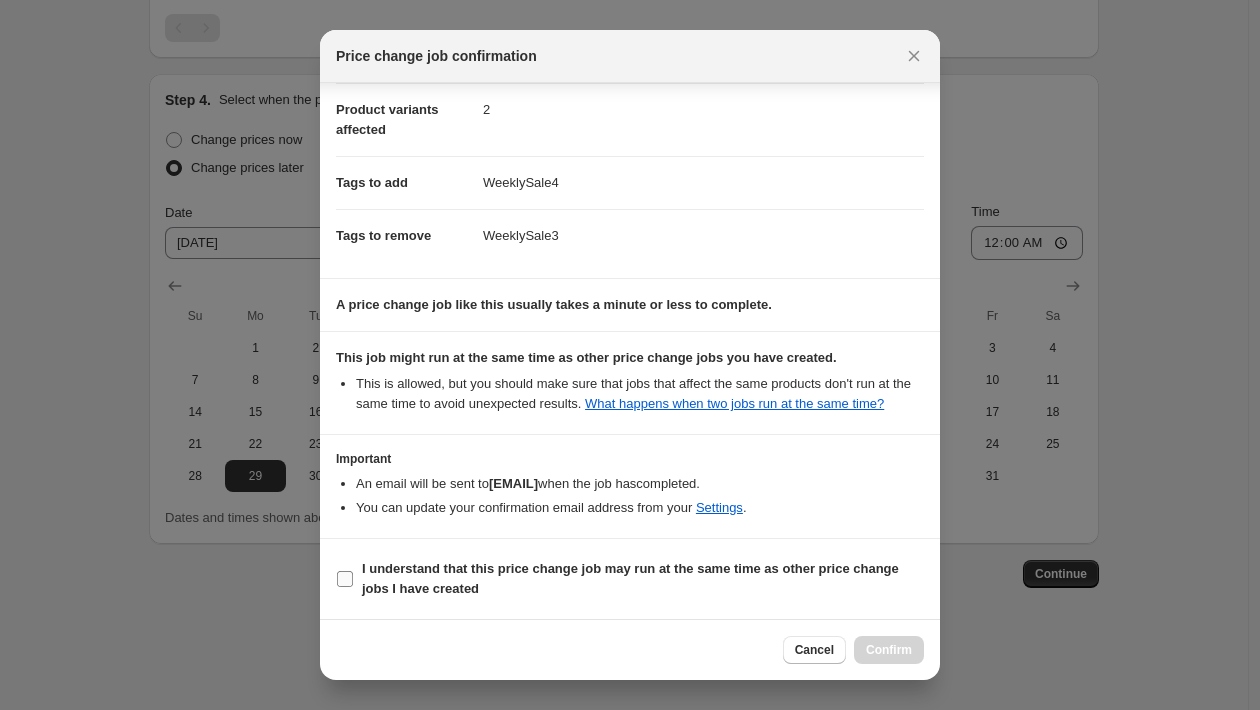 click on "I understand that this price change job may run at the same time as other price change jobs I have created" at bounding box center (630, 578) 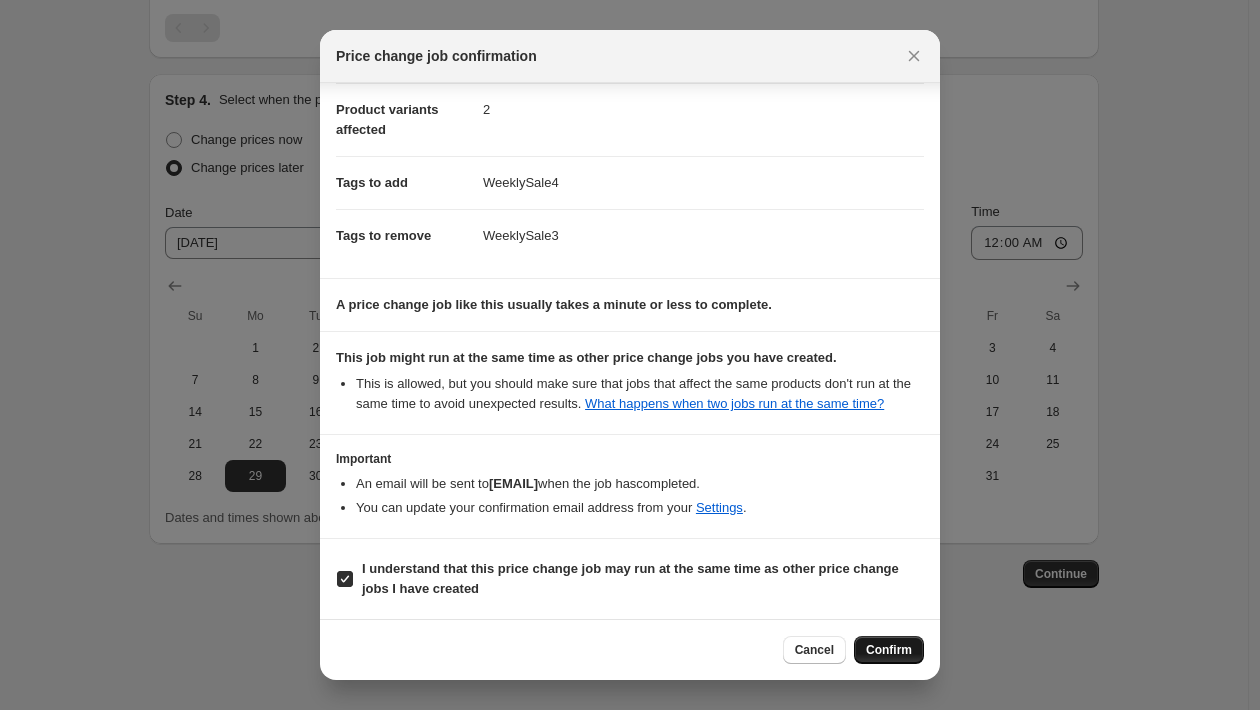 click on "Confirm" at bounding box center [889, 650] 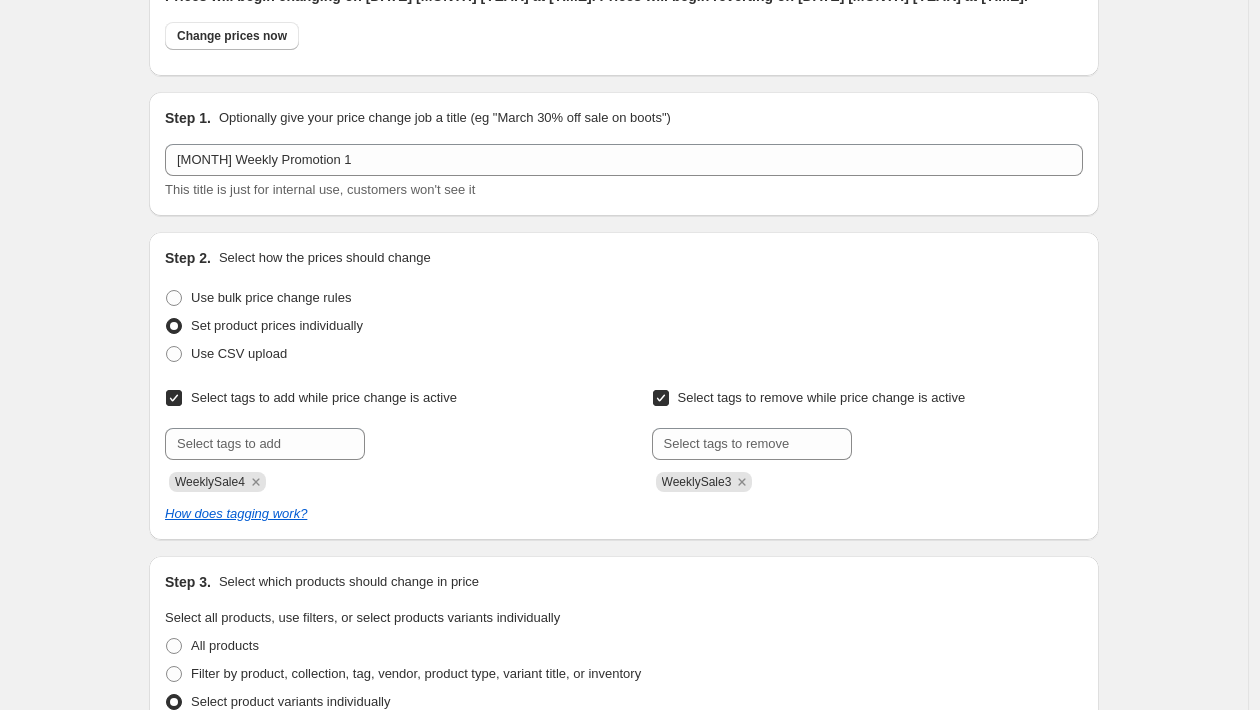 scroll, scrollTop: 0, scrollLeft: 0, axis: both 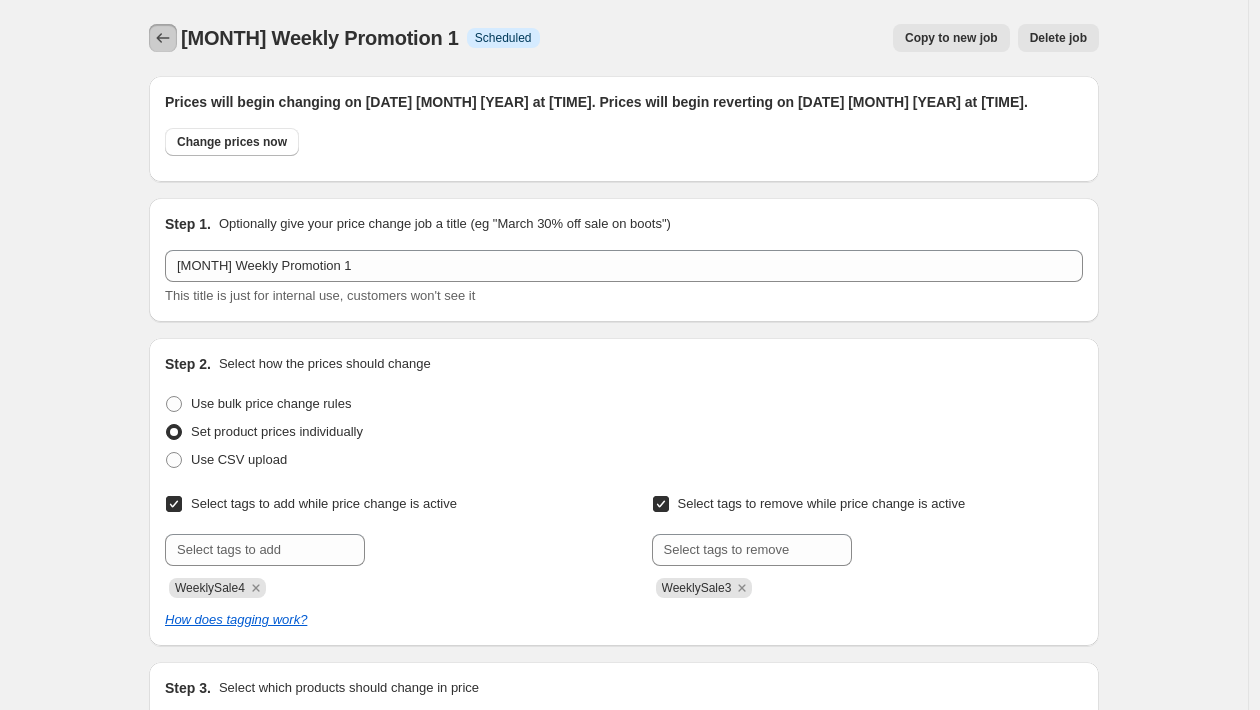 click 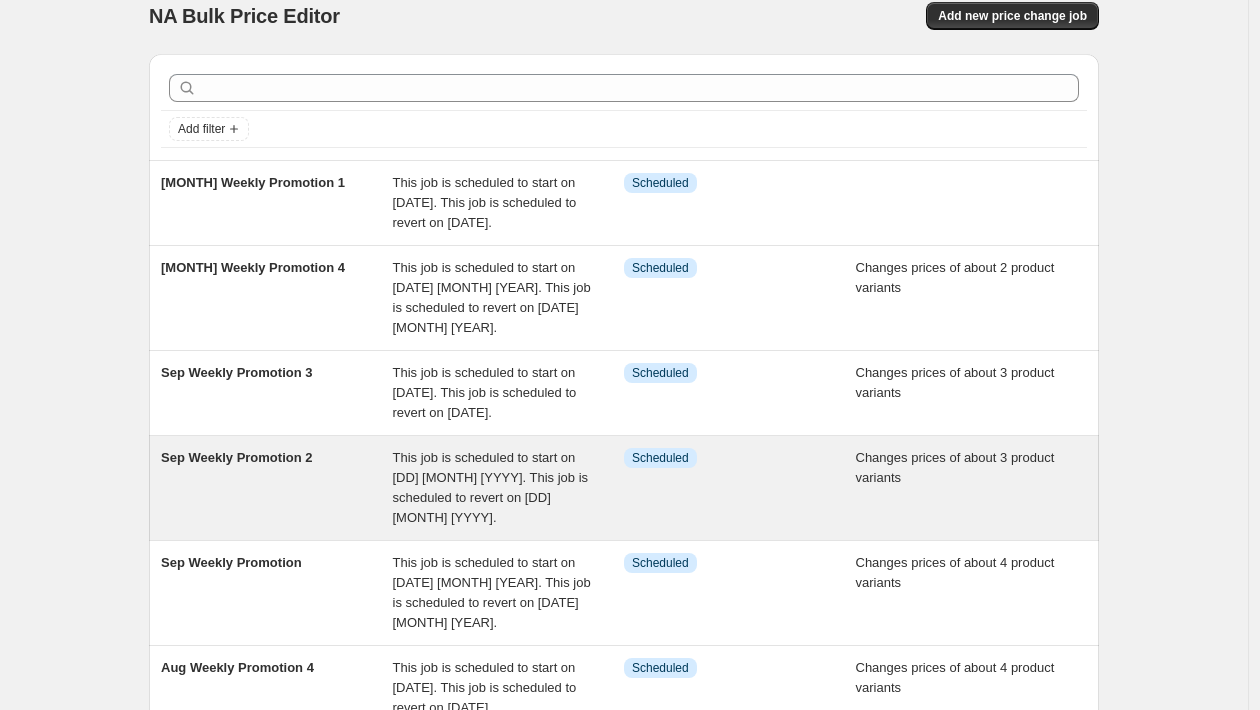scroll, scrollTop: 680, scrollLeft: 0, axis: vertical 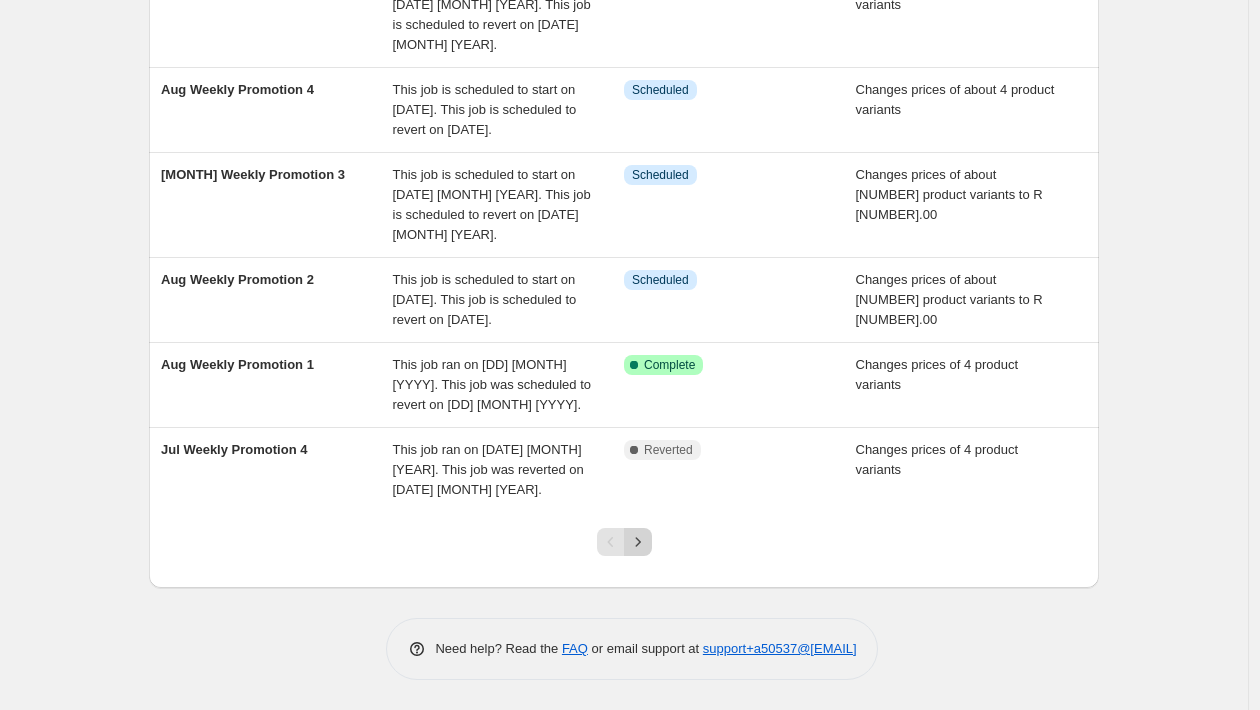 click 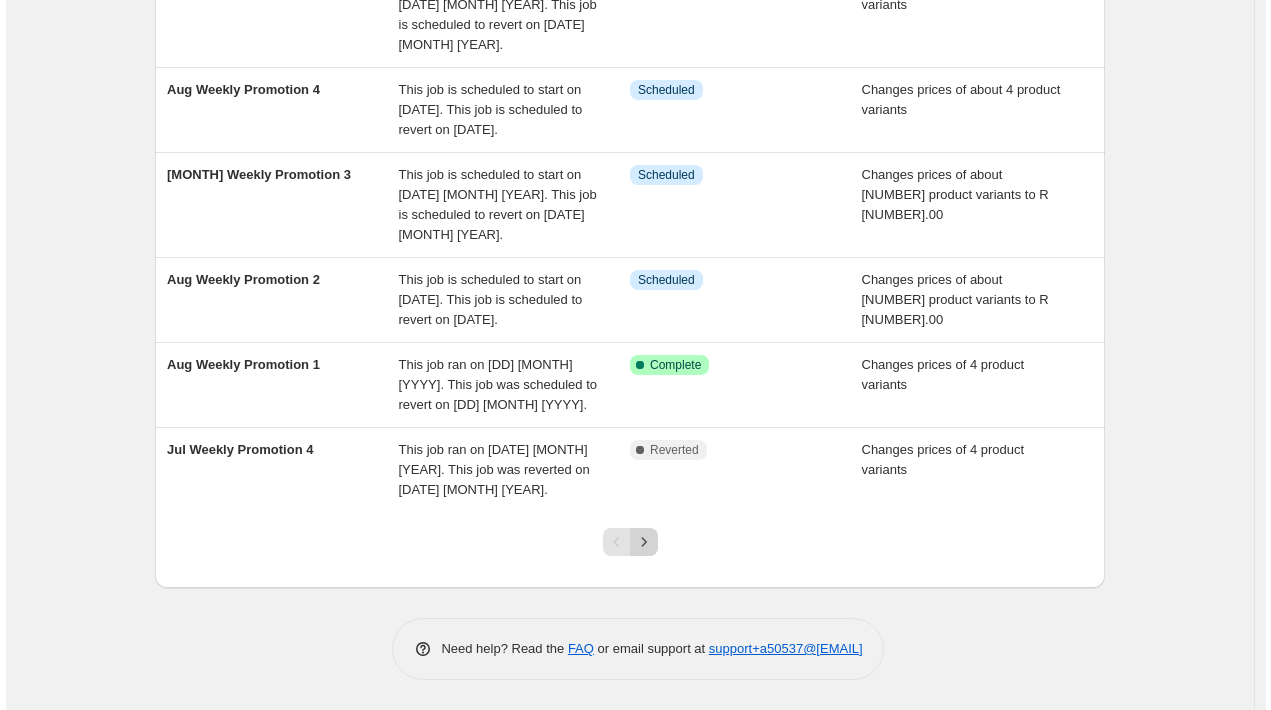 scroll, scrollTop: 0, scrollLeft: 0, axis: both 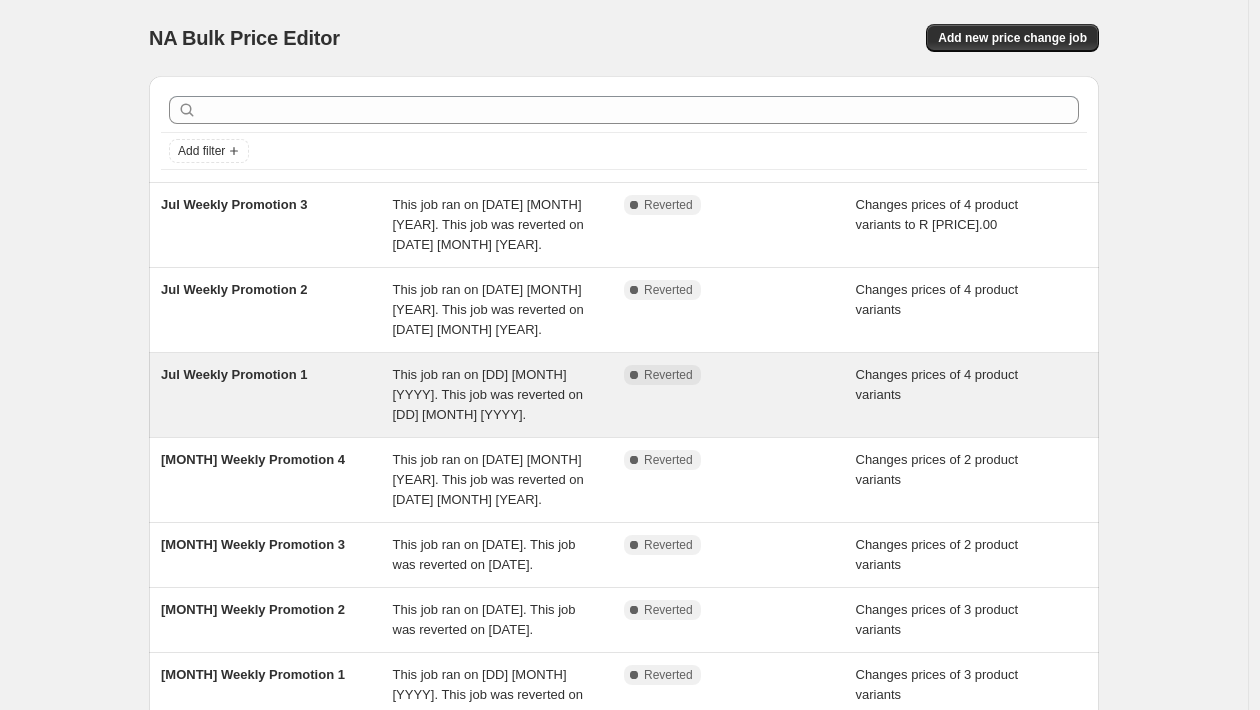 click on "Jul Weekly Promotion 1" at bounding box center (277, 395) 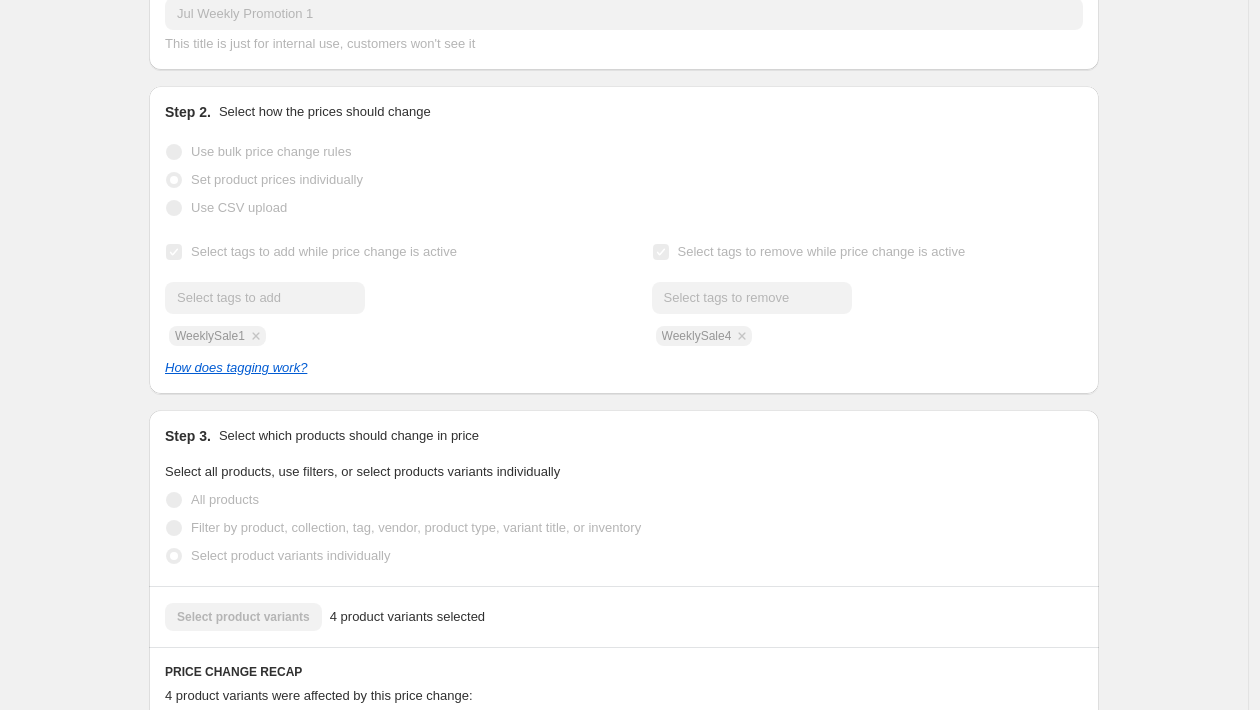 scroll, scrollTop: 0, scrollLeft: 0, axis: both 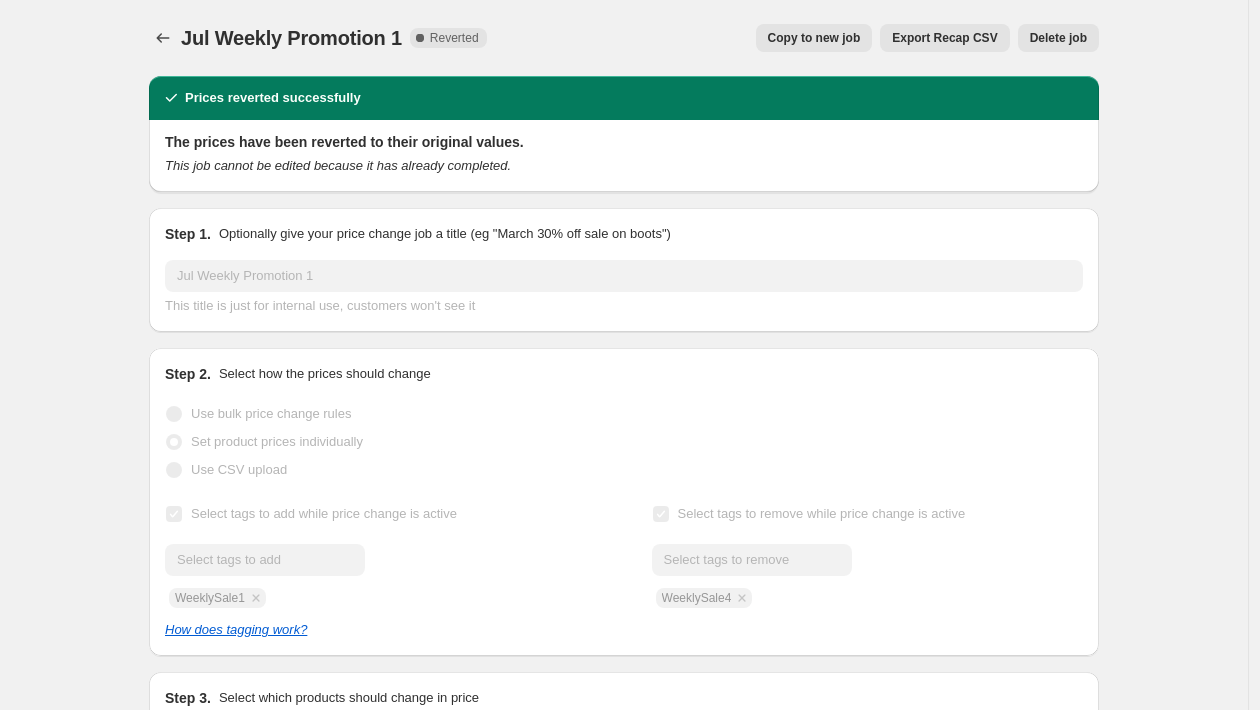 click on "Copy to new job" at bounding box center (814, 38) 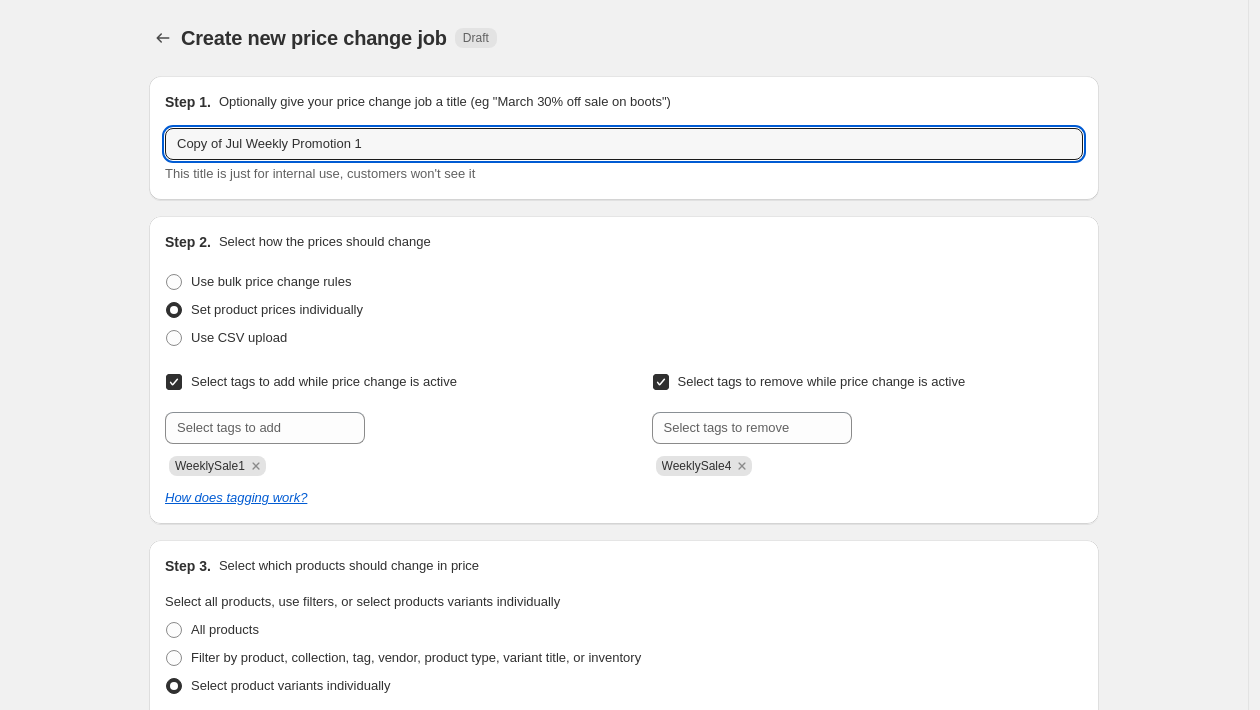 drag, startPoint x: 251, startPoint y: 149, endPoint x: 118, endPoint y: 148, distance: 133.00375 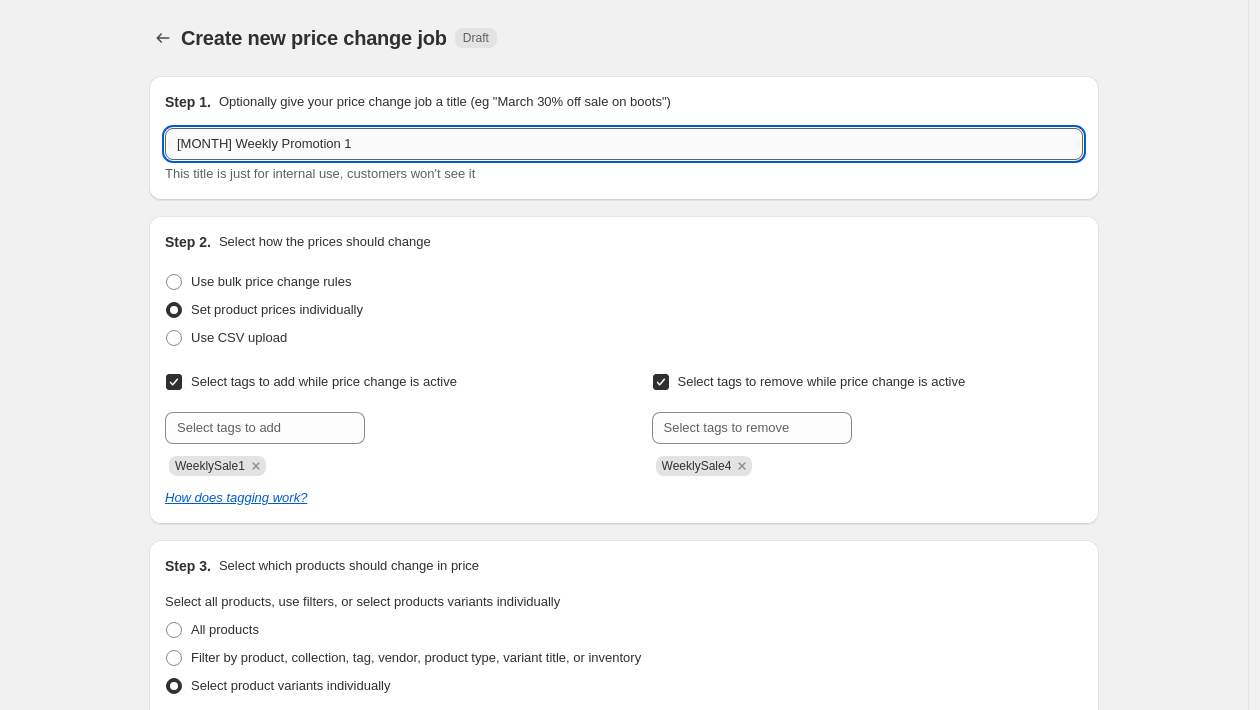 click on "[MONTH] Weekly Promotion 1" at bounding box center [624, 144] 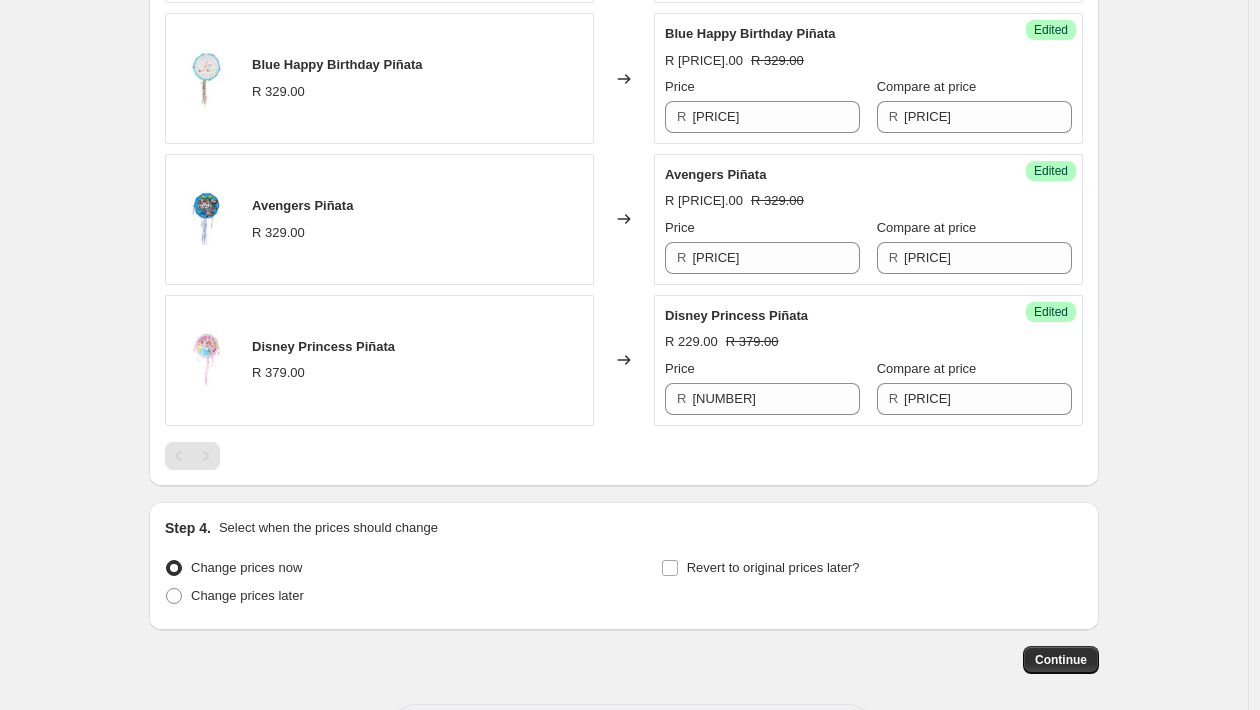 scroll, scrollTop: 1059, scrollLeft: 0, axis: vertical 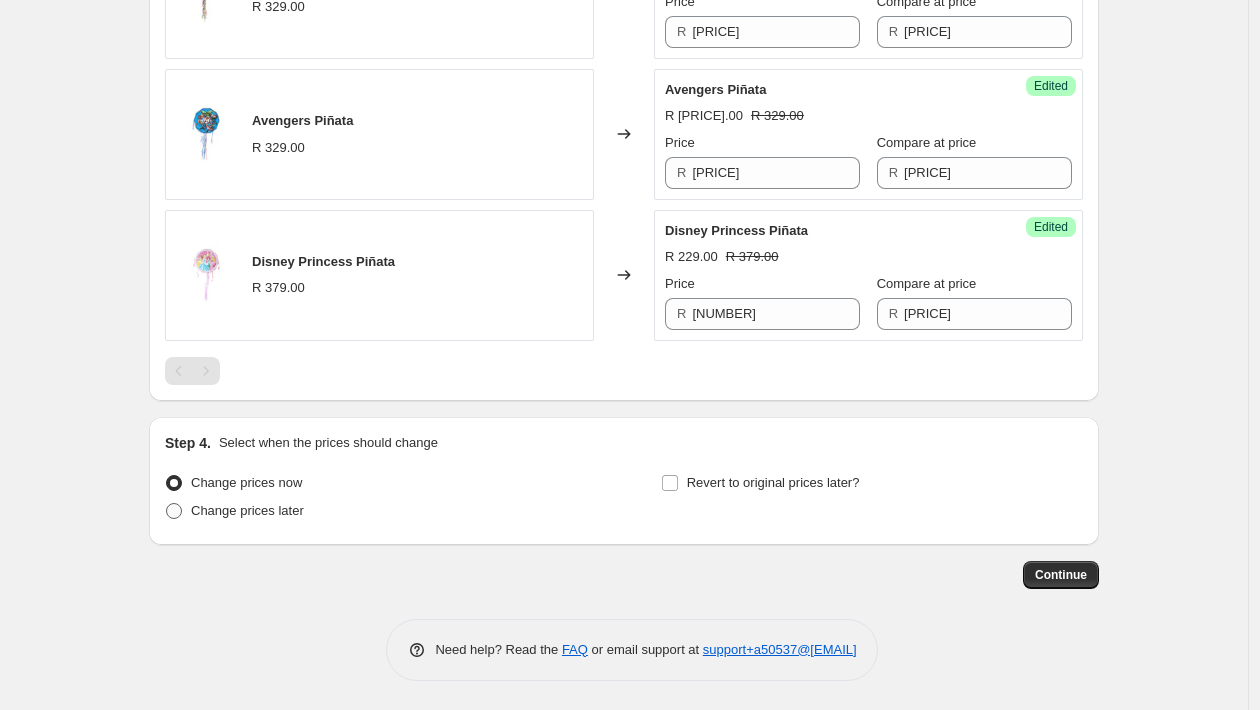 type on "Oct Weekly Promotion 2" 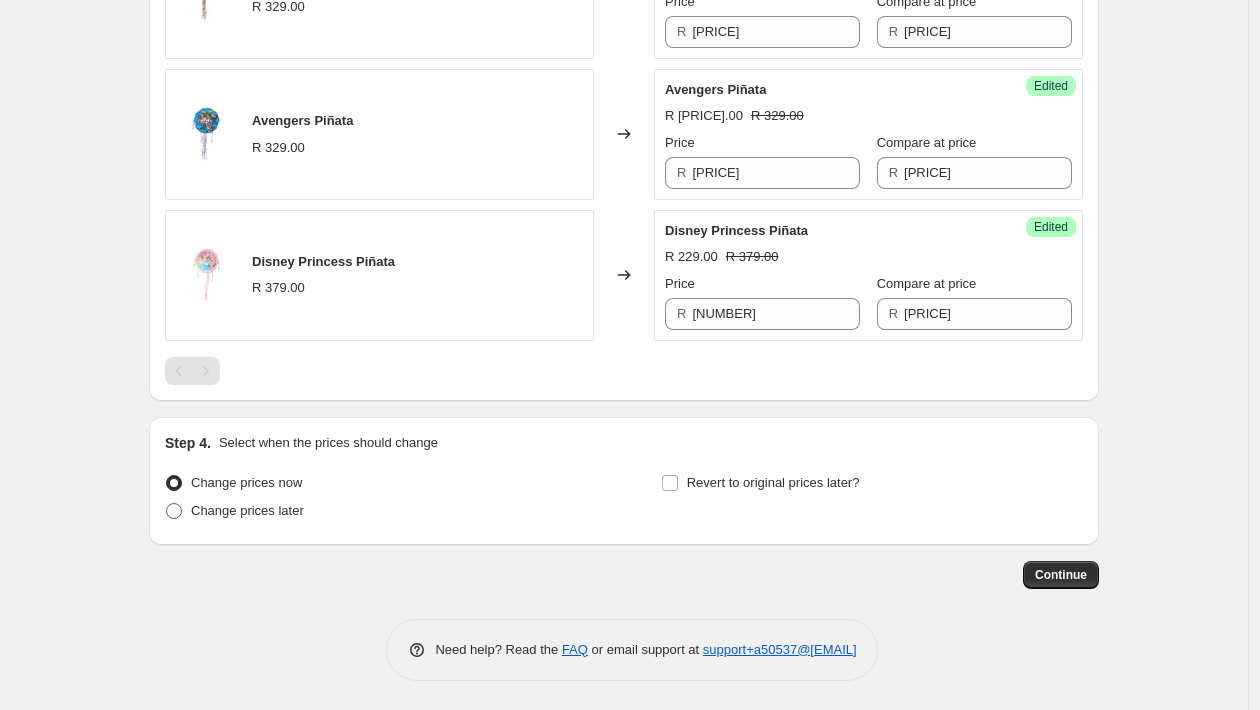 radio on "true" 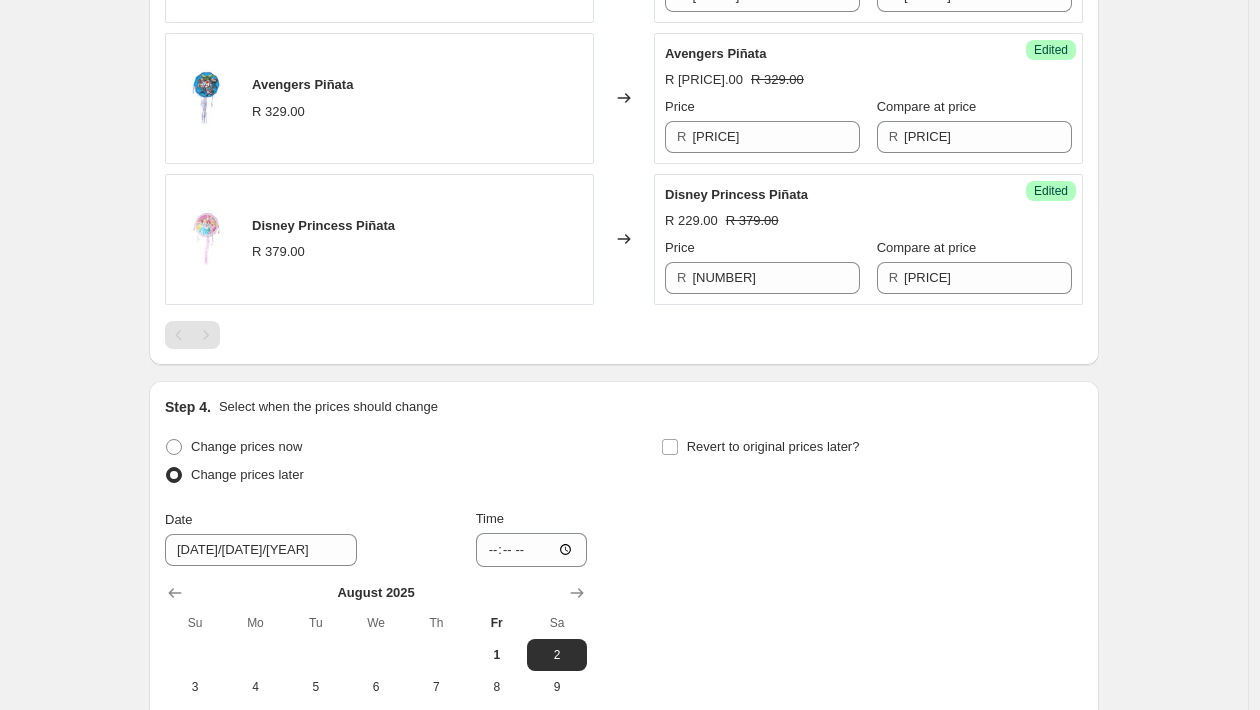 scroll, scrollTop: 1233, scrollLeft: 0, axis: vertical 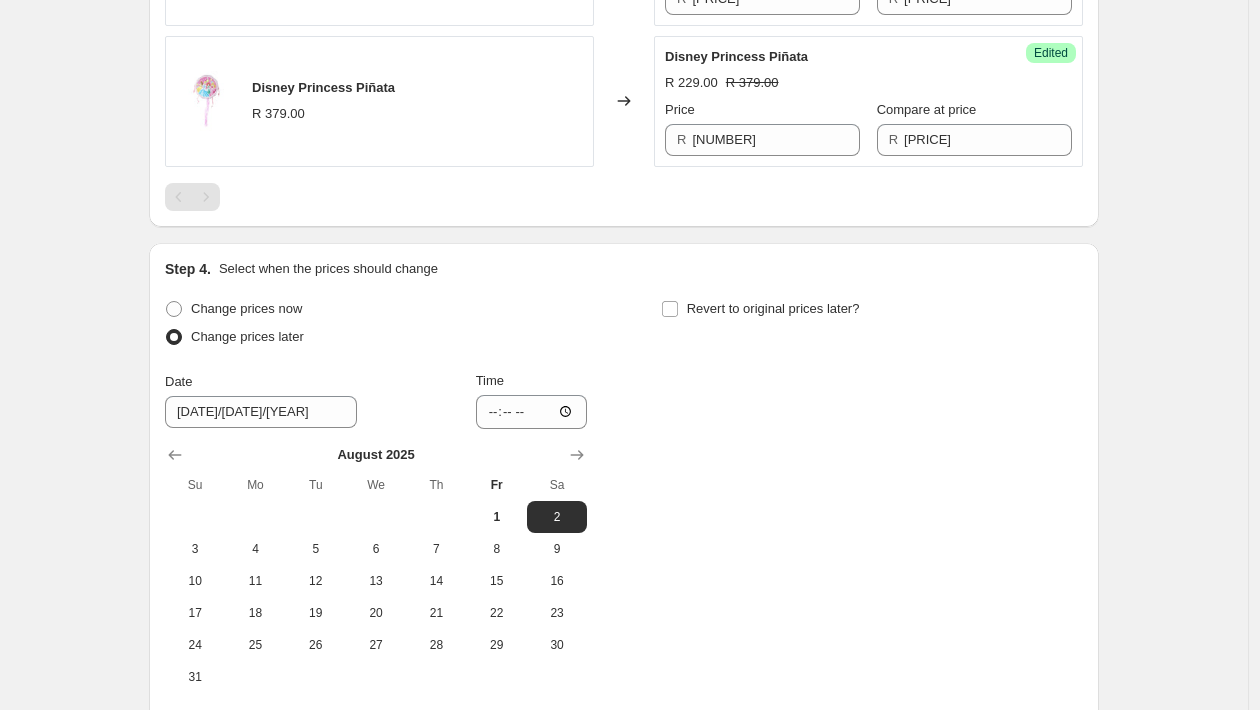 click on "Step 4. Select when the prices should change Change prices now Change prices later Date [MM]/[DD]/[YYYY] Time [HH]:[MM] [MONTH]   2025 Su Mo Tu We Th Fr Sa 1 2 3 4 5 6 7 8 9 10 11 12 13 14 15 16 17 18 19 20 21 22 23 24 25 26 27 28 29 30 31 Revert to original prices later? Dates and times shown above use   Africa/Johannesburg   as the timezone, where the current time is   [HH]:[MM]" at bounding box center (624, 494) 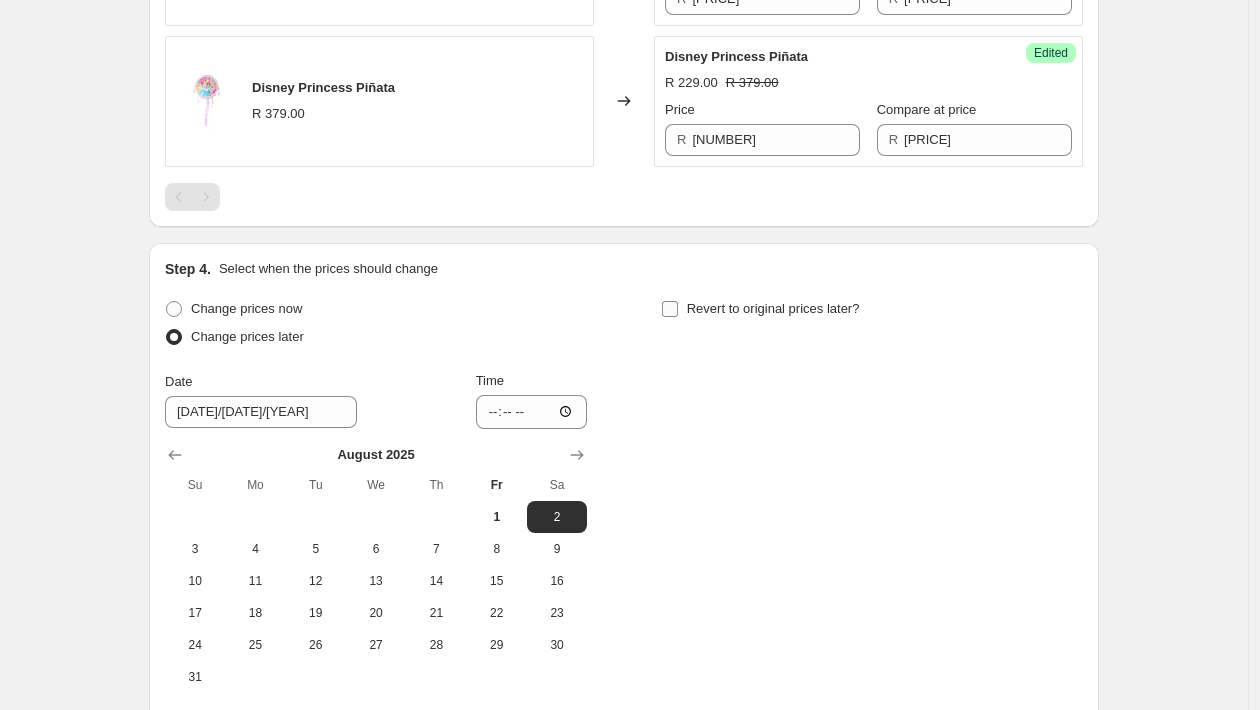 click on "Revert to original prices later?" at bounding box center (760, 309) 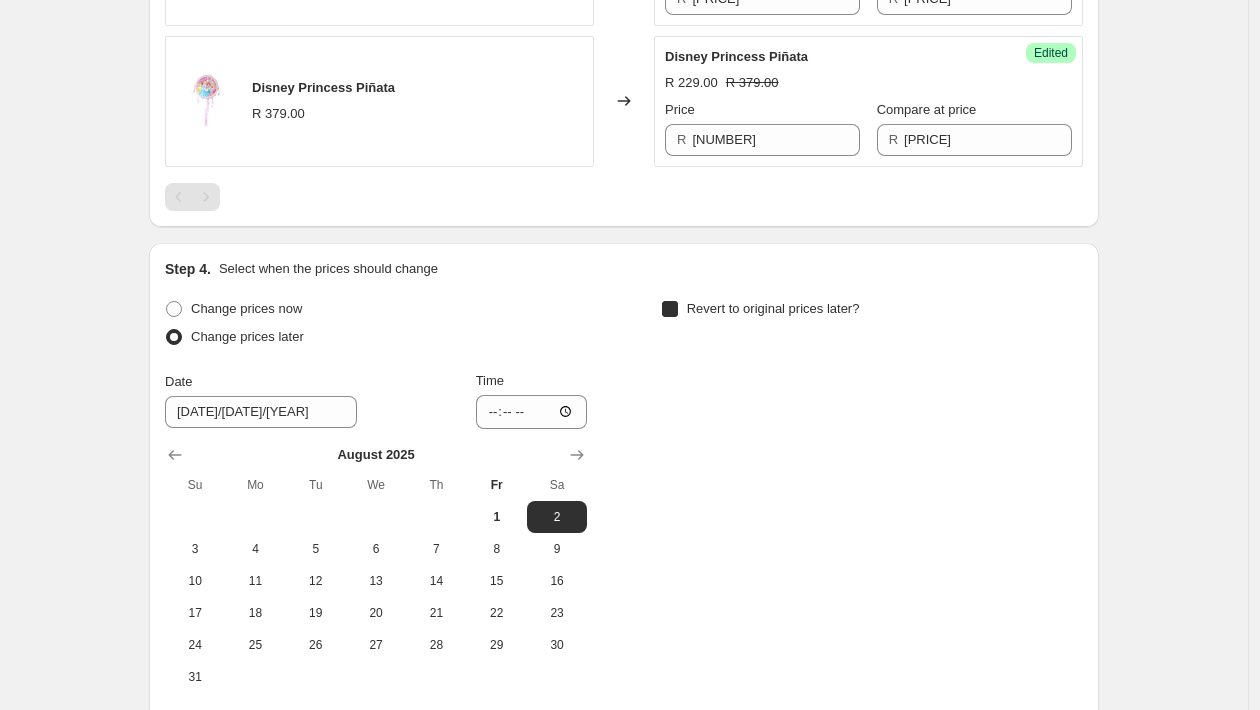 checkbox on "true" 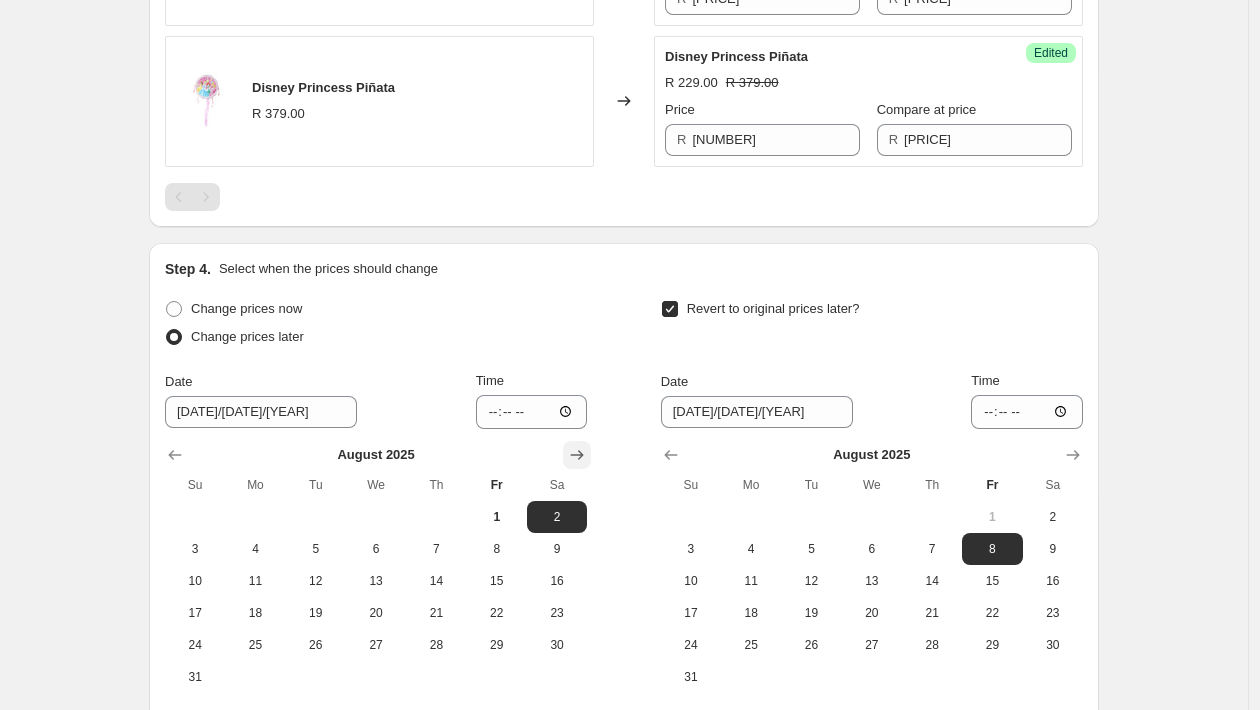 click 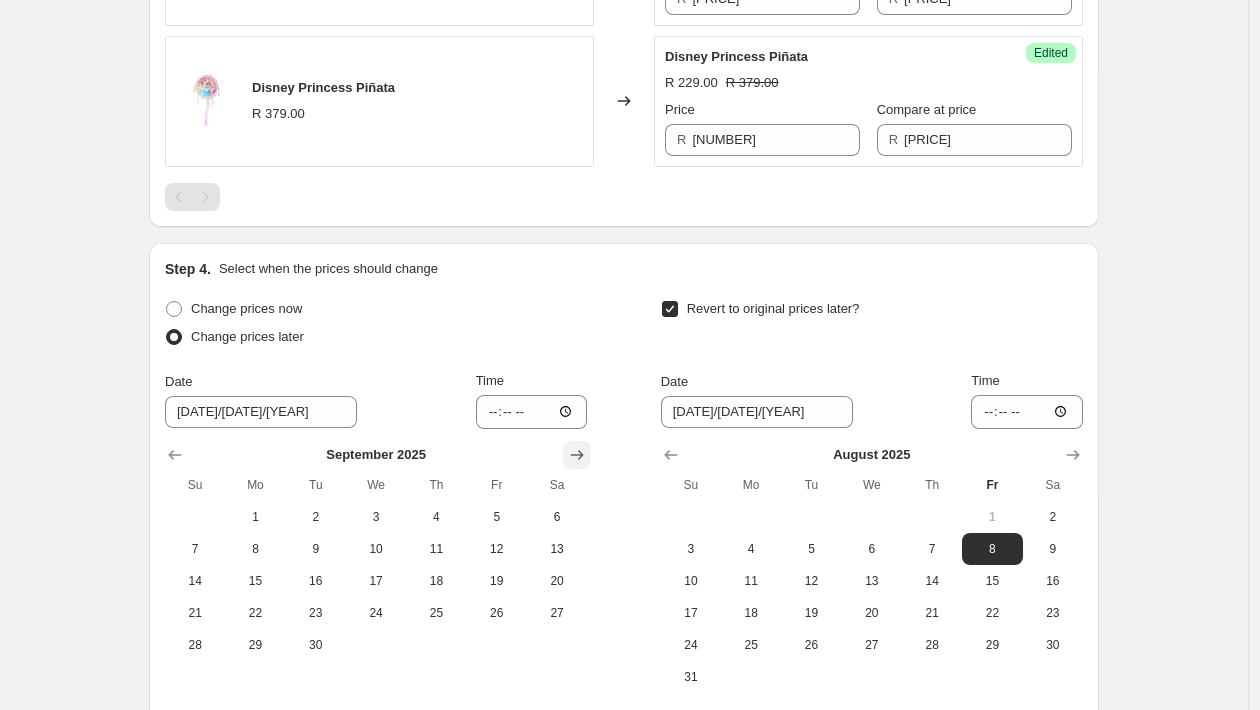 click 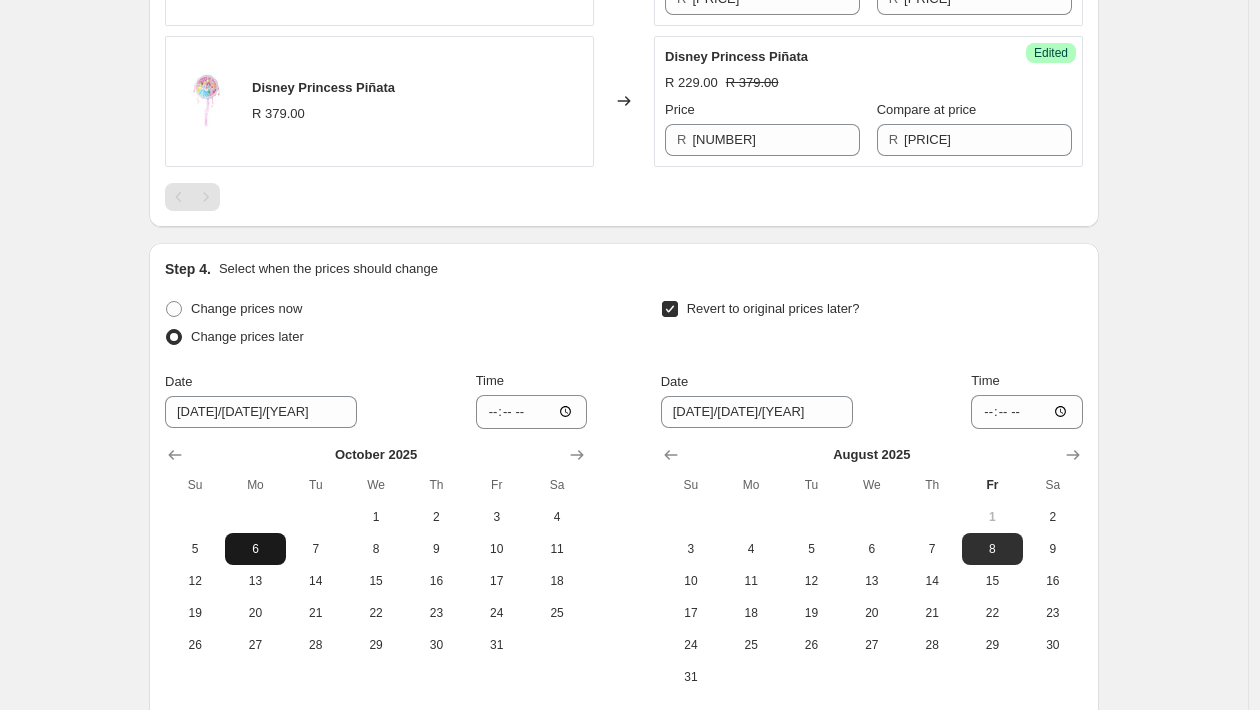 click on "6" at bounding box center (255, 549) 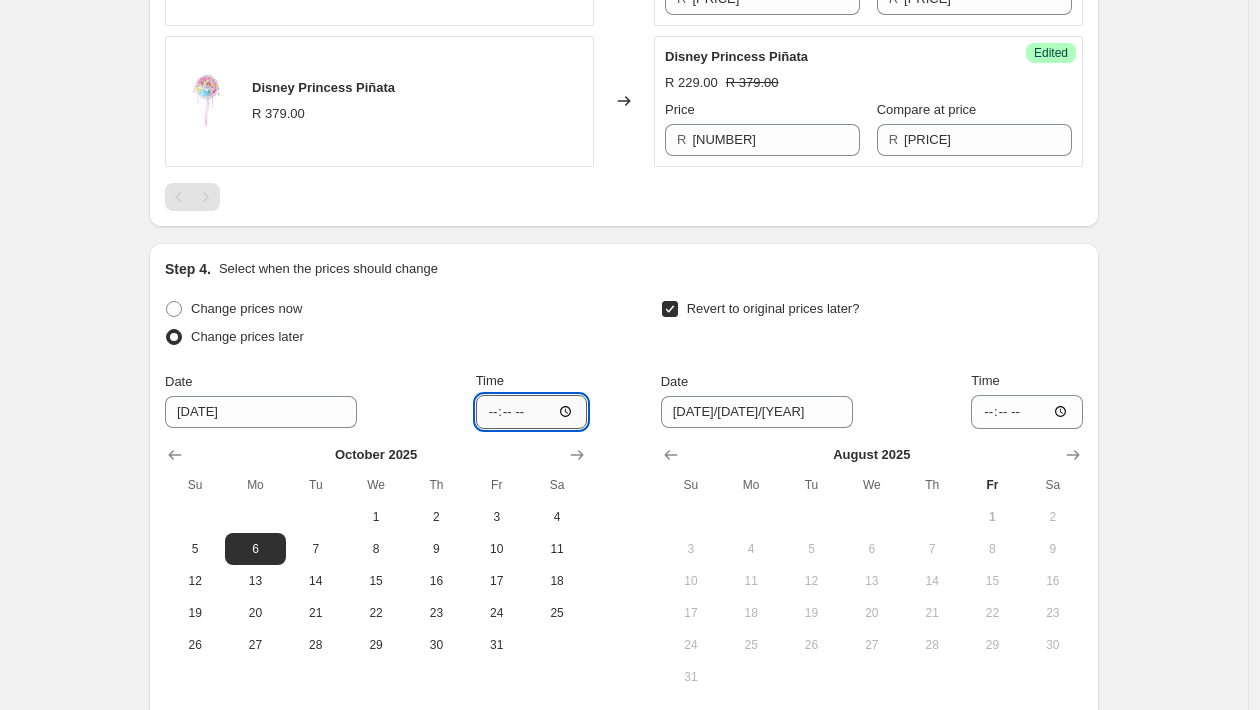 click on "[TIME]" at bounding box center (532, 412) 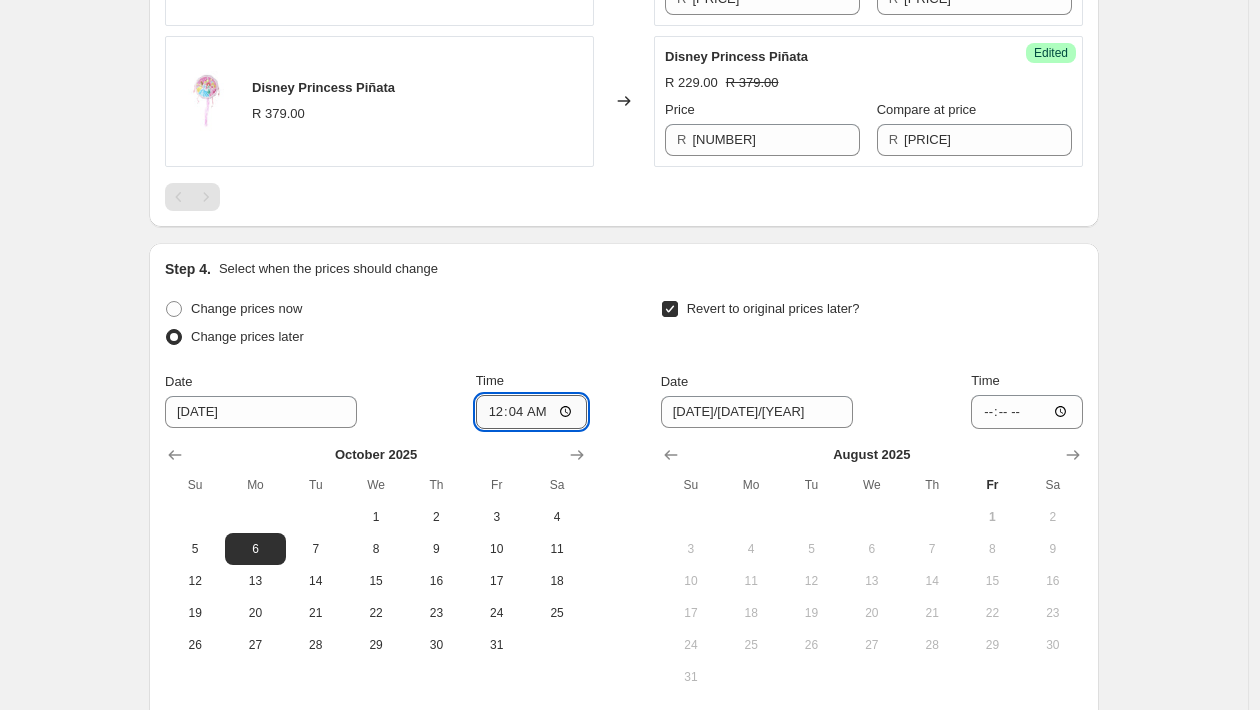 type on "00:00" 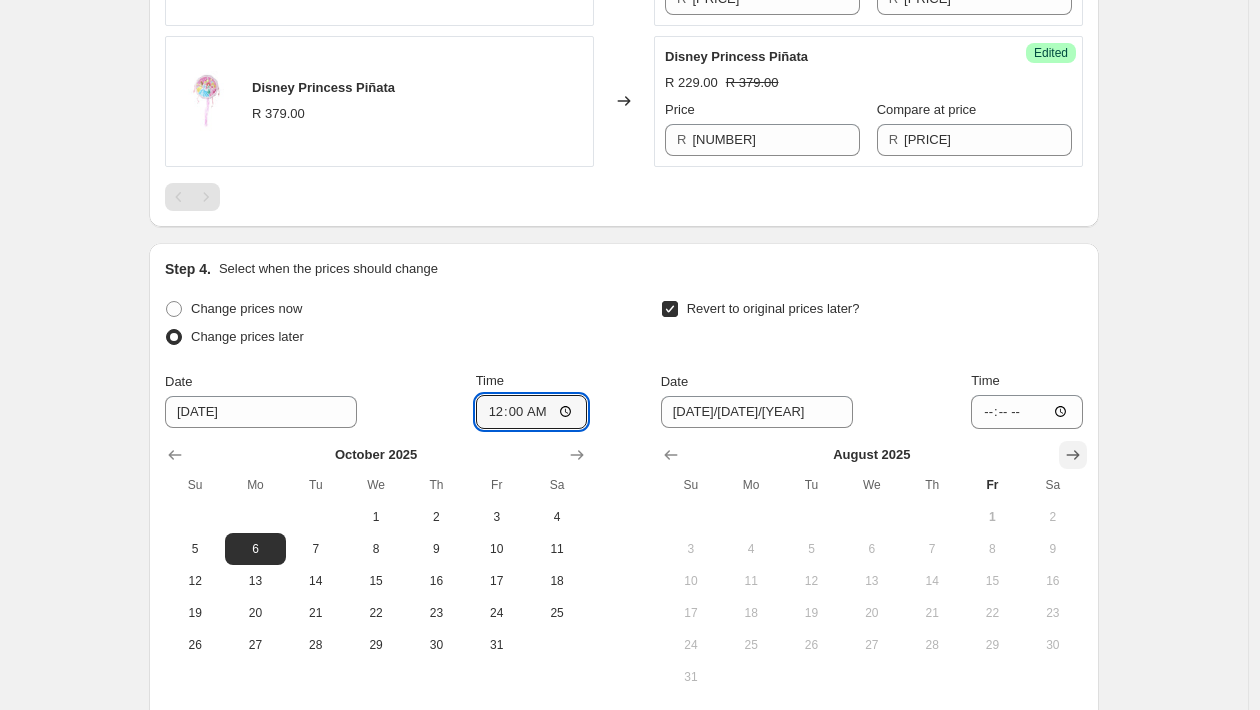 click at bounding box center [1073, 455] 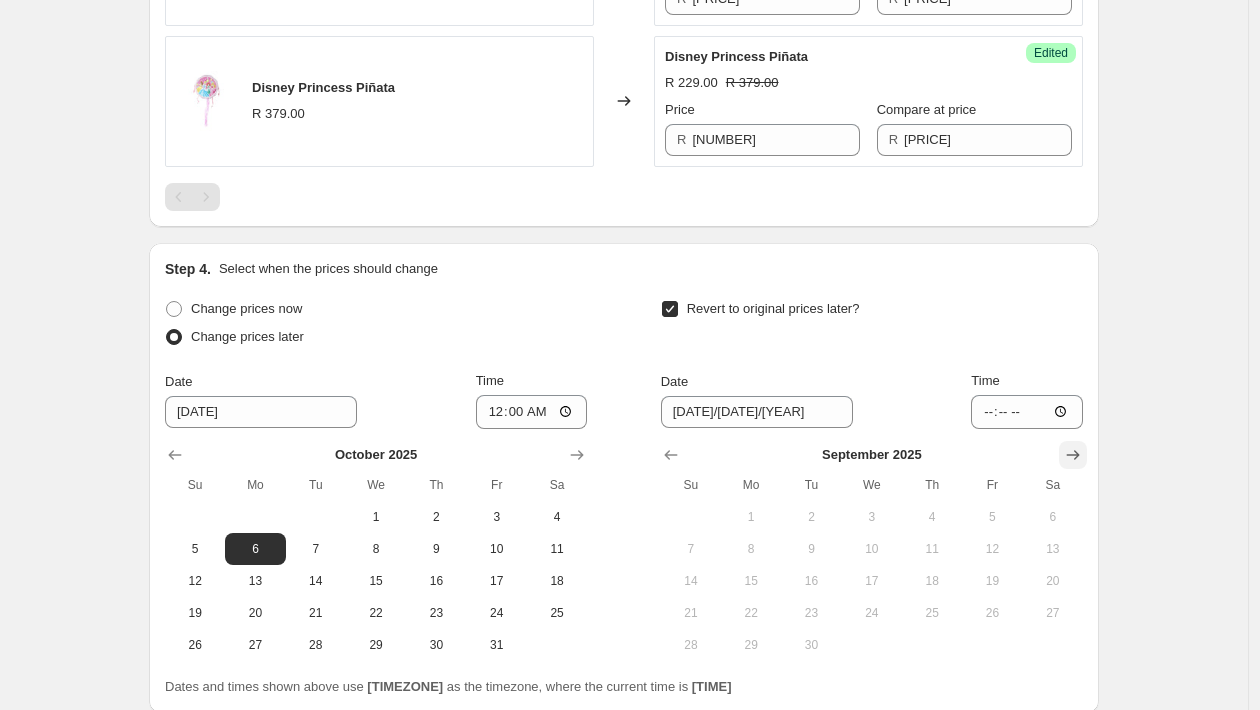 click 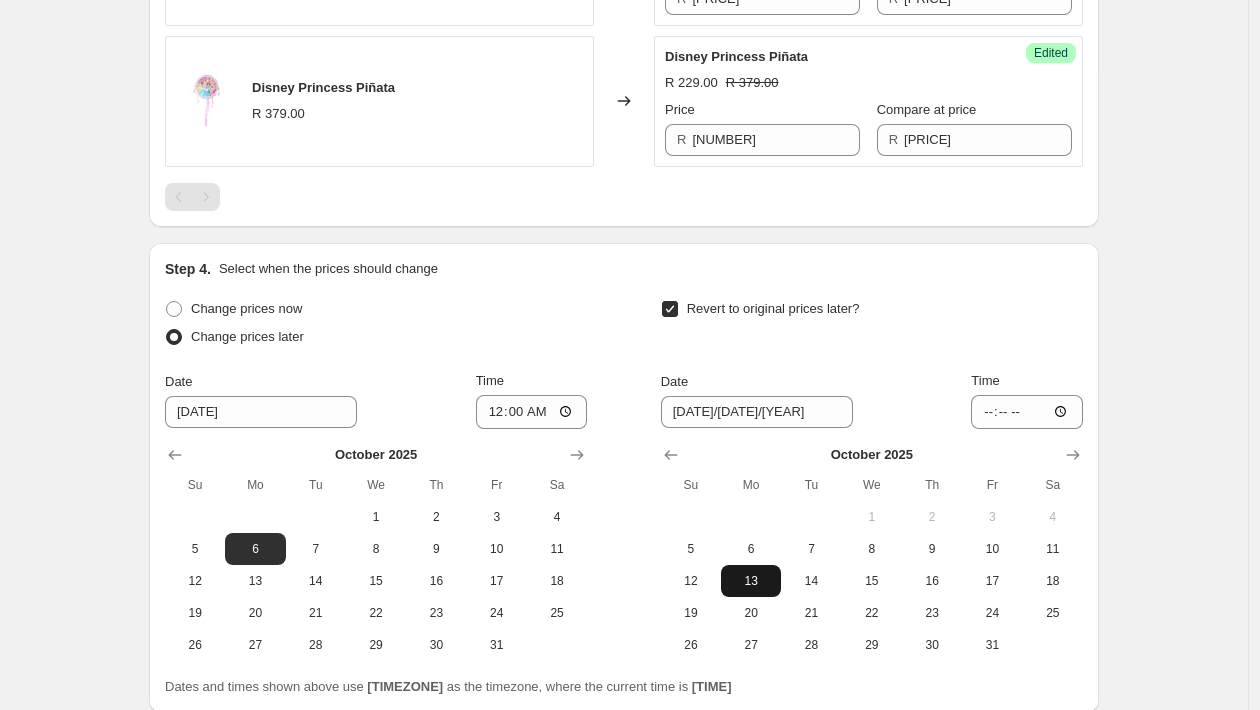 click on "13" at bounding box center (751, 581) 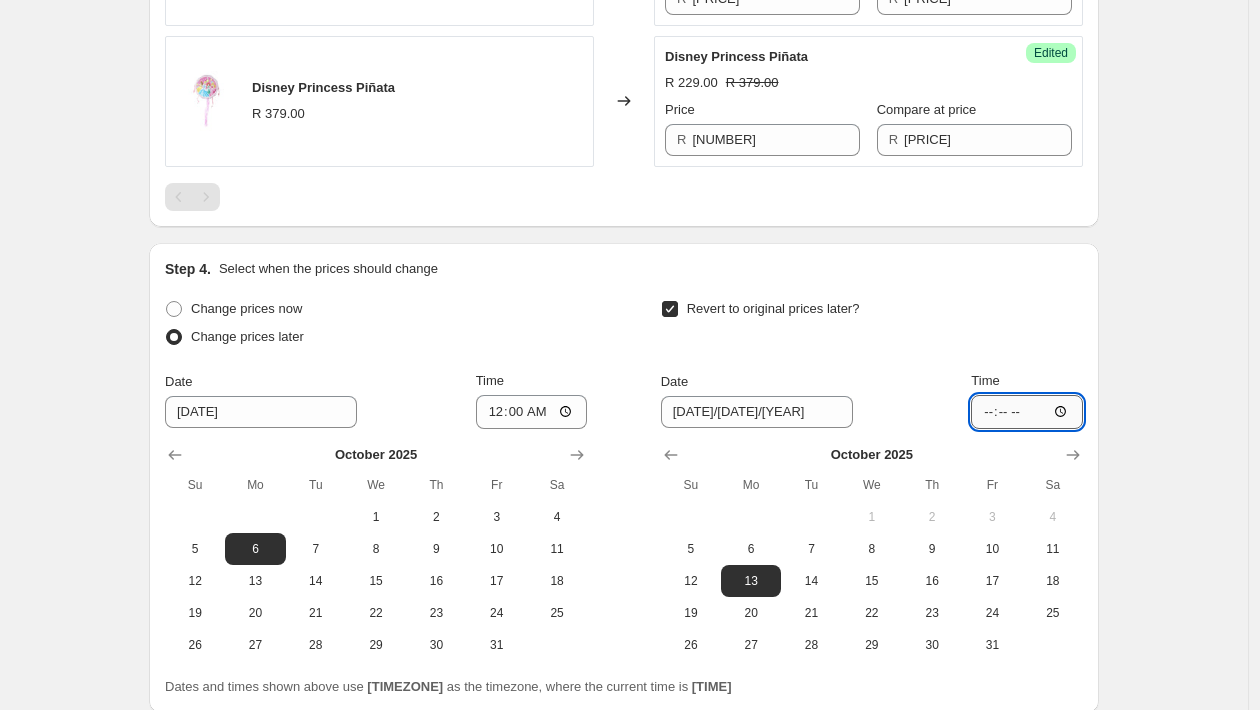 click on "[TIME]" at bounding box center (1027, 412) 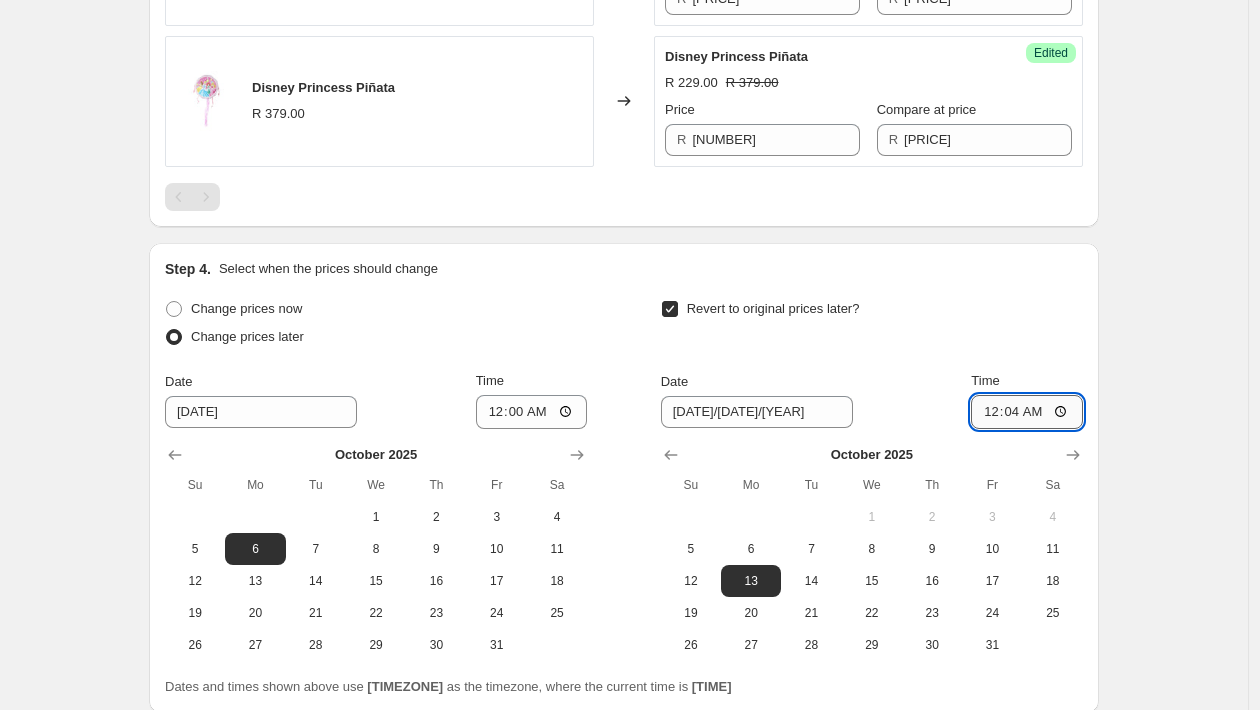 type on "00:00" 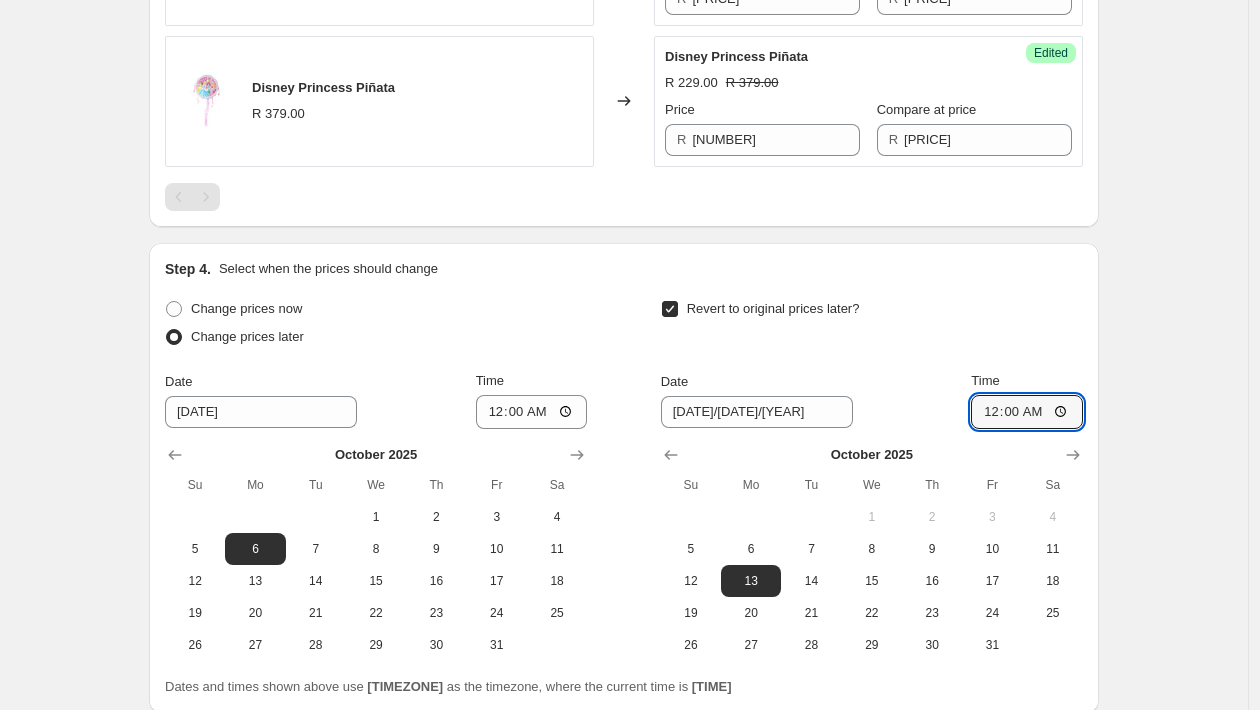 scroll, scrollTop: 1401, scrollLeft: 0, axis: vertical 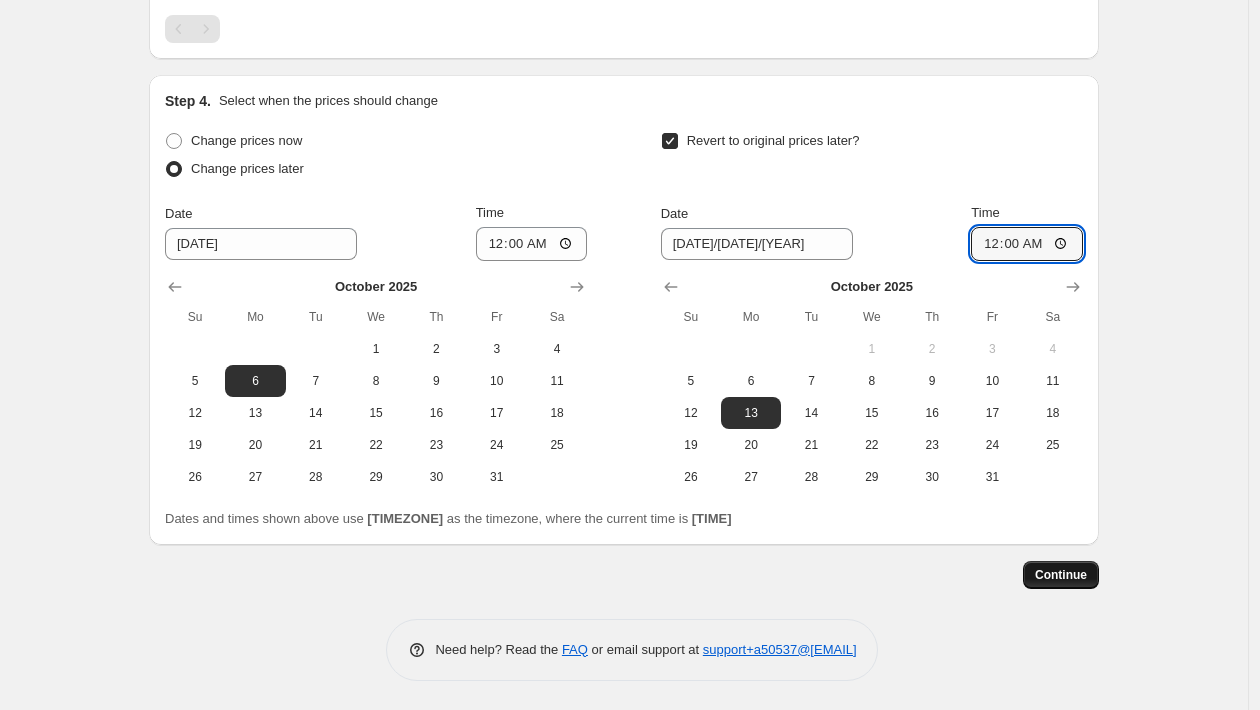 click on "Continue" at bounding box center [1061, 575] 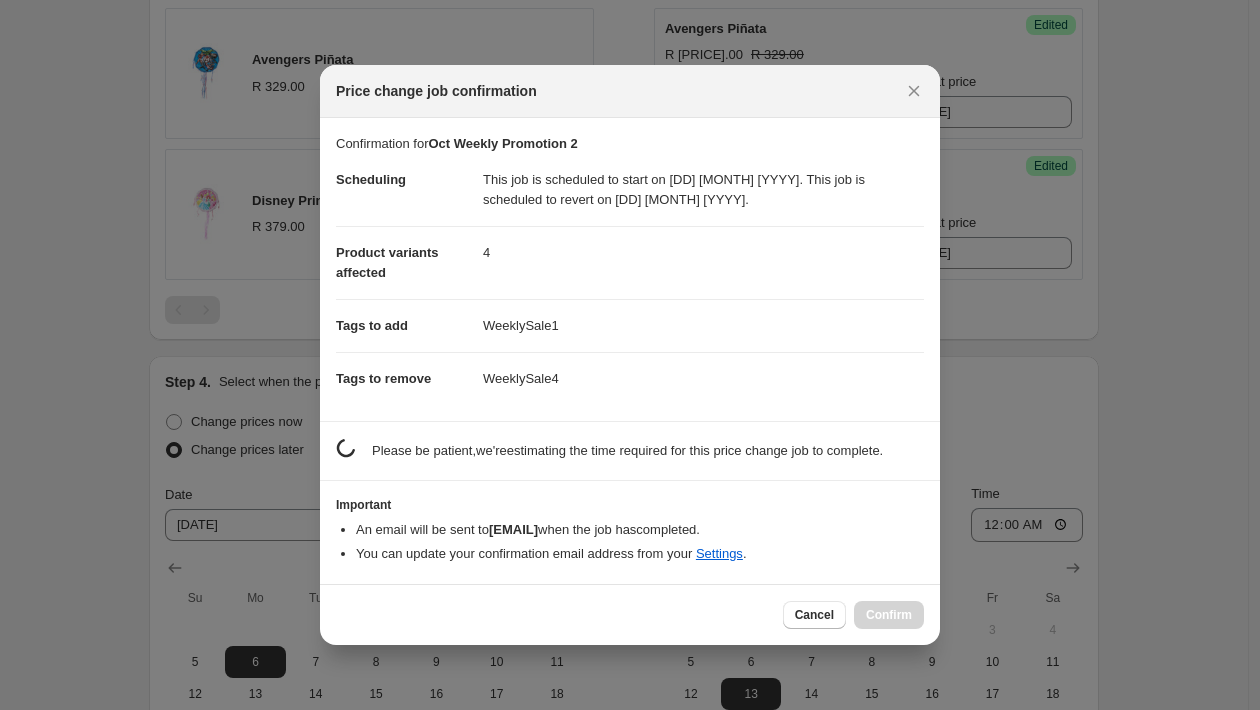 scroll, scrollTop: 1401, scrollLeft: 0, axis: vertical 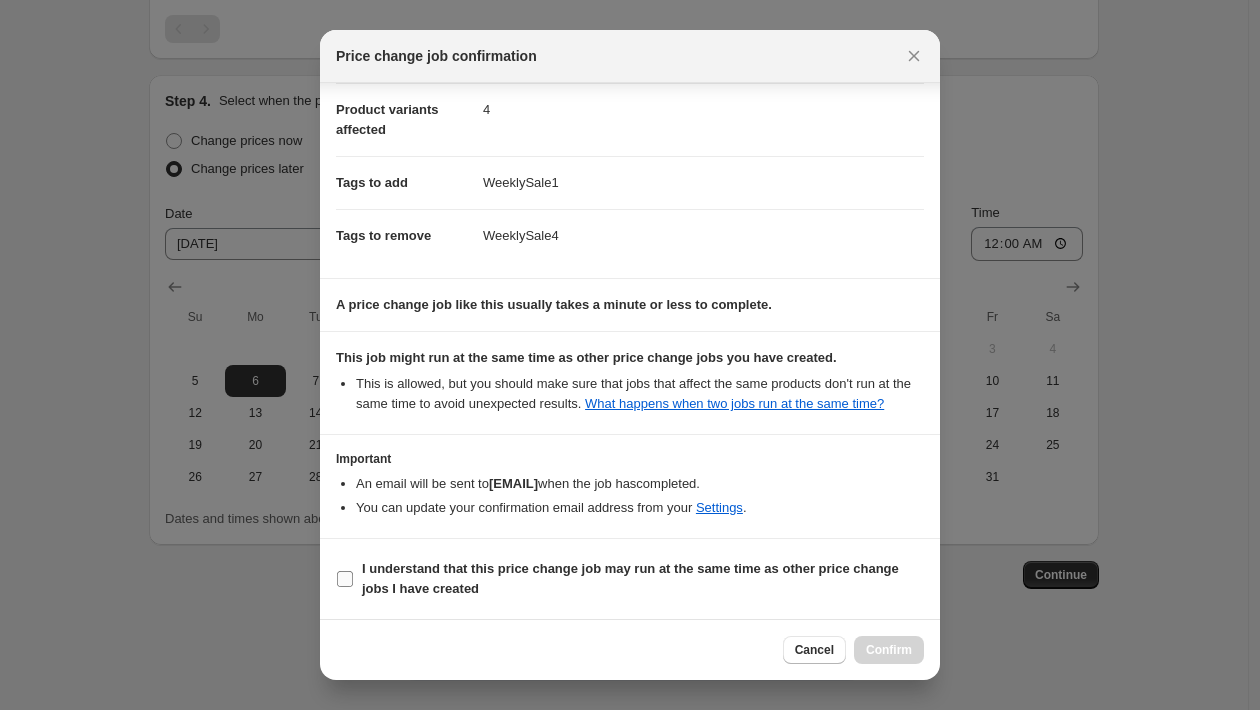 click on "I understand that this price change job may run at the same time as other price change jobs I have created" at bounding box center [643, 579] 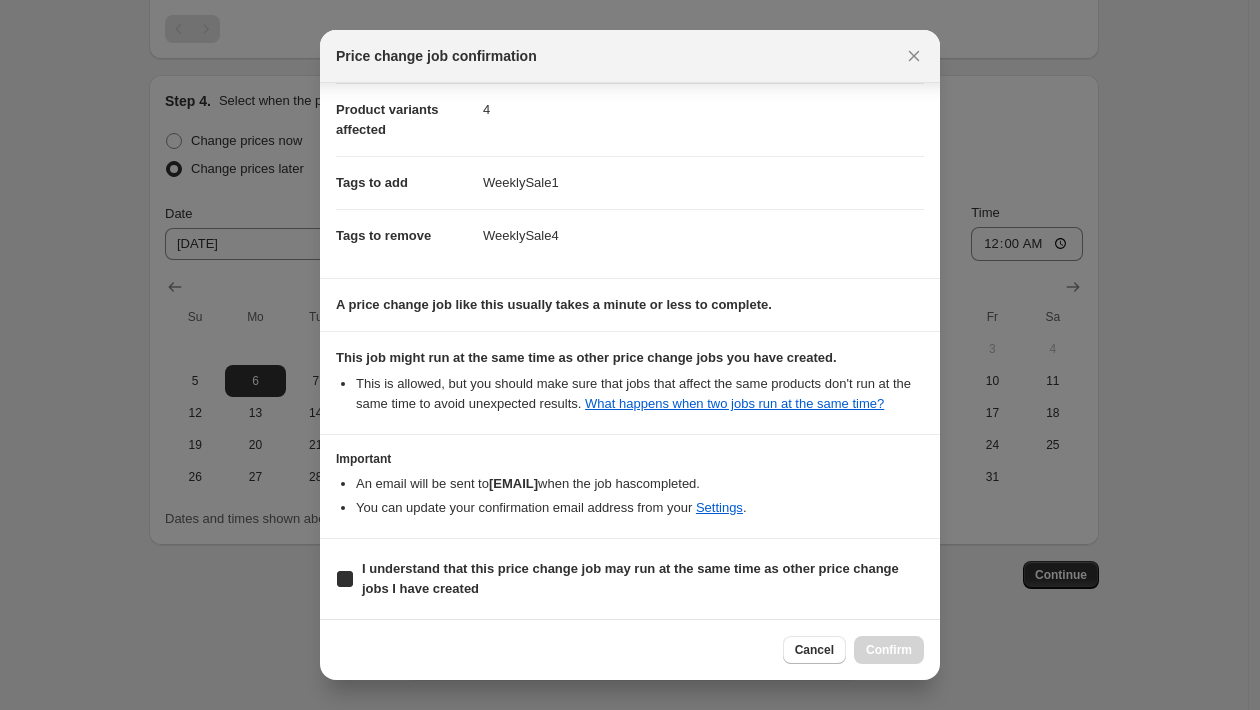 checkbox on "true" 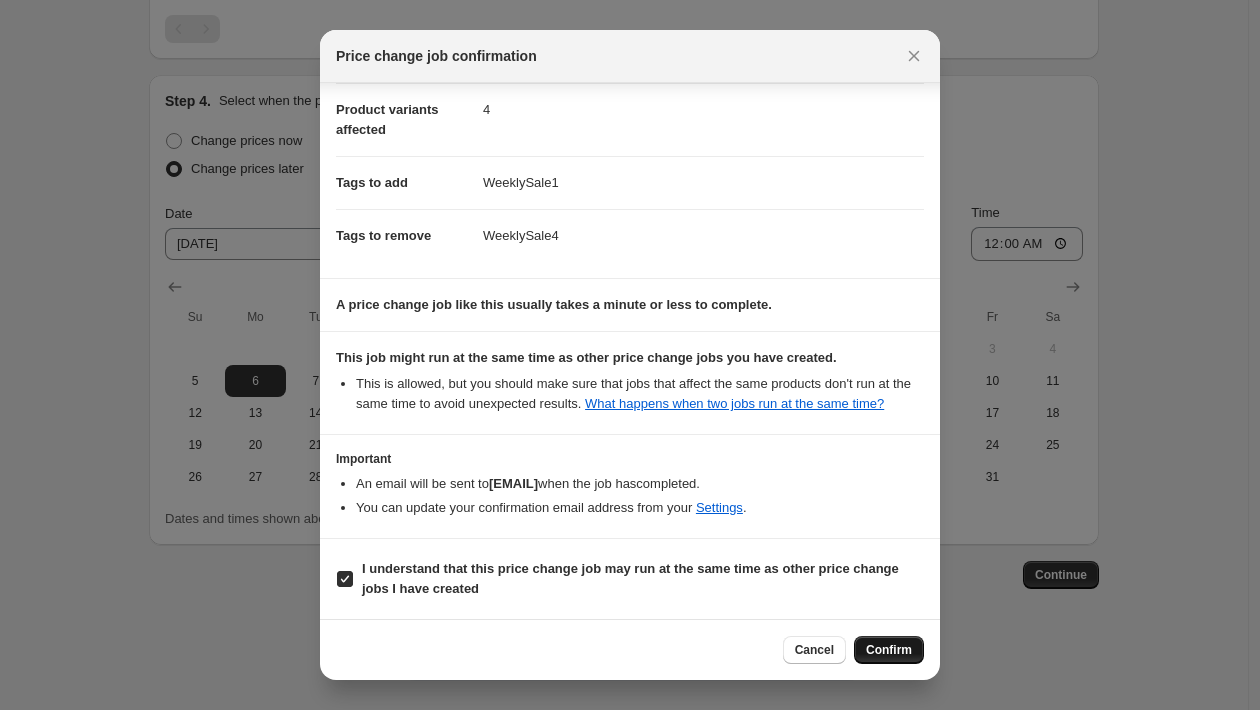click on "Confirm" at bounding box center (889, 650) 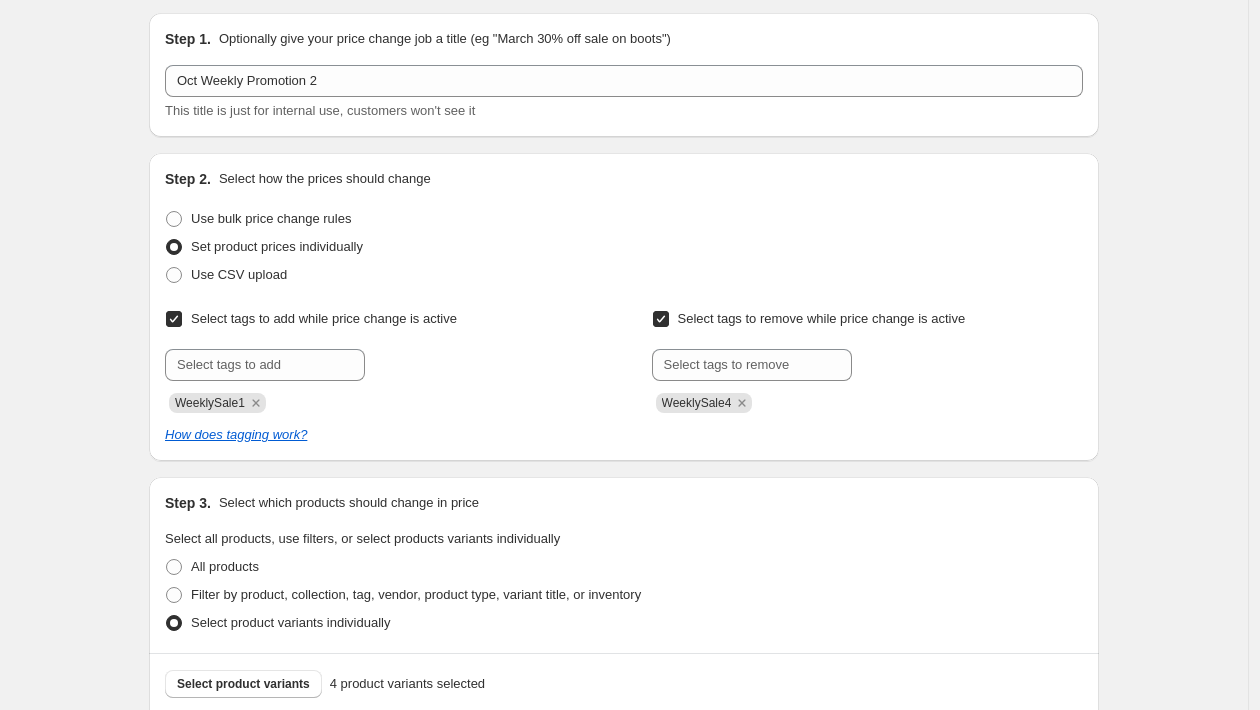scroll, scrollTop: 0, scrollLeft: 0, axis: both 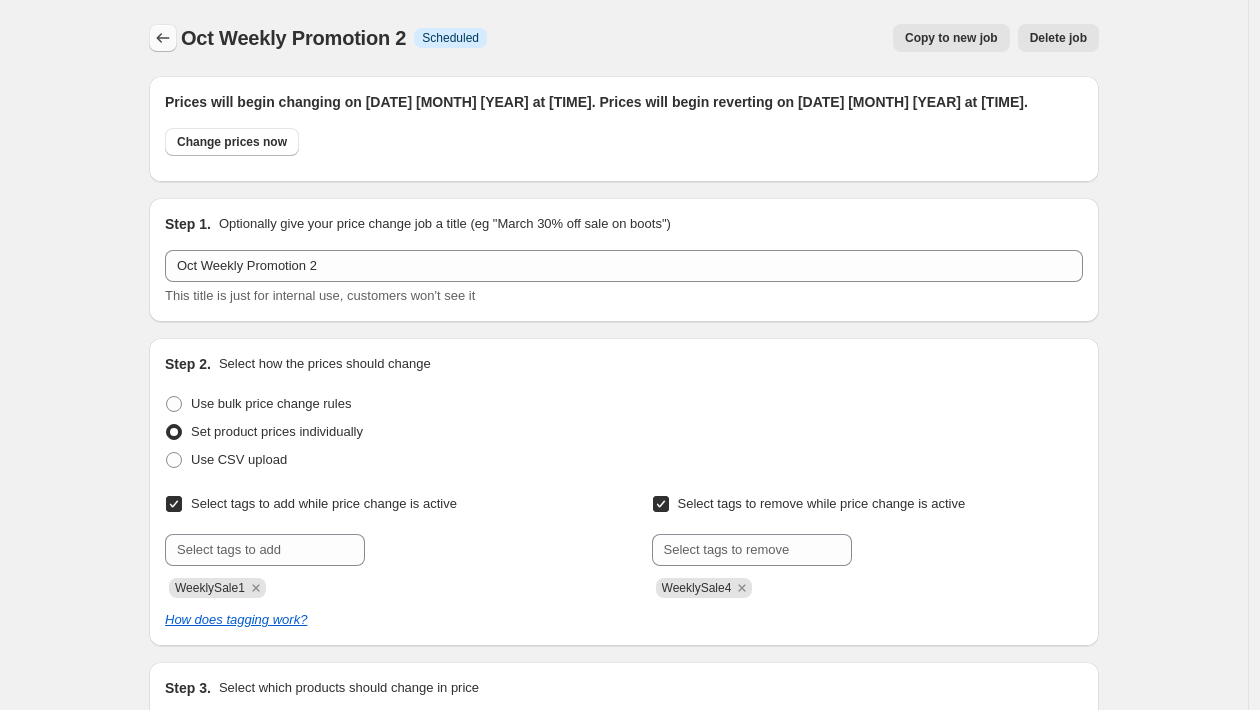 click 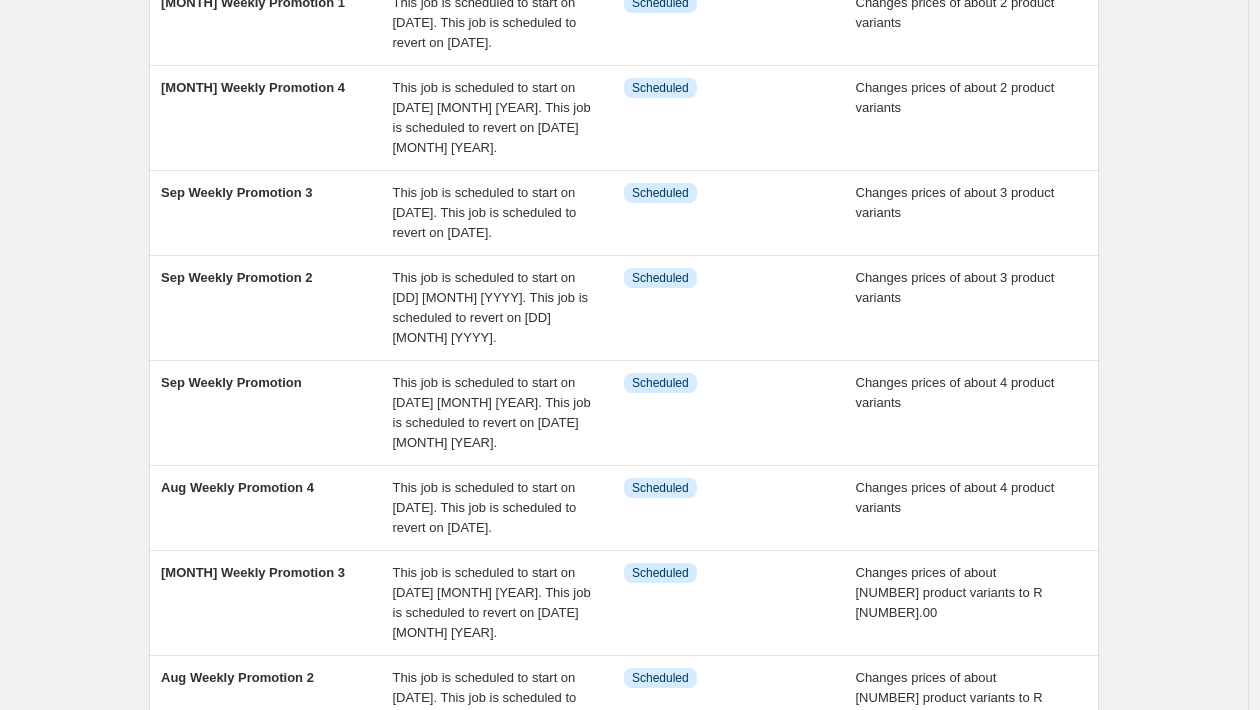 scroll, scrollTop: 700, scrollLeft: 0, axis: vertical 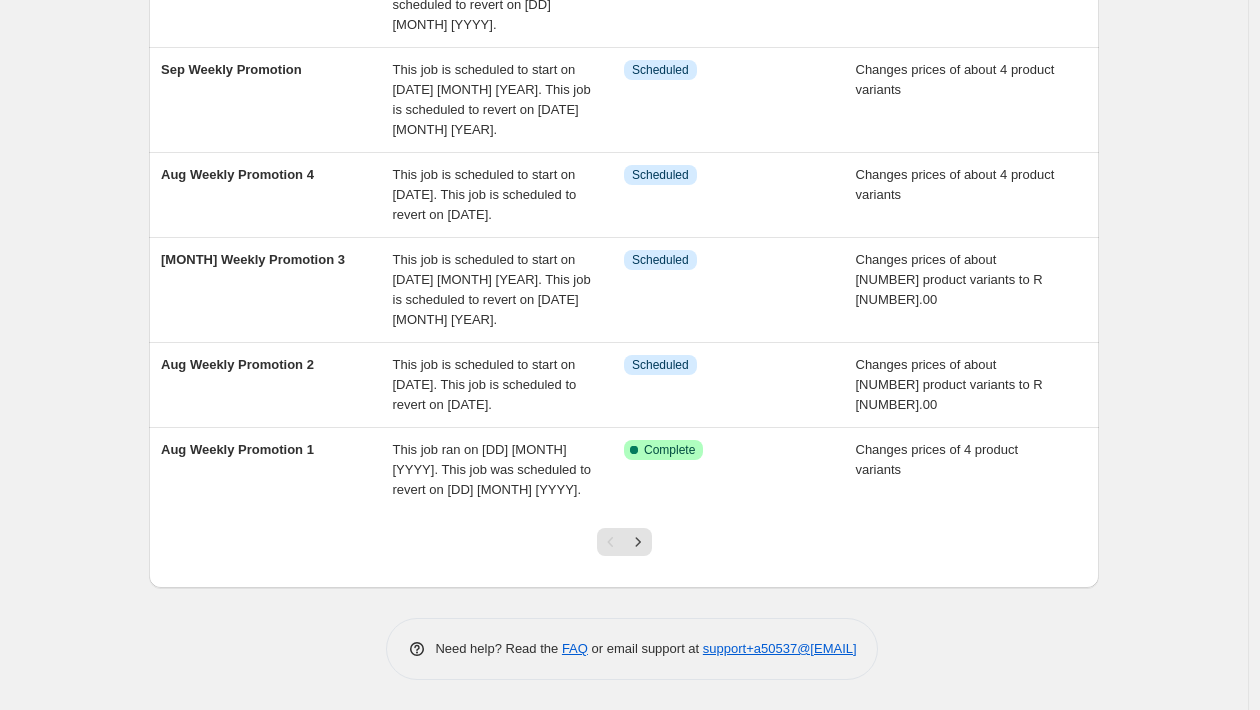 click at bounding box center (624, 550) 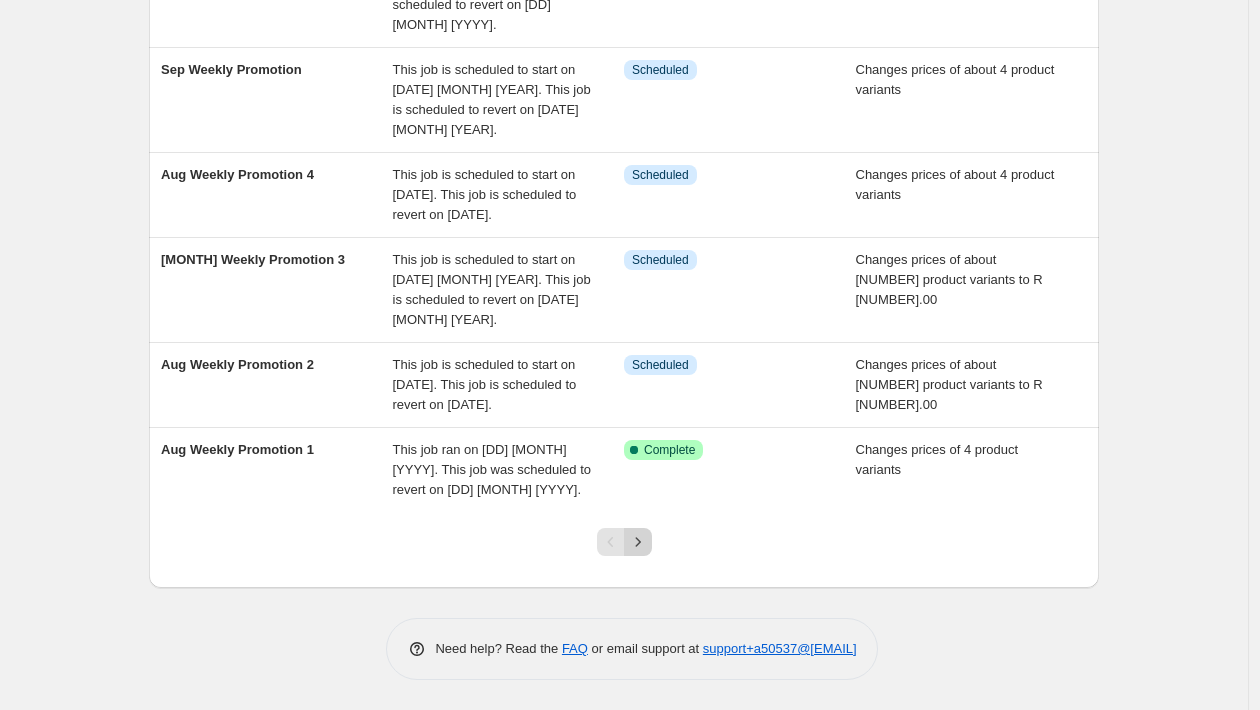 click 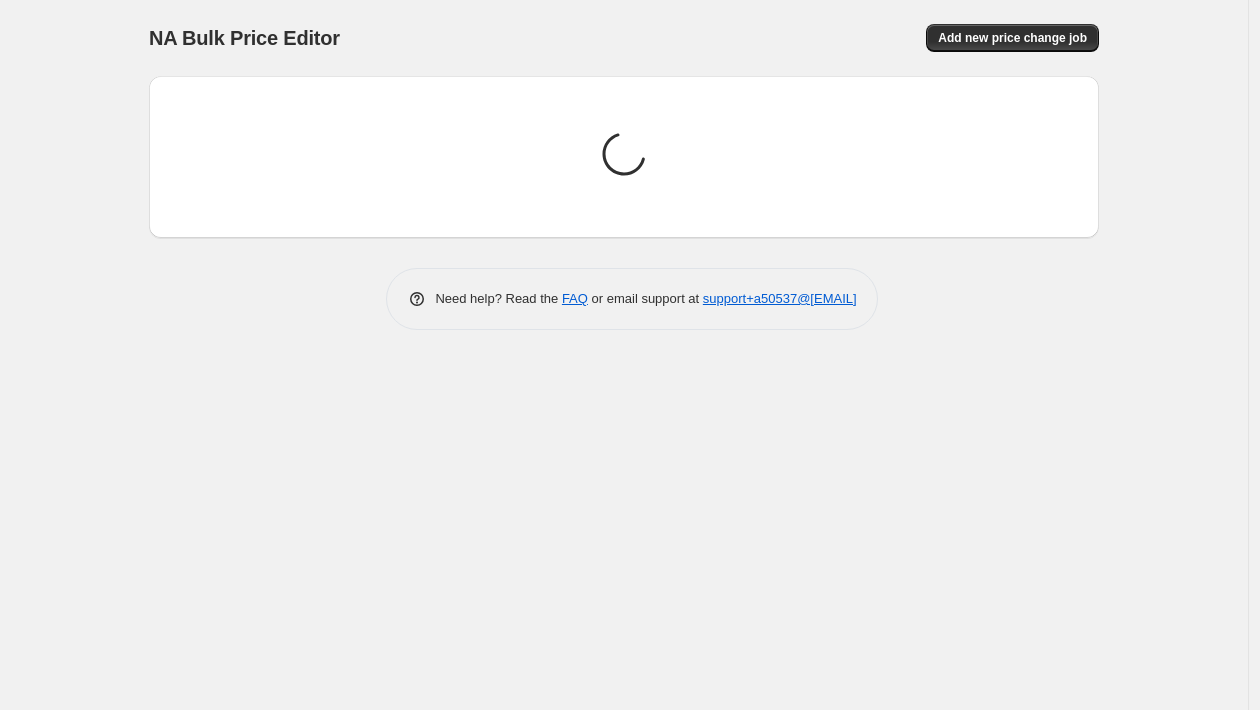 scroll, scrollTop: 0, scrollLeft: 0, axis: both 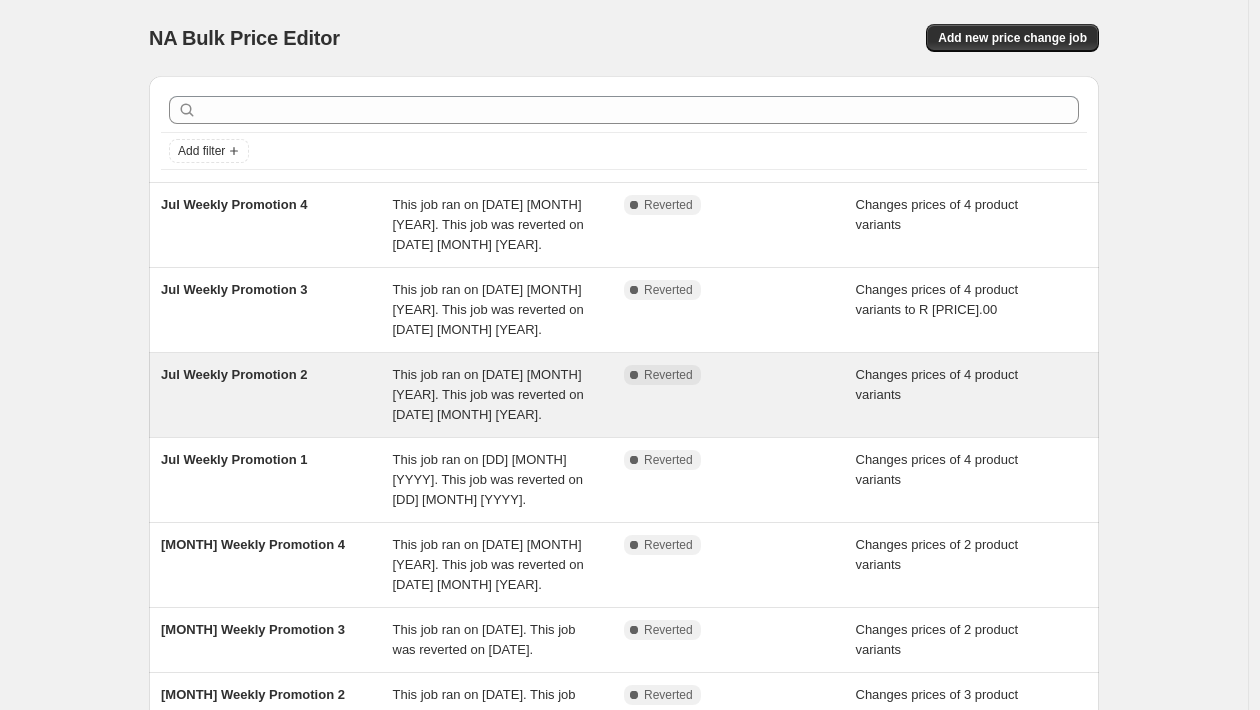 click on "This job ran on [DATE] [MONTH] [YEAR]. This job was reverted on [DATE] [MONTH] [YEAR]." at bounding box center (488, 394) 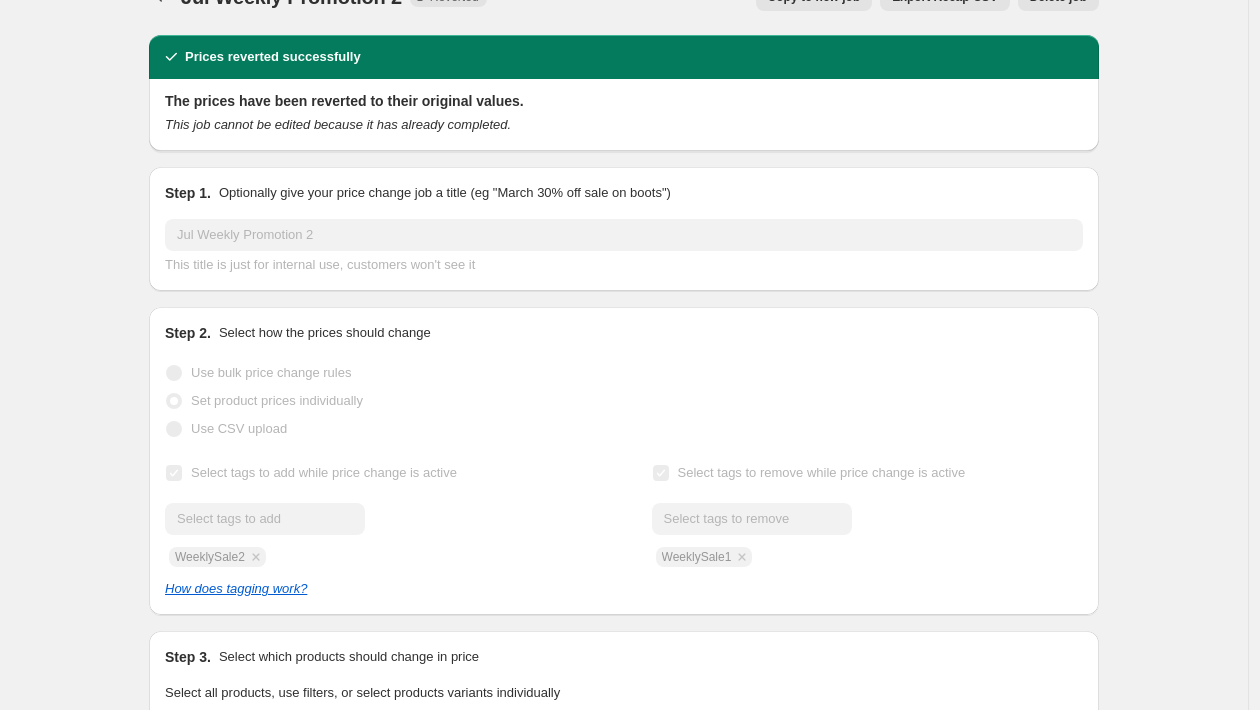 scroll, scrollTop: 0, scrollLeft: 0, axis: both 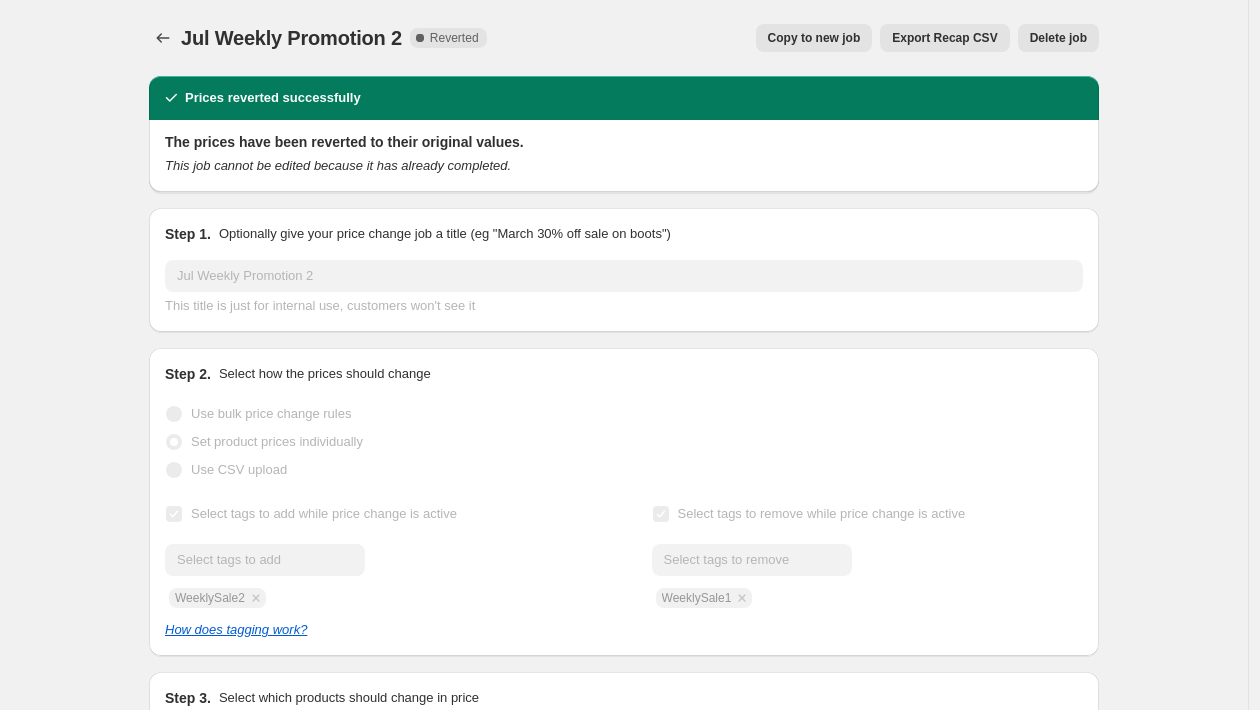 click on "Copy to new job" at bounding box center [814, 38] 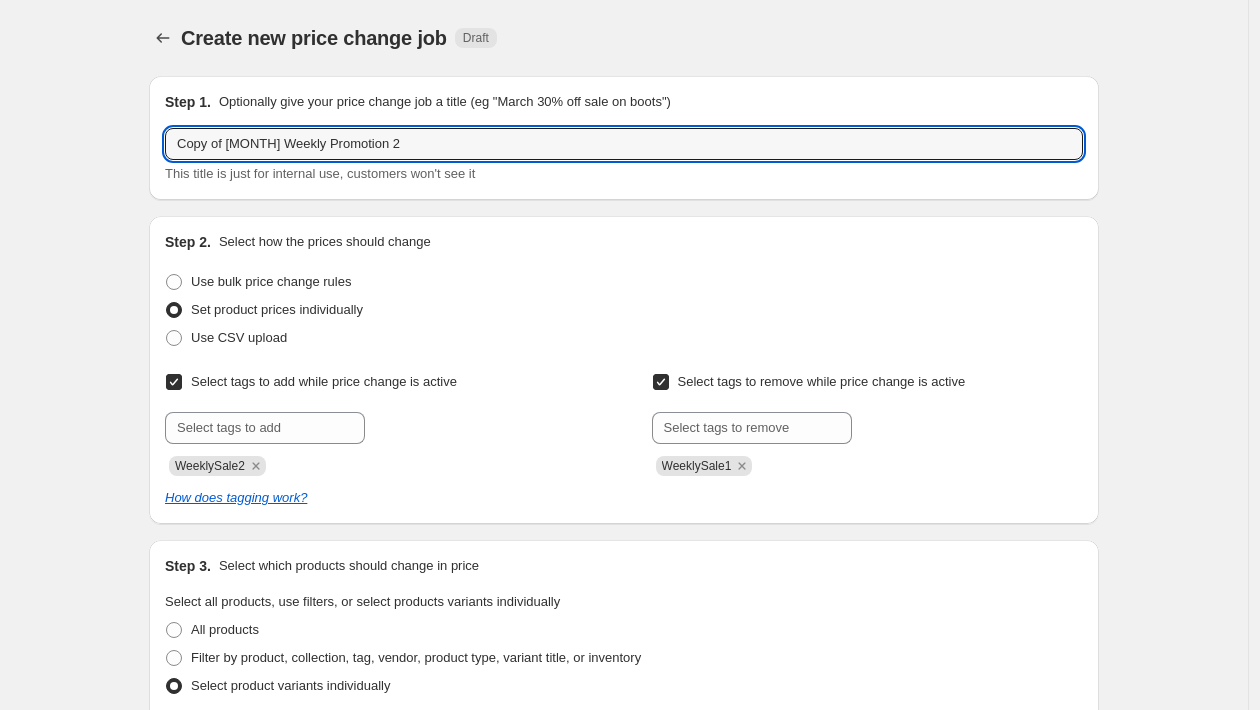 drag, startPoint x: 253, startPoint y: 143, endPoint x: 107, endPoint y: 142, distance: 146.00342 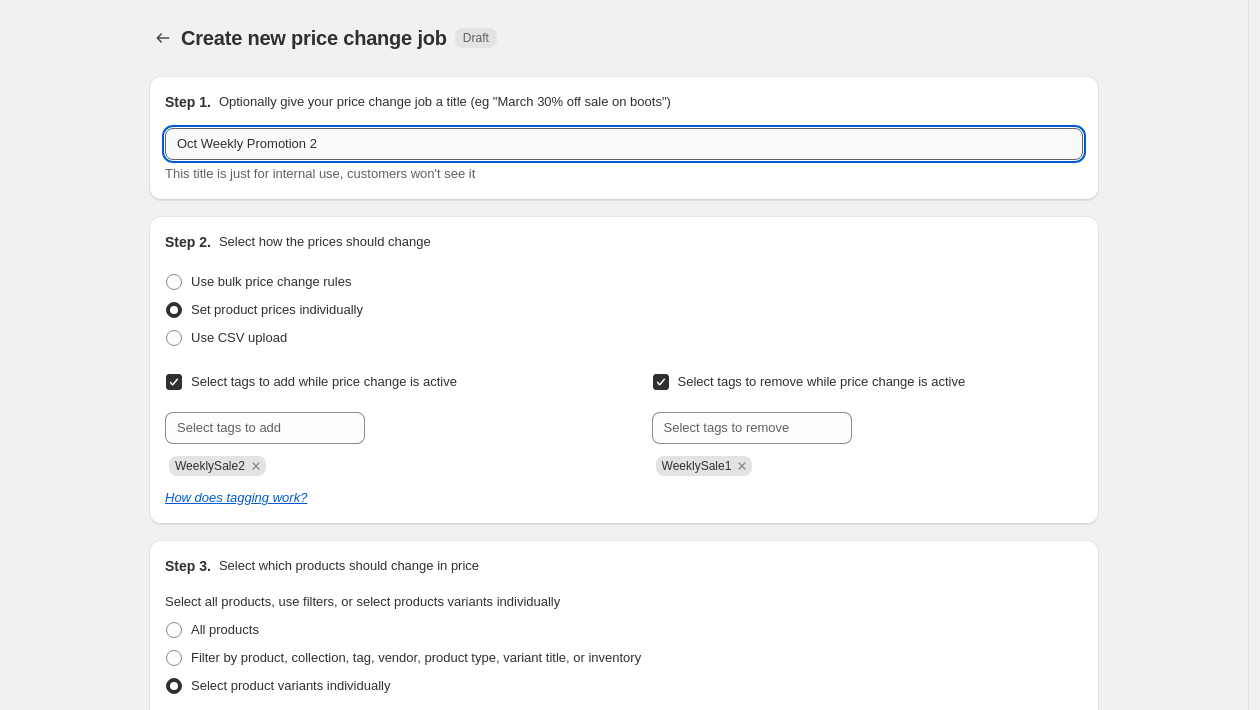 click on "Oct Weekly Promotion 2" at bounding box center (624, 144) 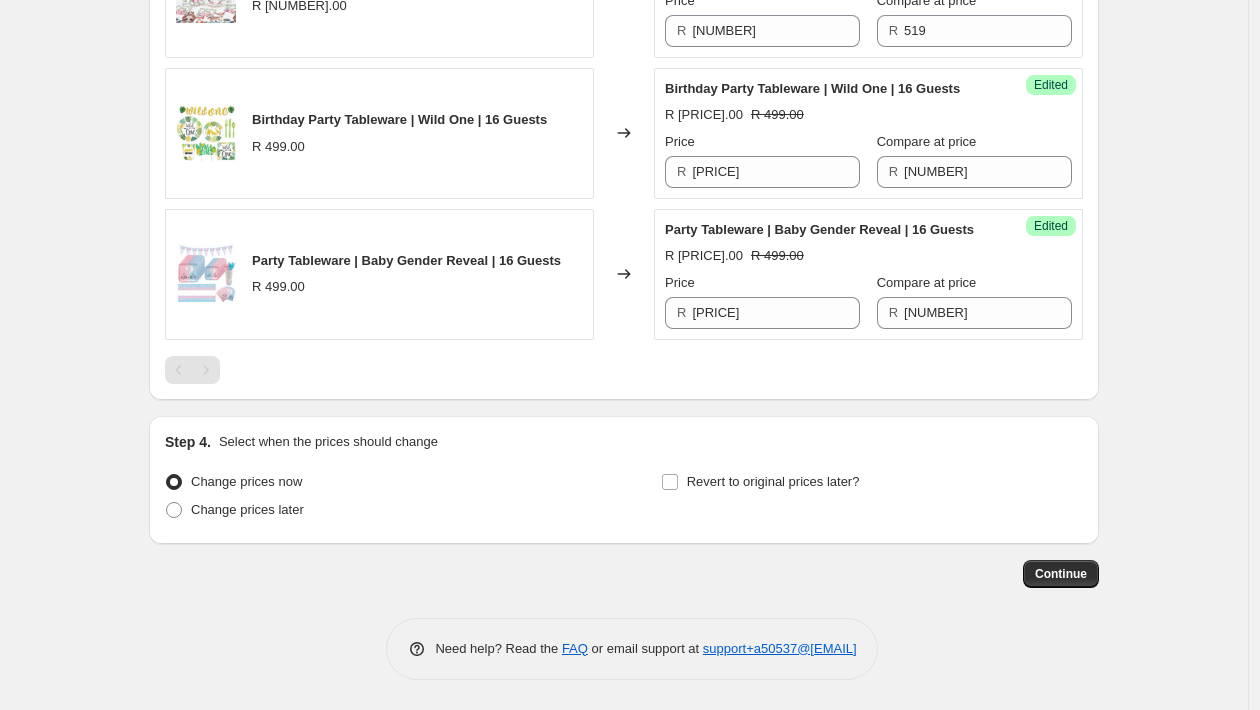 scroll, scrollTop: 1139, scrollLeft: 0, axis: vertical 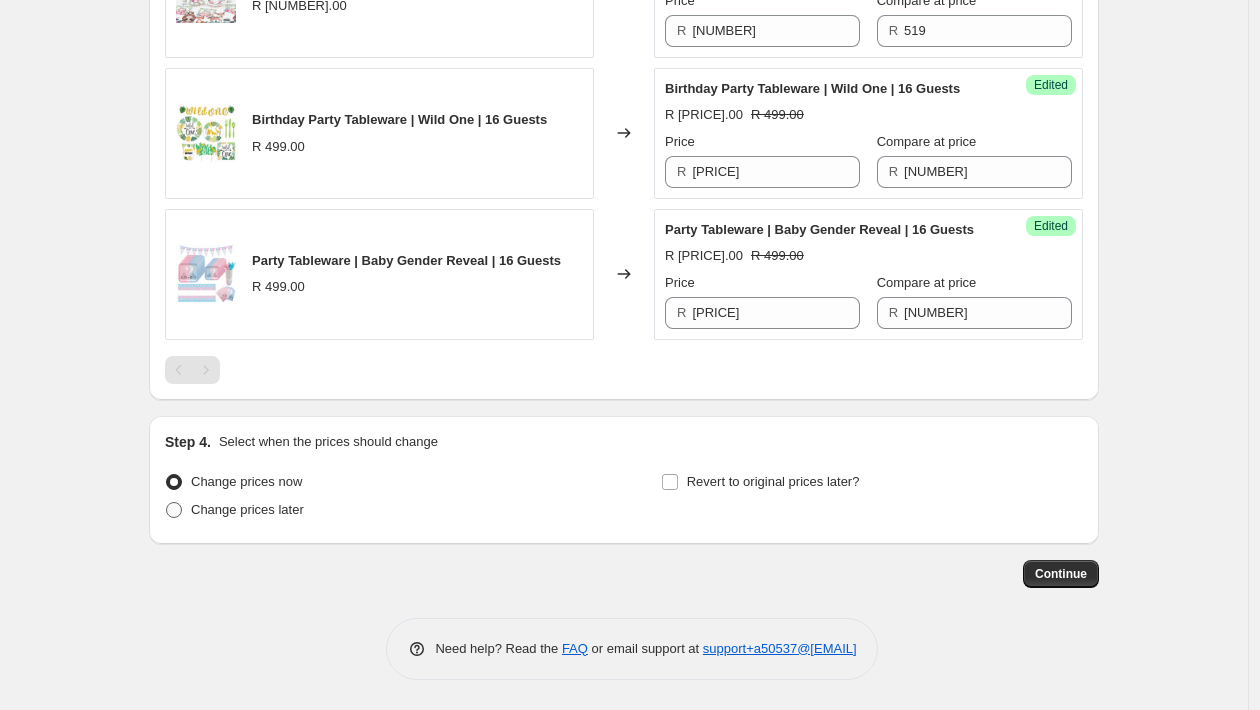 type on "[MONTH] Weekly Promotion 3" 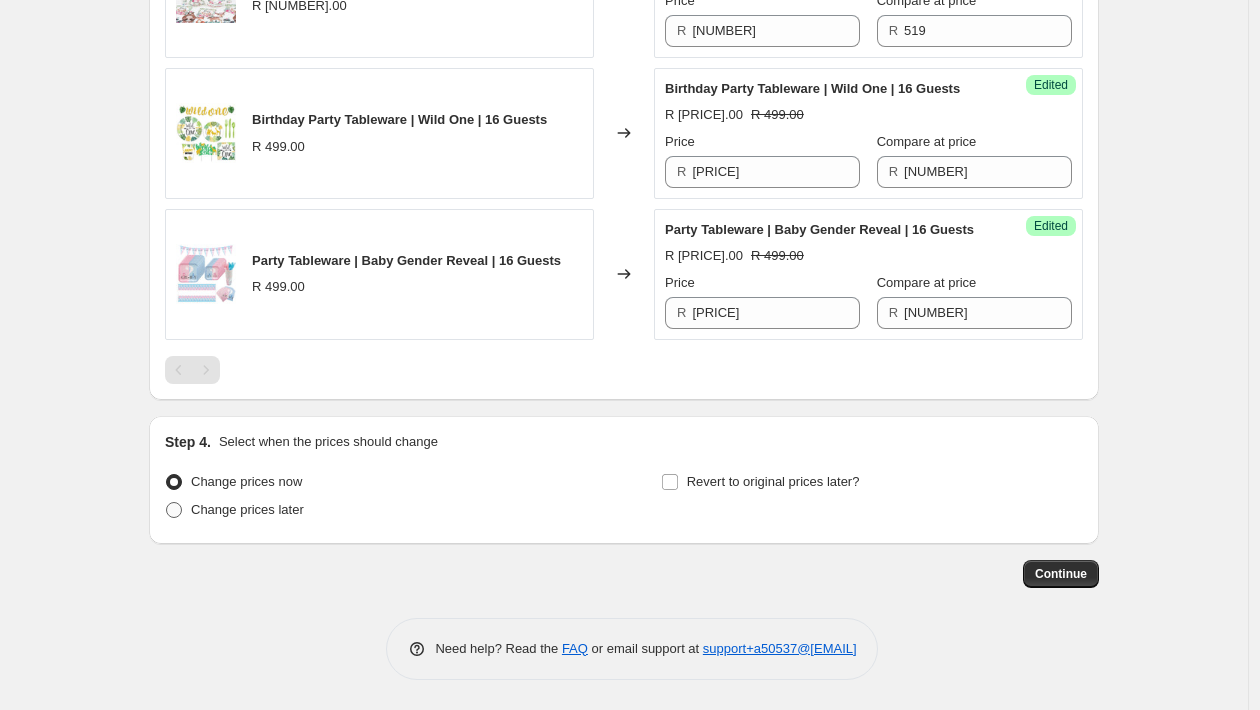 radio on "true" 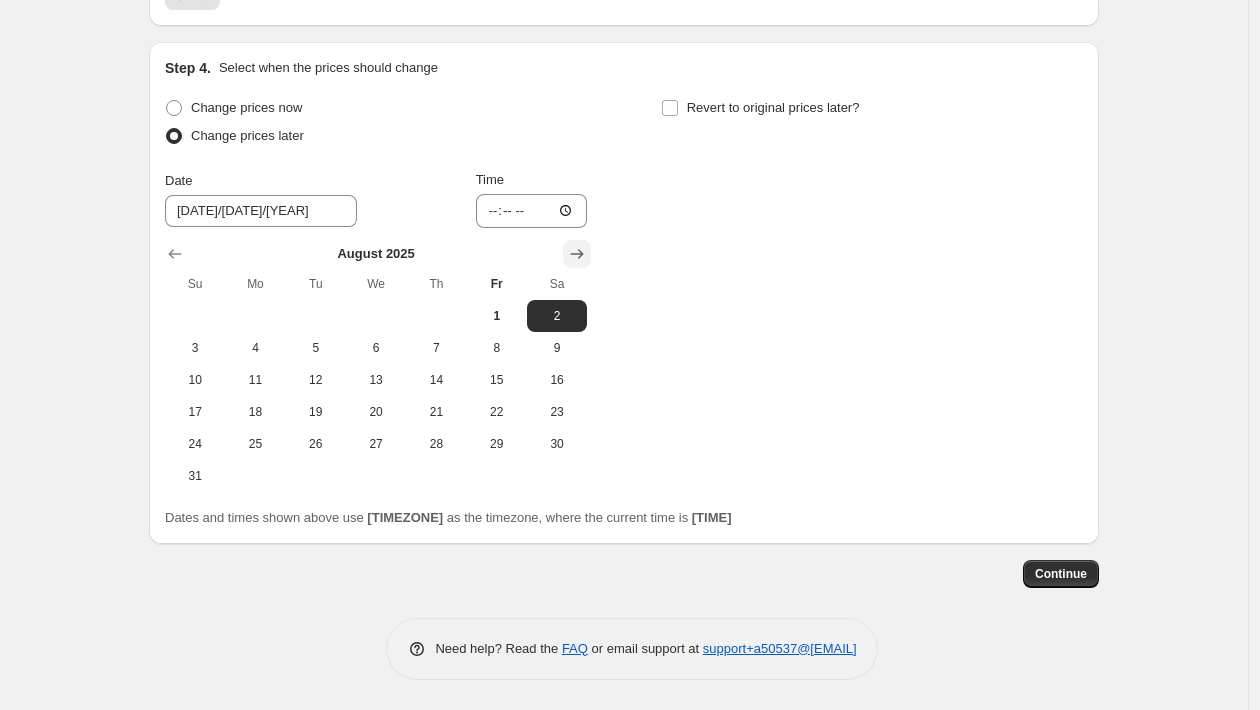 click 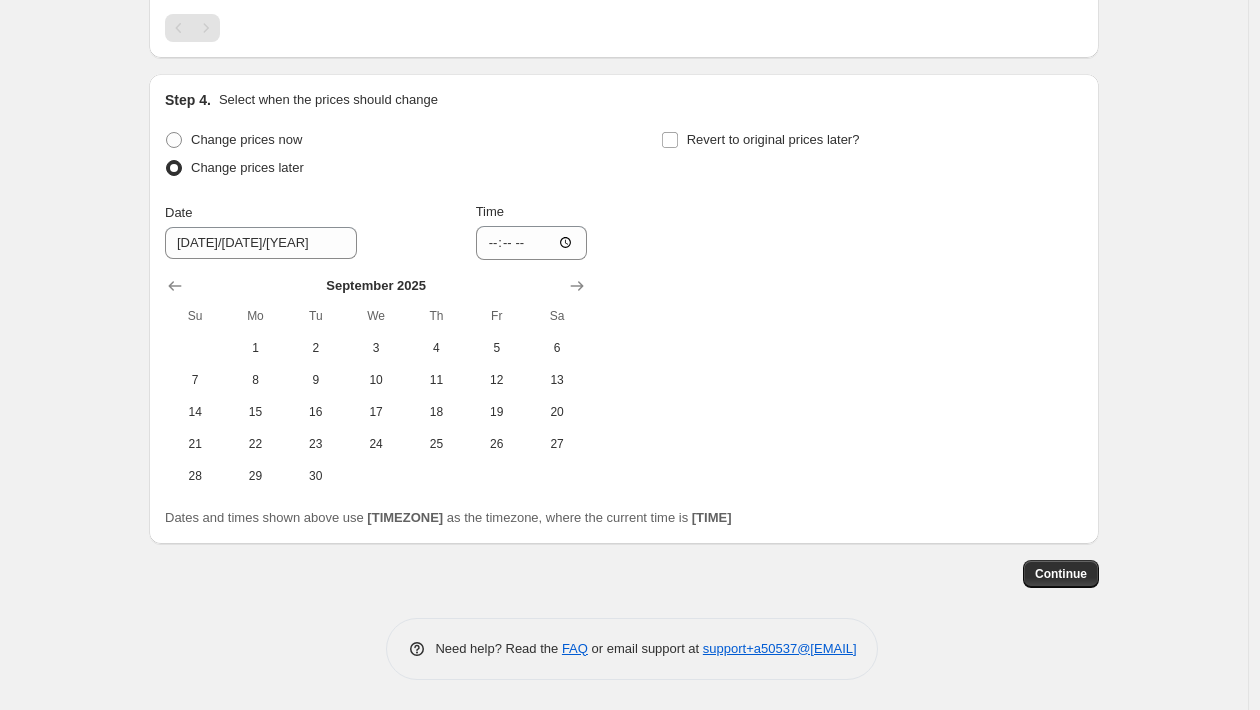 click on "September   2025" at bounding box center [376, 288] 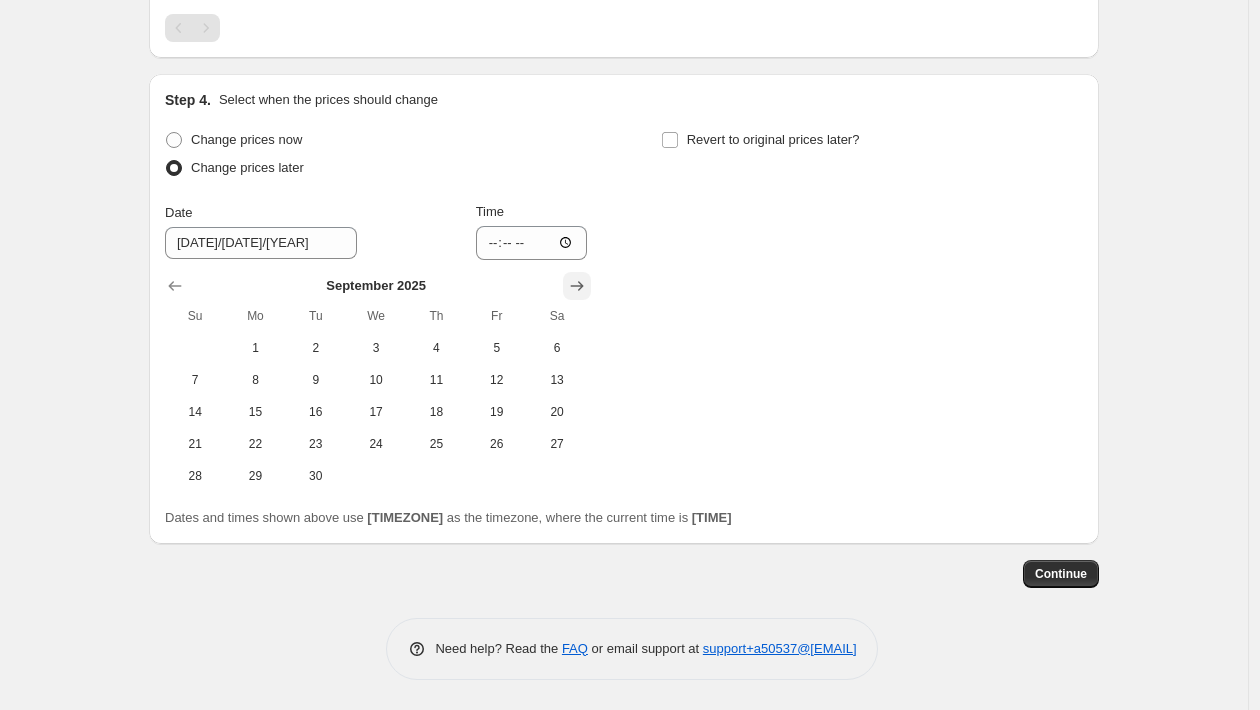 click 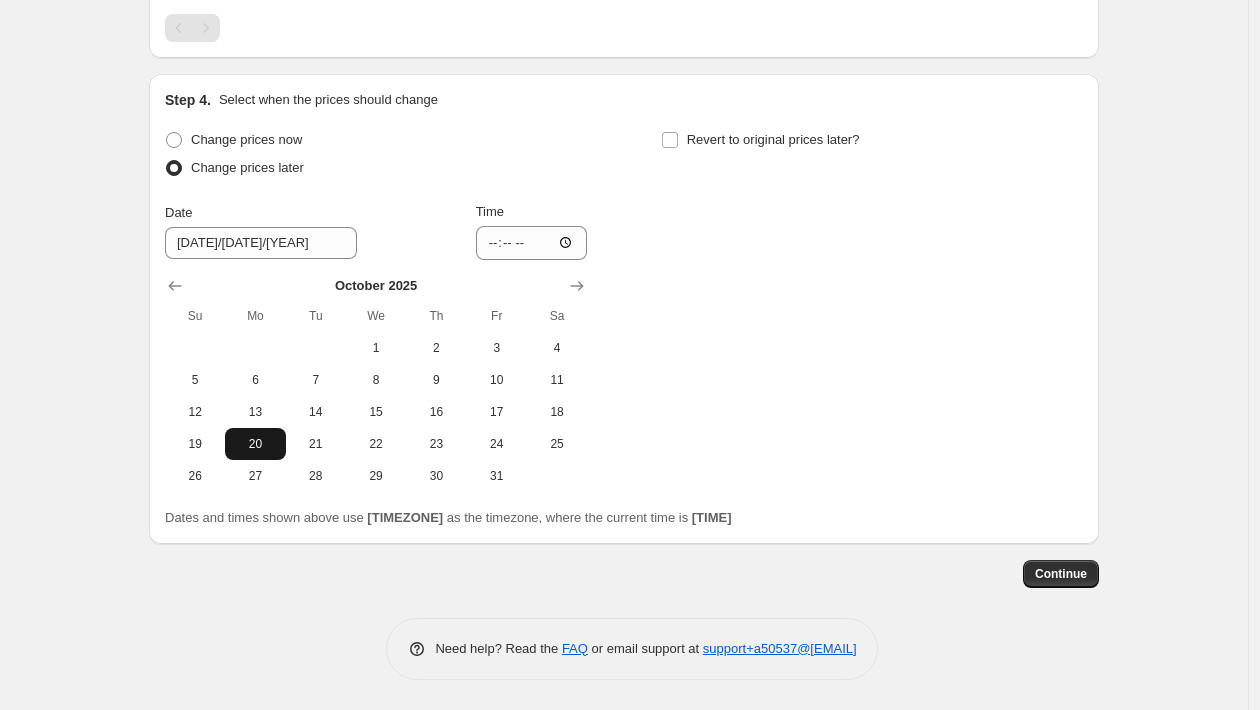 click on "20" at bounding box center [255, 444] 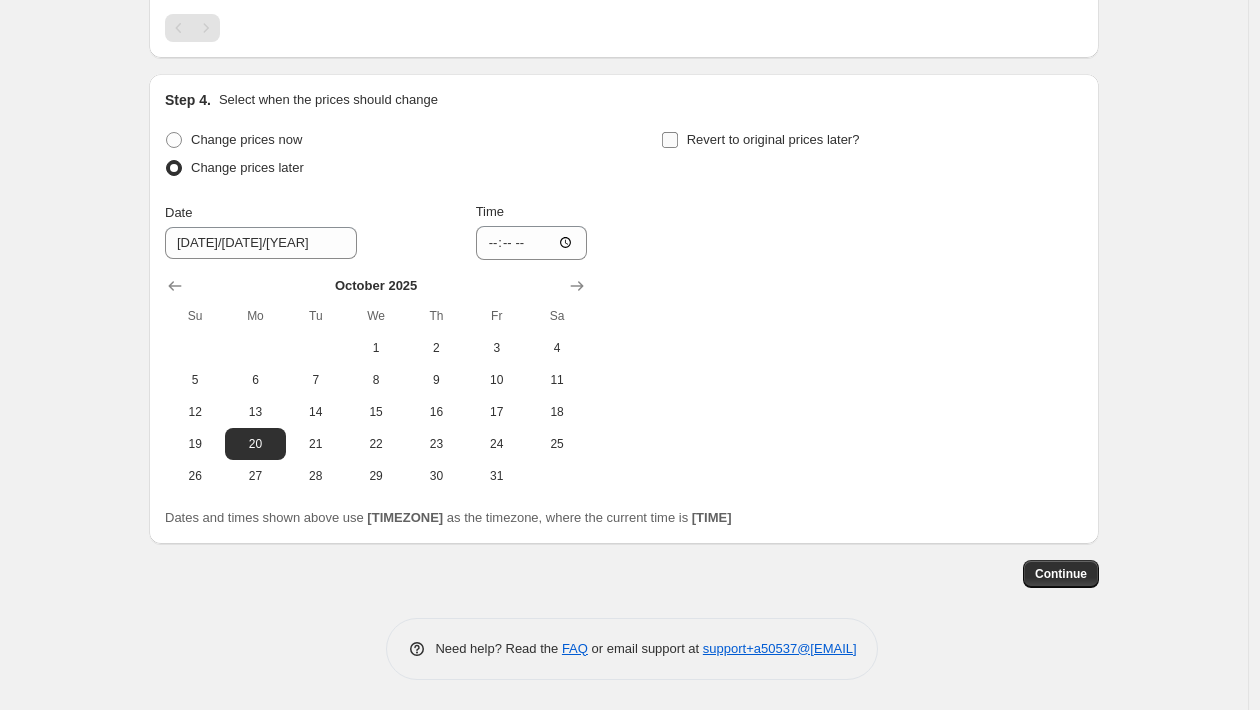 click on "Revert to original prices later?" at bounding box center (773, 139) 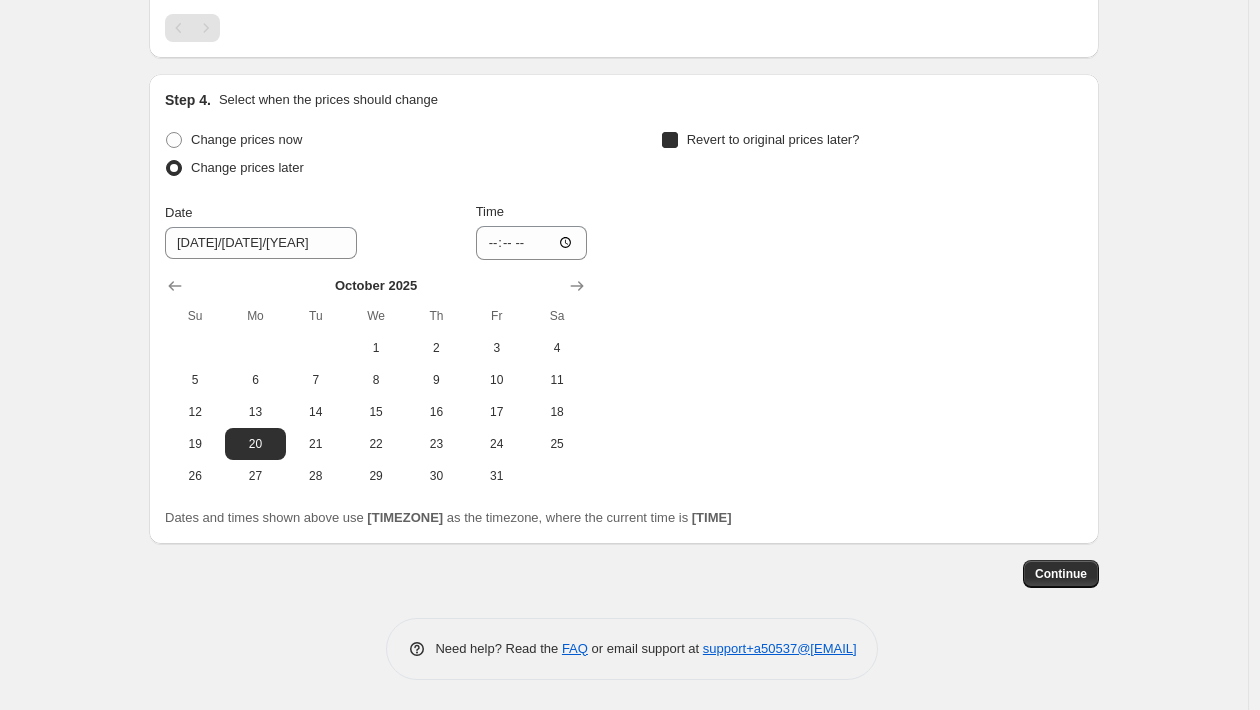 checkbox on "true" 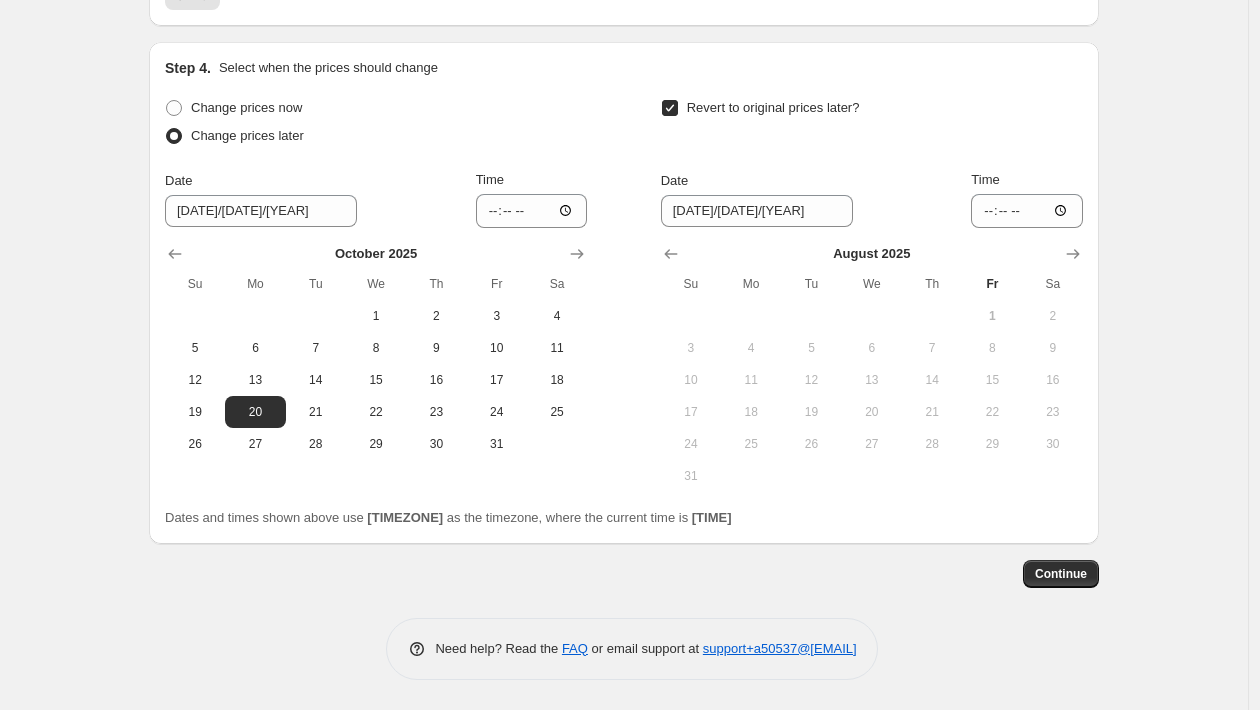 click on "Step 4. Select when the prices should change Change prices now Change prices later Date [DATE] Time 10:05 October   2025 Su Mo Tu We Th Fr Sa 1 2 3 4 5 6 7 8 9 10 11 12 13 14 15 16 17 18 19 20 21 22 23 24 25 26 27 28 29 30 31 Revert to original prices later? Date [DATE] Time 10:05 August   2025 Su Mo Tu We Th Fr Sa 1 2 3 4 5 6 7 8 9 10 11 12 13 14 15 16 17 18 19 20 21 22 23 24 25 26 27 28 29 30 31 Dates and times shown above use   Africa/Johannesburg   as the timezone, where the current time is   10:05" at bounding box center (624, 293) 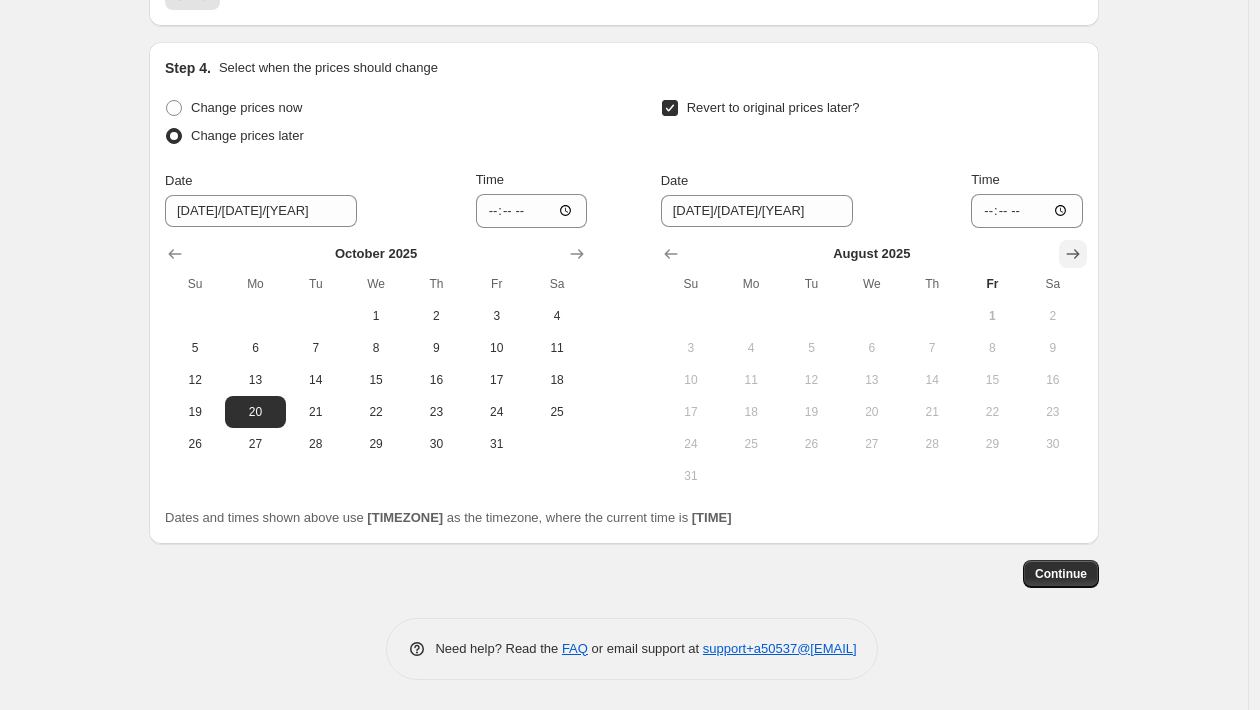 click 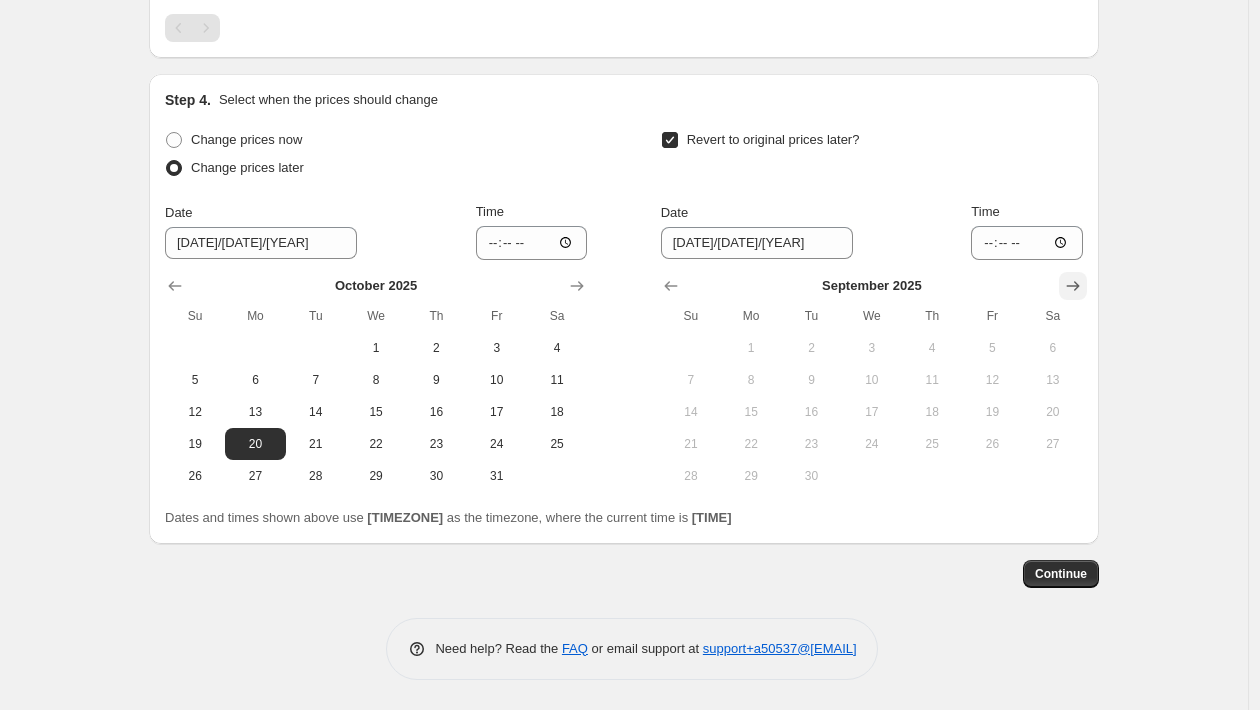 click 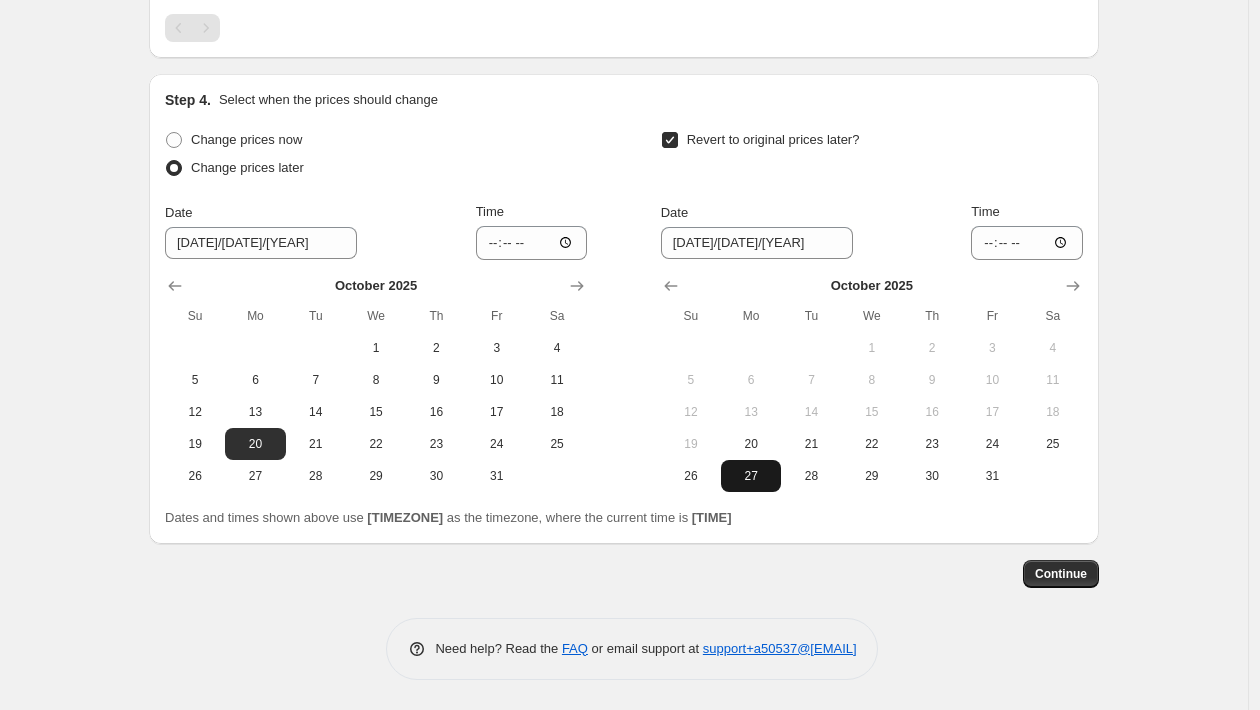 click on "27" at bounding box center (751, 476) 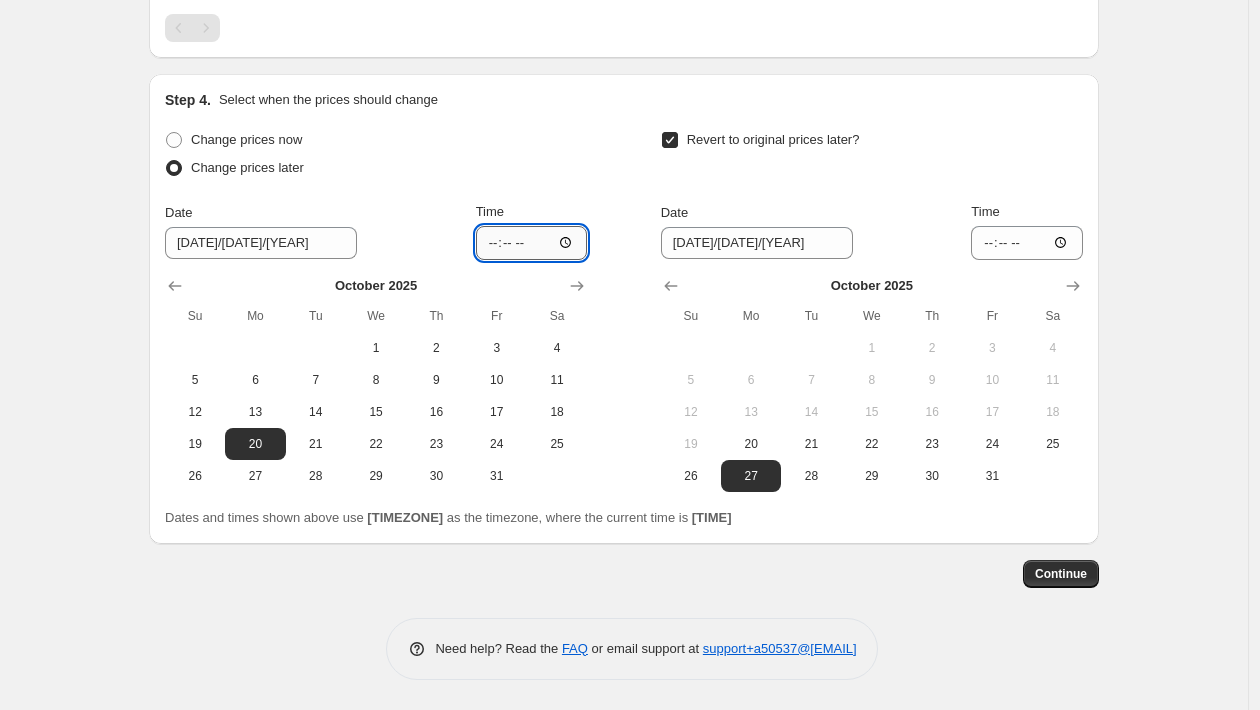 click on "[TIME]" at bounding box center [532, 243] 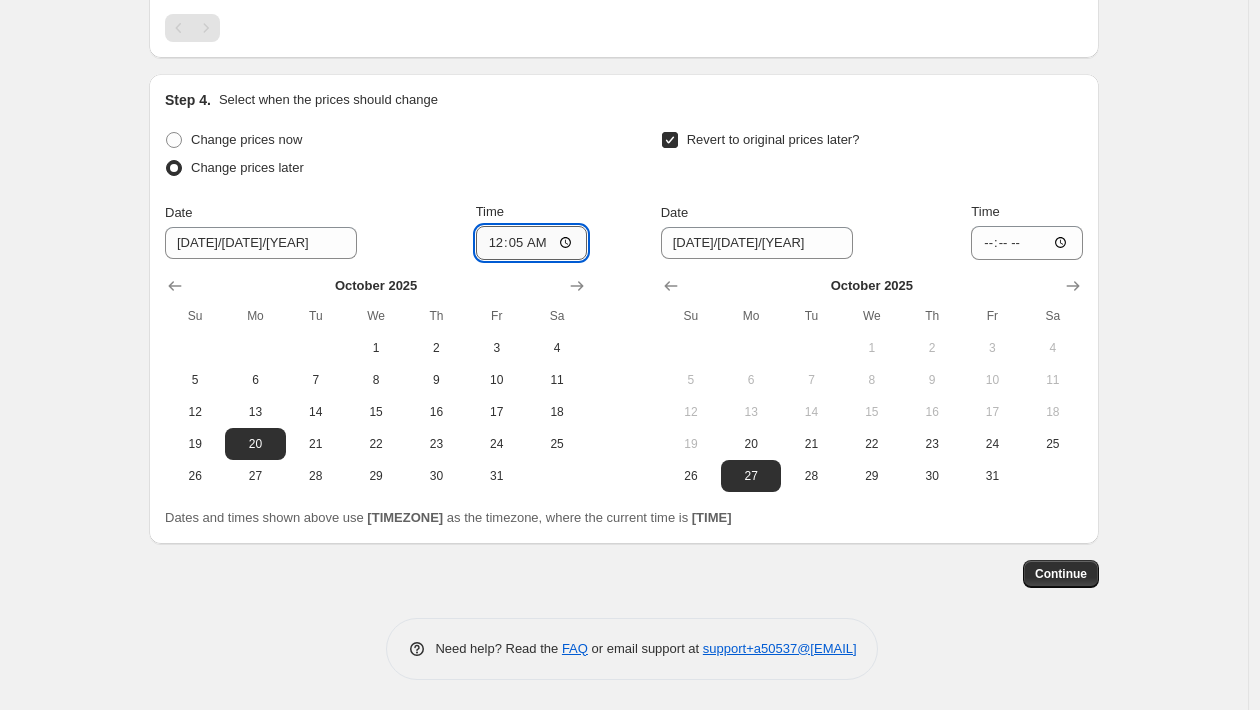 type on "00:00" 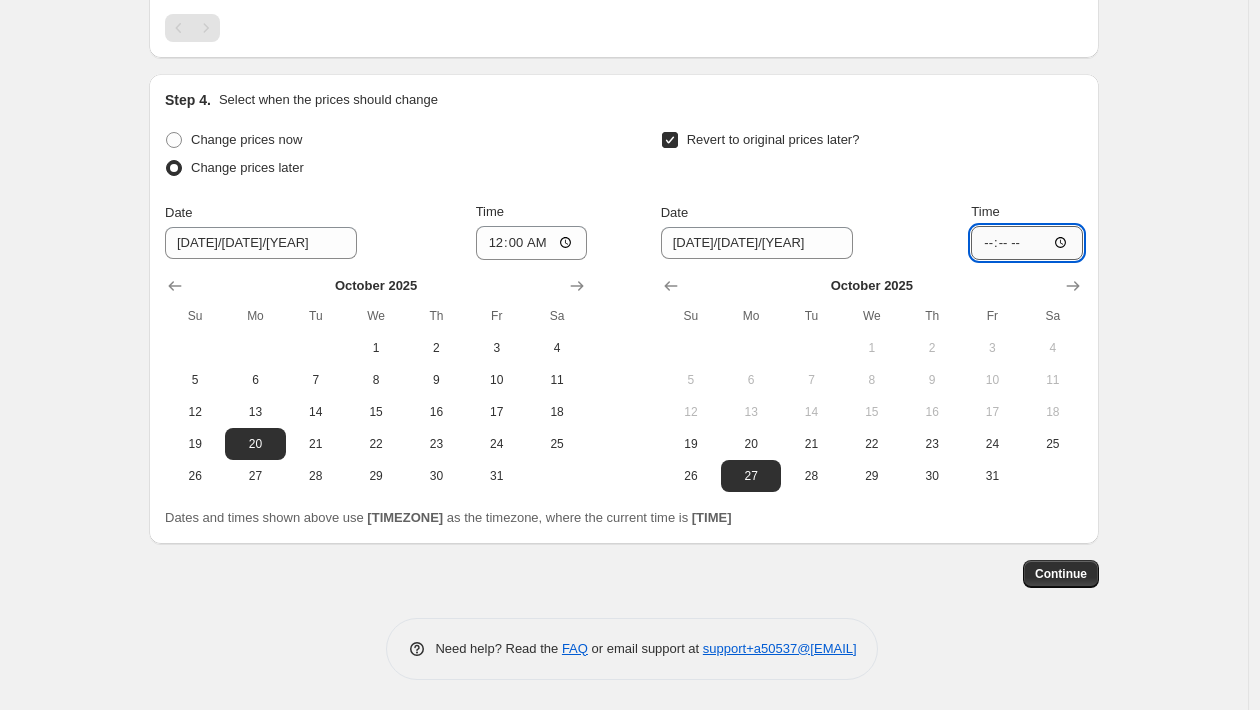 click on "[TIME]" at bounding box center (1027, 243) 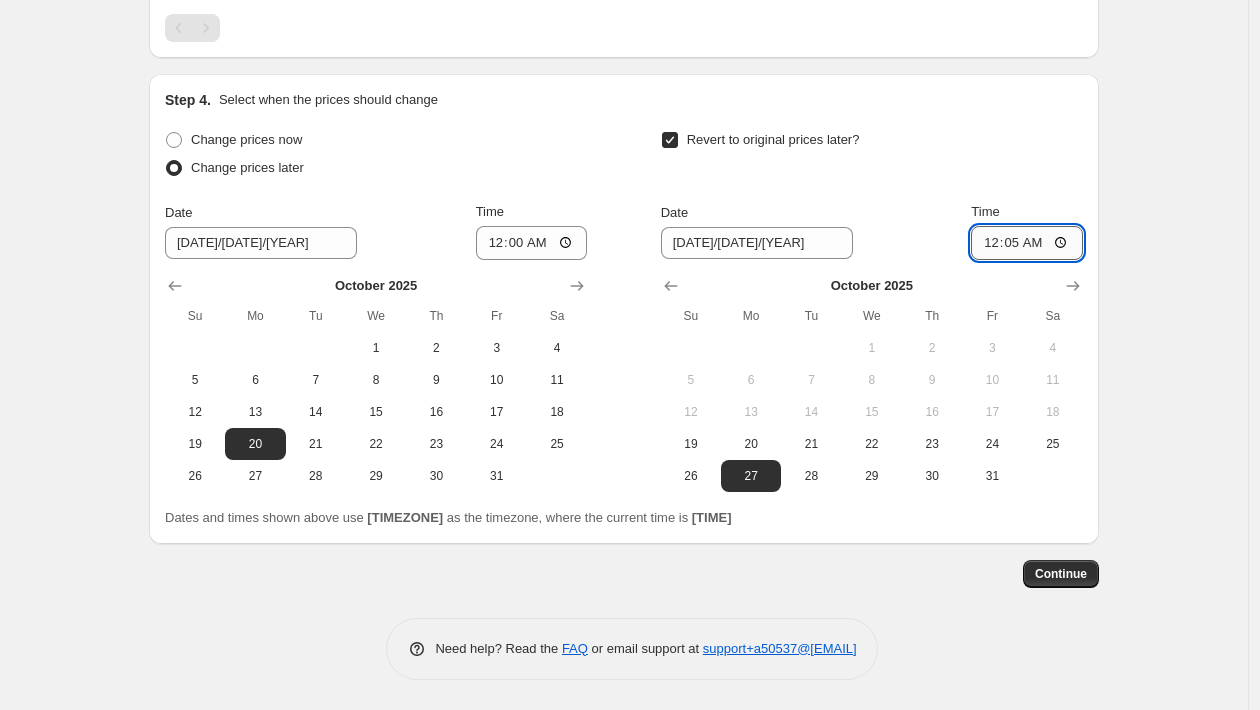 type on "00:00" 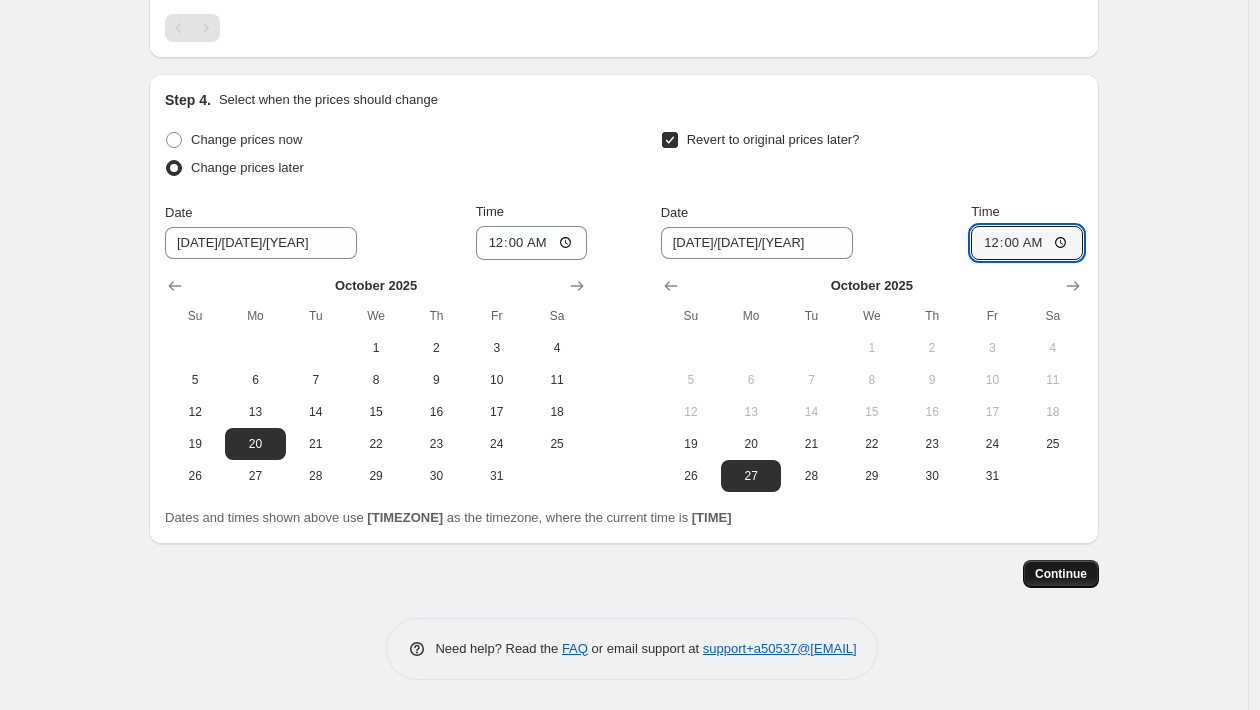 click on "Continue" at bounding box center (1061, 574) 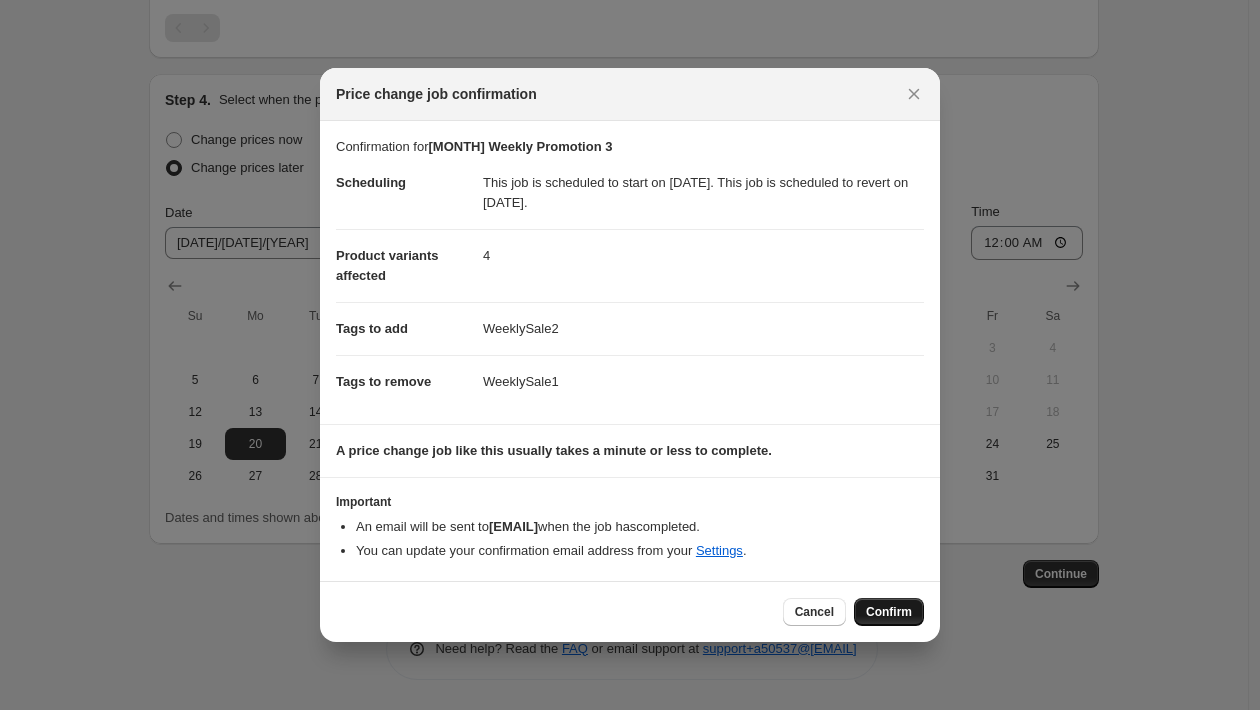 click on "Confirm" at bounding box center [889, 612] 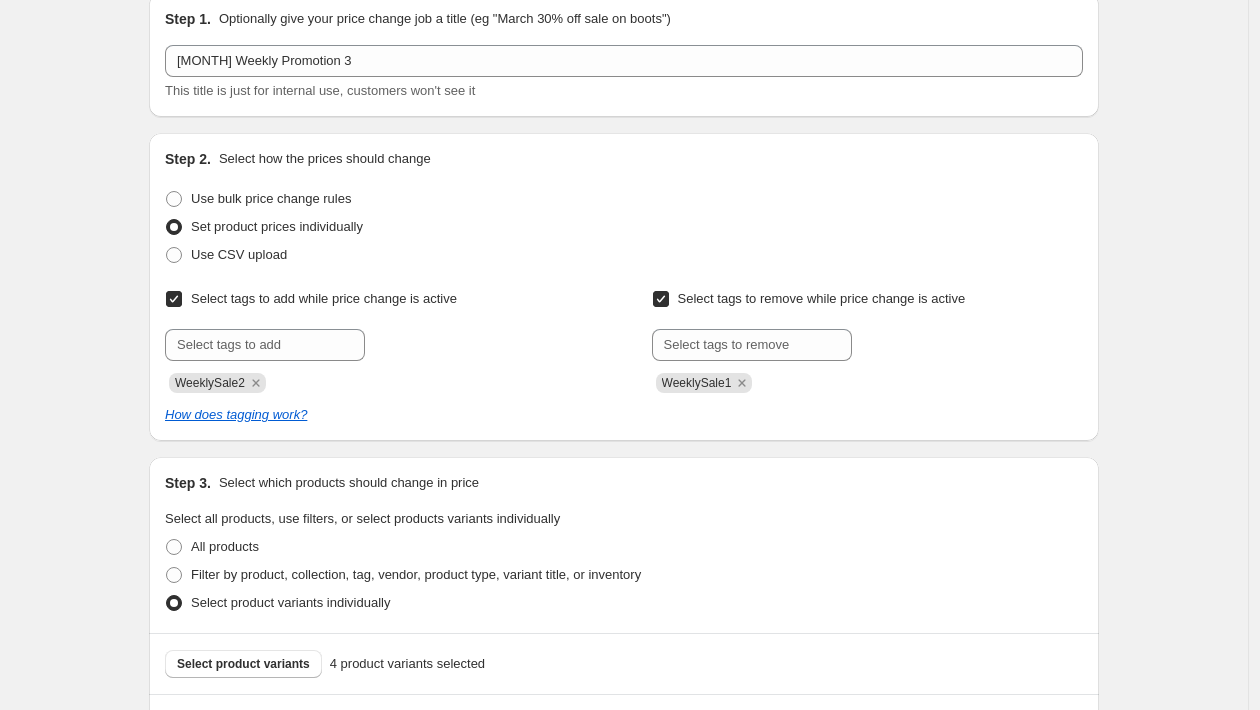 scroll, scrollTop: 0, scrollLeft: 0, axis: both 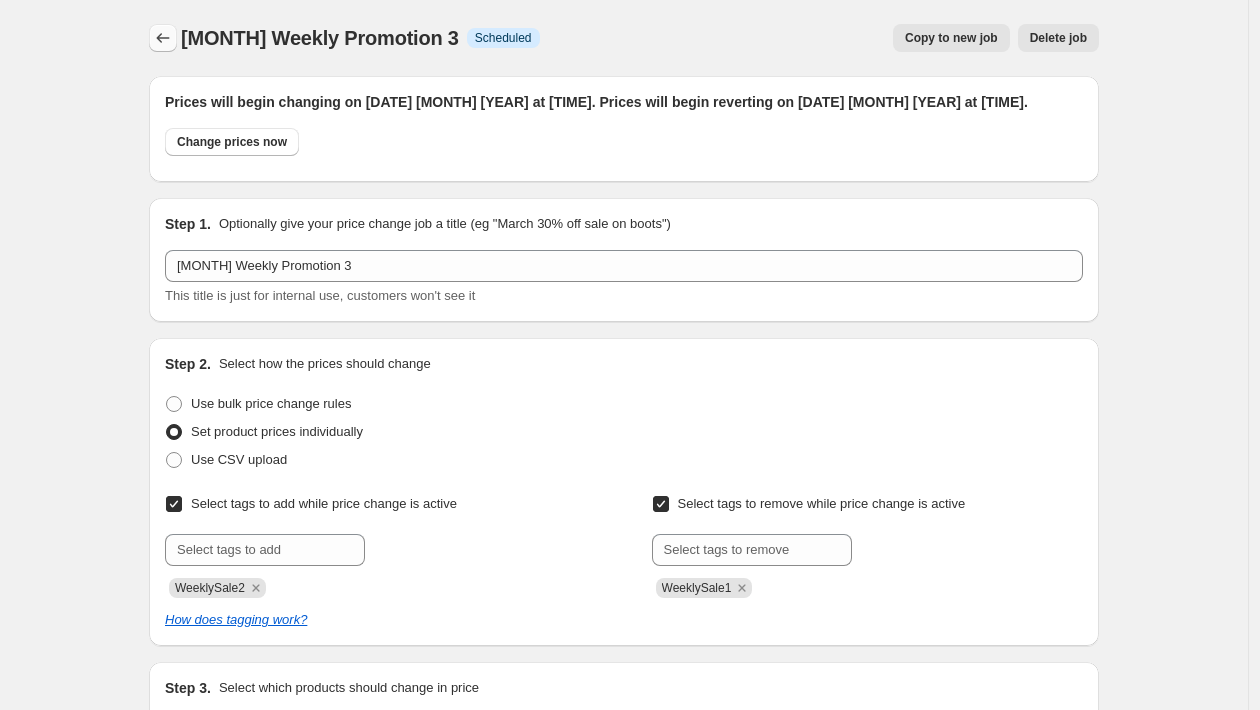 click 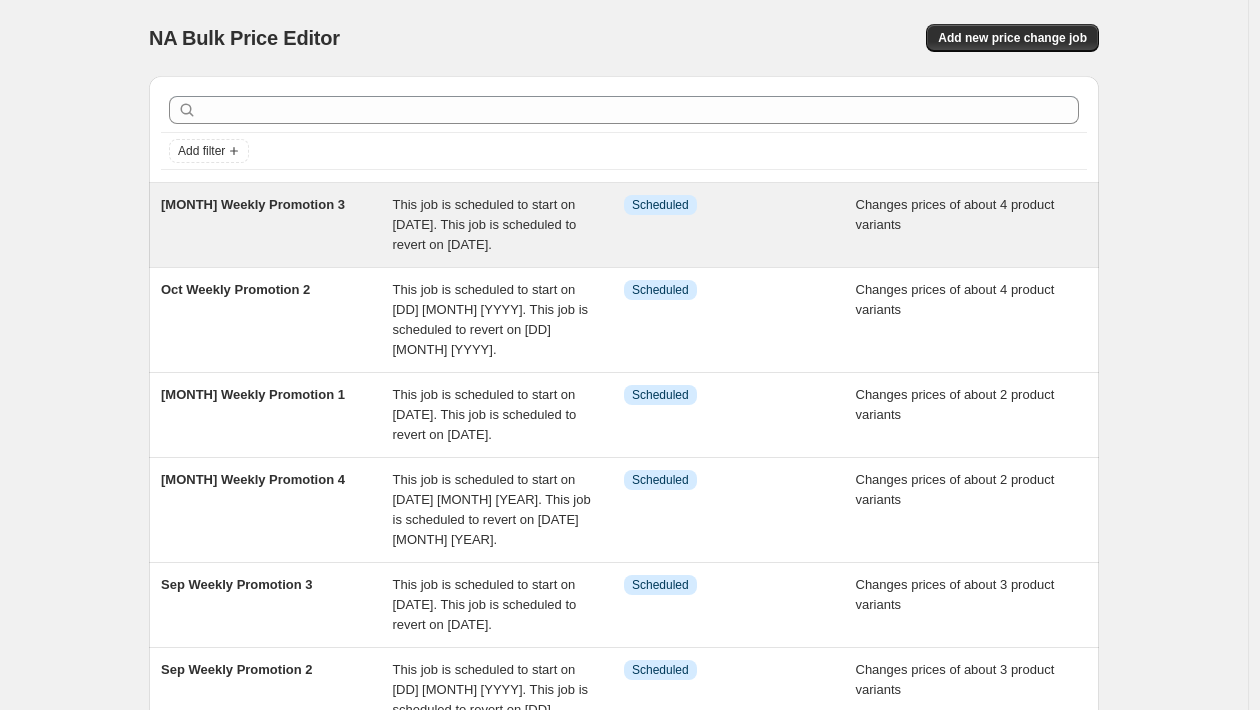 click on "This job is scheduled to start on [DATE]. This job is scheduled to revert on [DATE]." at bounding box center (485, 224) 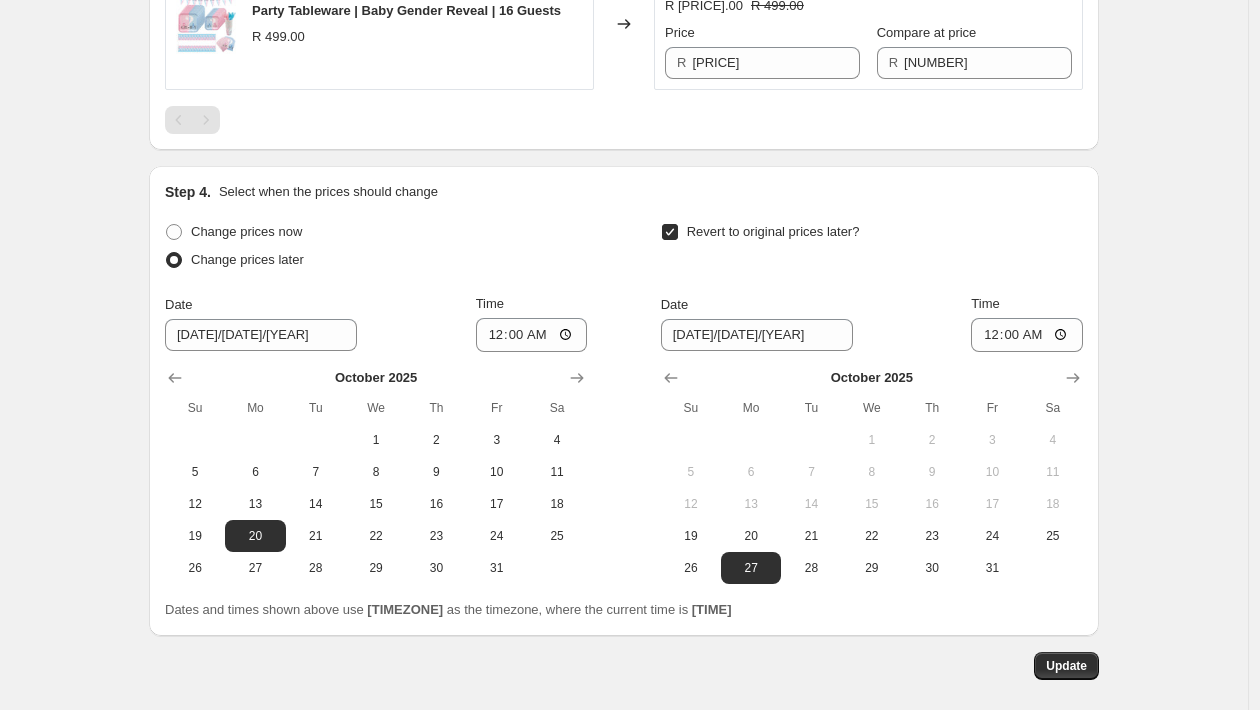 scroll, scrollTop: 1603, scrollLeft: 0, axis: vertical 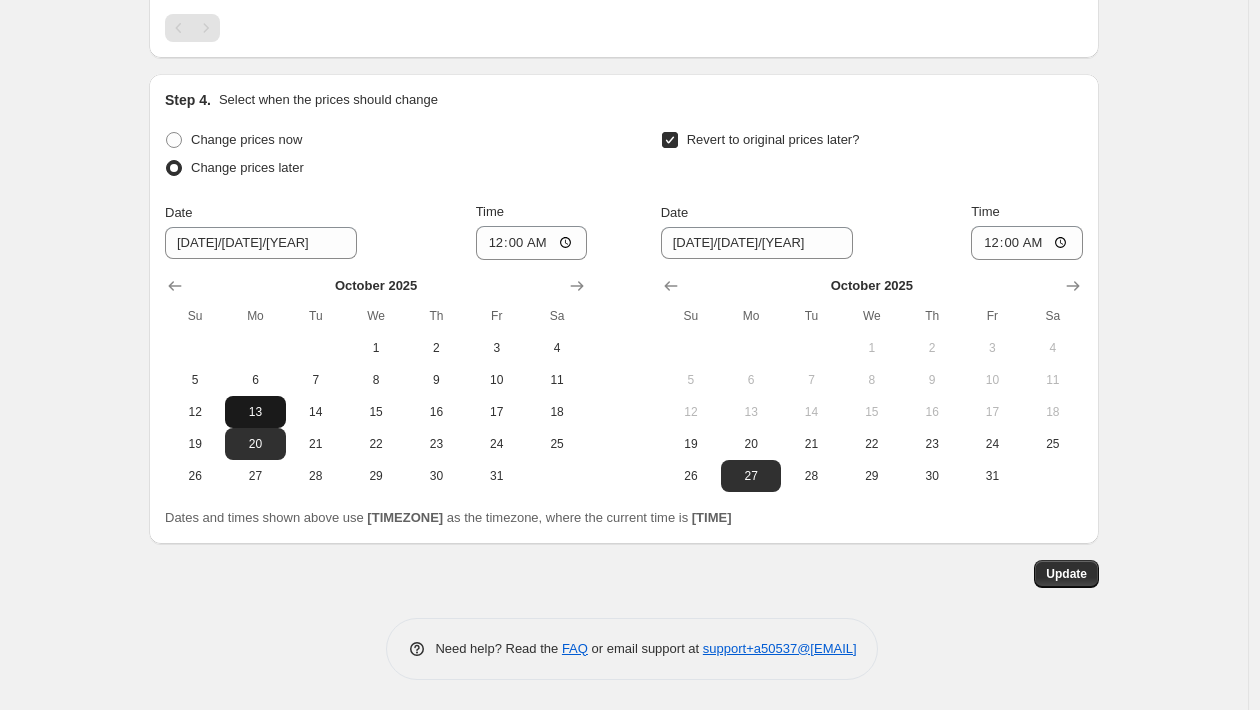 click on "13" at bounding box center (255, 412) 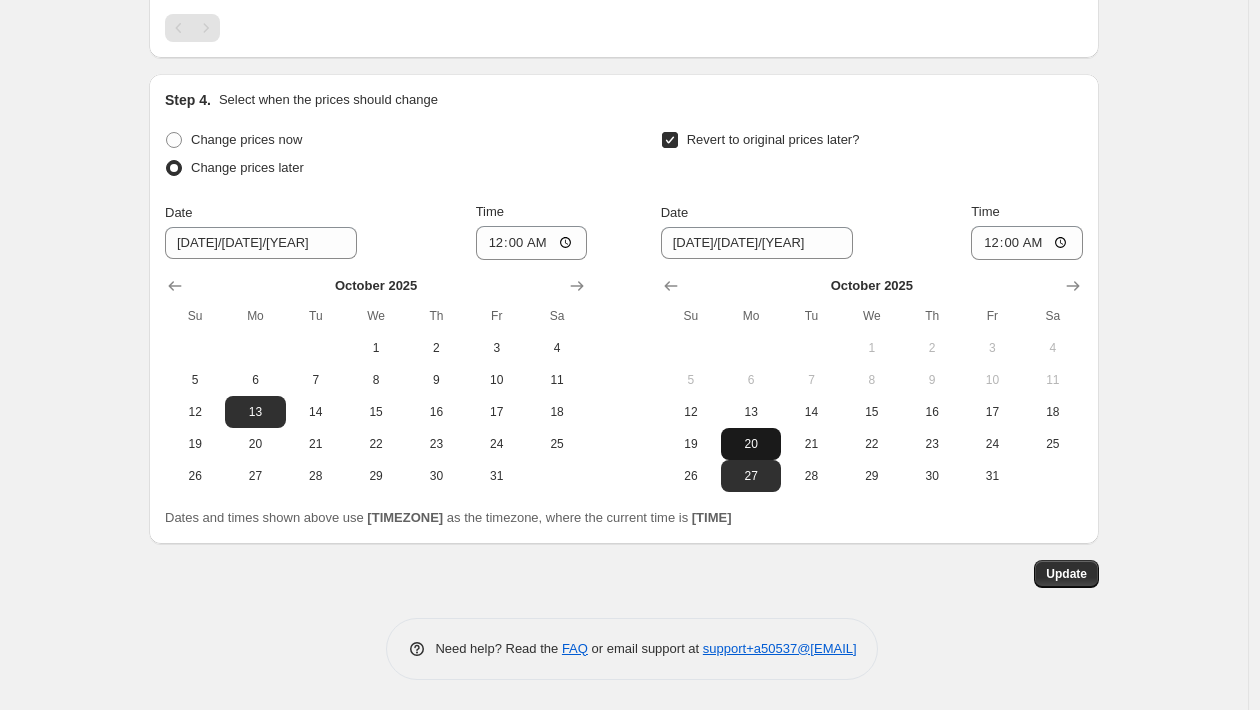click on "20" at bounding box center [751, 444] 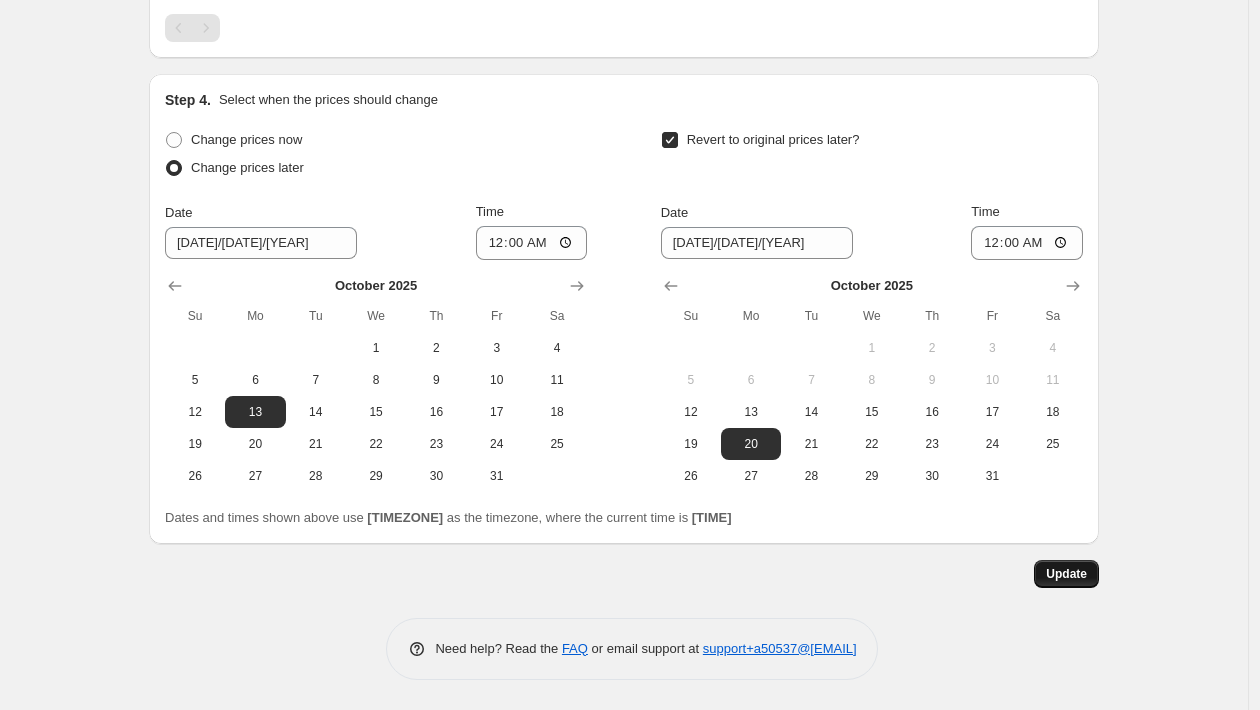 click on "Update" at bounding box center [1066, 574] 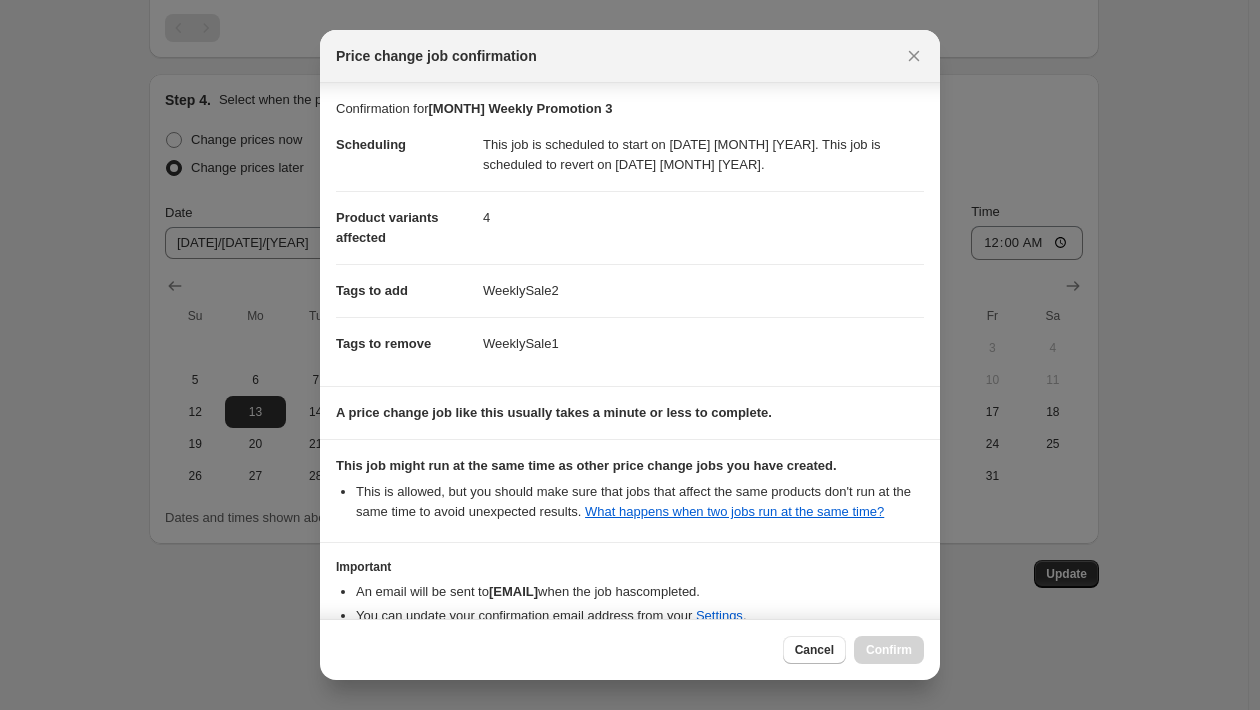 scroll, scrollTop: 128, scrollLeft: 0, axis: vertical 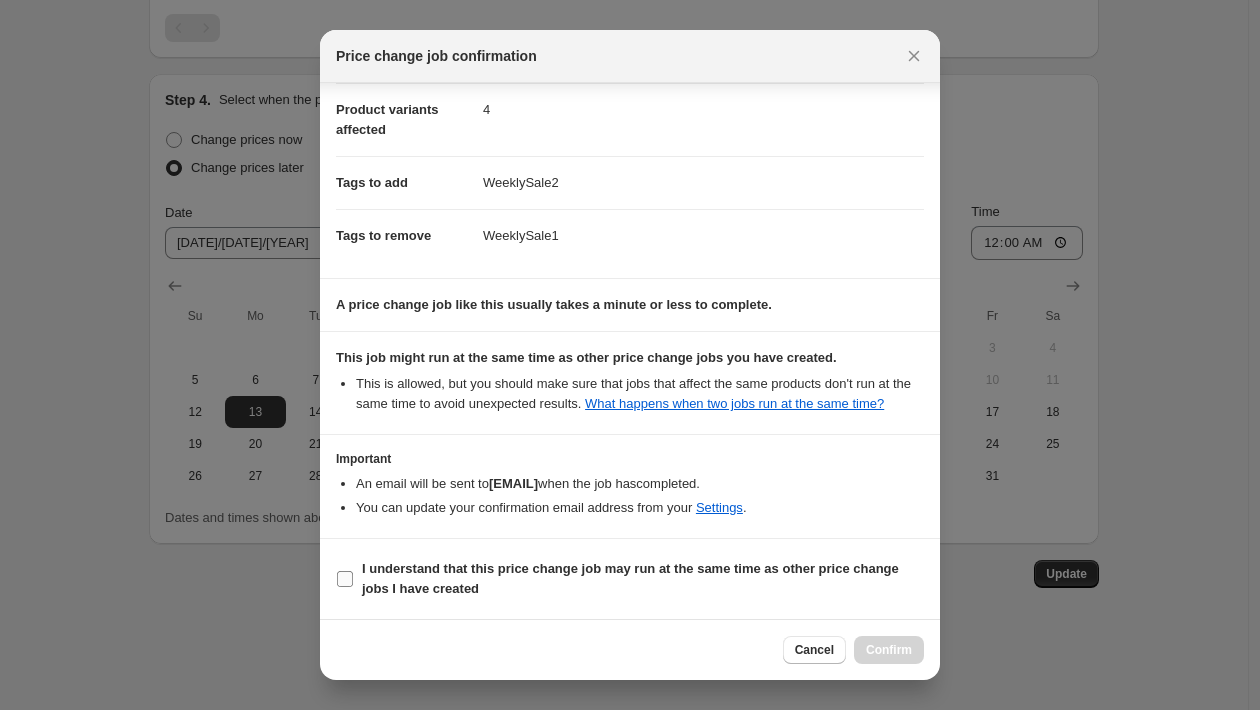 click on "I understand that this price change job may run at the same time as other price change jobs I have created" at bounding box center [630, 579] 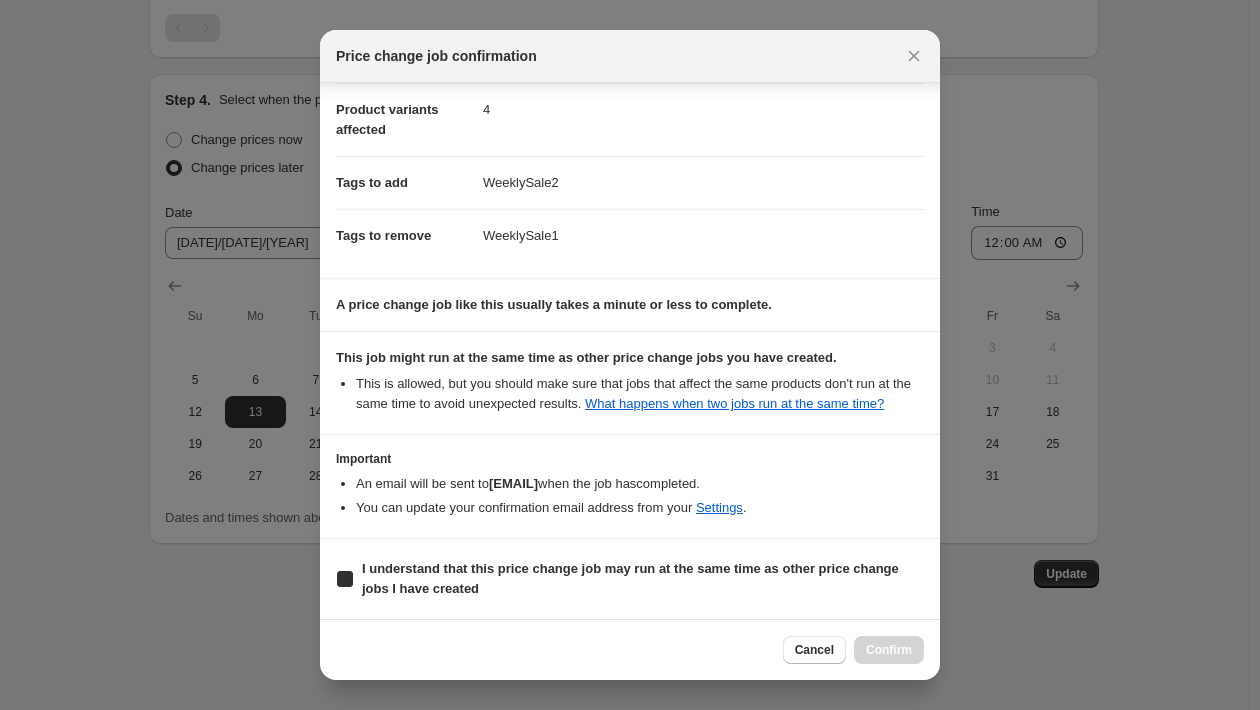 checkbox on "true" 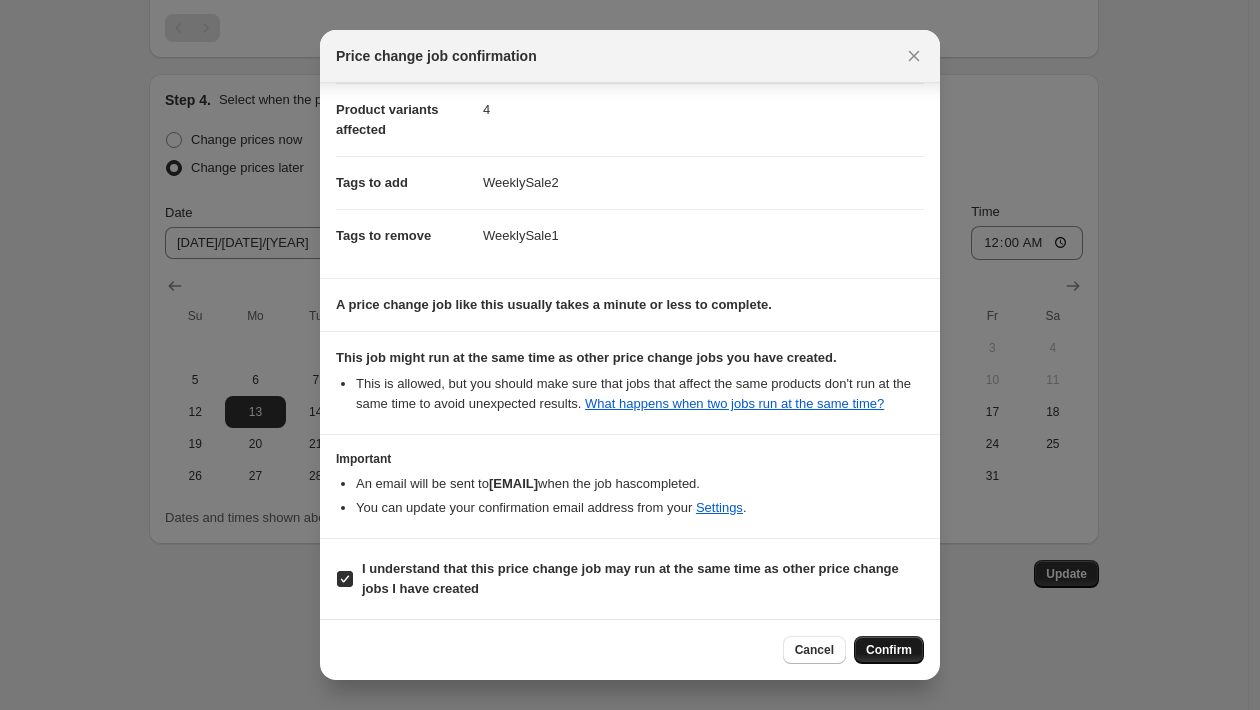 click on "Confirm" at bounding box center [889, 650] 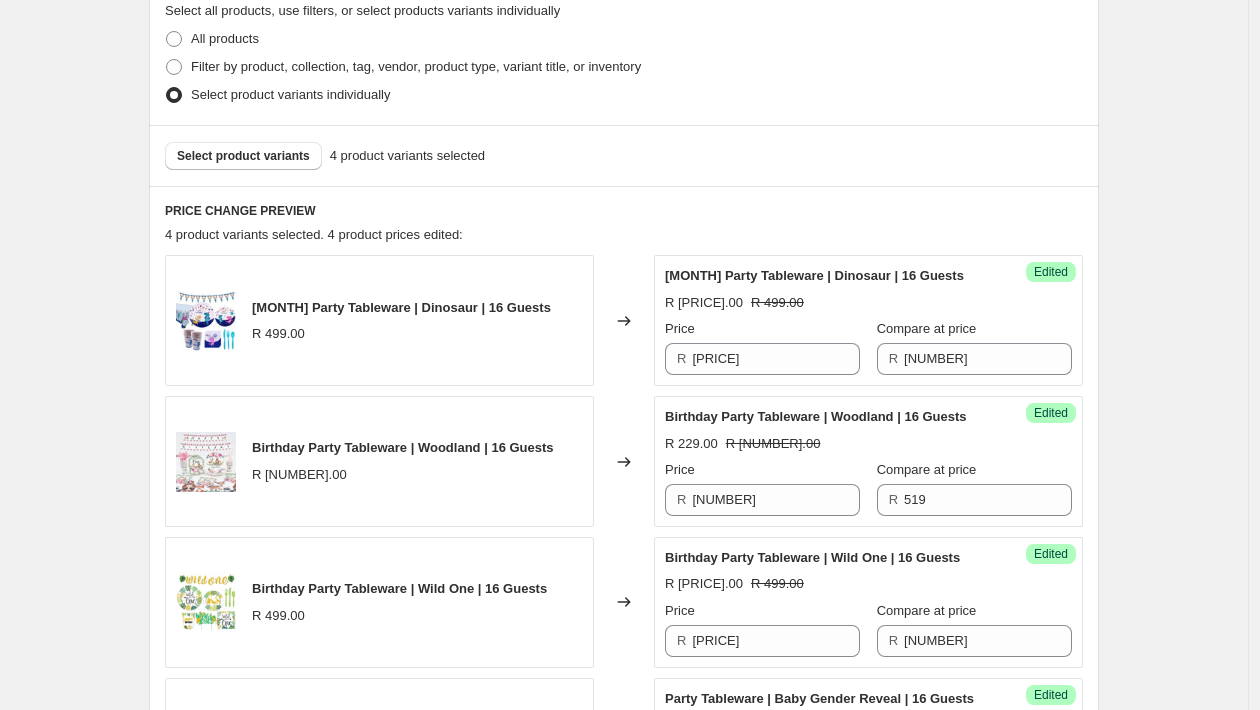 scroll, scrollTop: 0, scrollLeft: 0, axis: both 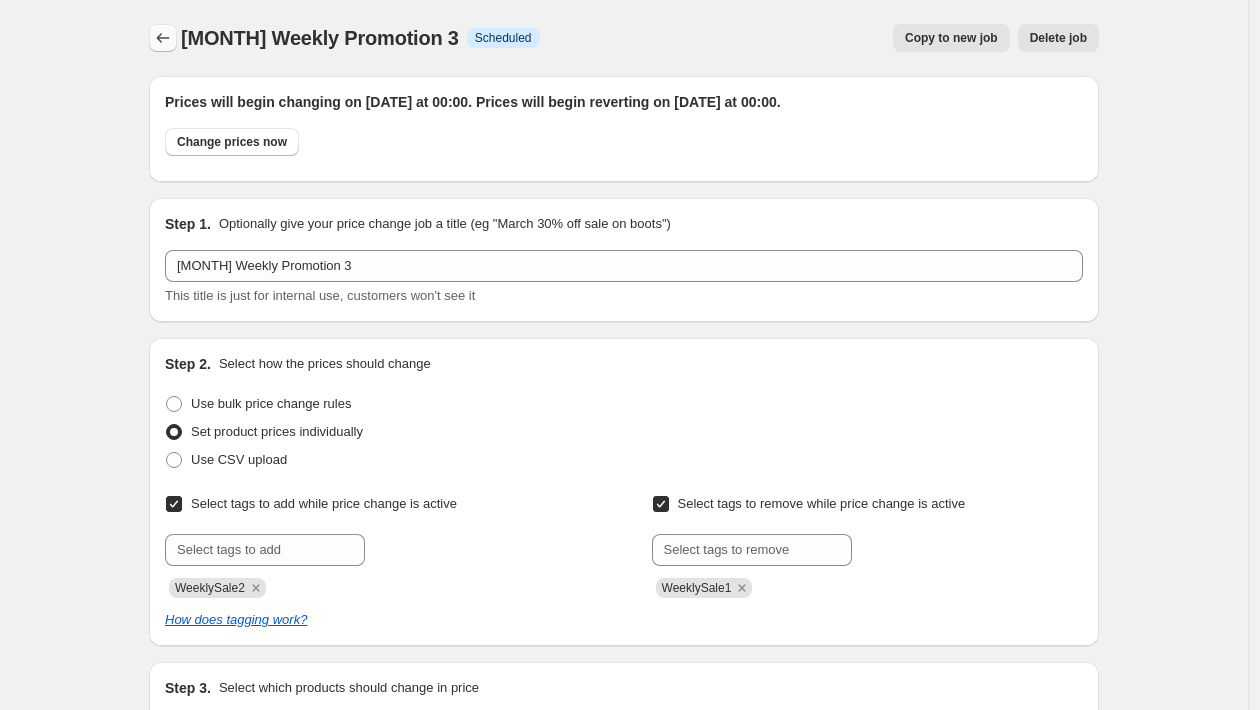 click 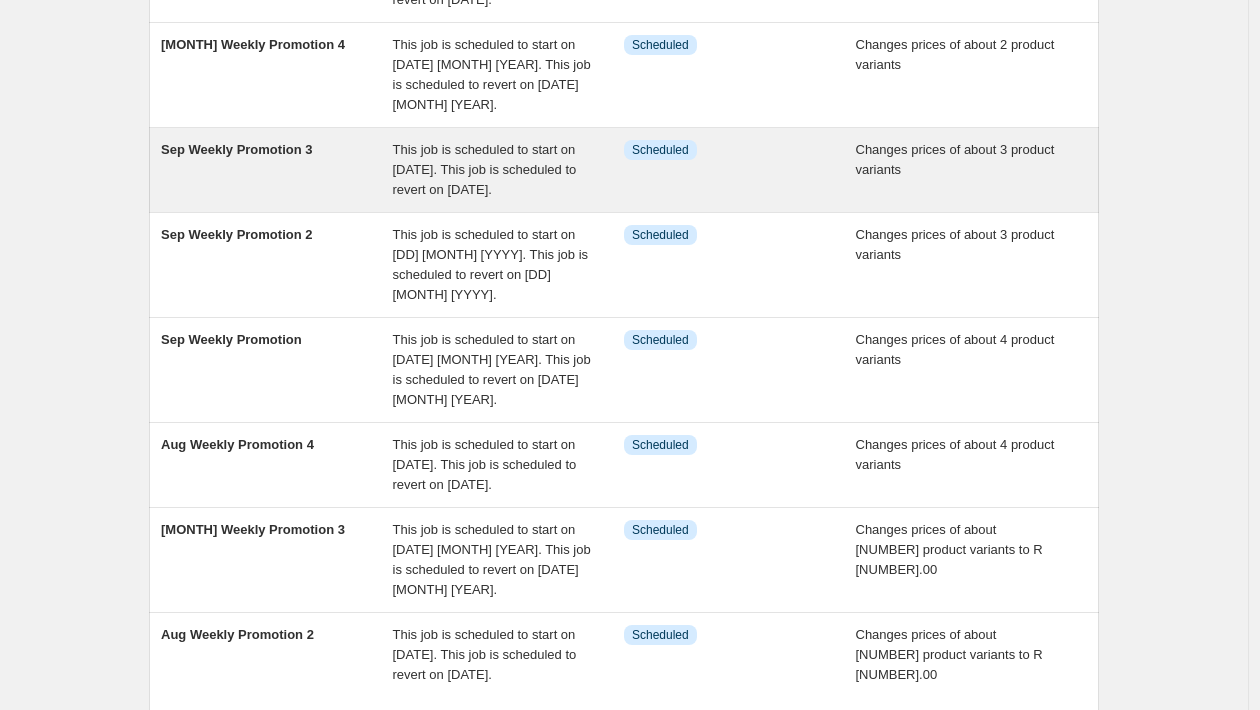 scroll, scrollTop: 720, scrollLeft: 0, axis: vertical 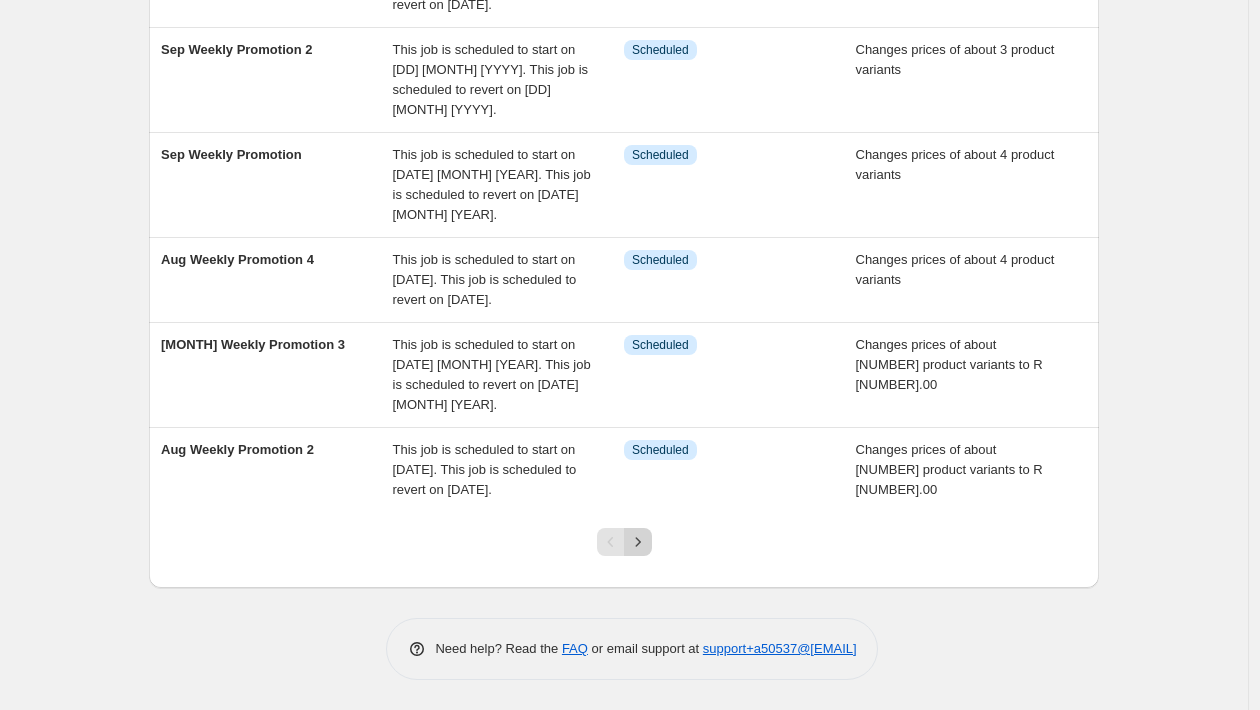 click at bounding box center [638, 542] 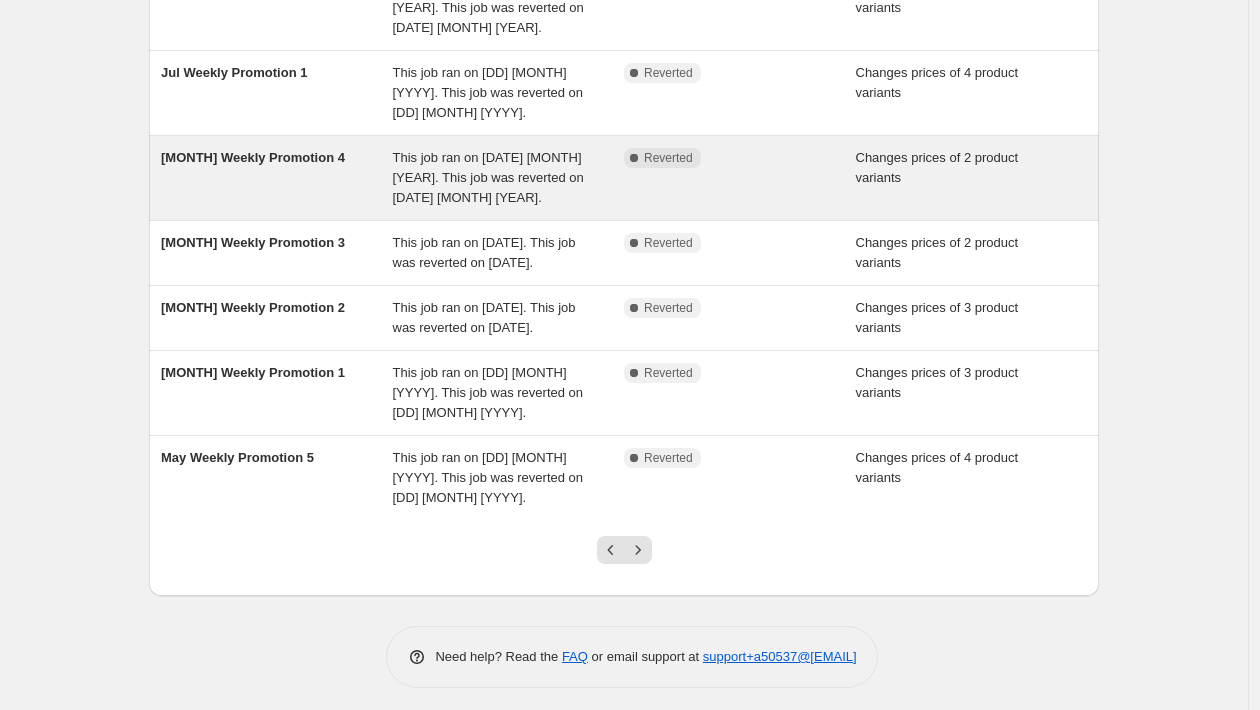scroll, scrollTop: 520, scrollLeft: 0, axis: vertical 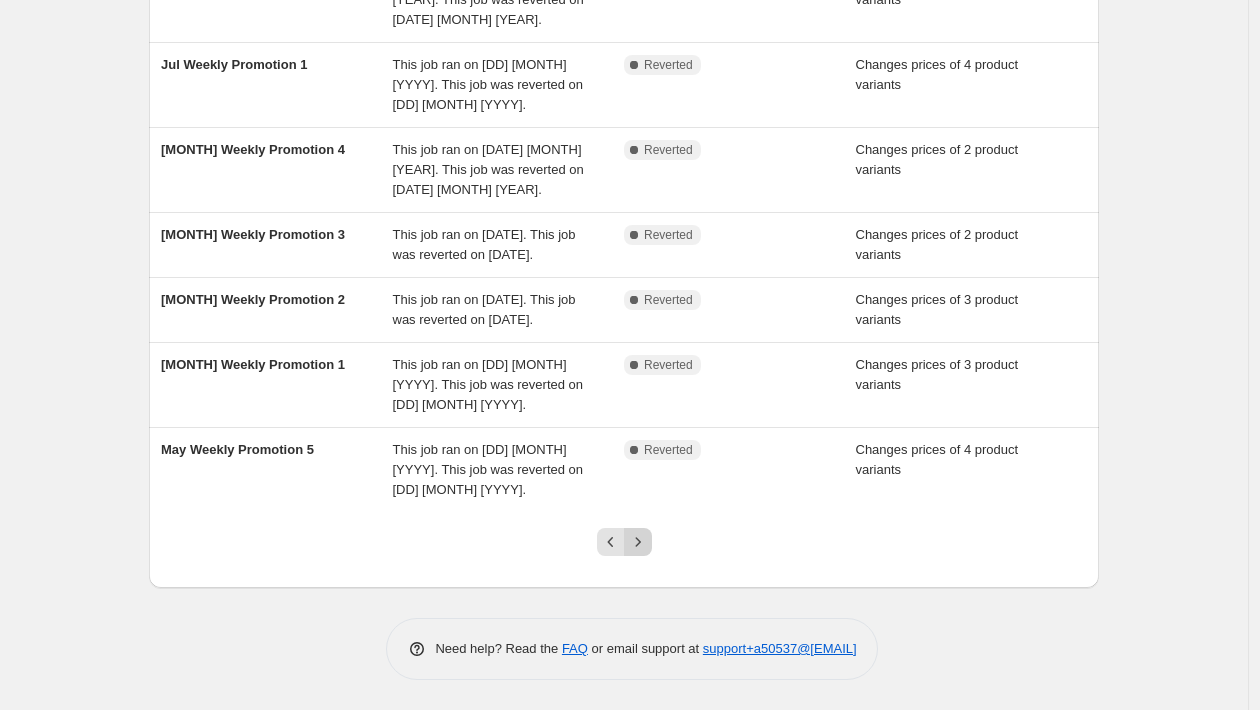 click at bounding box center [638, 542] 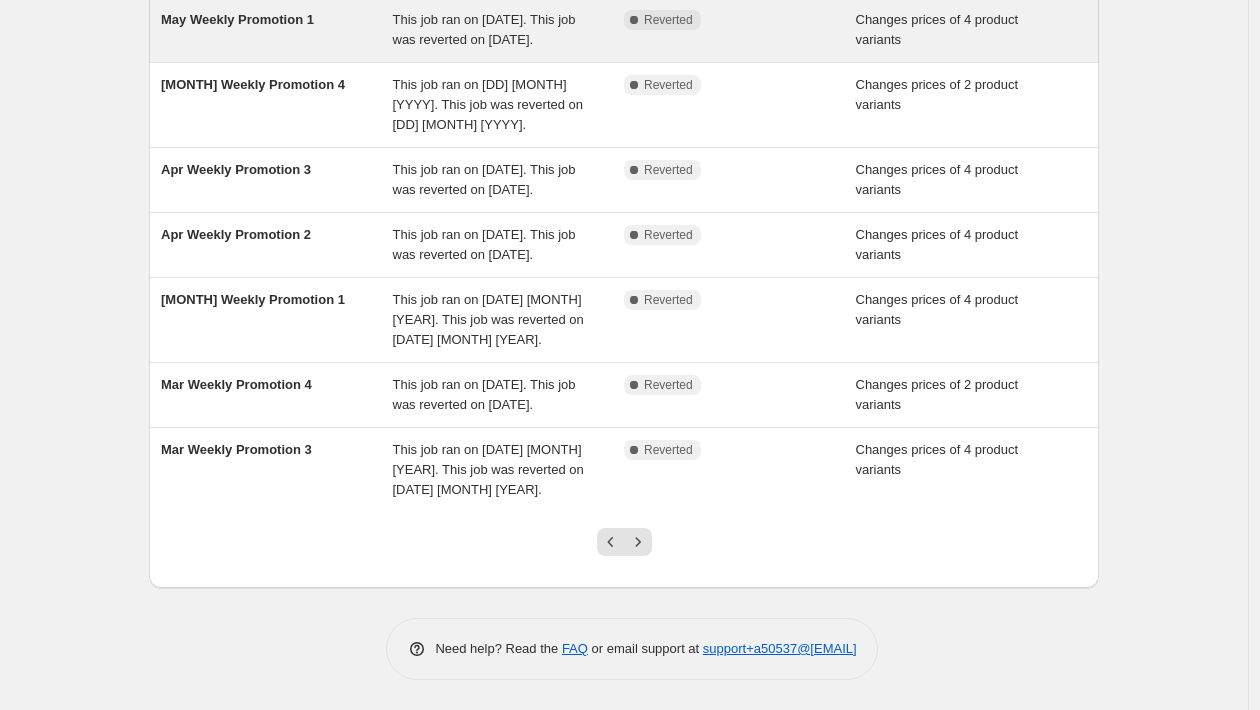 scroll, scrollTop: 520, scrollLeft: 0, axis: vertical 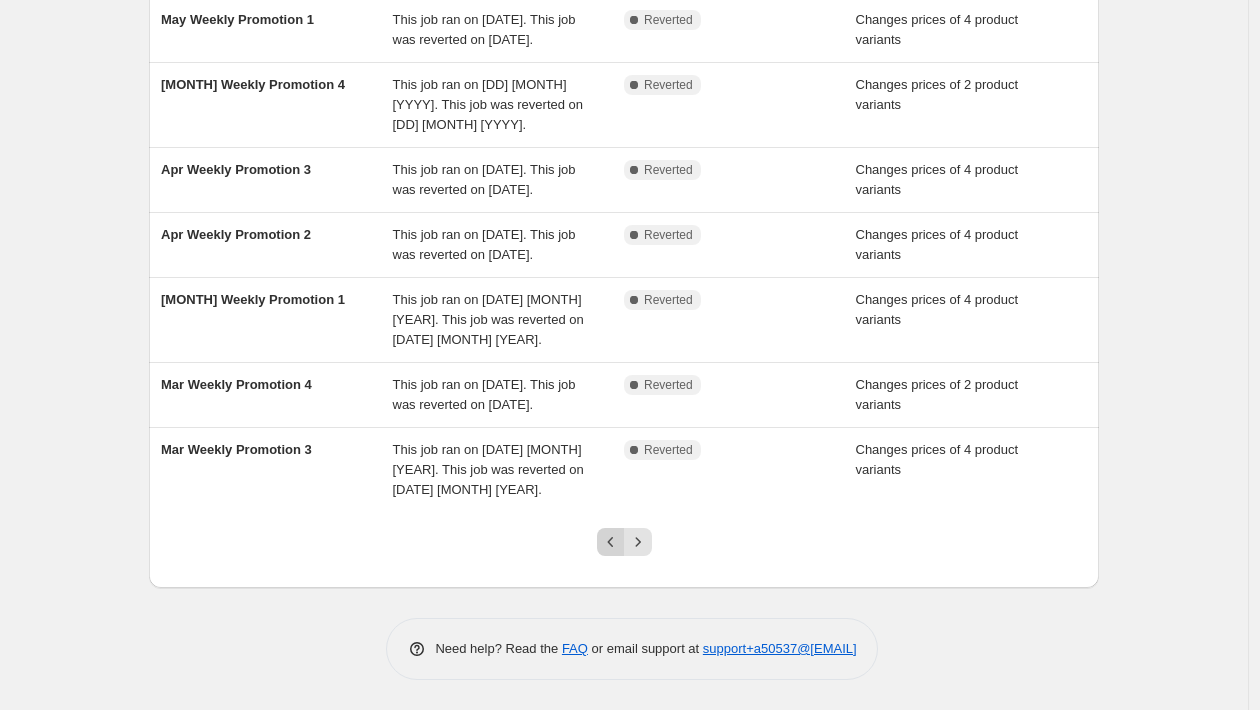 click 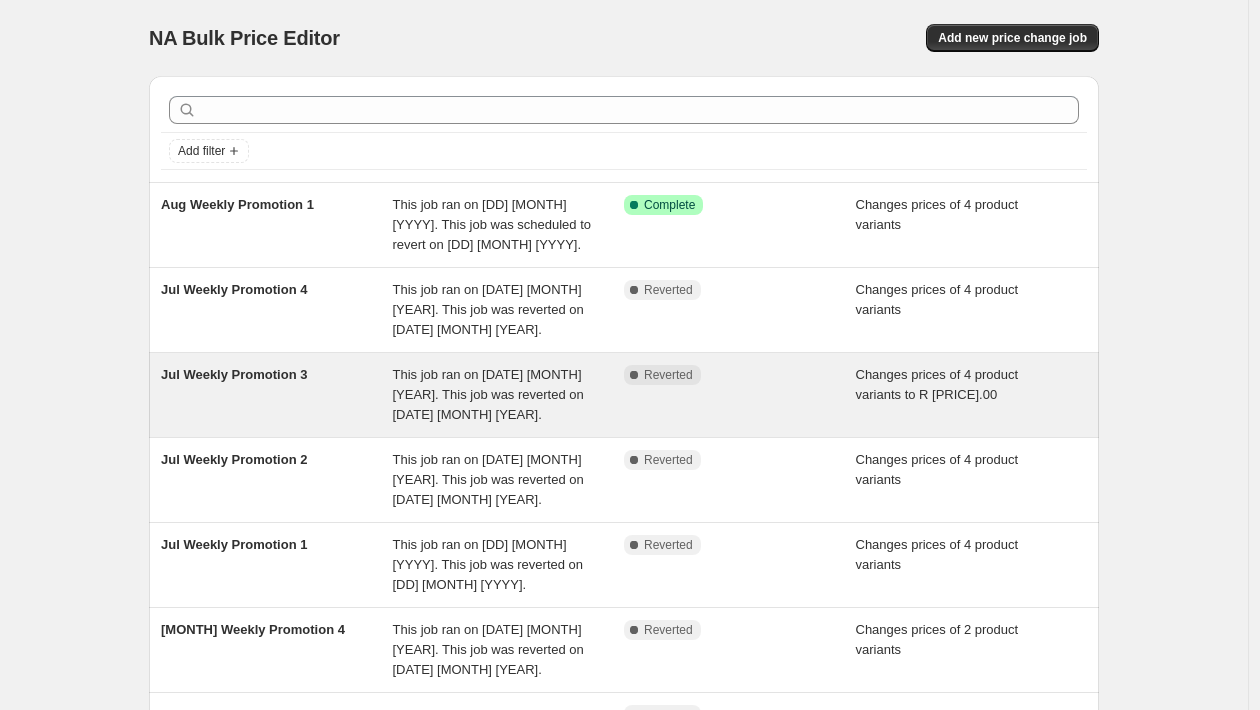 click on "This job ran on [DATE] [MONTH] [YEAR]. This job was reverted on [DATE] [MONTH] [YEAR]." at bounding box center [509, 395] 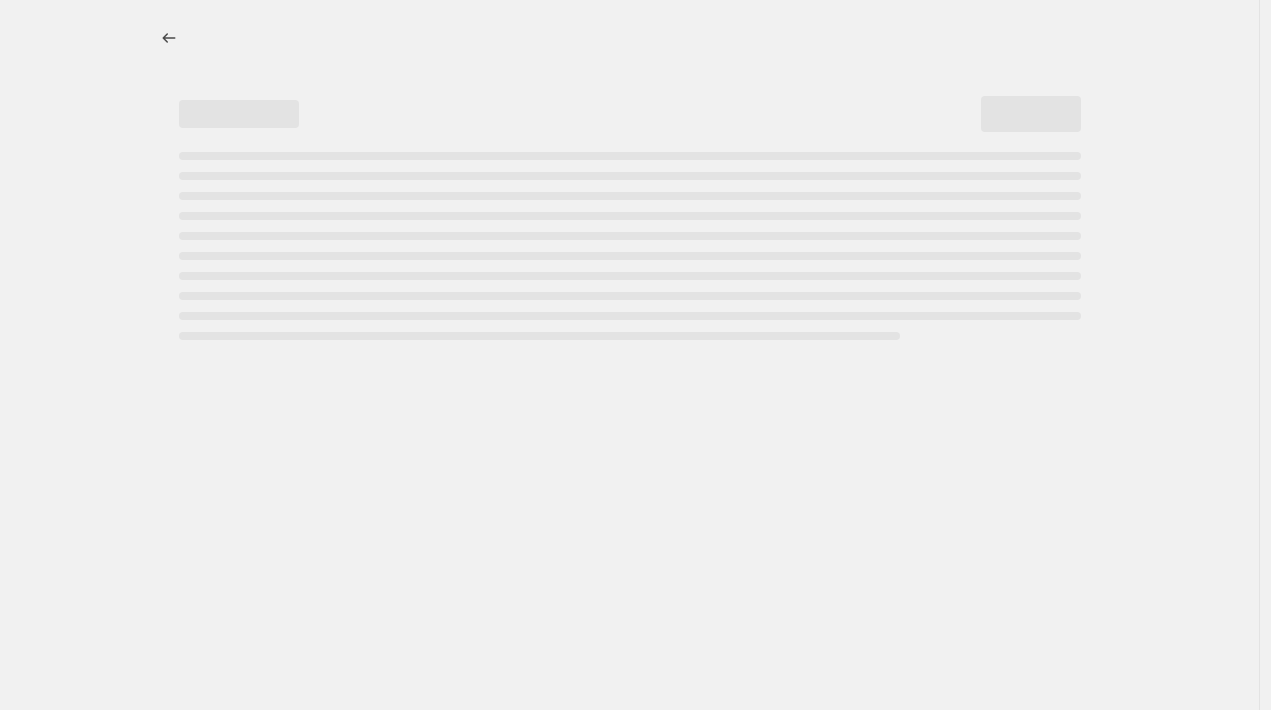 select on "bp" 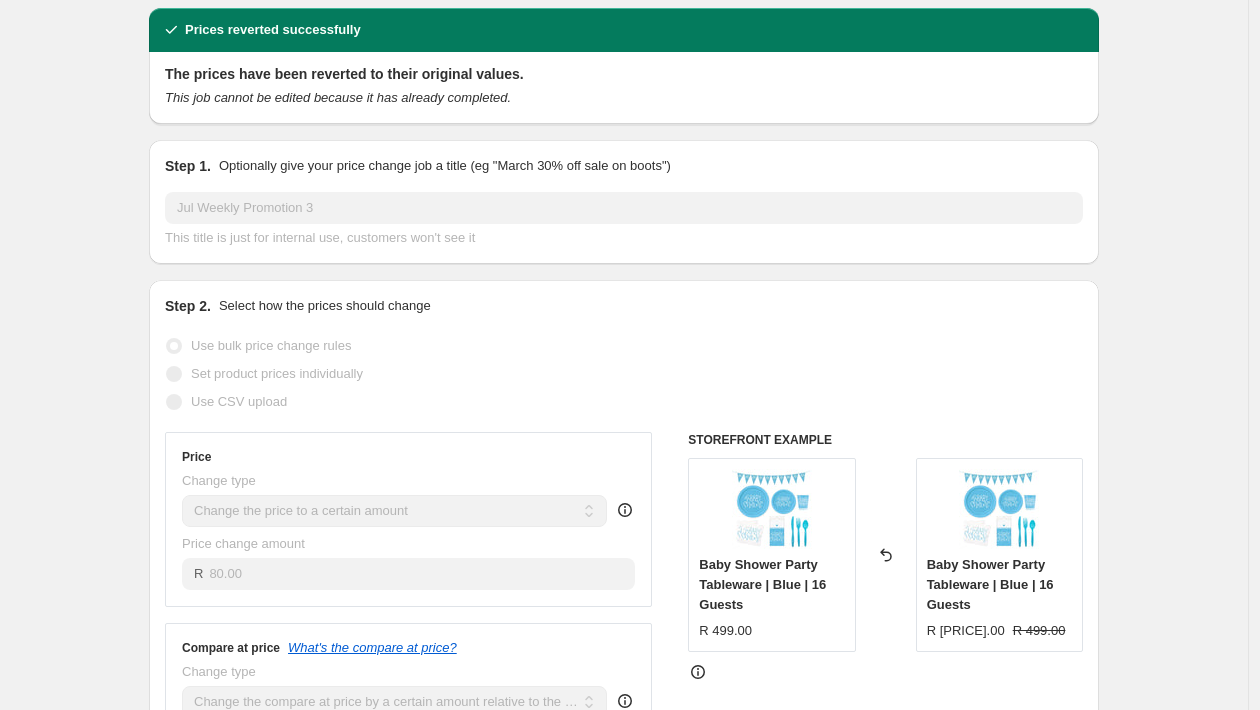 scroll, scrollTop: 0, scrollLeft: 0, axis: both 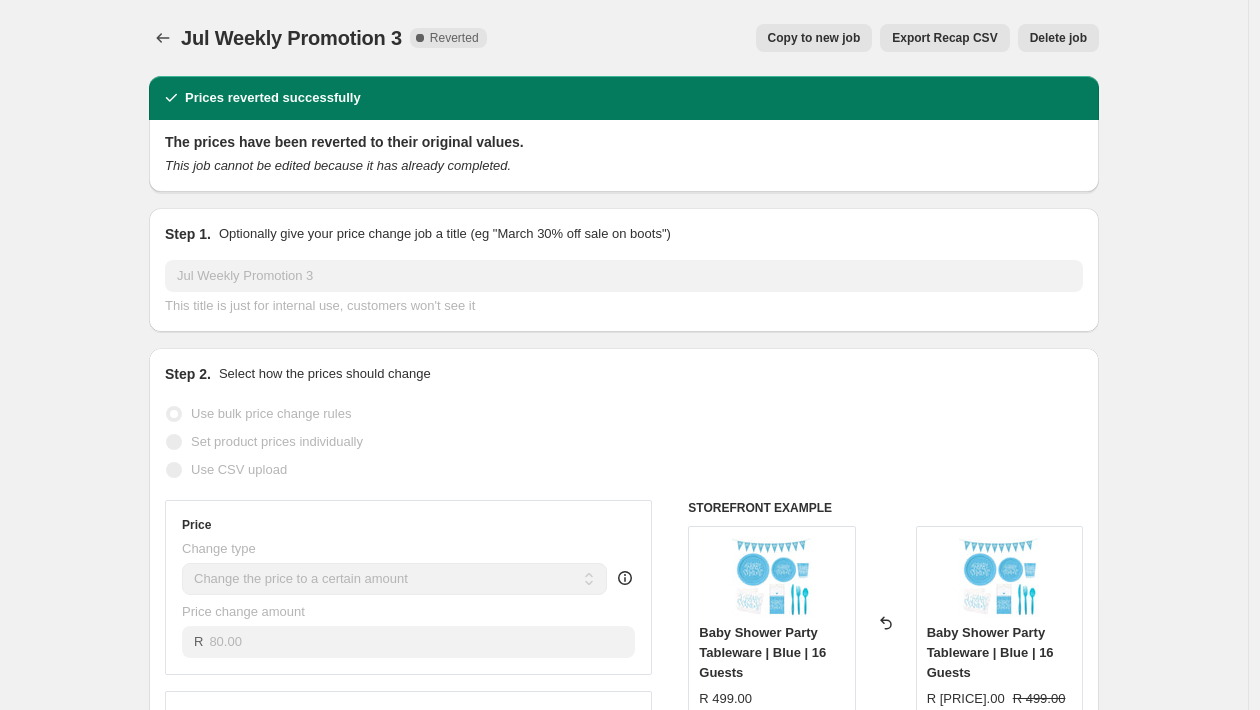 click on "Copy to new job" at bounding box center (814, 38) 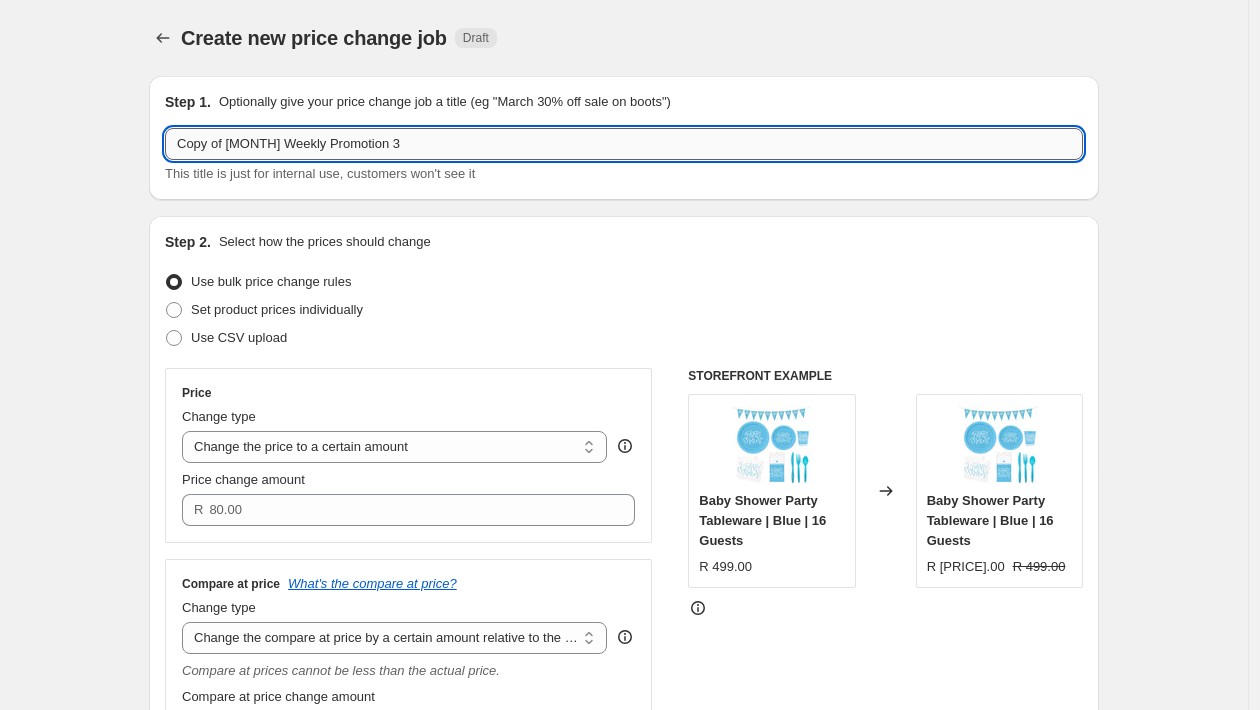 drag, startPoint x: 370, startPoint y: 148, endPoint x: 426, endPoint y: 148, distance: 56 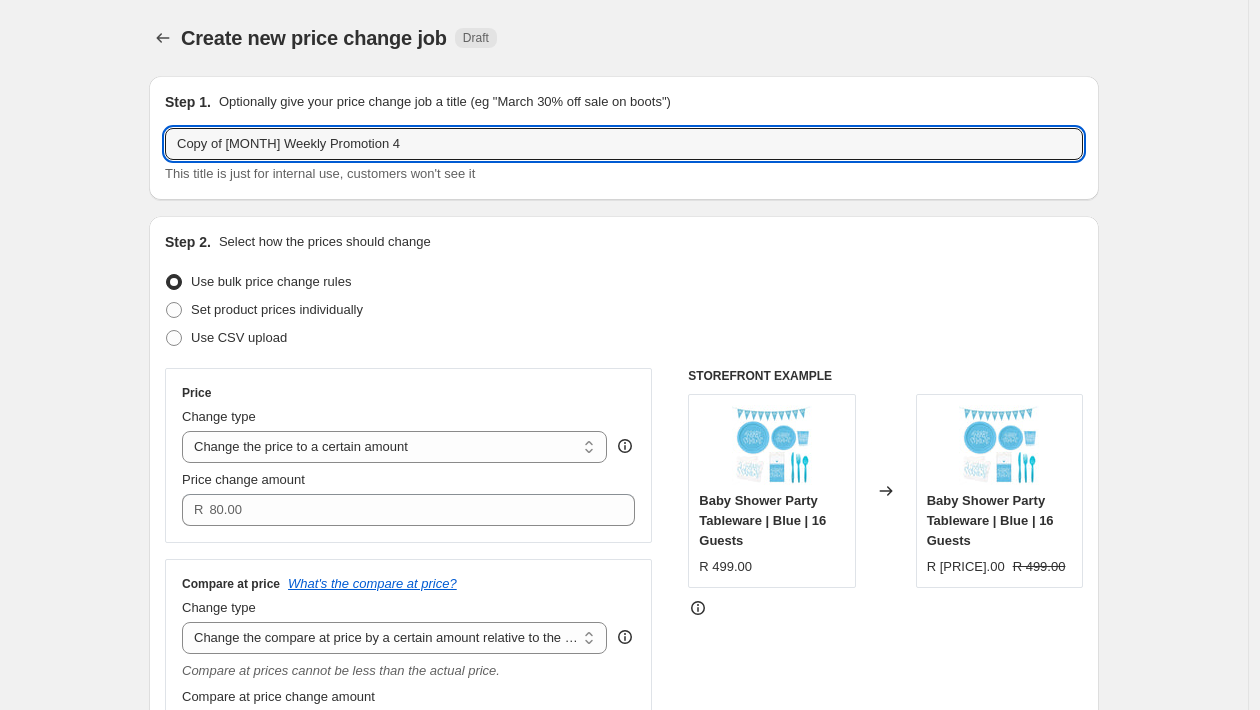 drag, startPoint x: 251, startPoint y: 143, endPoint x: 107, endPoint y: 141, distance: 144.01389 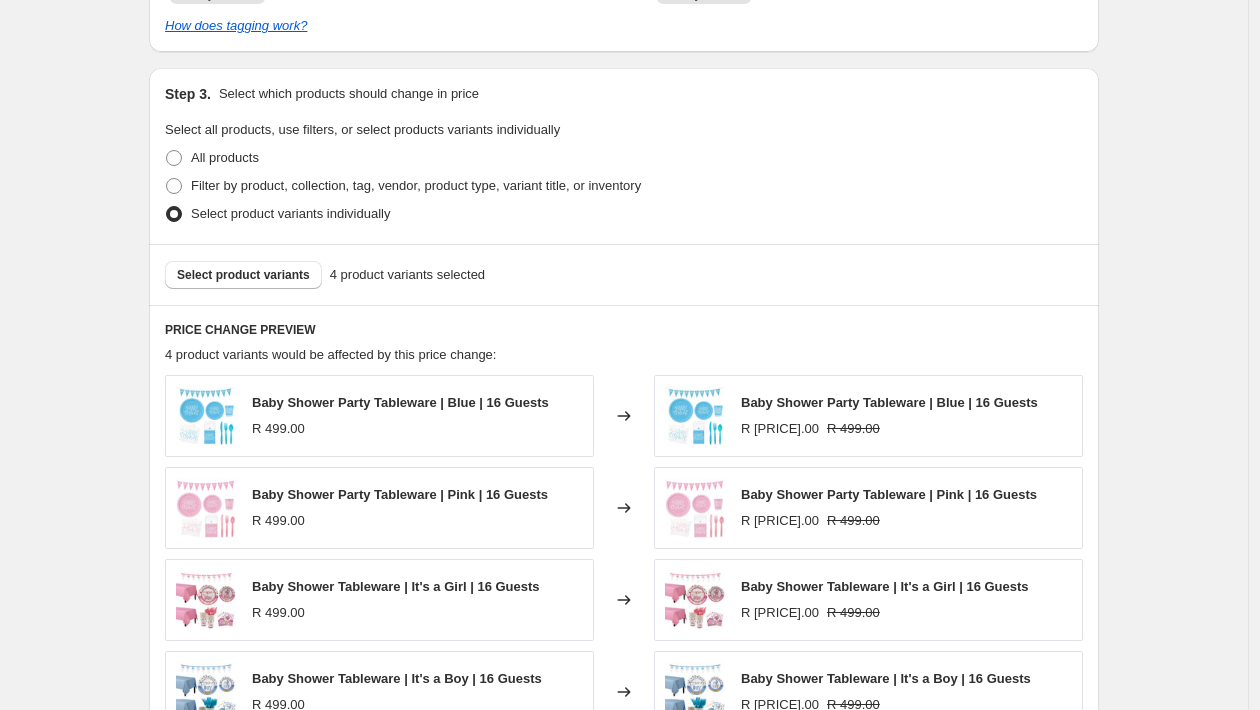 scroll, scrollTop: 1459, scrollLeft: 0, axis: vertical 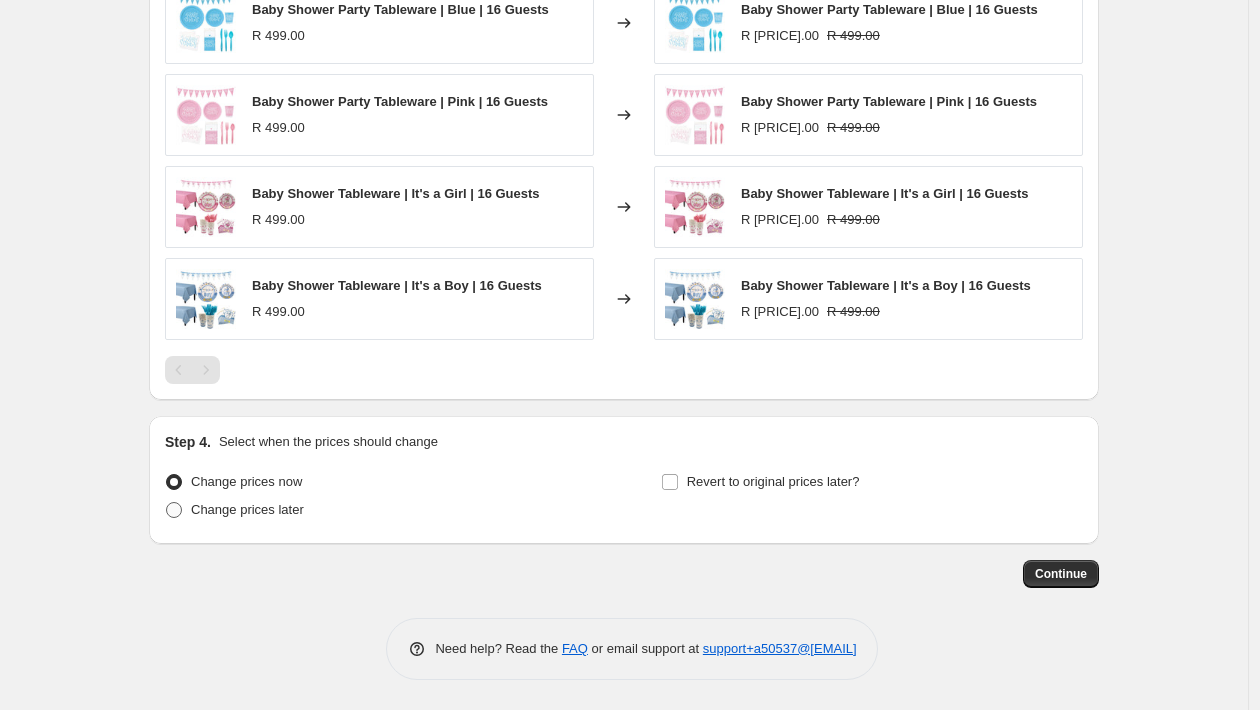 type on "Oct Weekly Promotion 4" 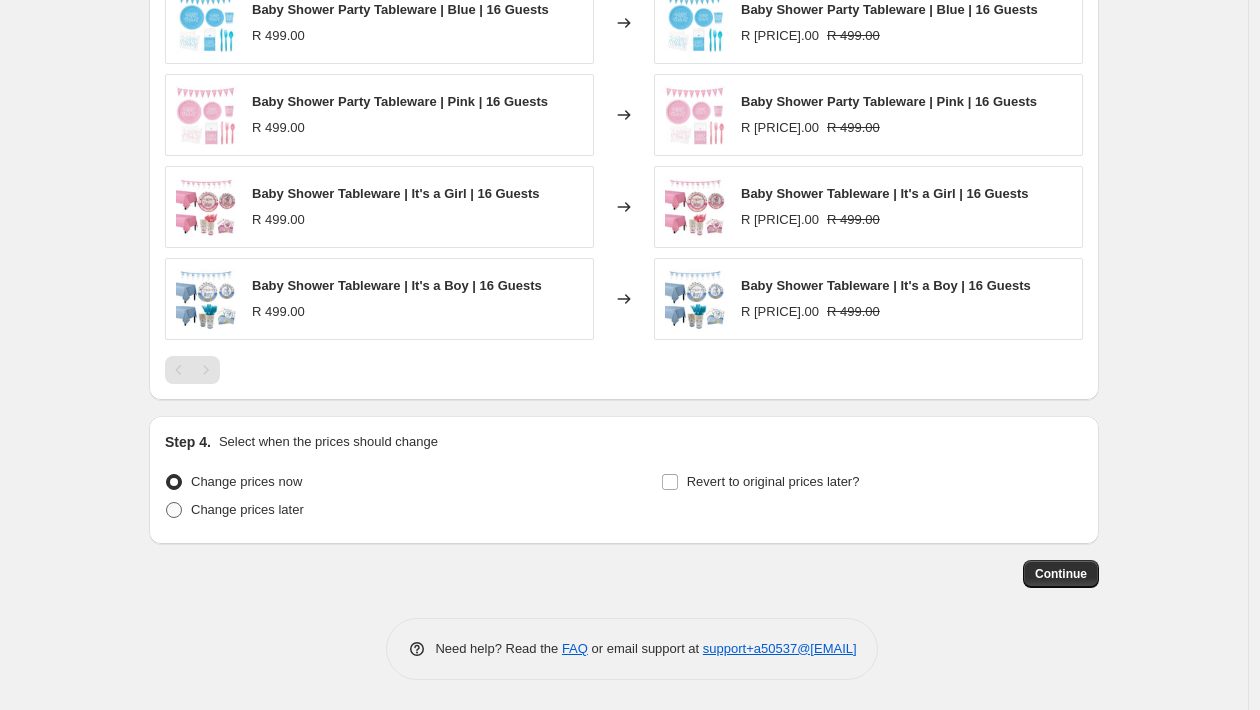 radio on "true" 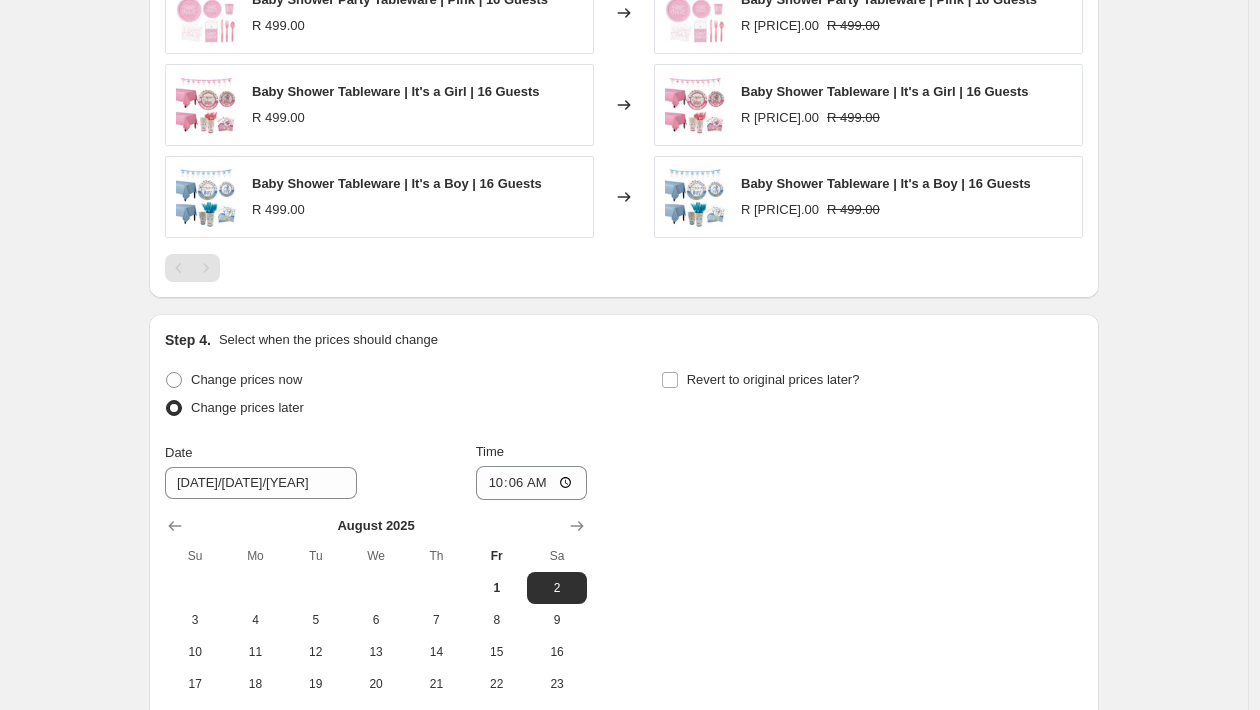 scroll, scrollTop: 1833, scrollLeft: 0, axis: vertical 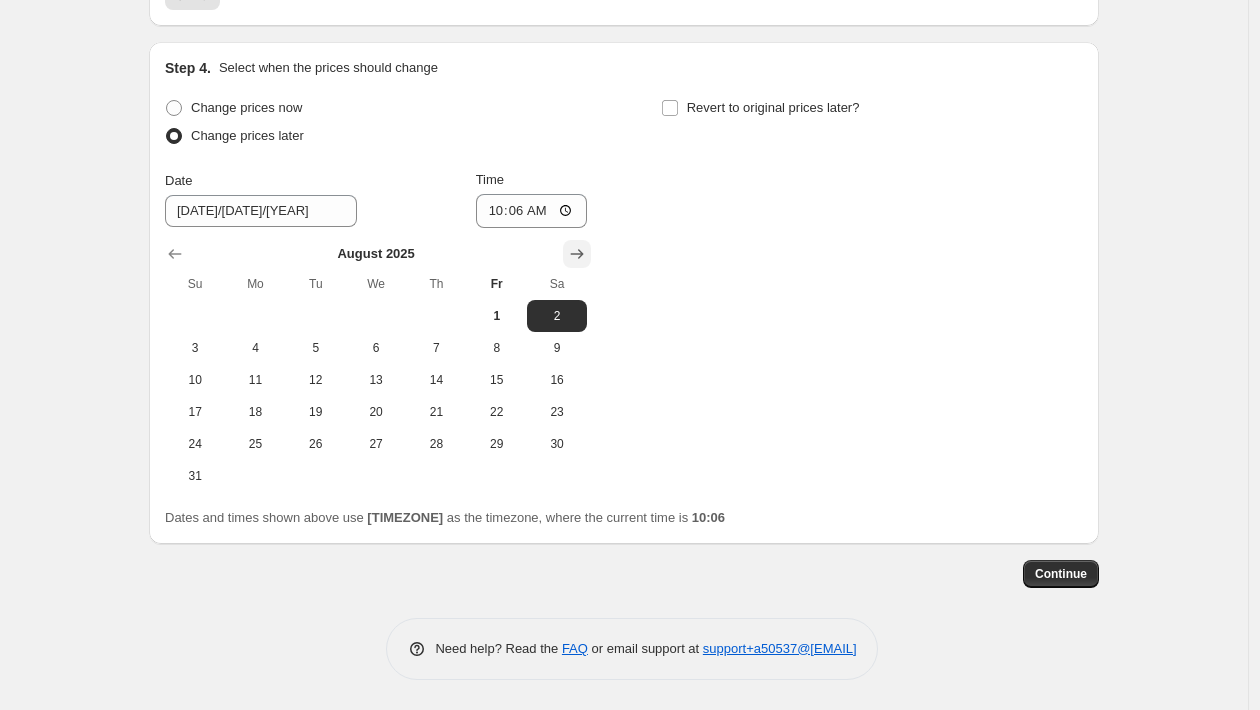 click 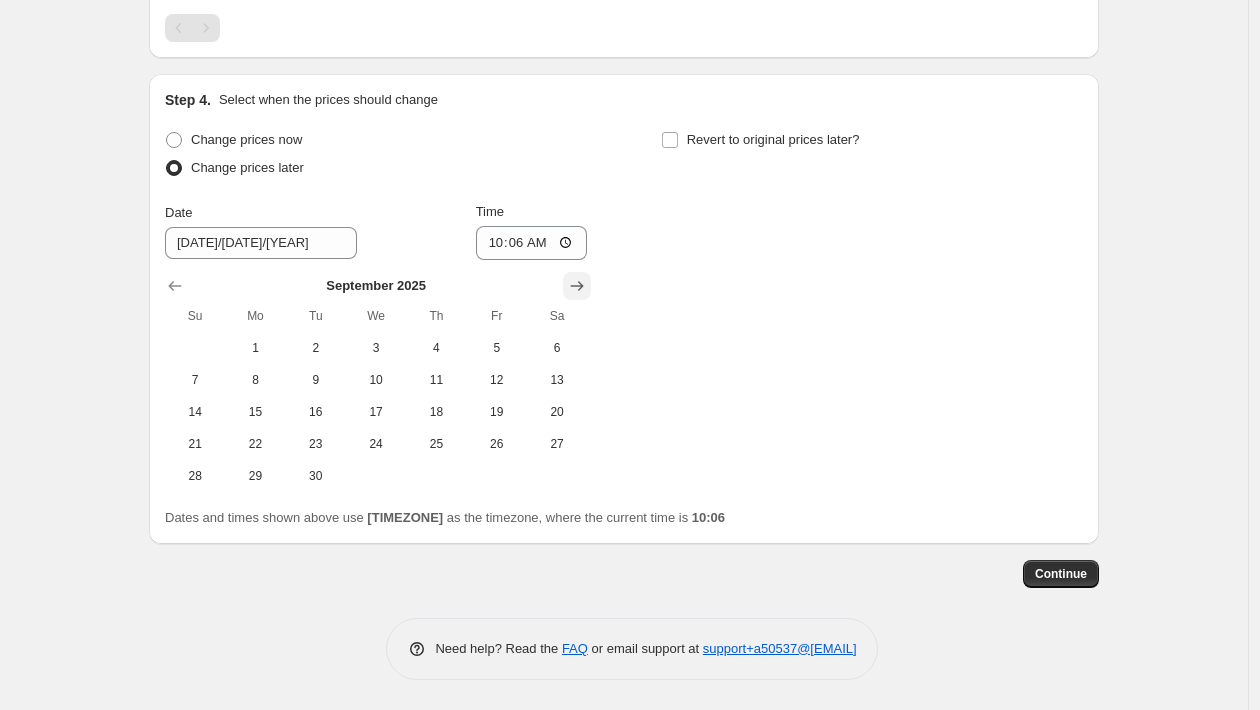 scroll, scrollTop: 1801, scrollLeft: 0, axis: vertical 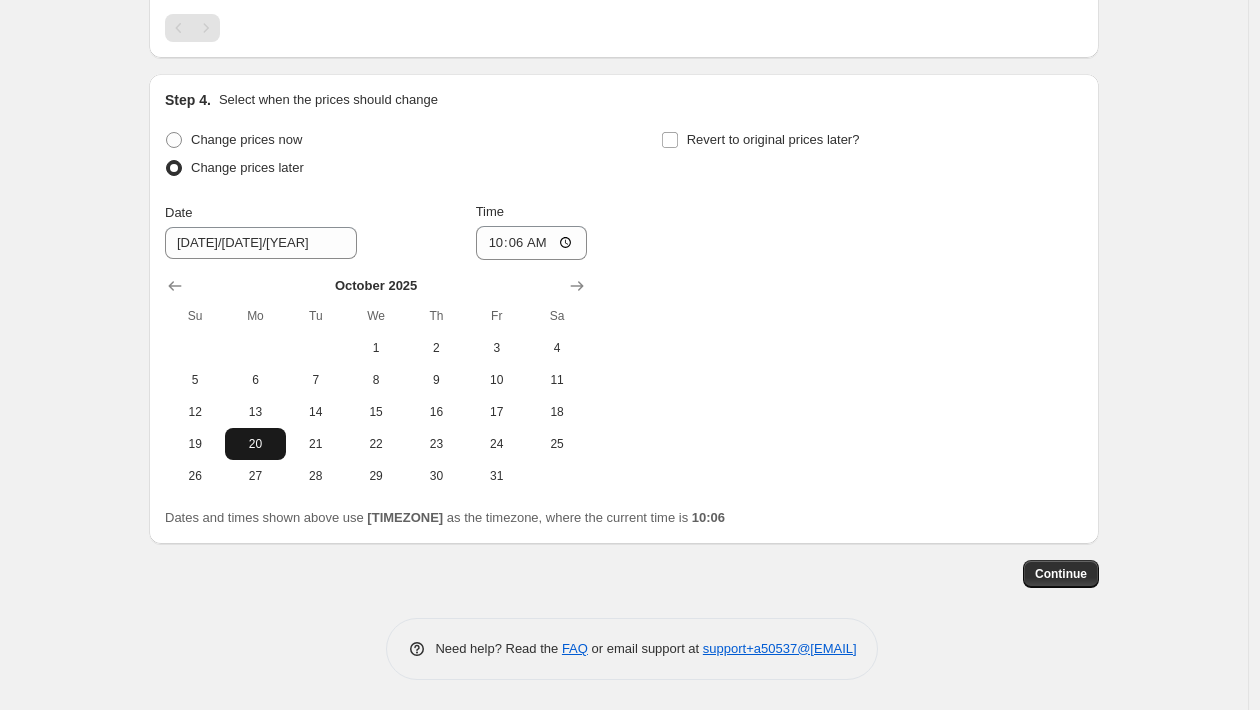 click on "20" at bounding box center (255, 444) 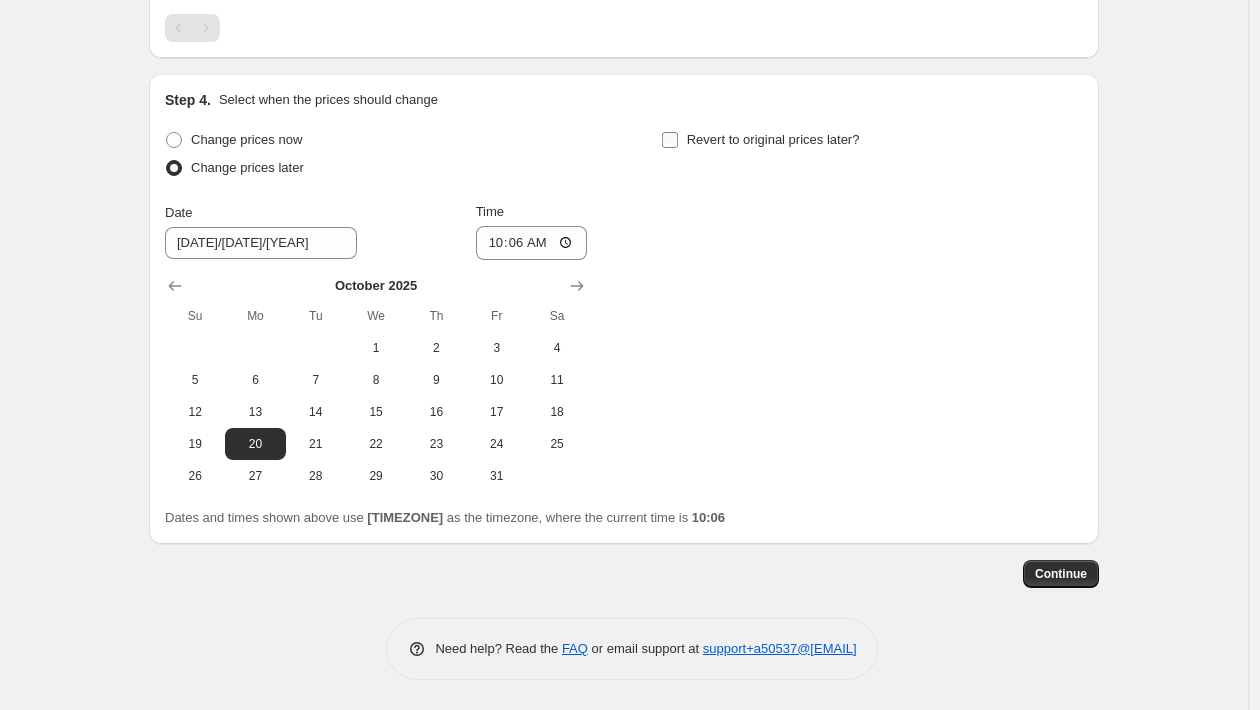 click on "Revert to original prices later?" at bounding box center [773, 139] 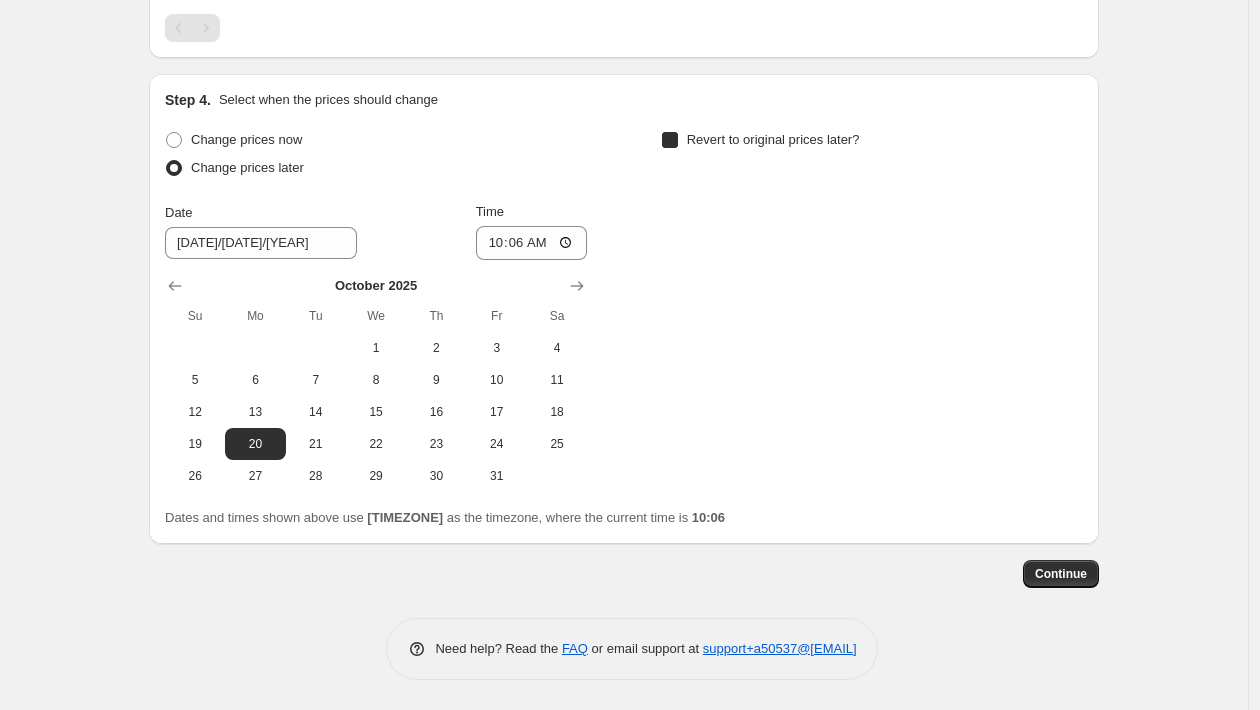 checkbox on "true" 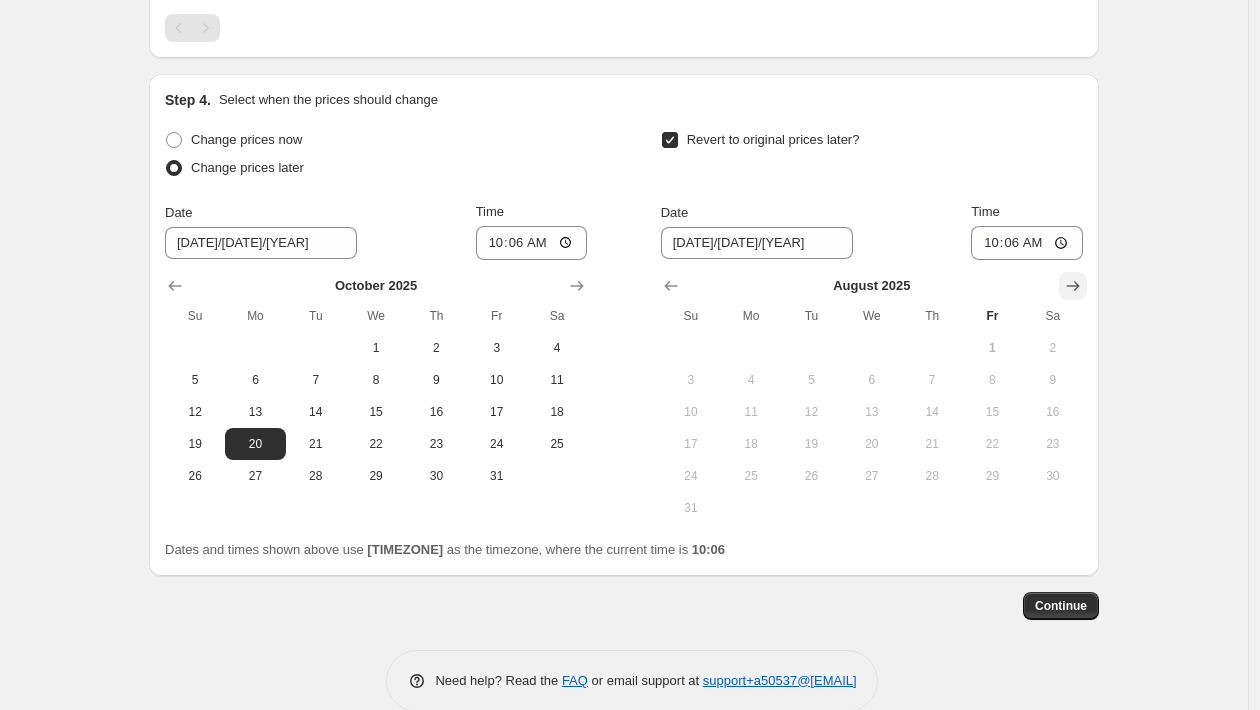 click 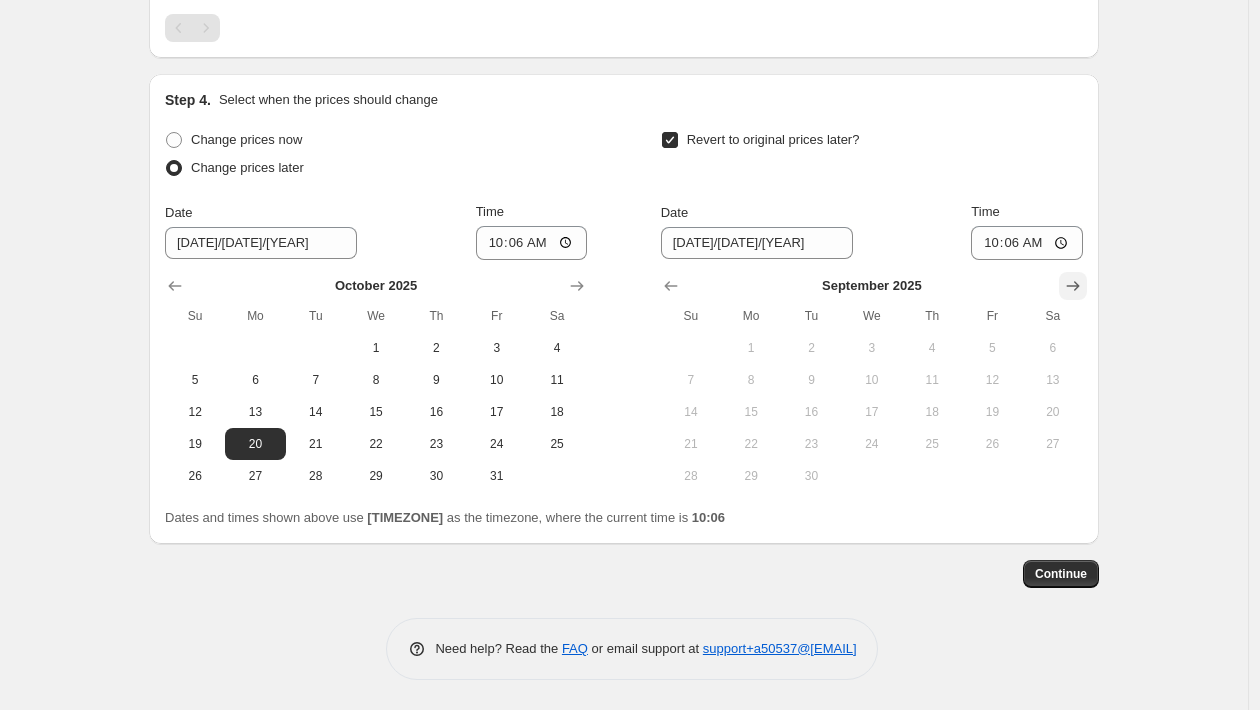 click 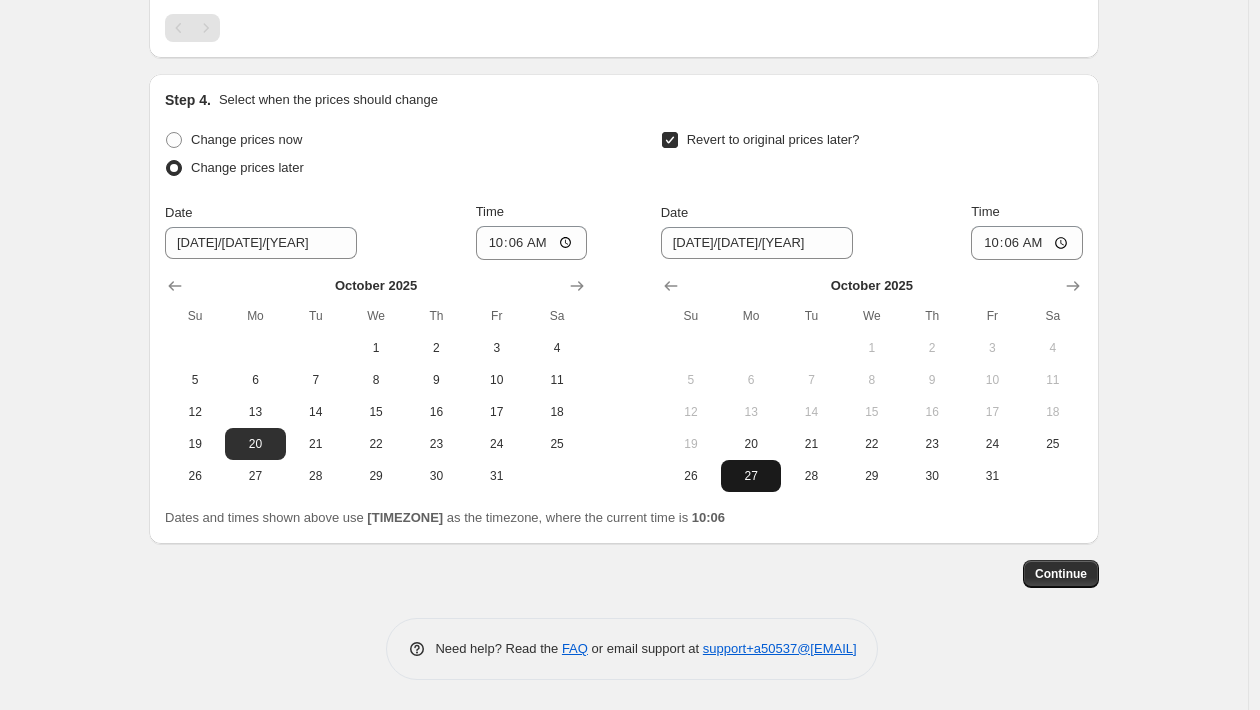 click on "27" at bounding box center (751, 476) 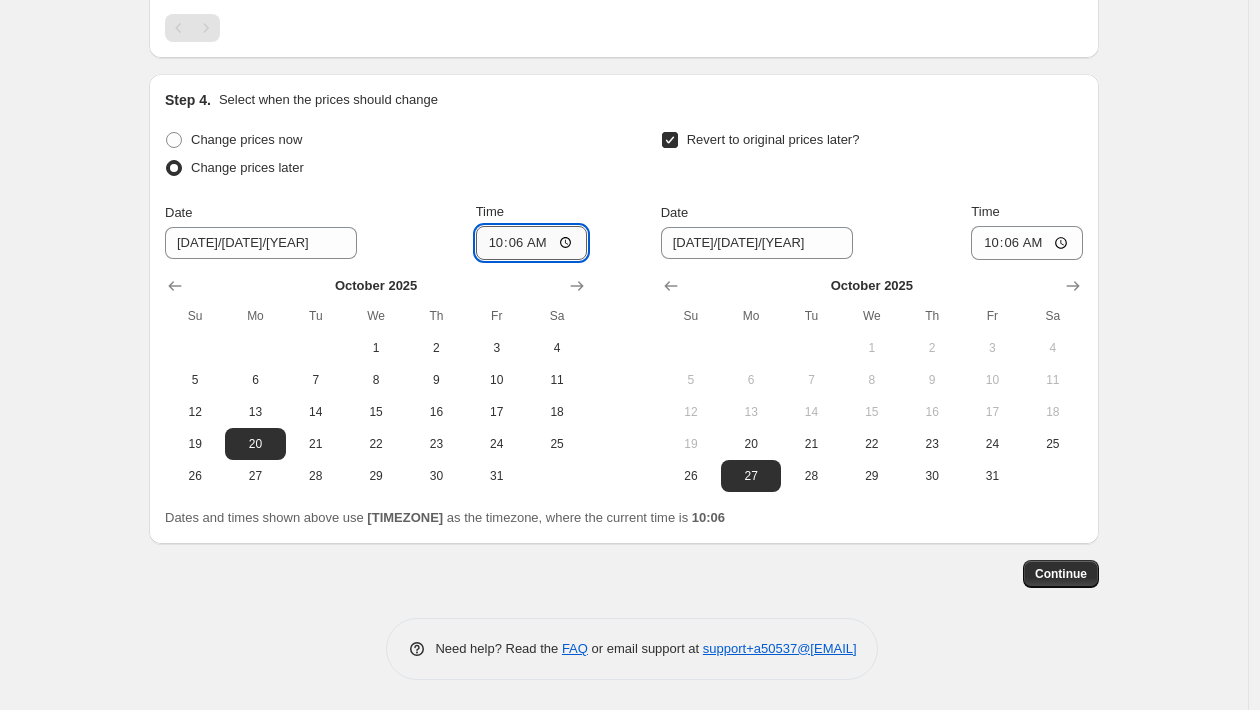 click on "10:06" at bounding box center (532, 243) 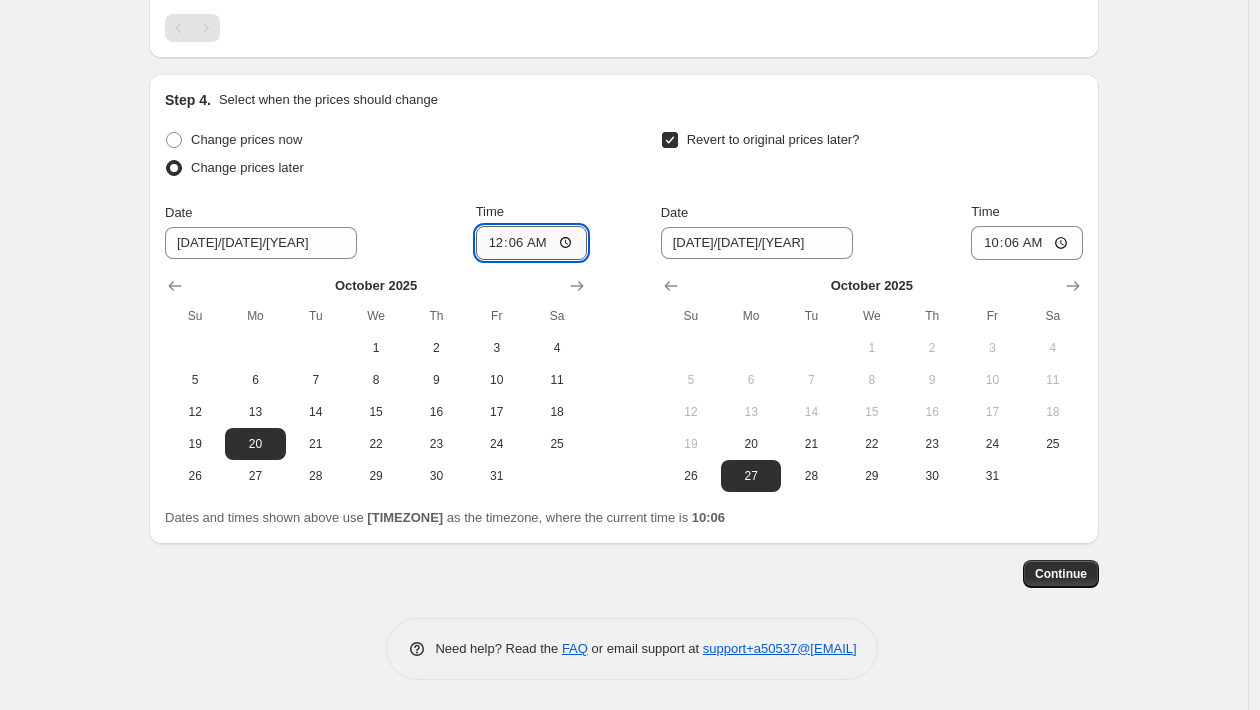 type on "00:00" 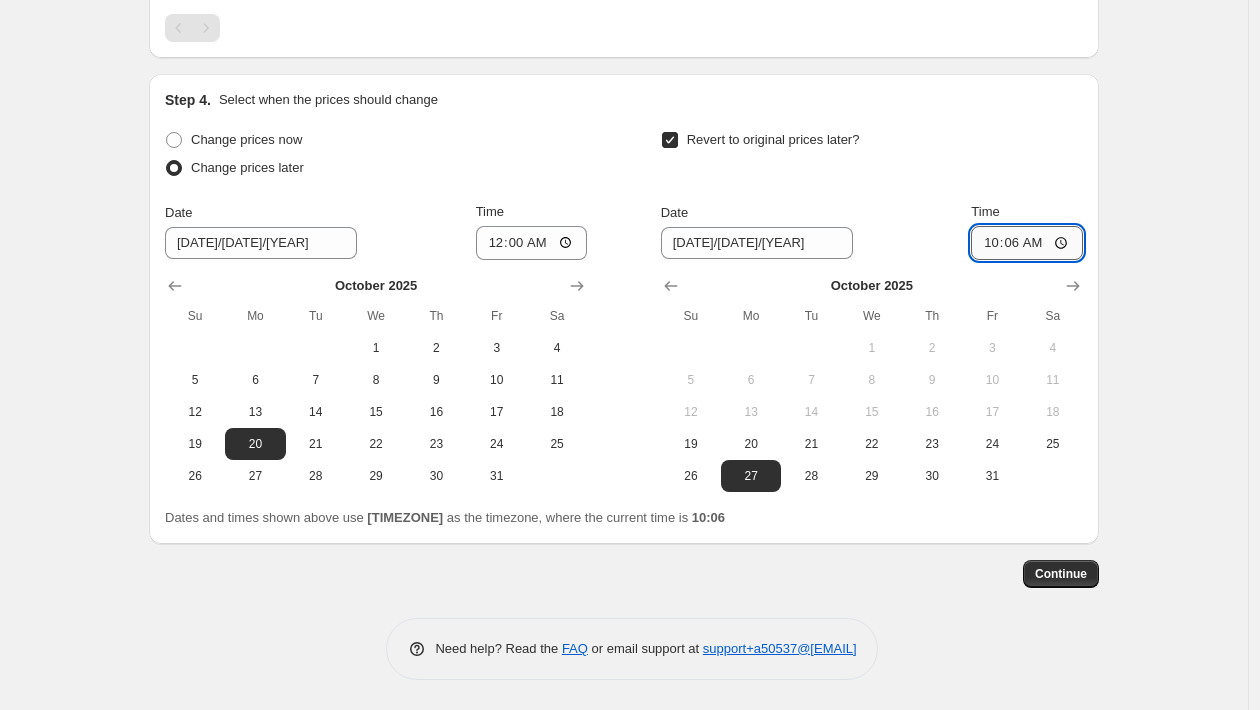 click on "10:06" at bounding box center (1027, 243) 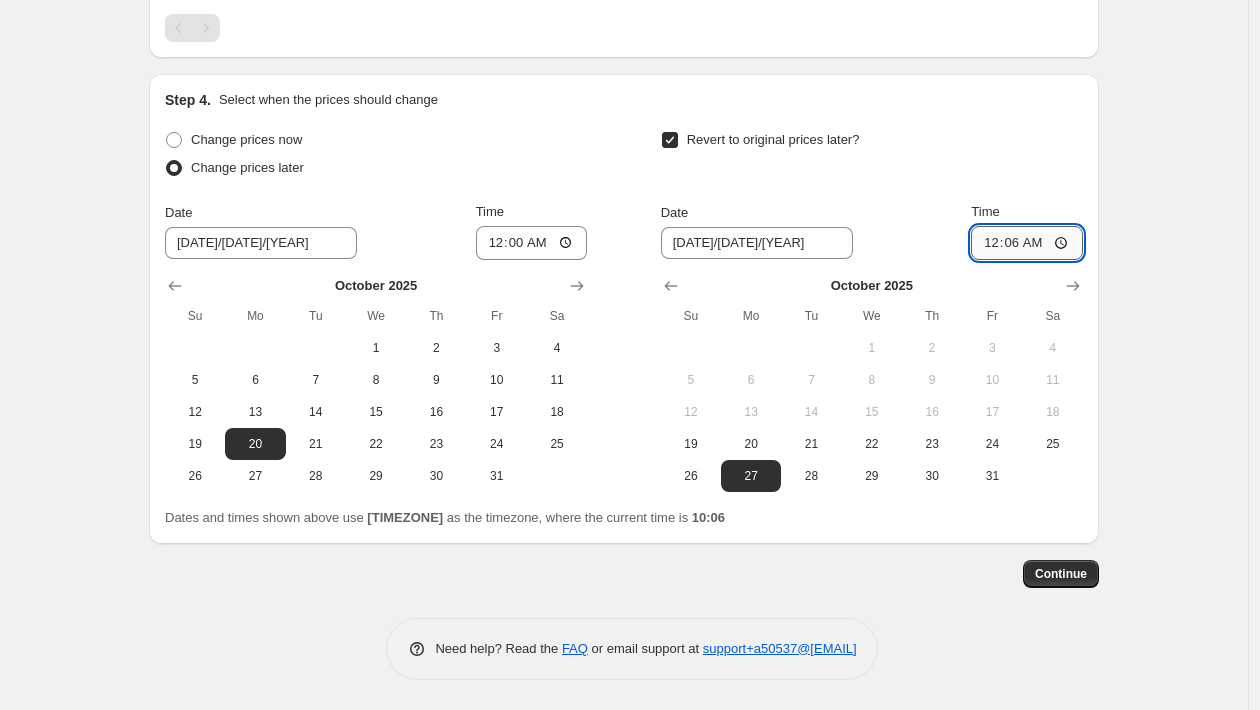 type on "00:00" 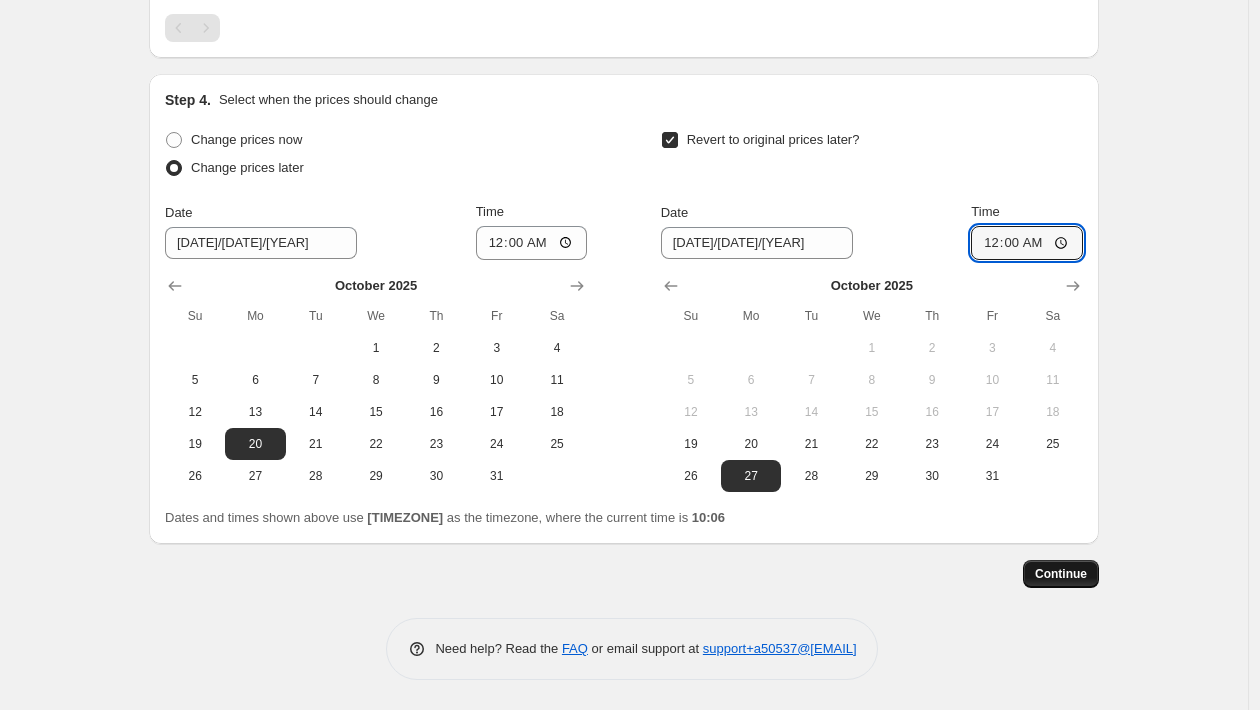 click on "Continue" at bounding box center [1061, 574] 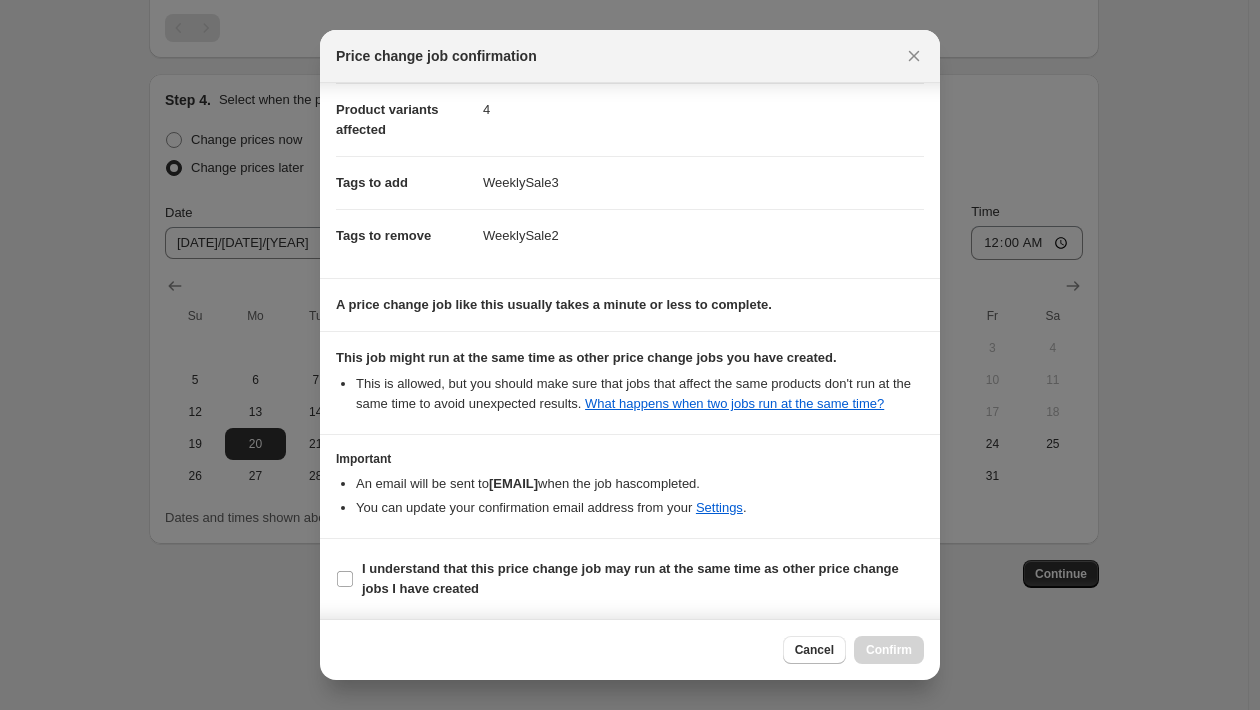 scroll, scrollTop: 254, scrollLeft: 0, axis: vertical 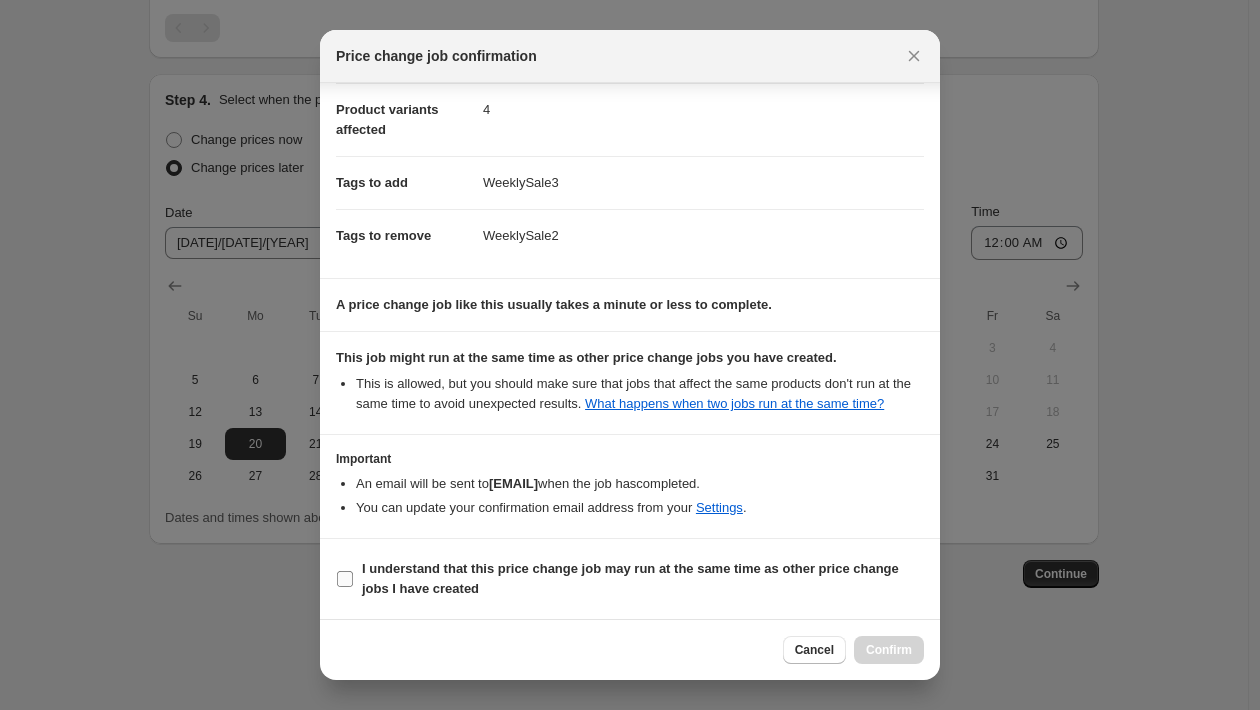 click on "I understand that this price change job may run at the same time as other price change jobs I have created" at bounding box center [630, 578] 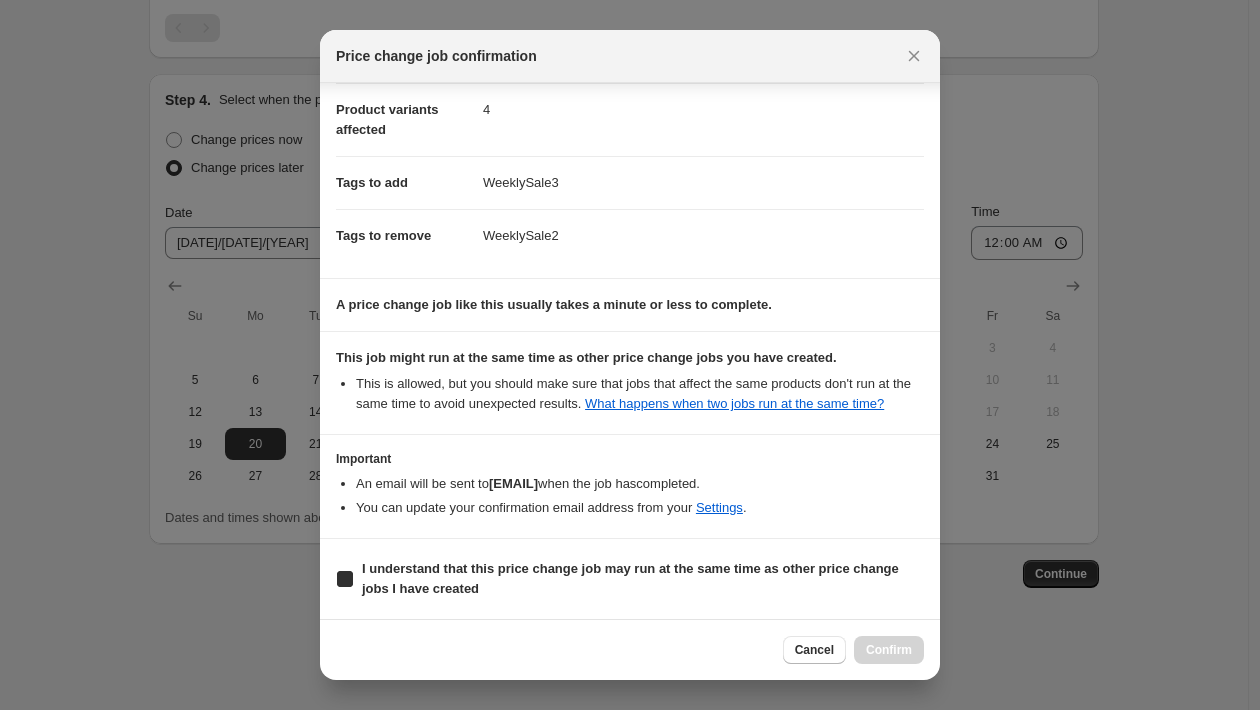 checkbox on "true" 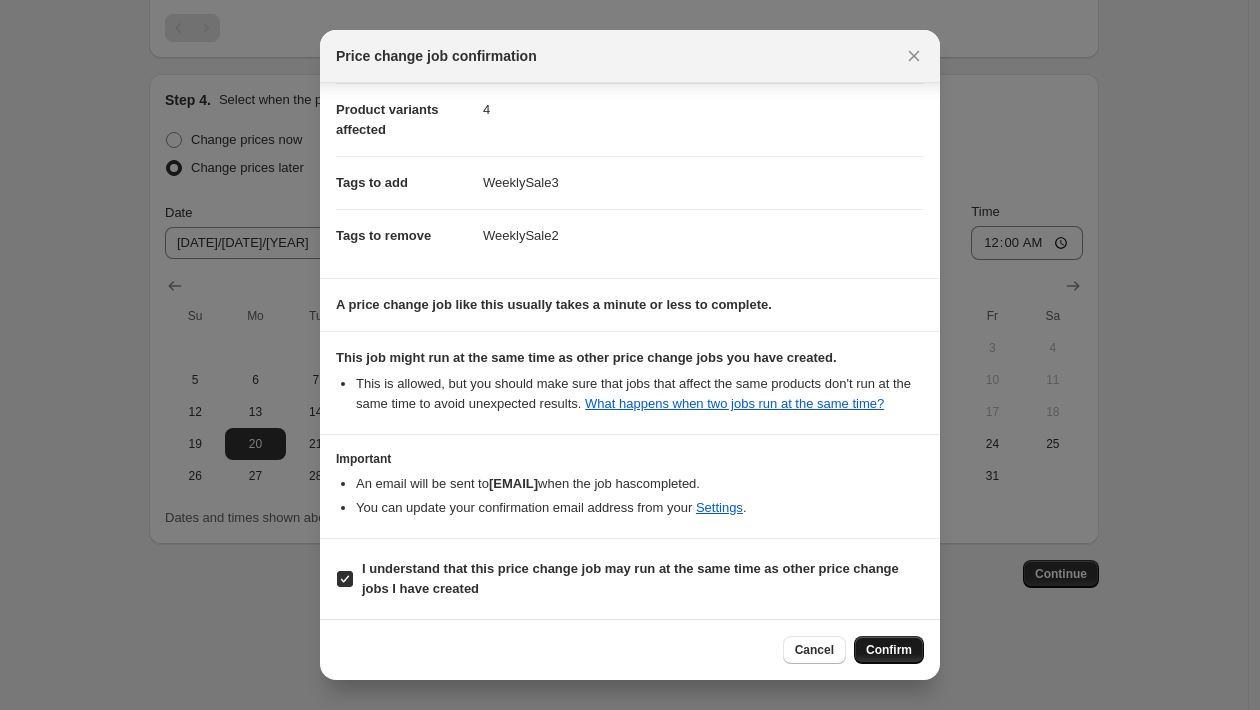 click on "Confirm" at bounding box center [889, 650] 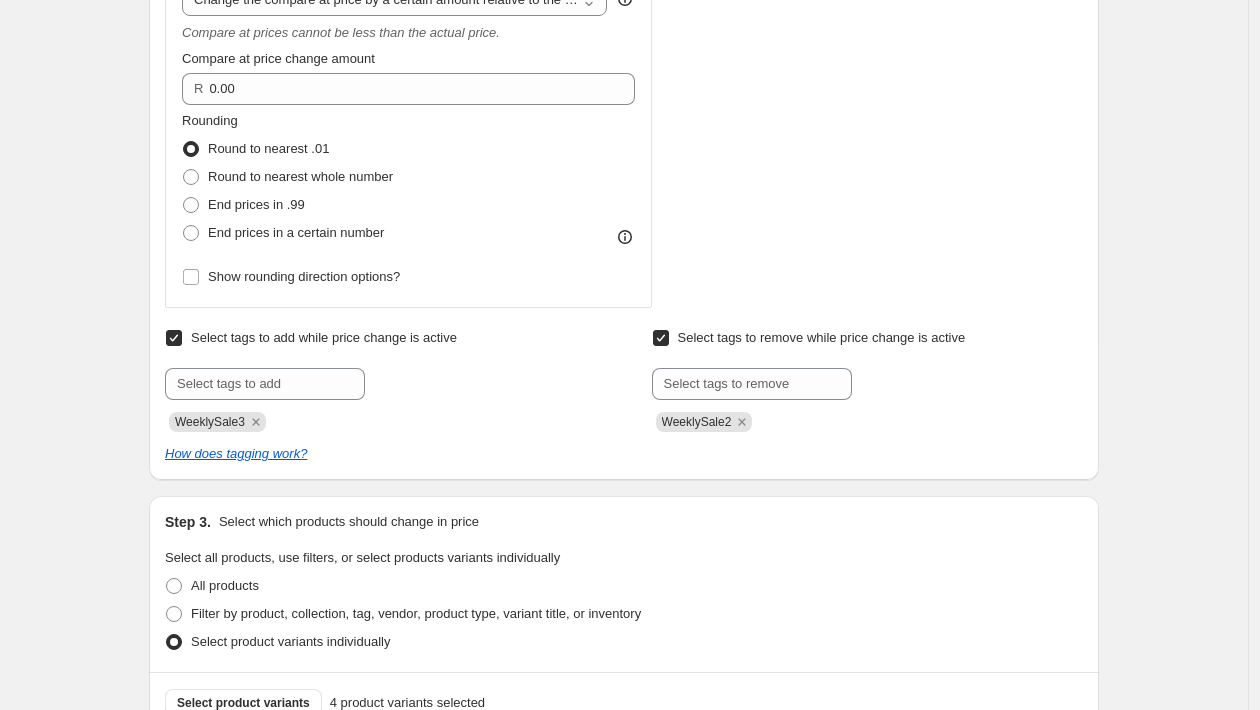 scroll, scrollTop: 0, scrollLeft: 0, axis: both 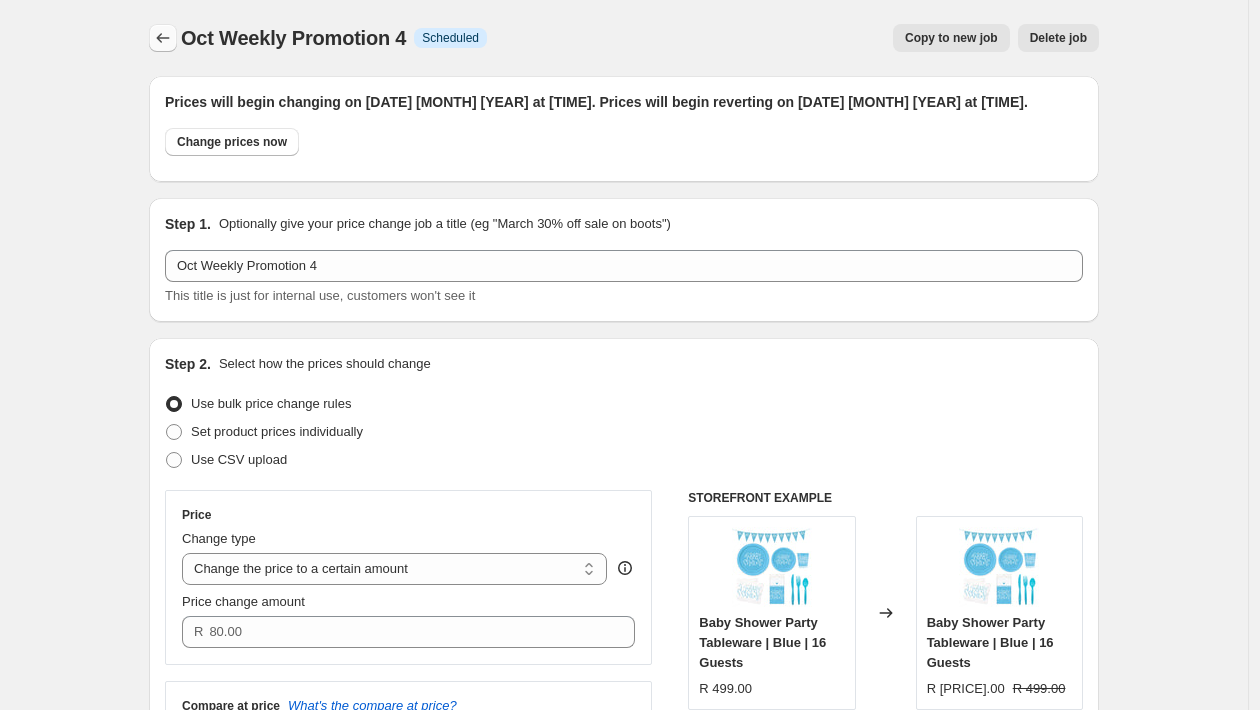 click 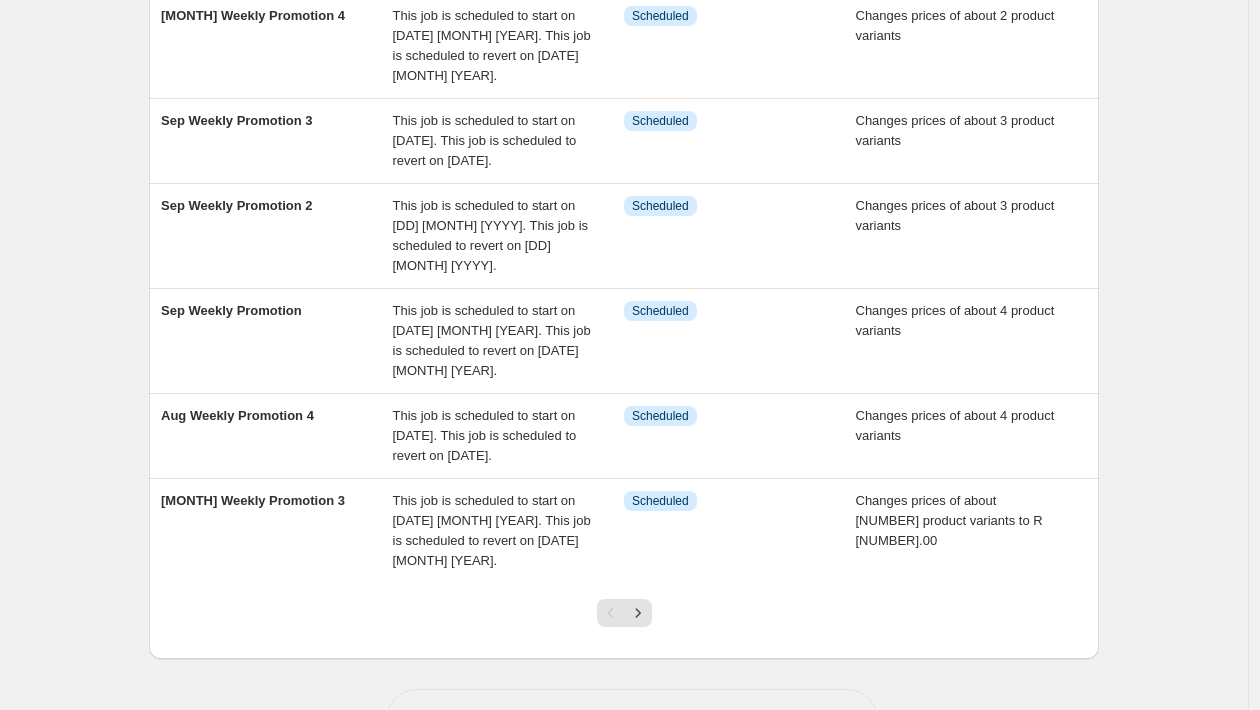 scroll, scrollTop: 720, scrollLeft: 0, axis: vertical 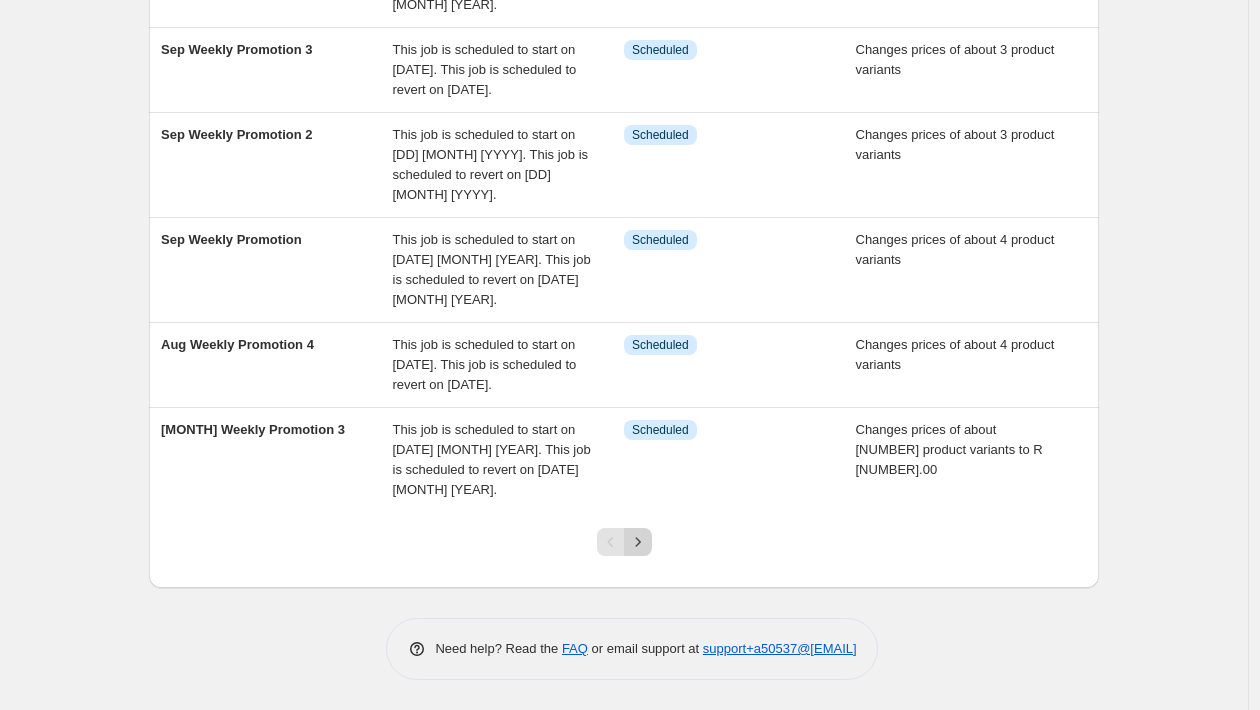 click at bounding box center (638, 542) 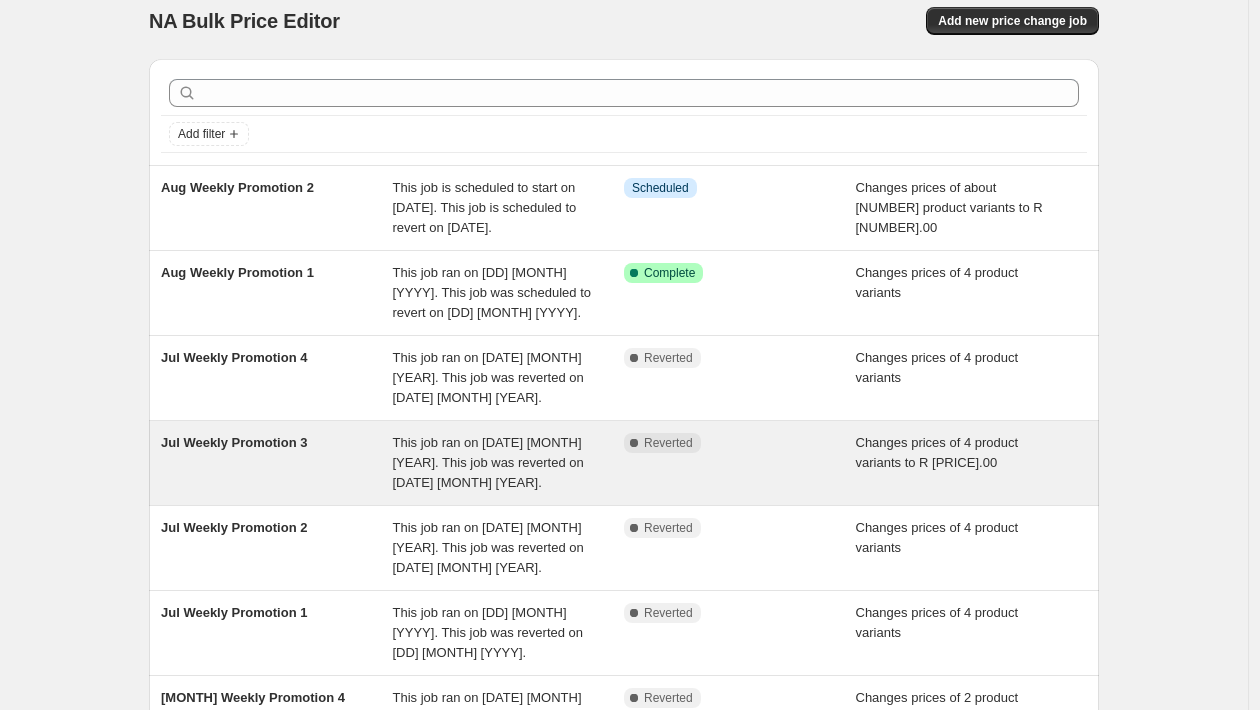 scroll, scrollTop: 18, scrollLeft: 0, axis: vertical 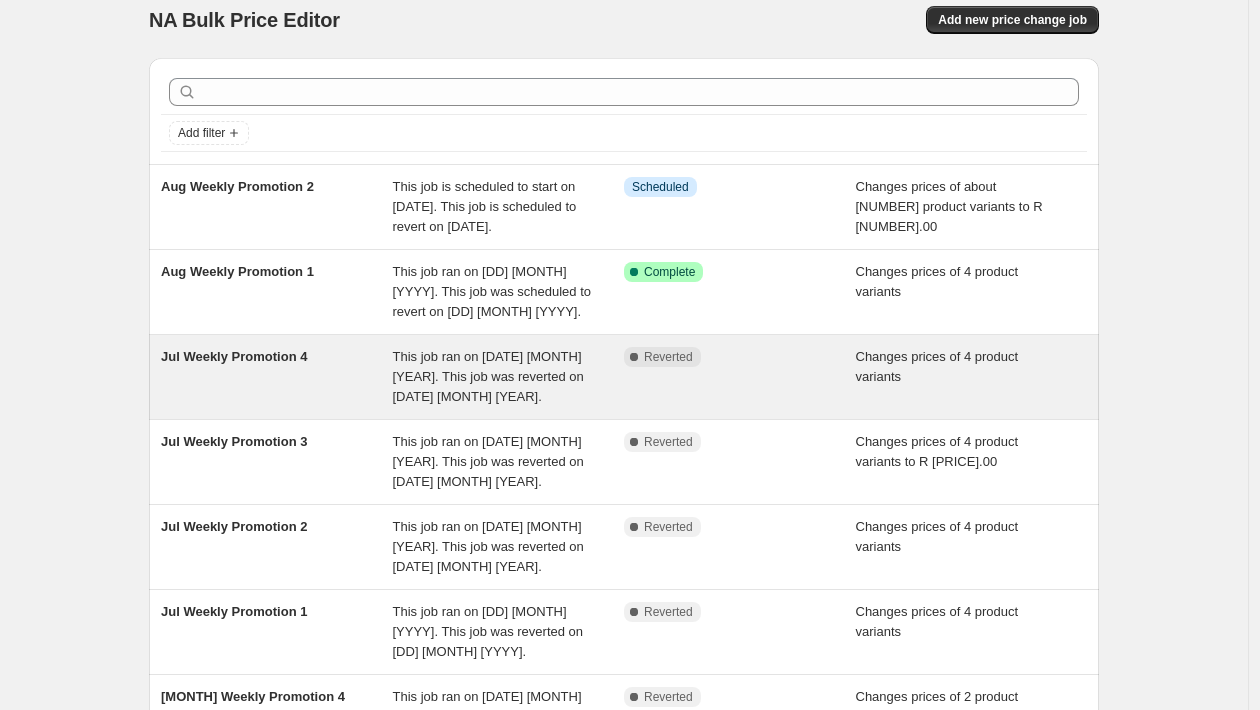 click on "This job ran on [DATE] [MONTH] [YEAR]. This job was reverted on [DATE] [MONTH] [YEAR]." at bounding box center (488, 376) 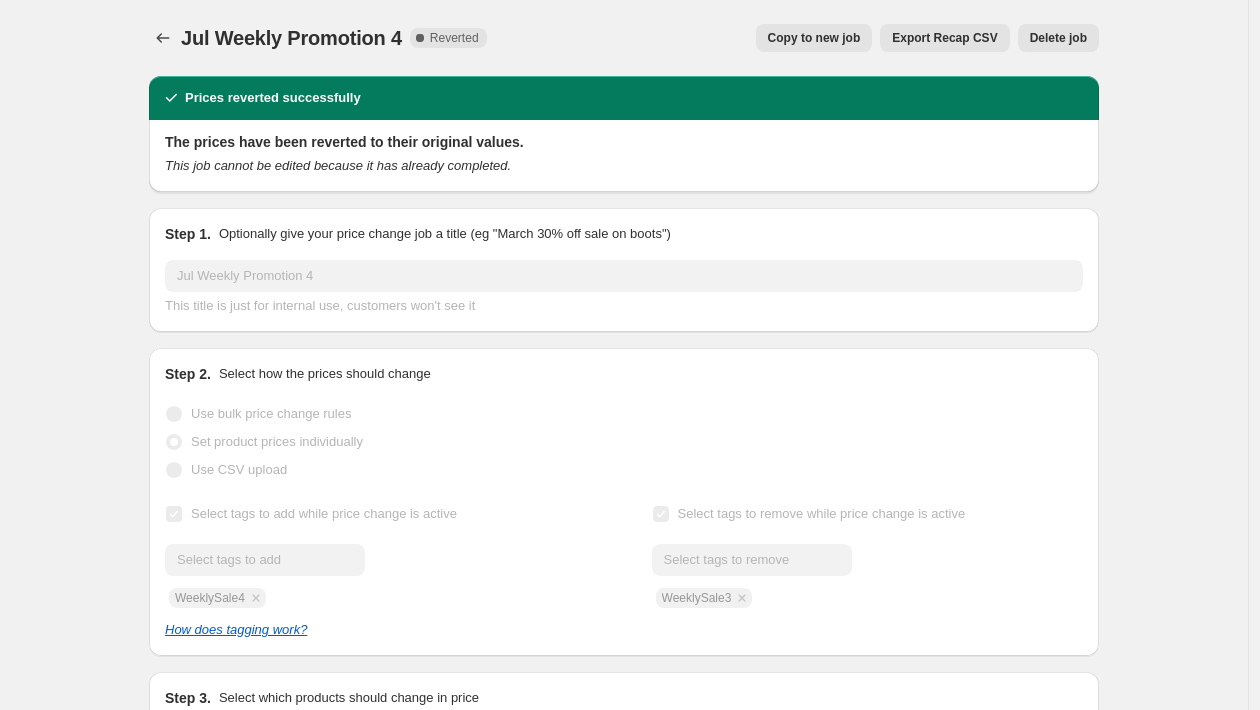 click on "Copy to new job" at bounding box center [814, 38] 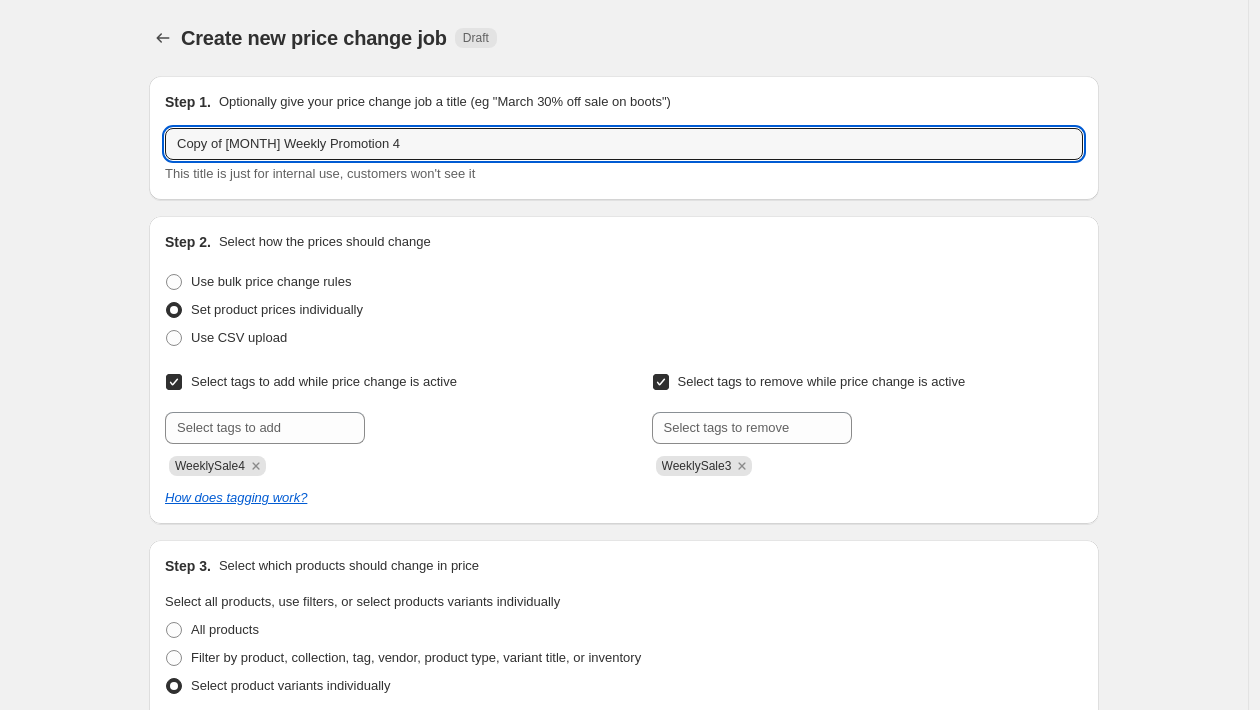 drag, startPoint x: 254, startPoint y: 145, endPoint x: 143, endPoint y: 145, distance: 111 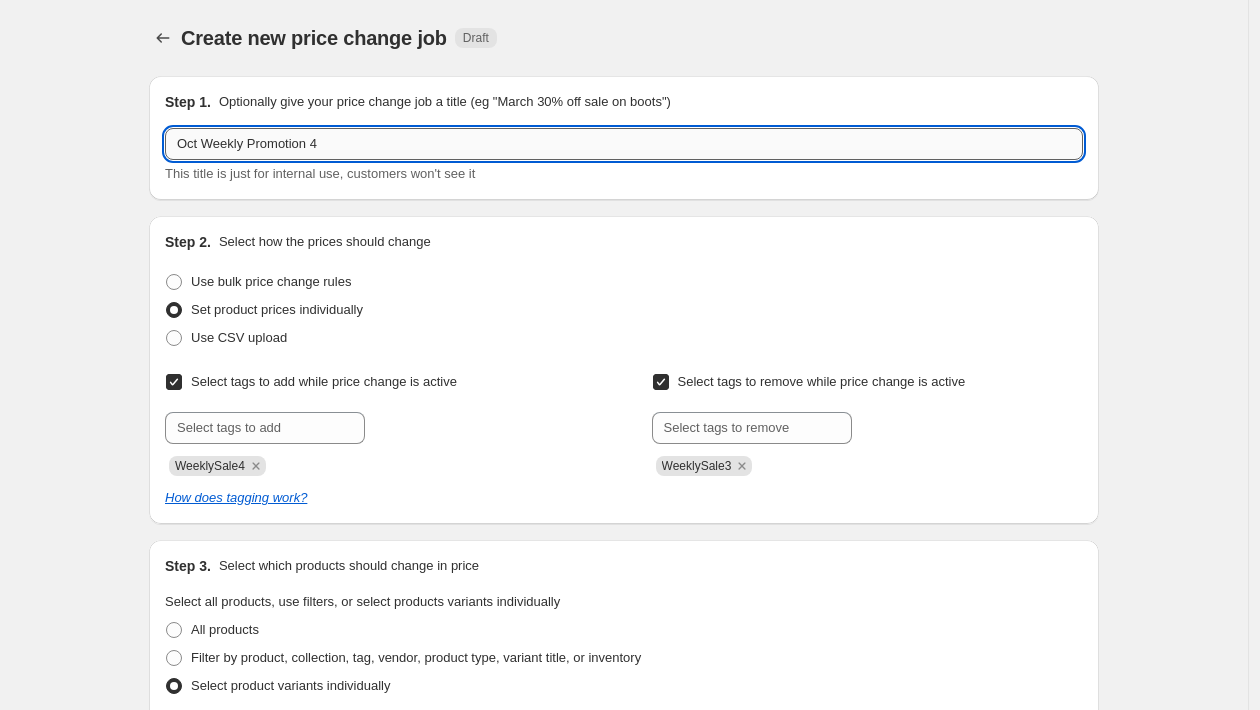 click on "Oct Weekly Promotion 4" at bounding box center [624, 144] 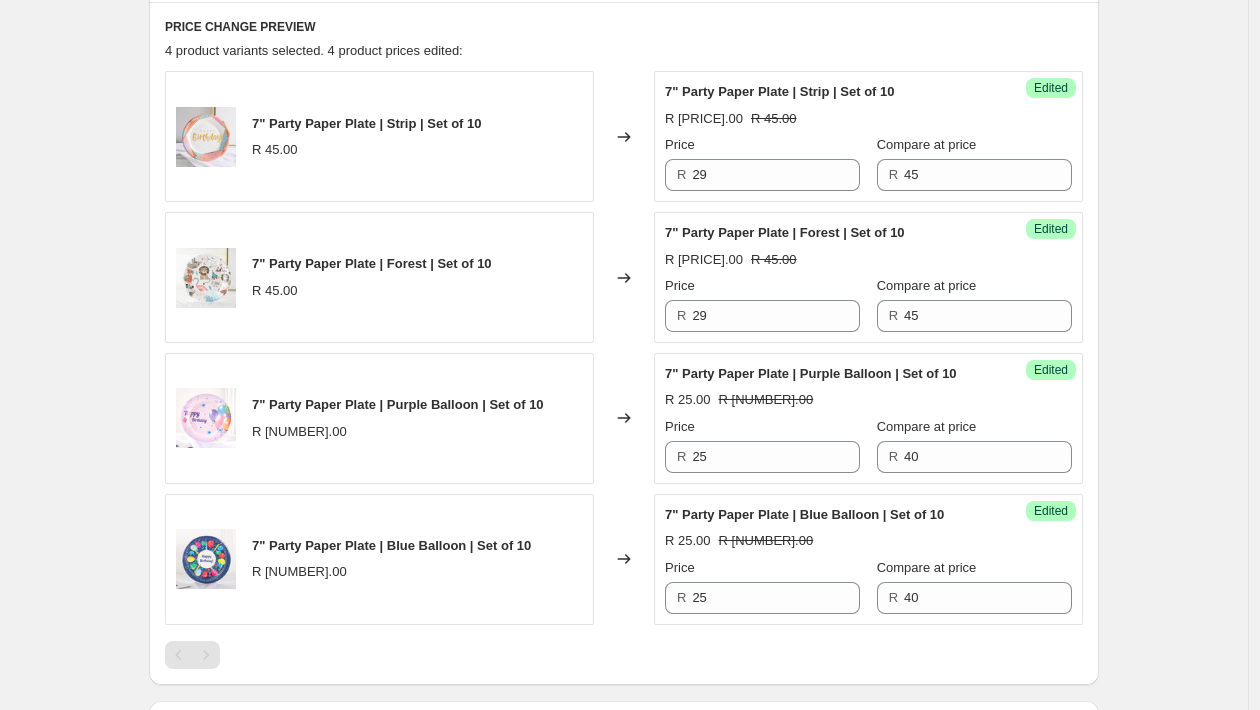 scroll, scrollTop: 1079, scrollLeft: 0, axis: vertical 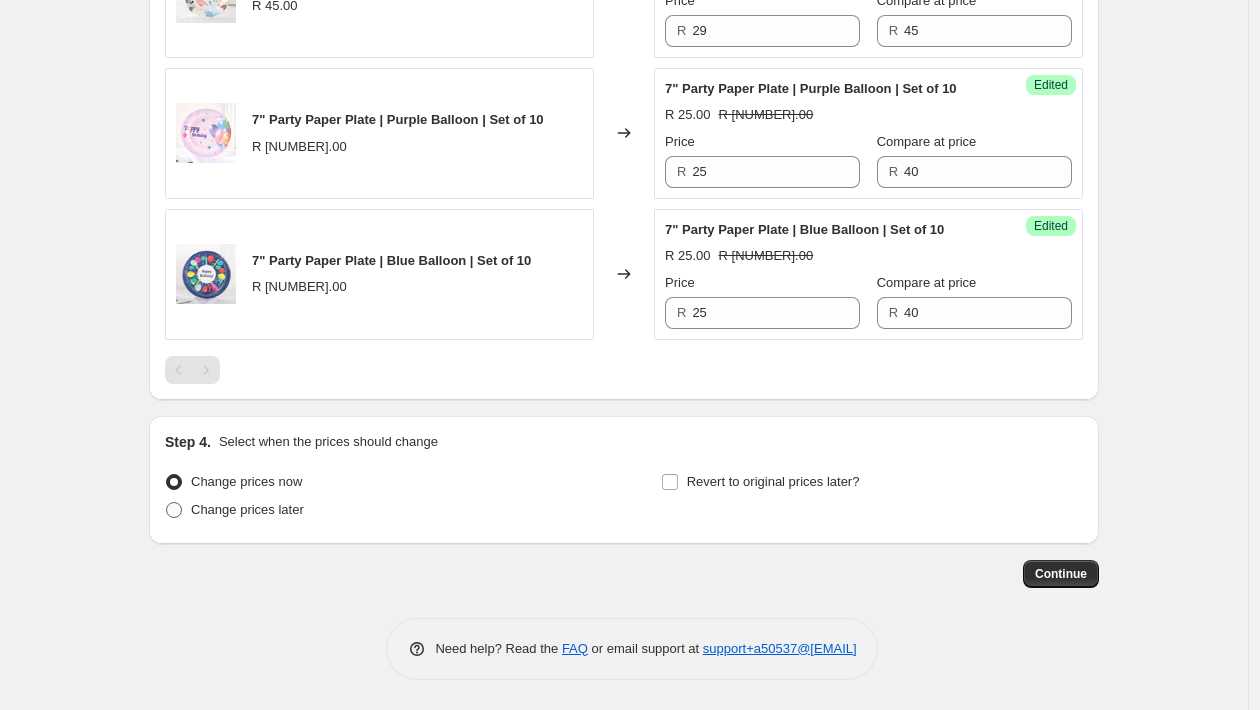 type on "[MONTH] Weekly Promotion 5" 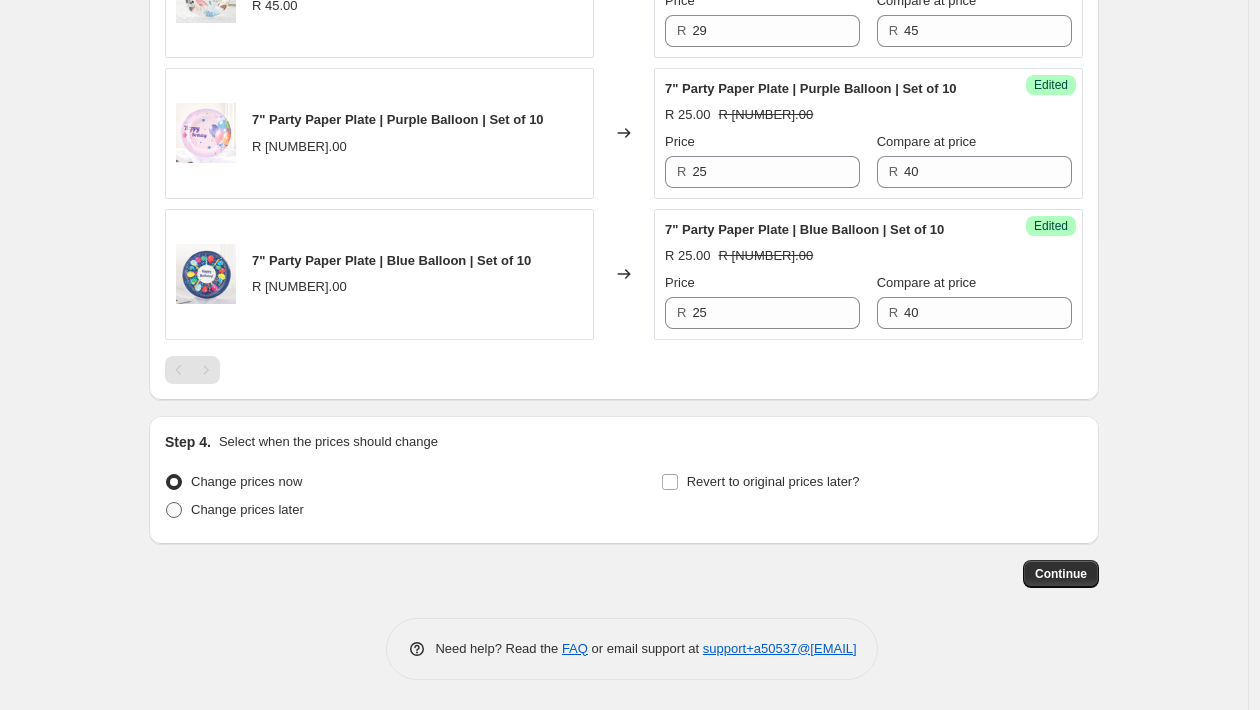 radio on "true" 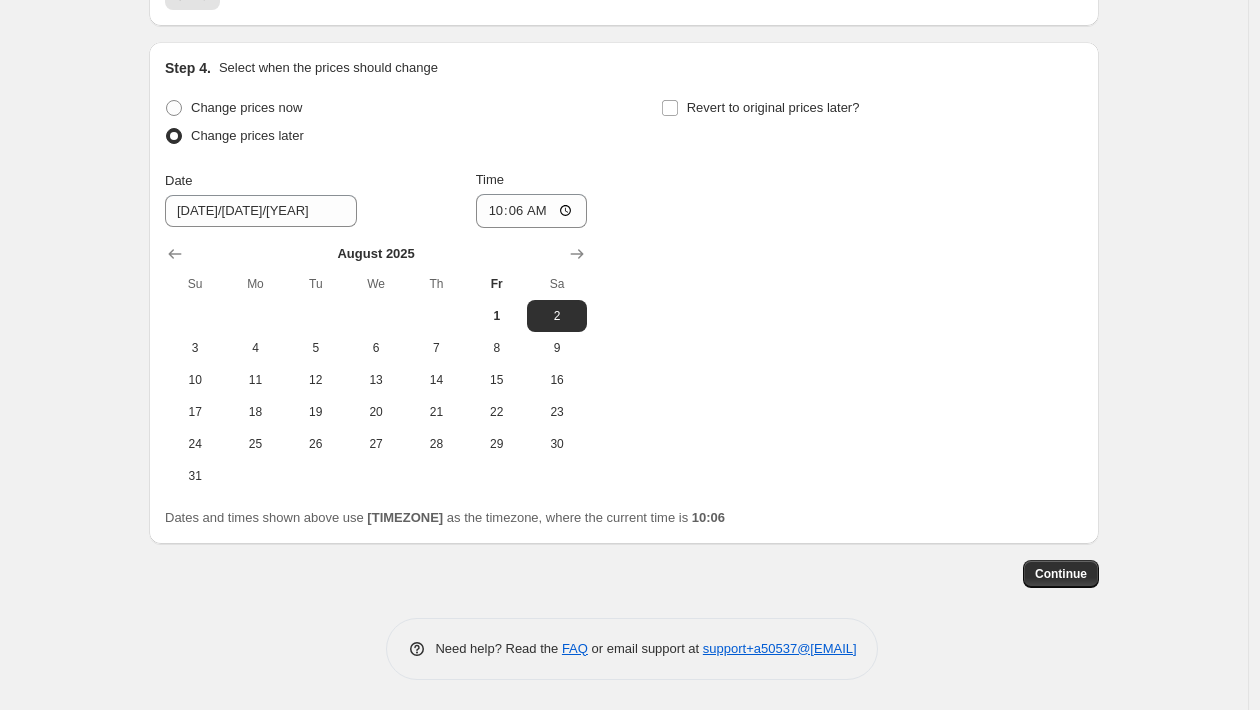 scroll, scrollTop: 1453, scrollLeft: 0, axis: vertical 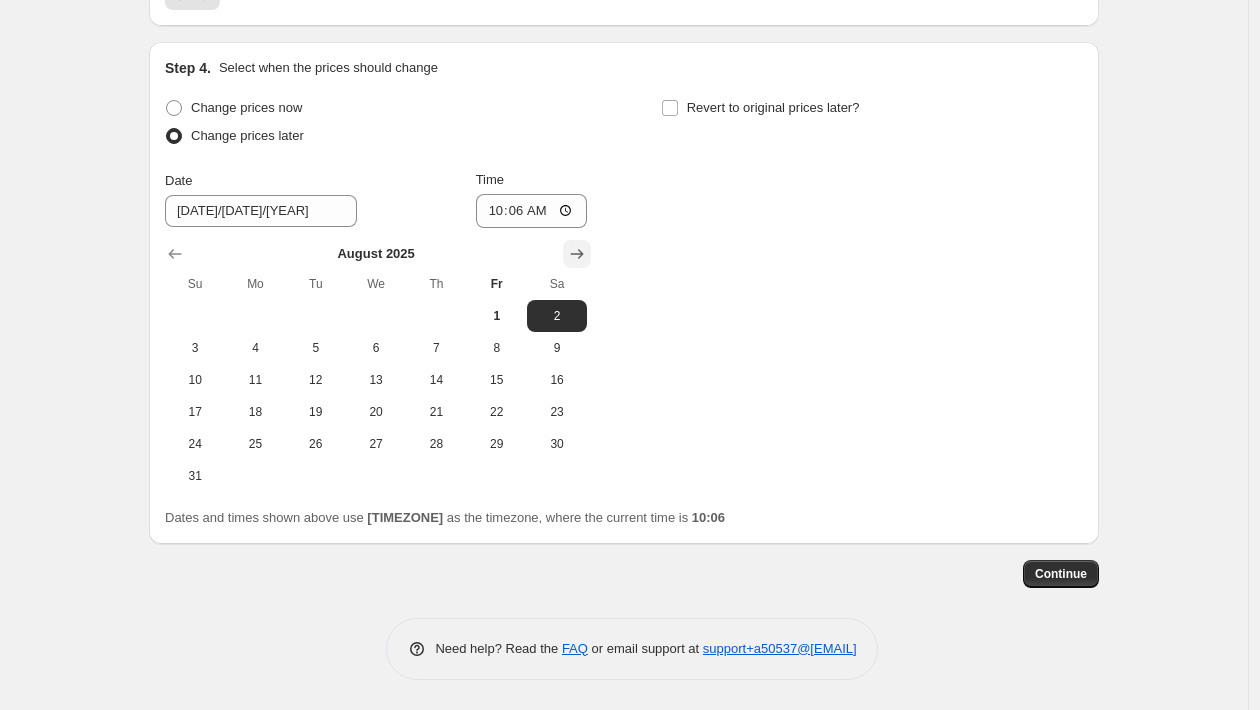 click 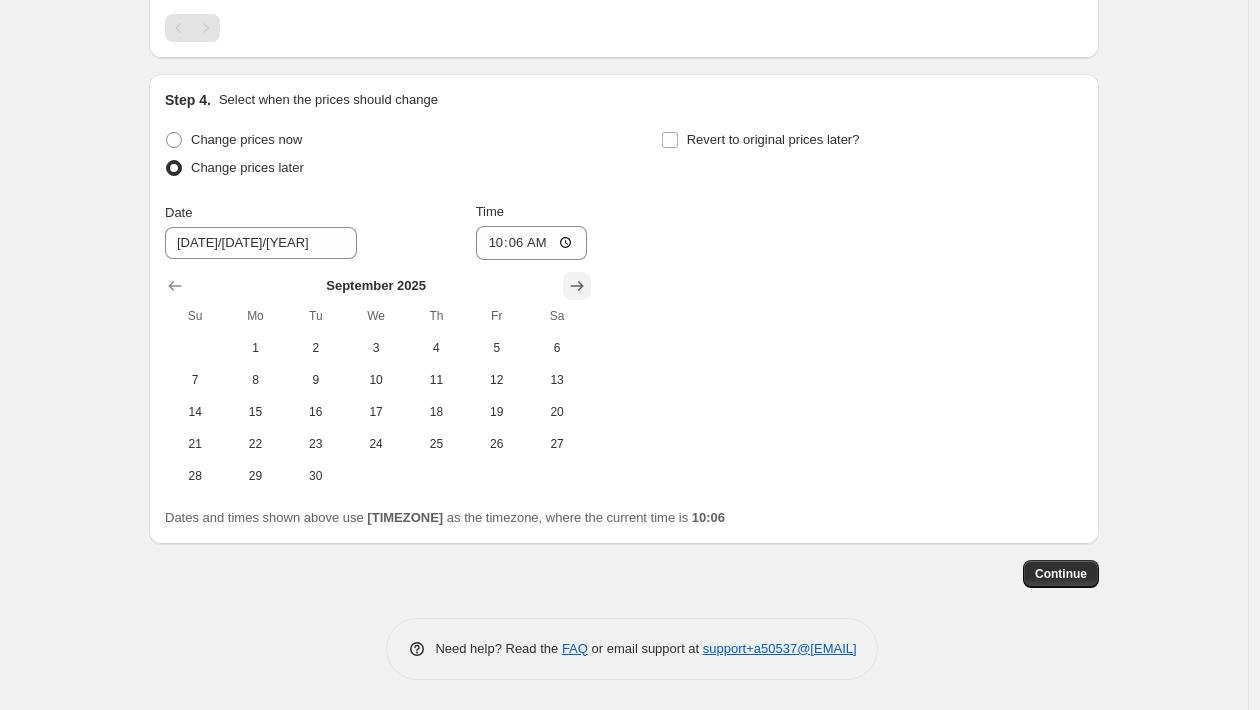 scroll, scrollTop: 1421, scrollLeft: 0, axis: vertical 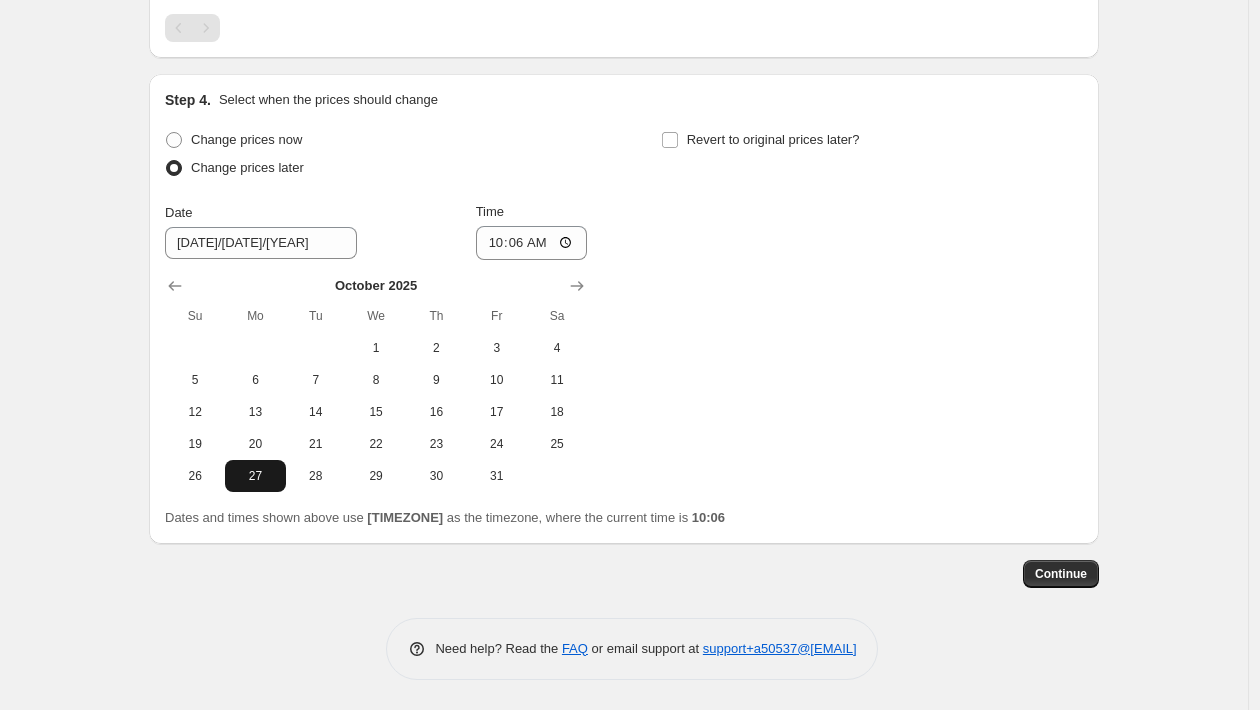 click on "27" at bounding box center (255, 476) 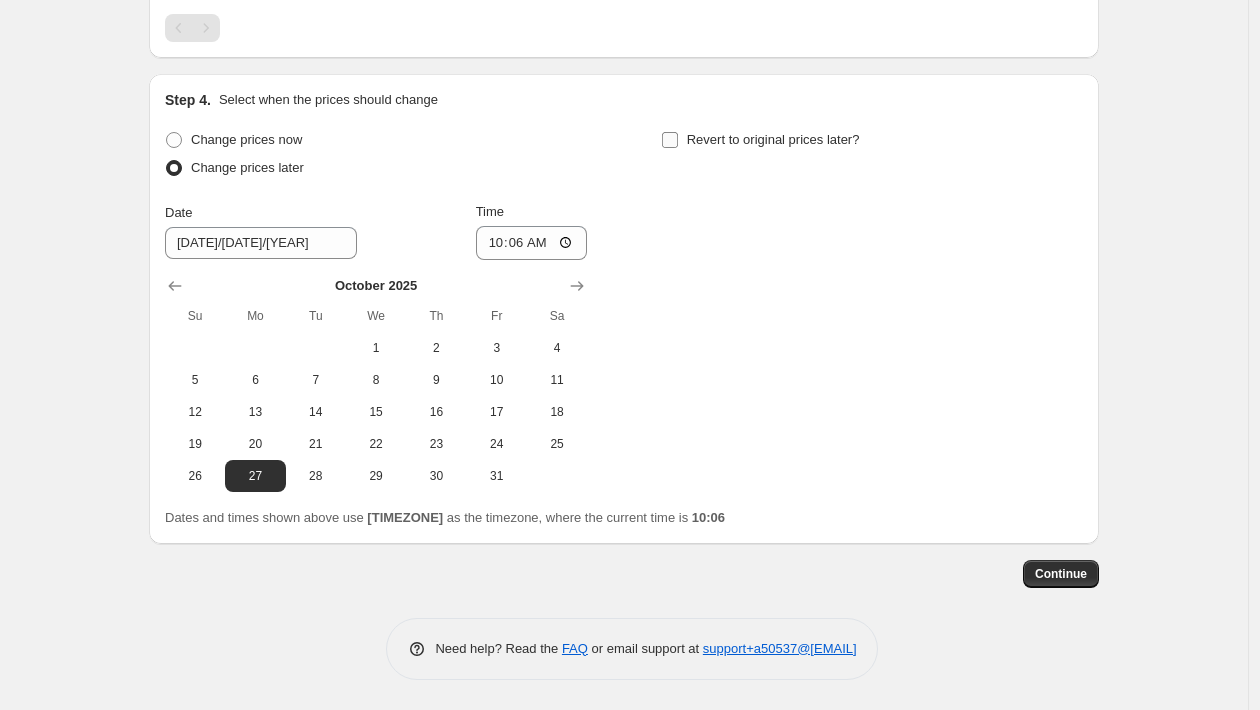click on "Revert to original prices later?" at bounding box center [773, 139] 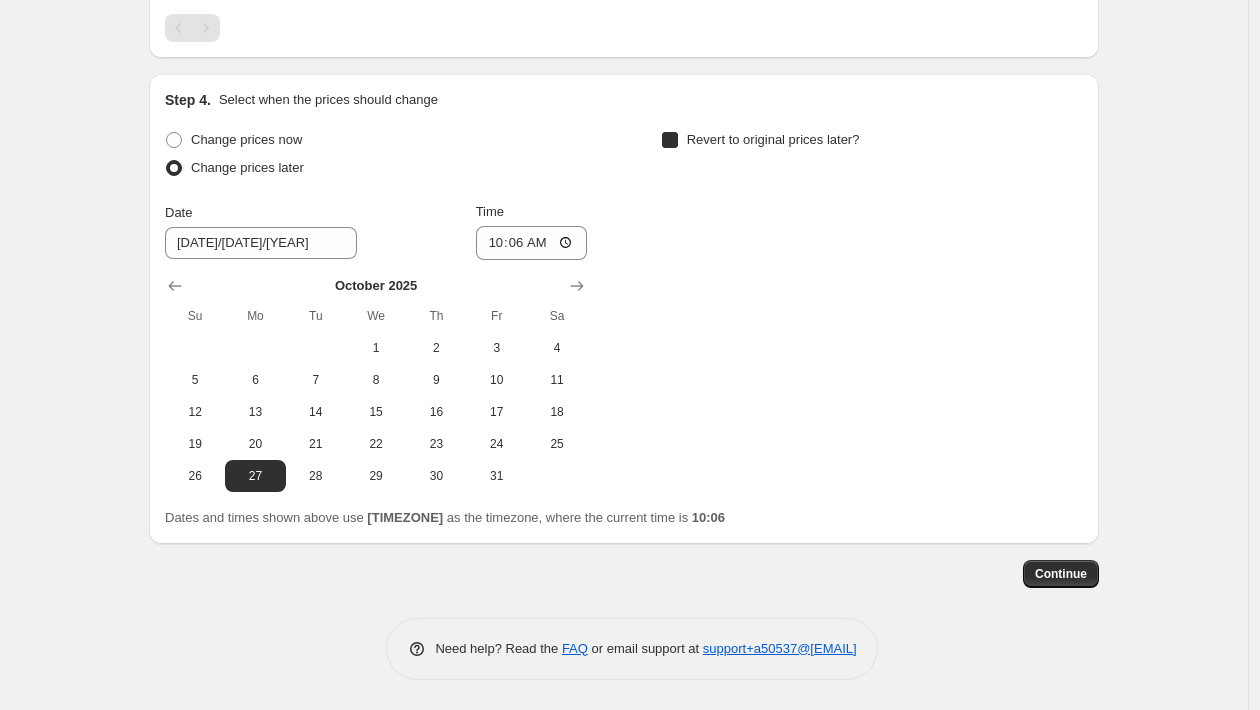 checkbox on "true" 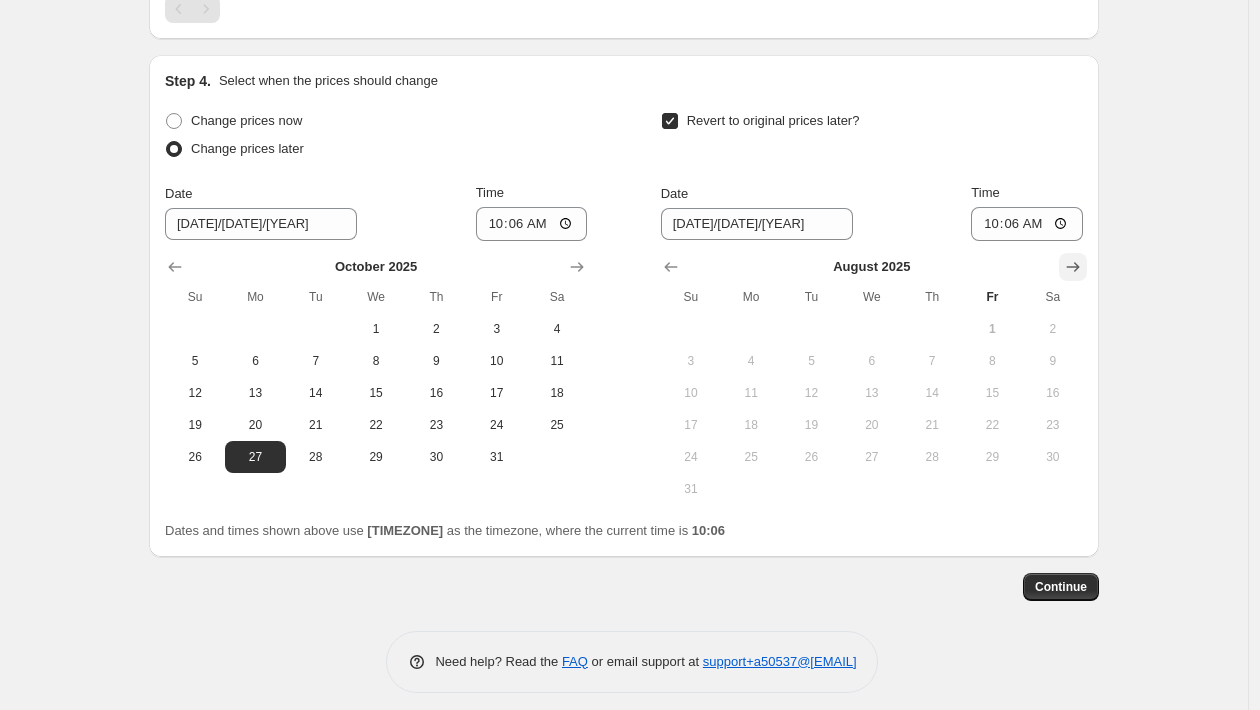 click 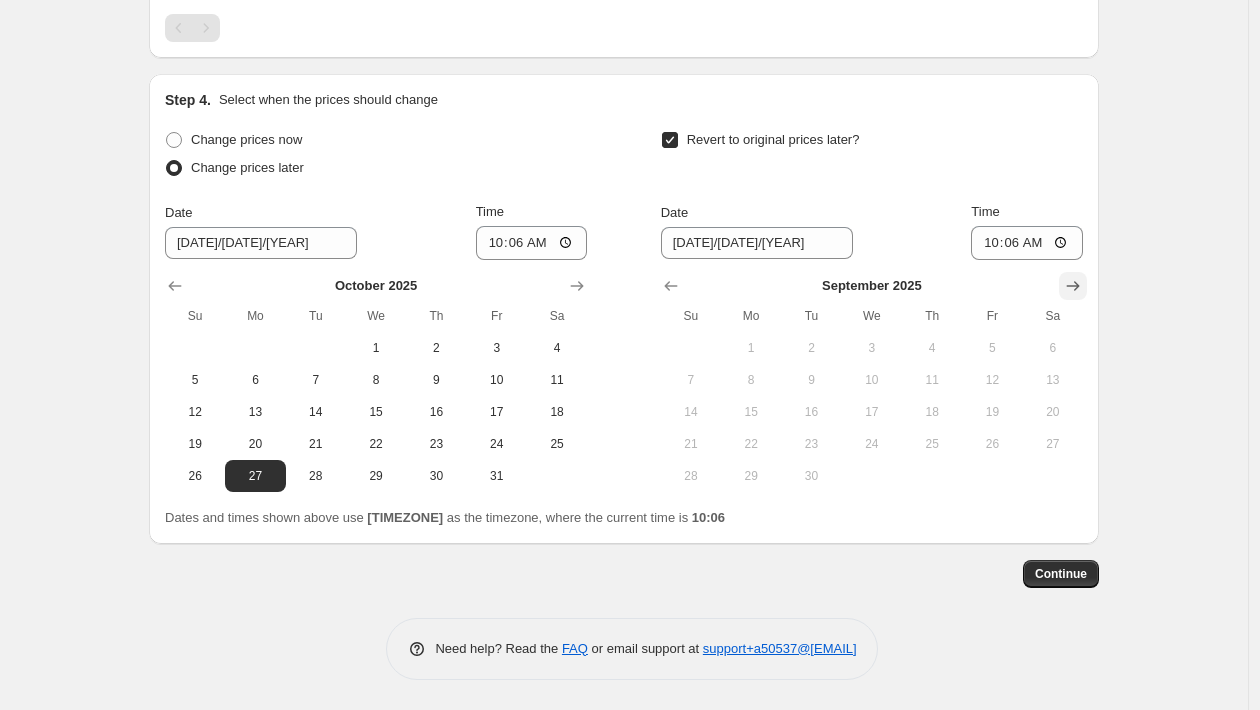 click 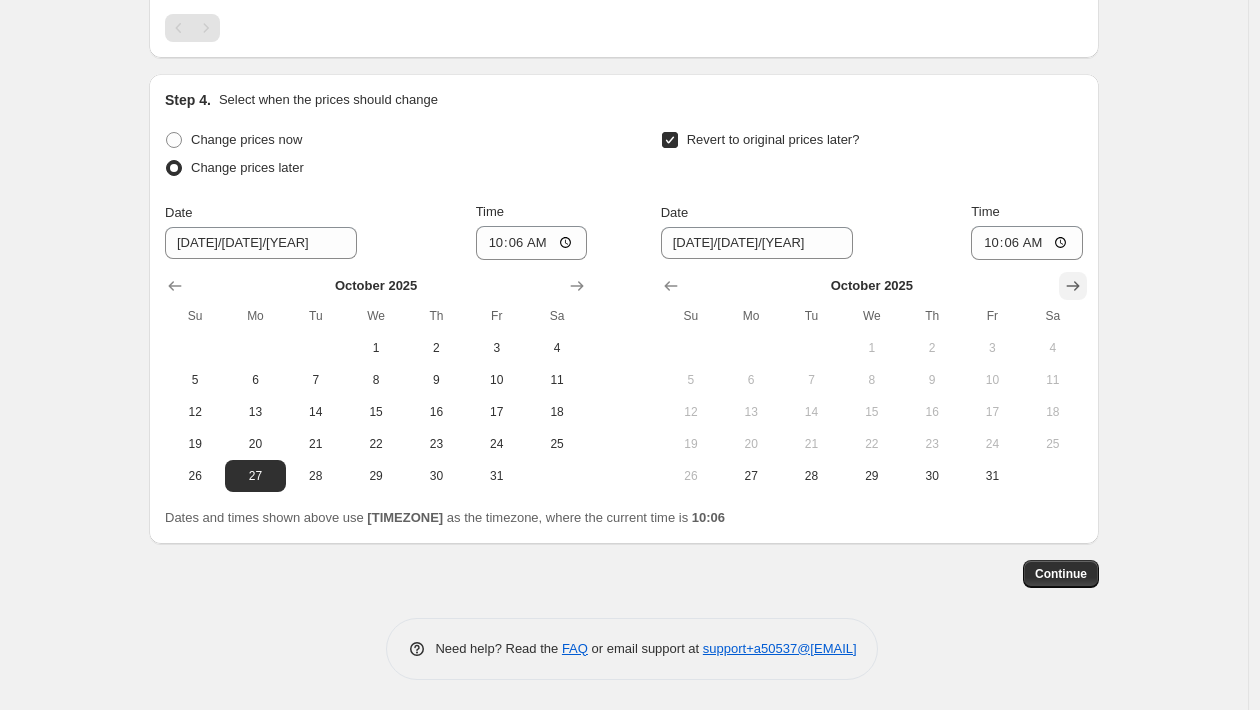 click 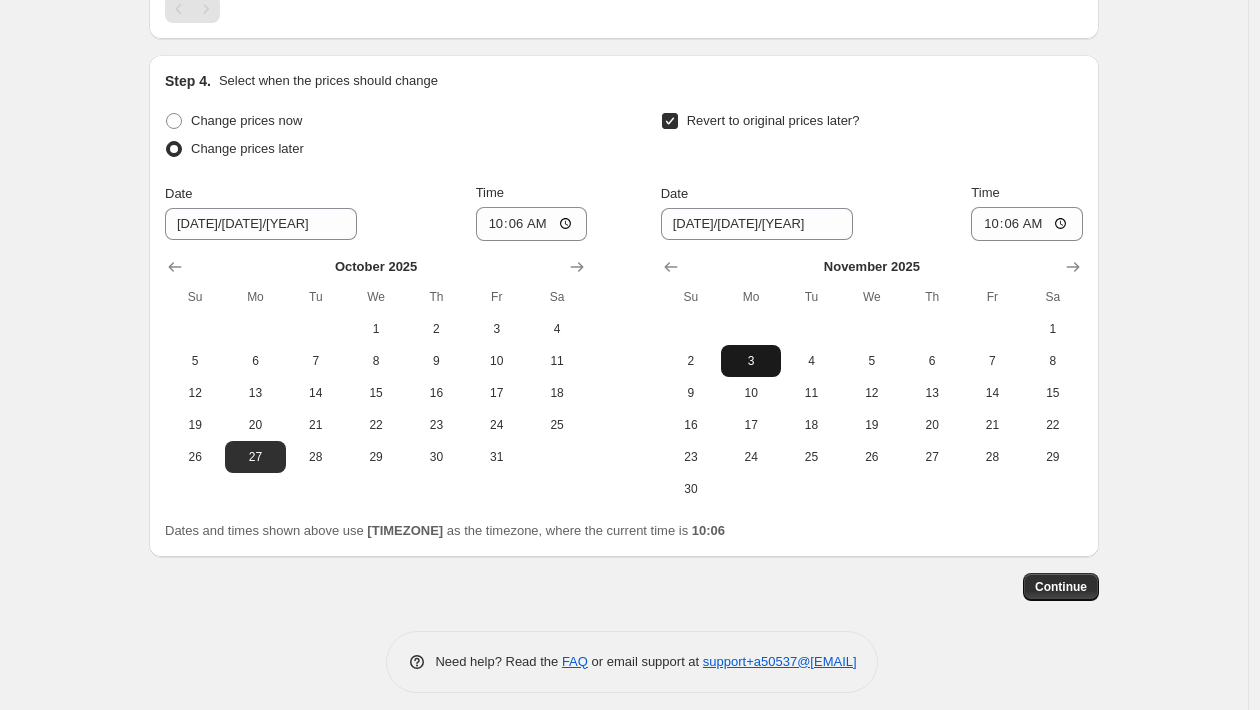 click on "3" at bounding box center (751, 361) 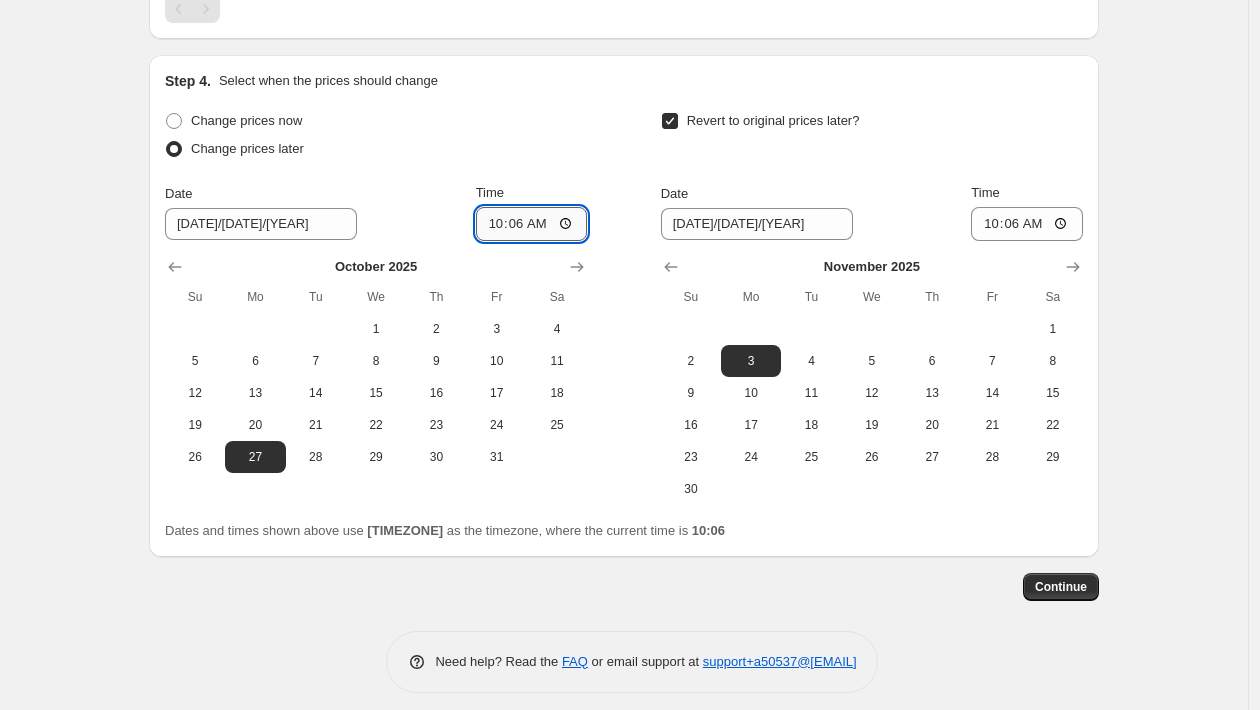 click on "10:06" at bounding box center (532, 224) 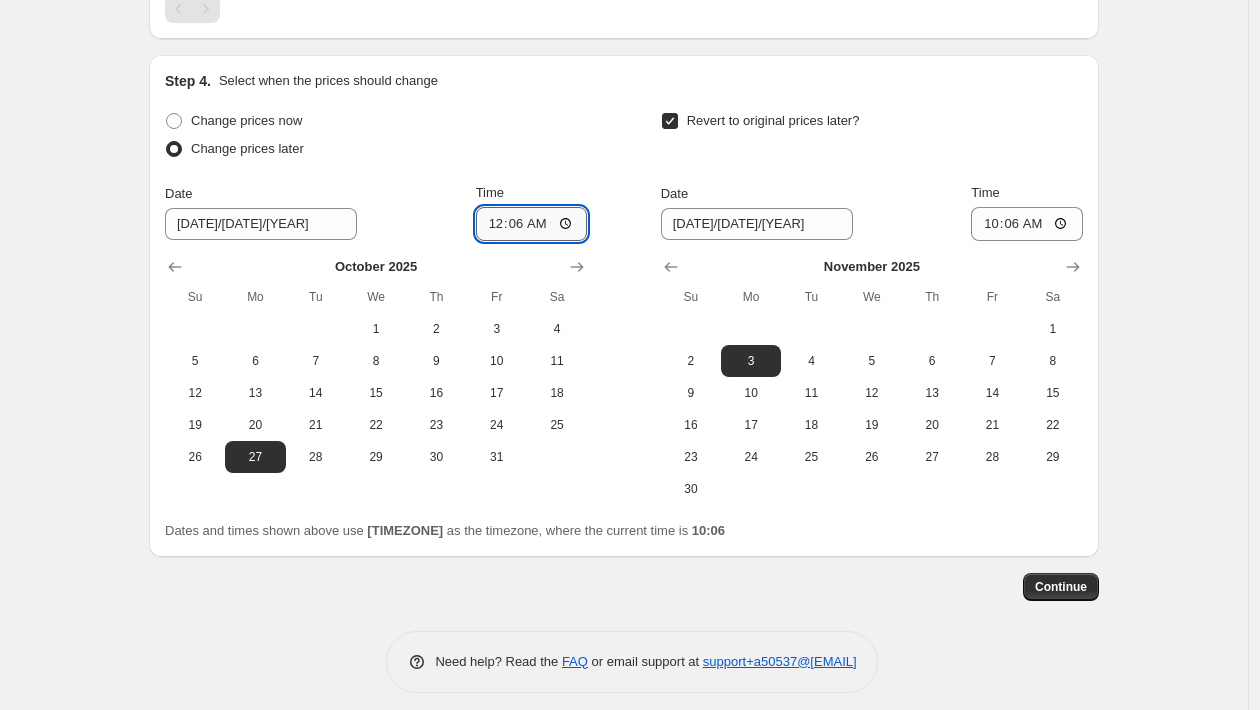 type on "00:00" 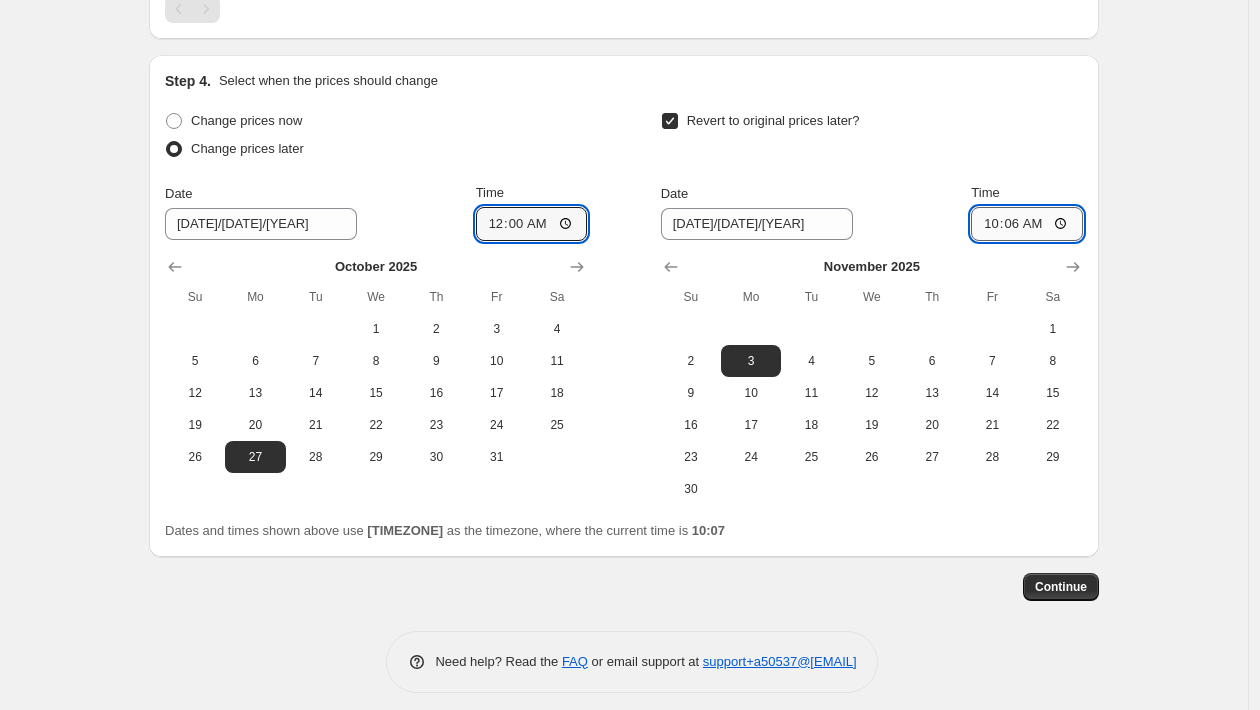 click on "10:06" at bounding box center (1027, 224) 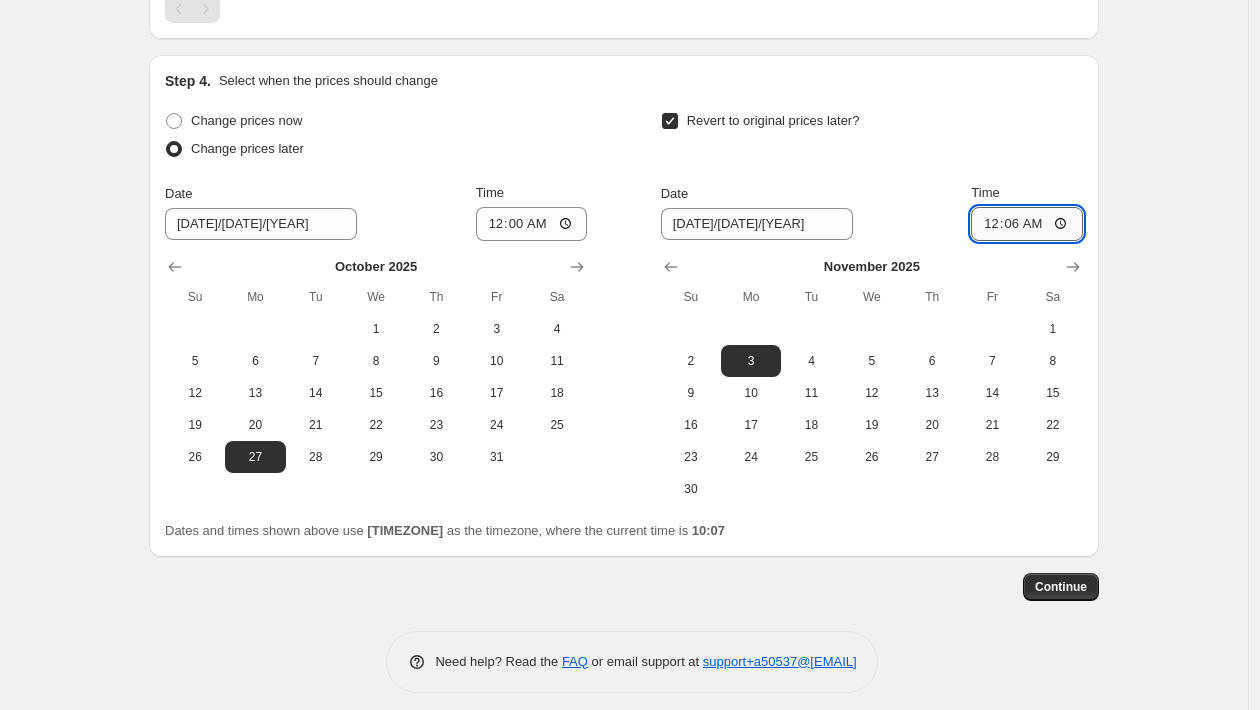 type on "00:00" 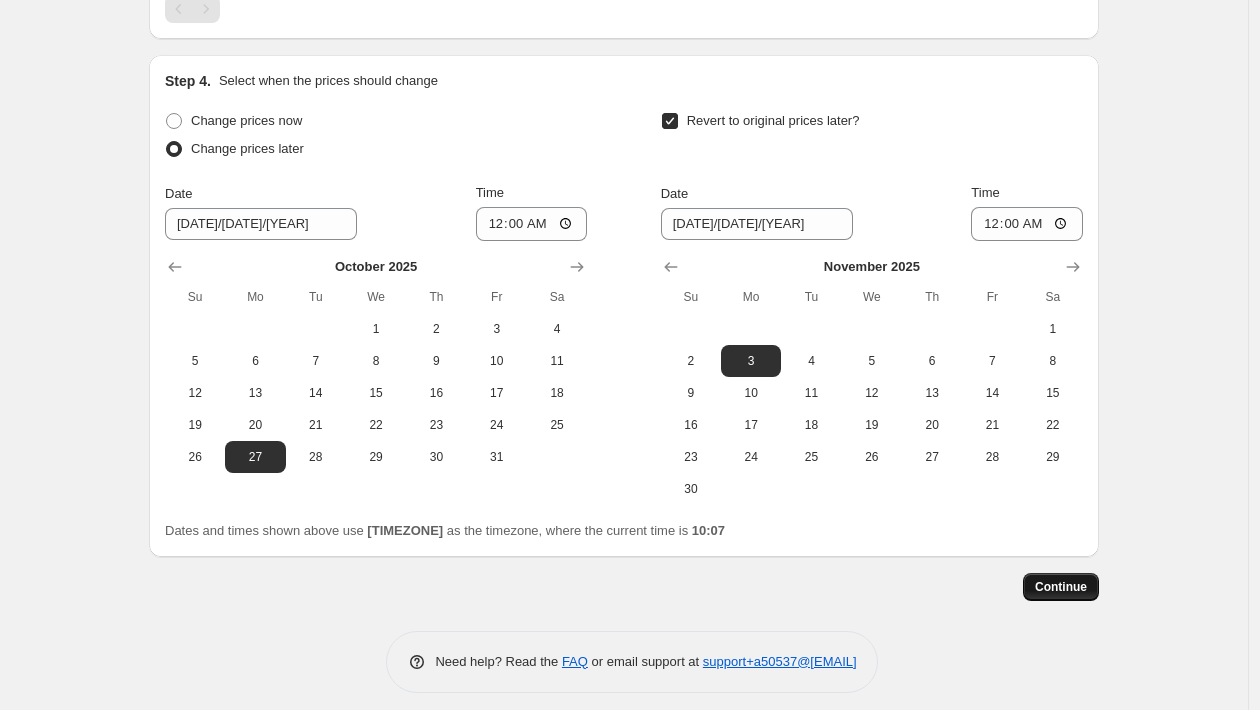 click on "Continue" at bounding box center (1061, 587) 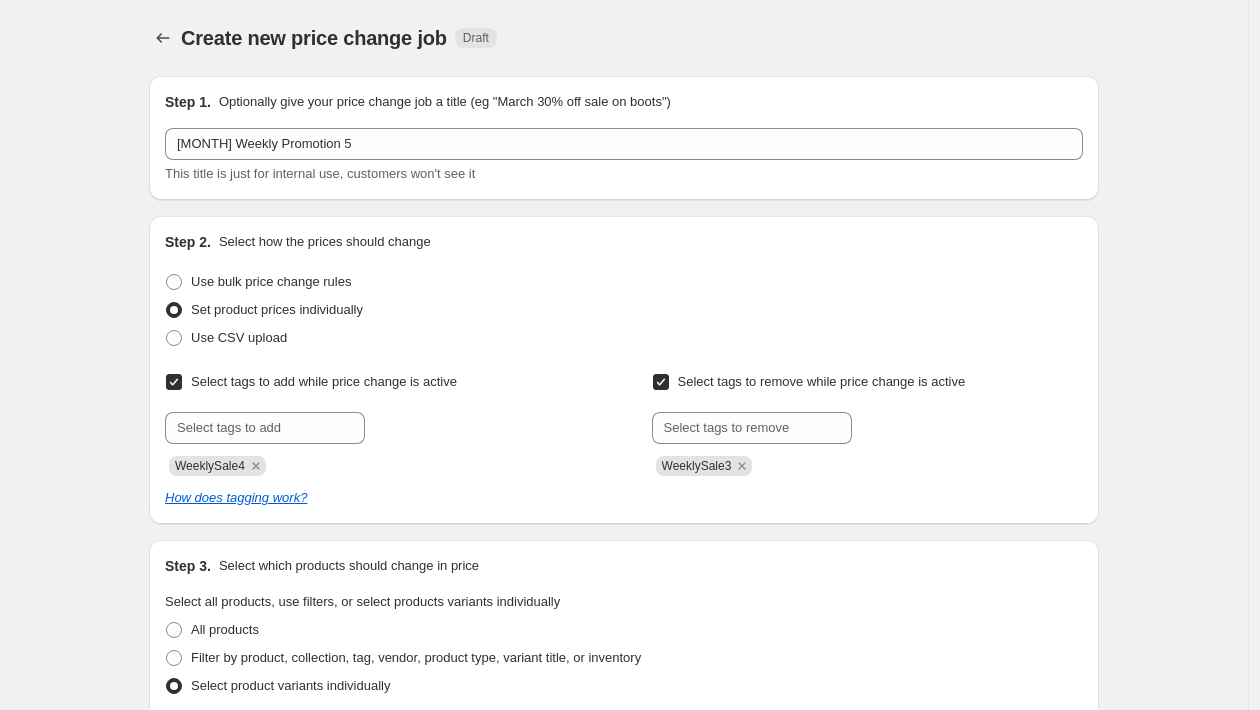 scroll, scrollTop: 1421, scrollLeft: 0, axis: vertical 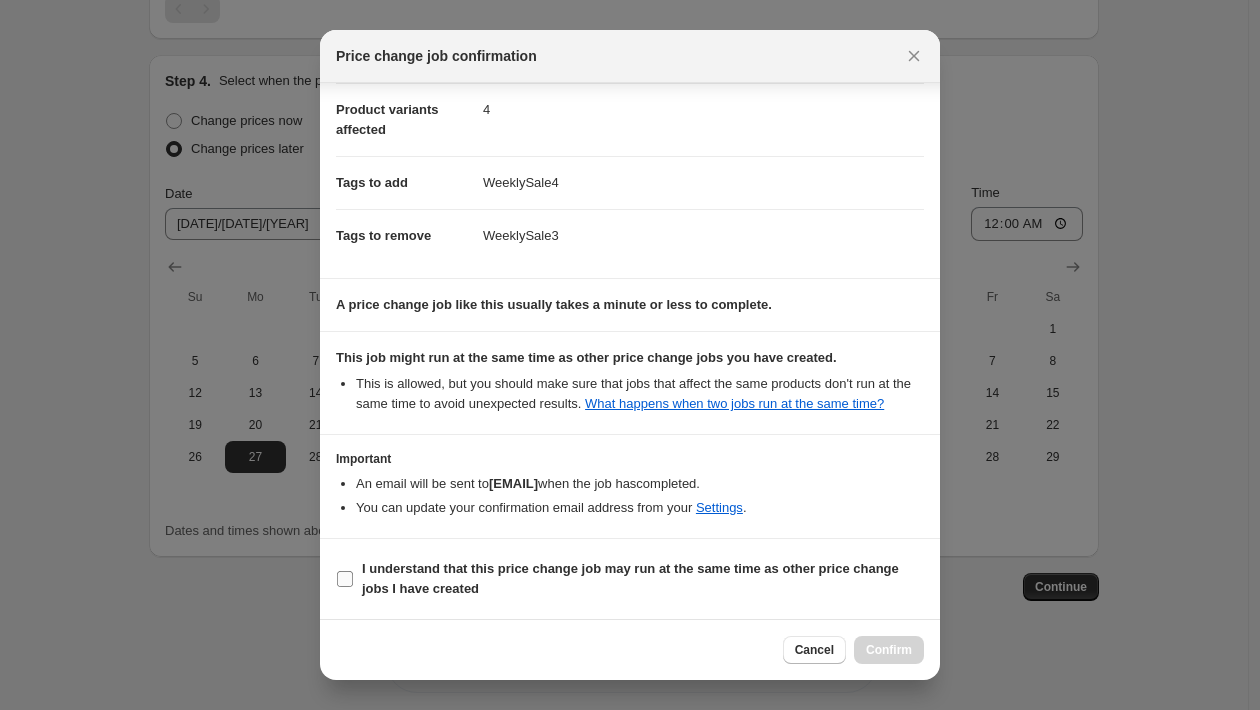 click on "I understand that this price change job may run at the same time as other price change jobs I have created" at bounding box center (630, 578) 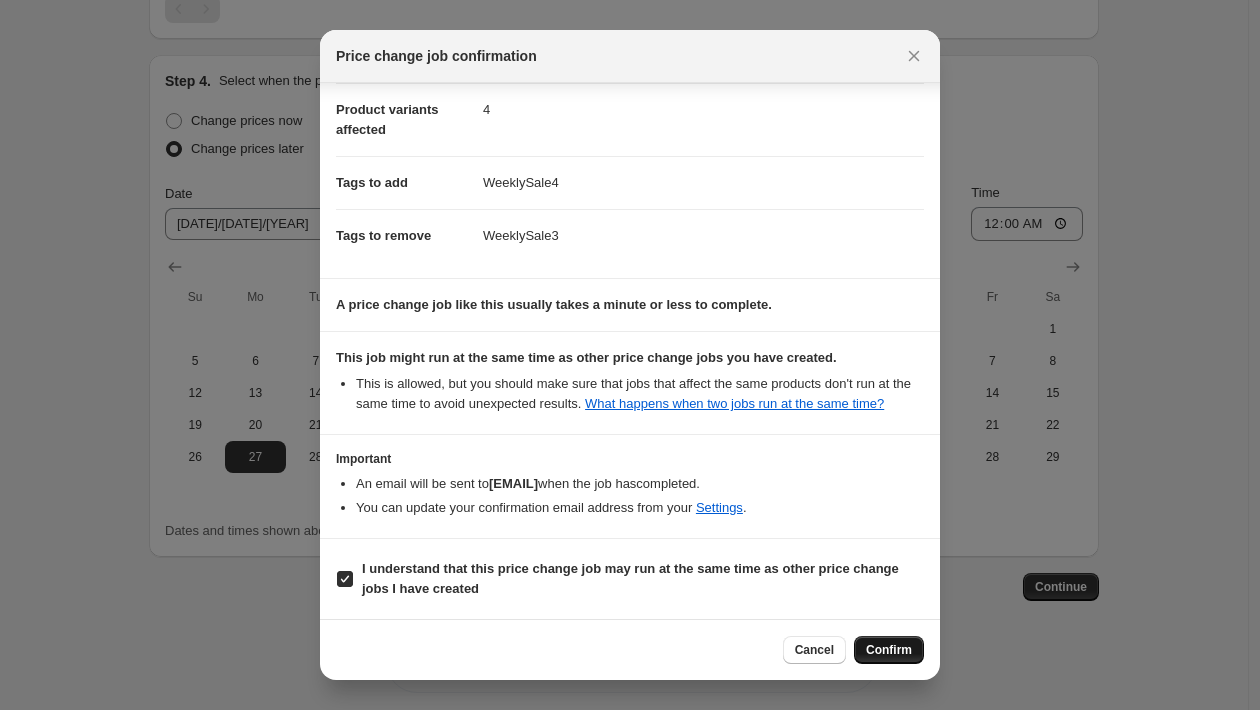 click on "Confirm" at bounding box center (889, 650) 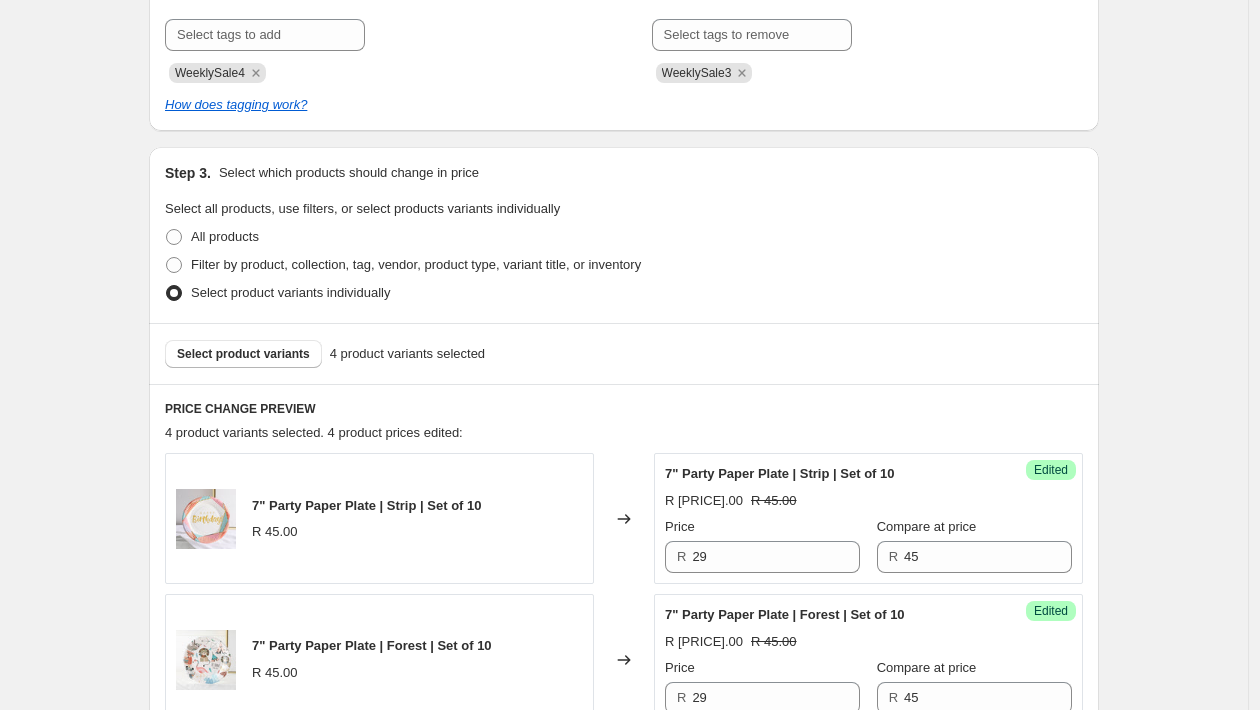 scroll, scrollTop: 0, scrollLeft: 0, axis: both 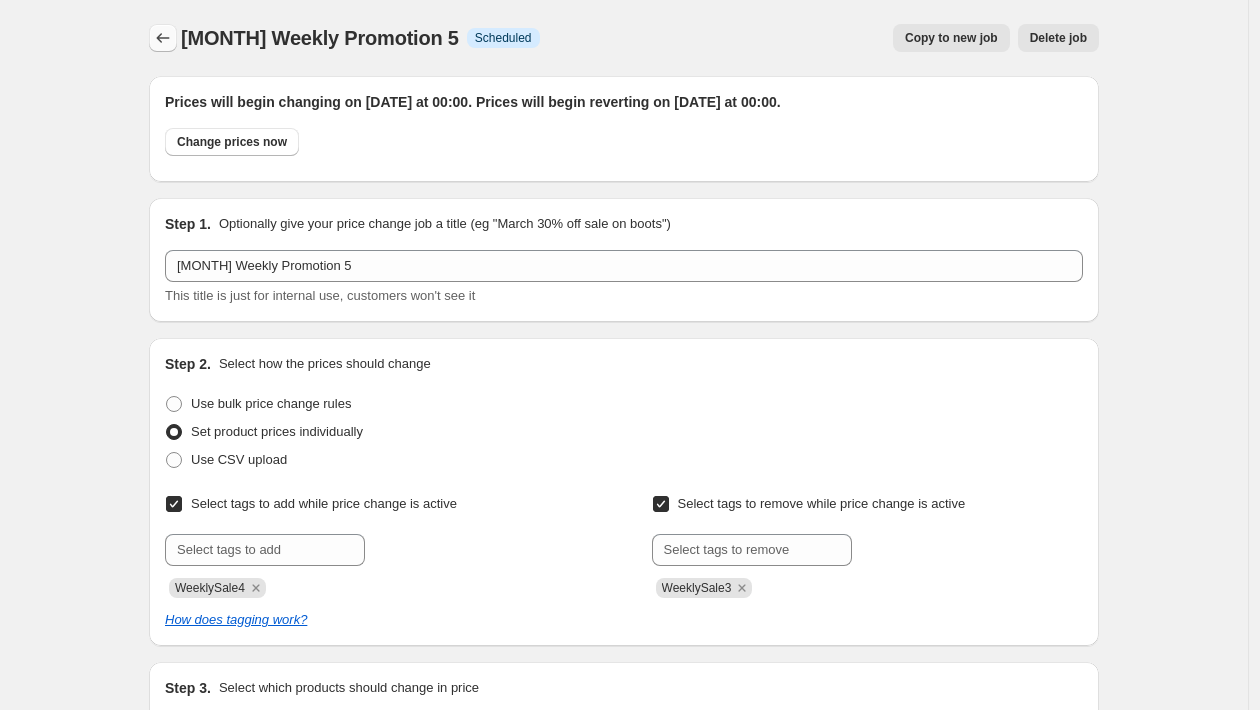 click at bounding box center [163, 38] 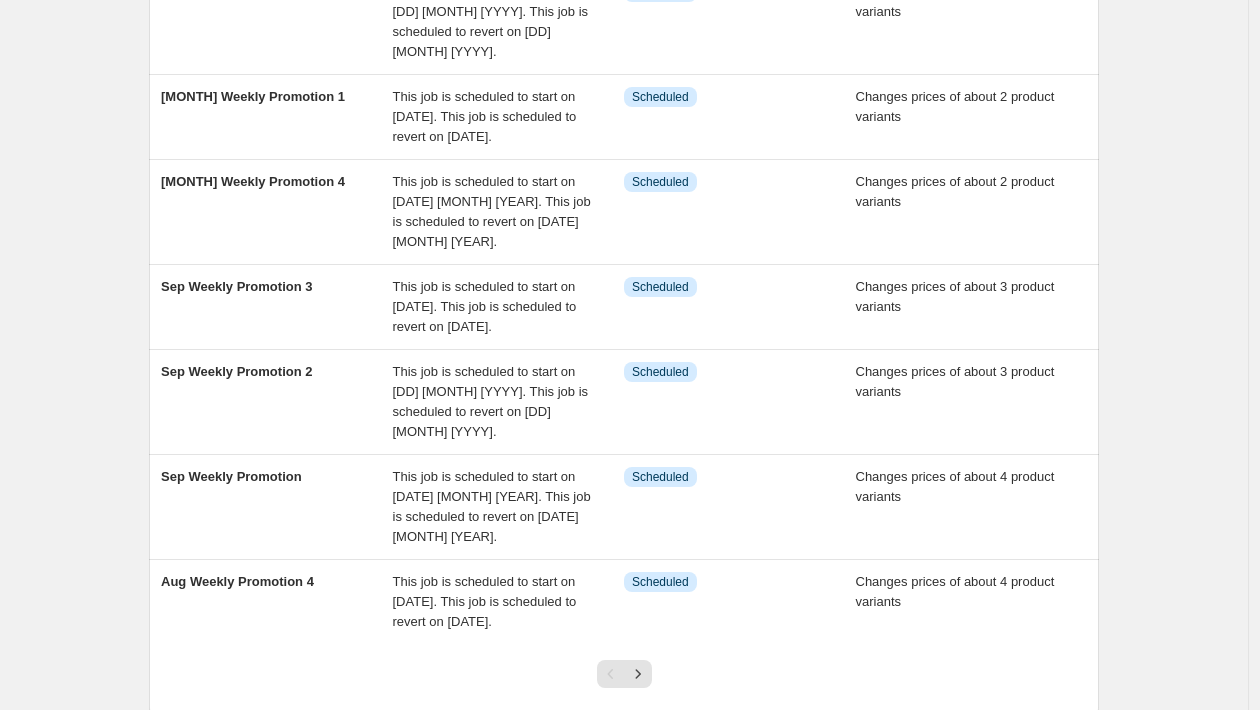 scroll, scrollTop: 0, scrollLeft: 0, axis: both 